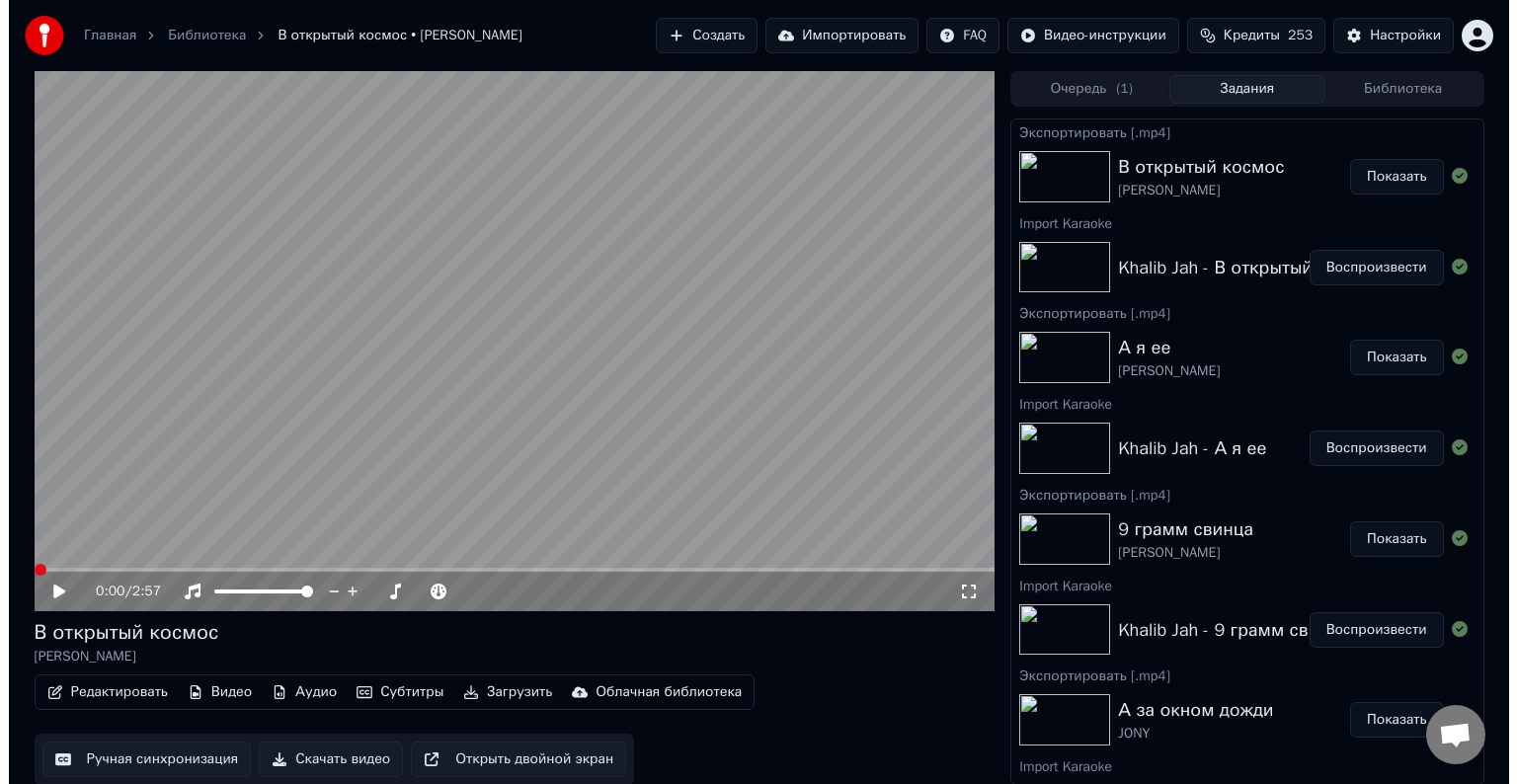 scroll, scrollTop: 0, scrollLeft: 0, axis: both 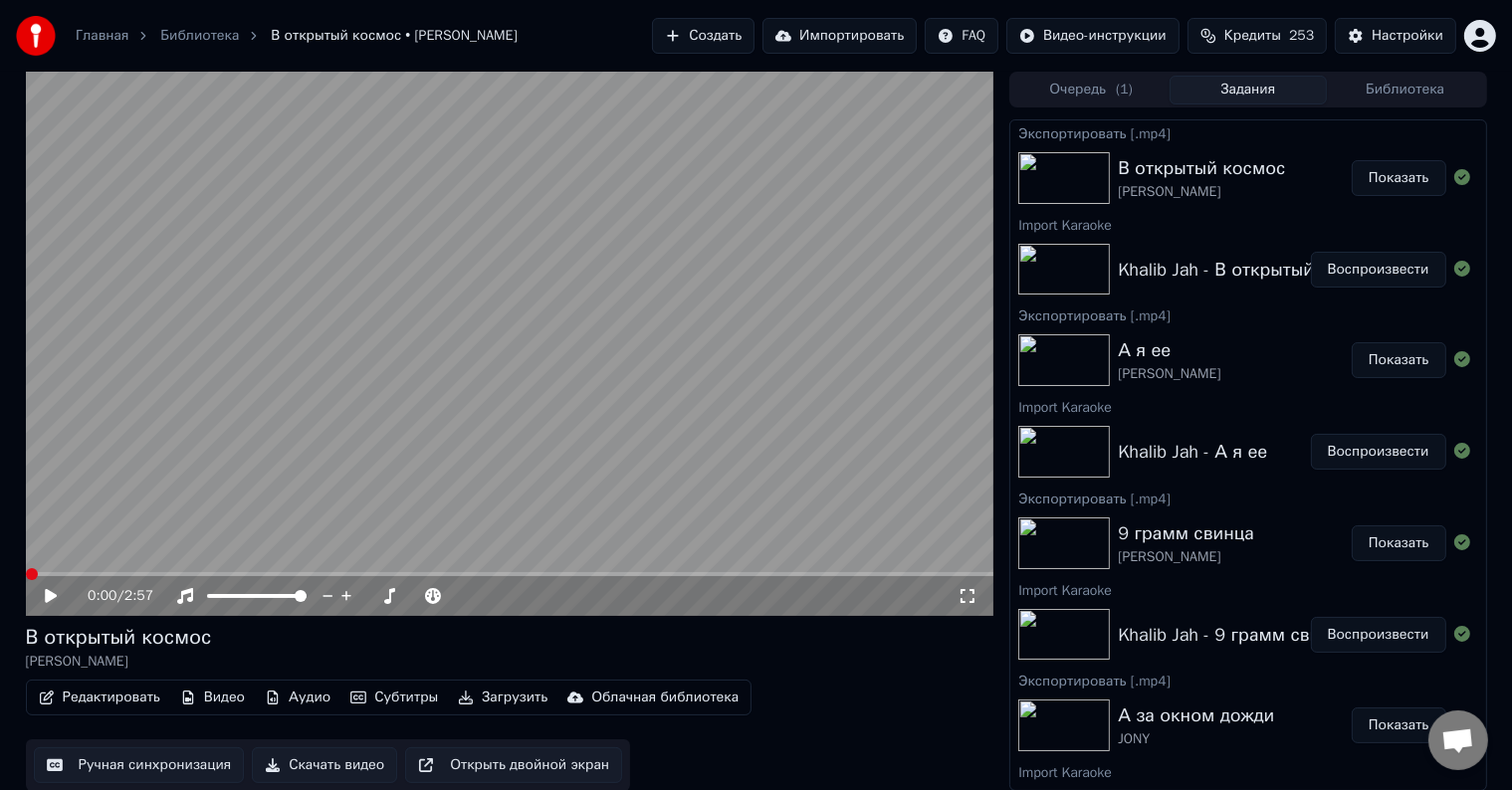 click on "Главная Библиотека В открытый космос • Khalib Jah Создать Импортировать FAQ Видео-инструкции Кредиты 253 Настройки" at bounding box center (756, 36) 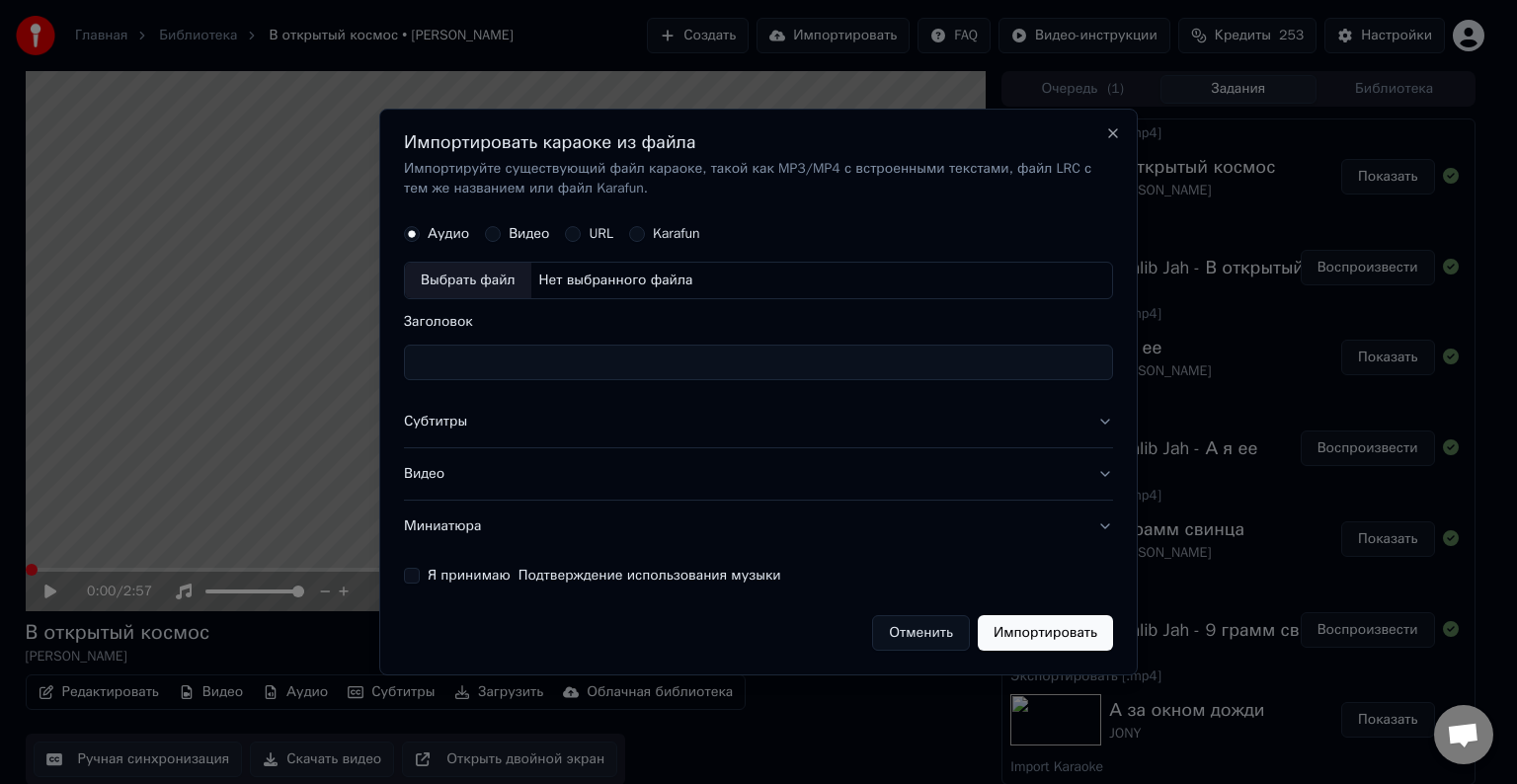 click on "Выбрать файл" at bounding box center (468, 280) 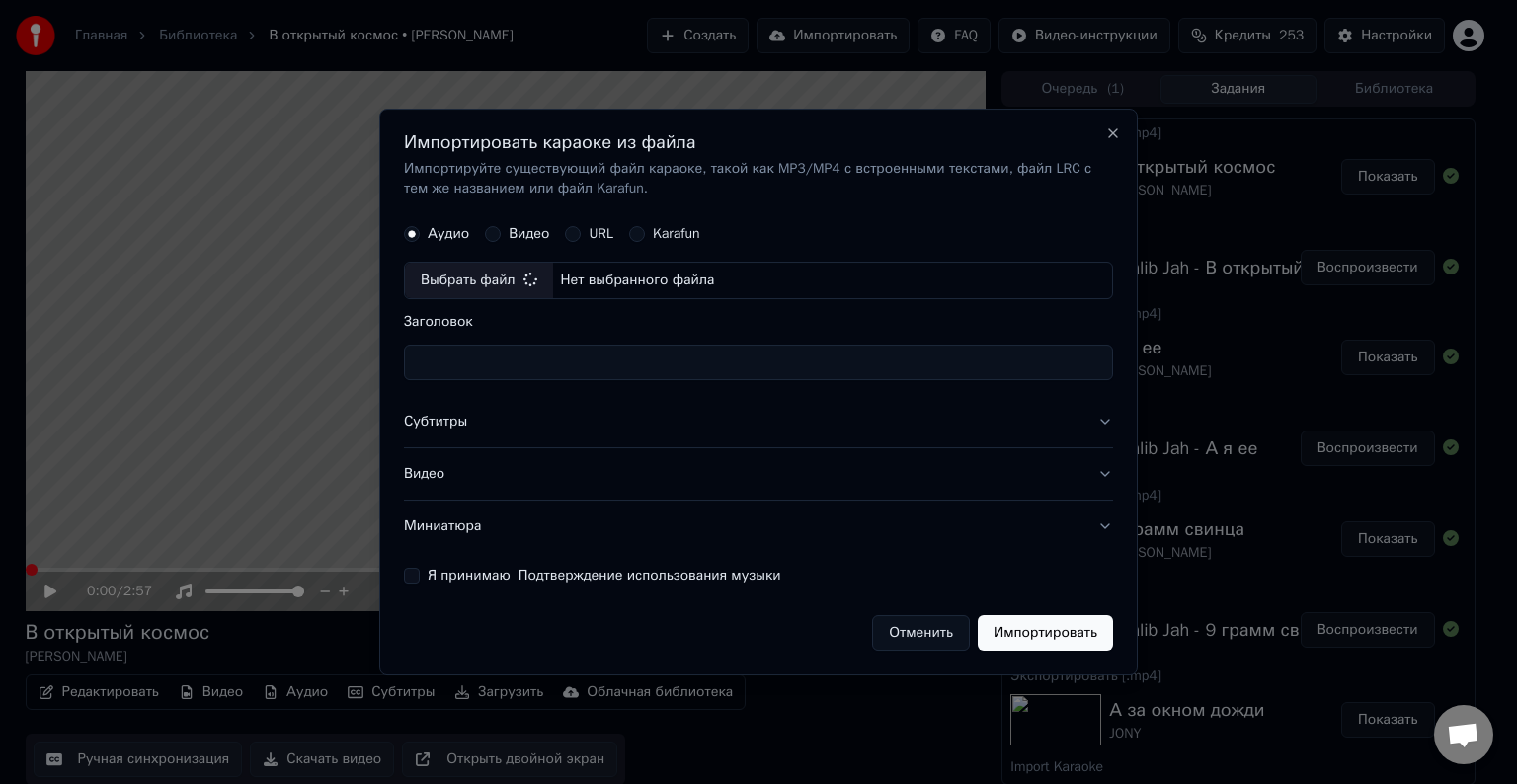 type on "**********" 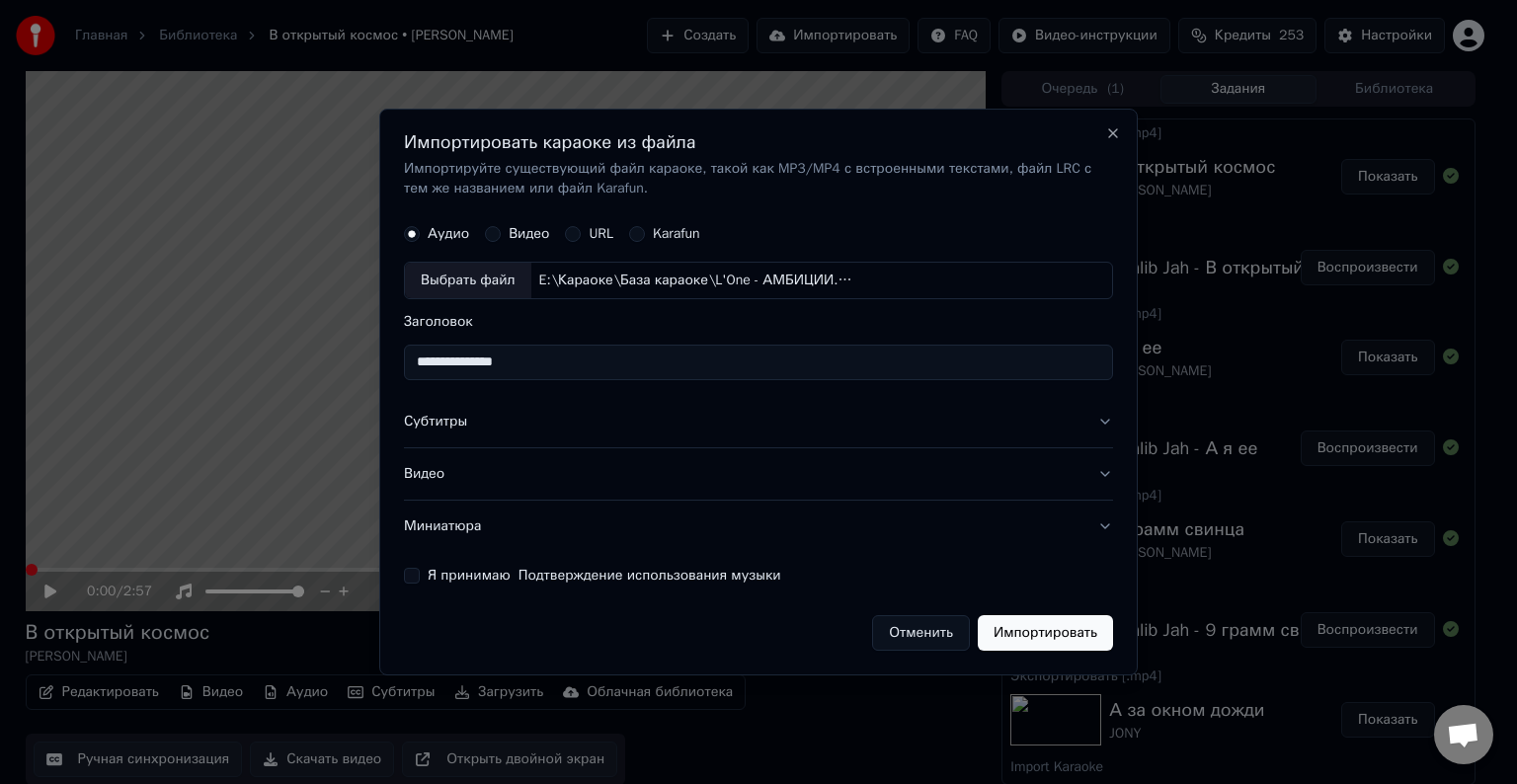click on "Субтитры" at bounding box center [758, 422] 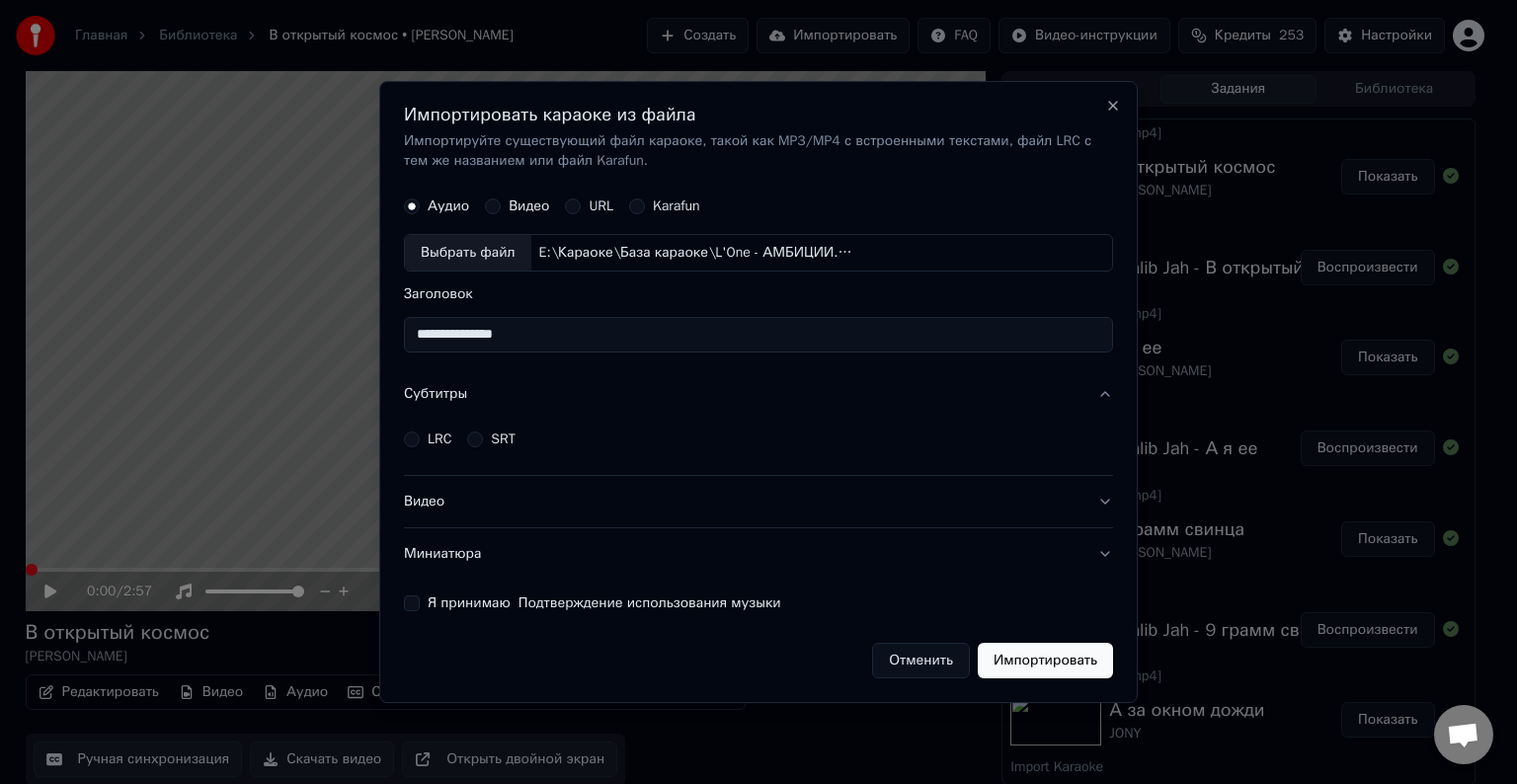 click on "LRC" at bounding box center (428, 439) 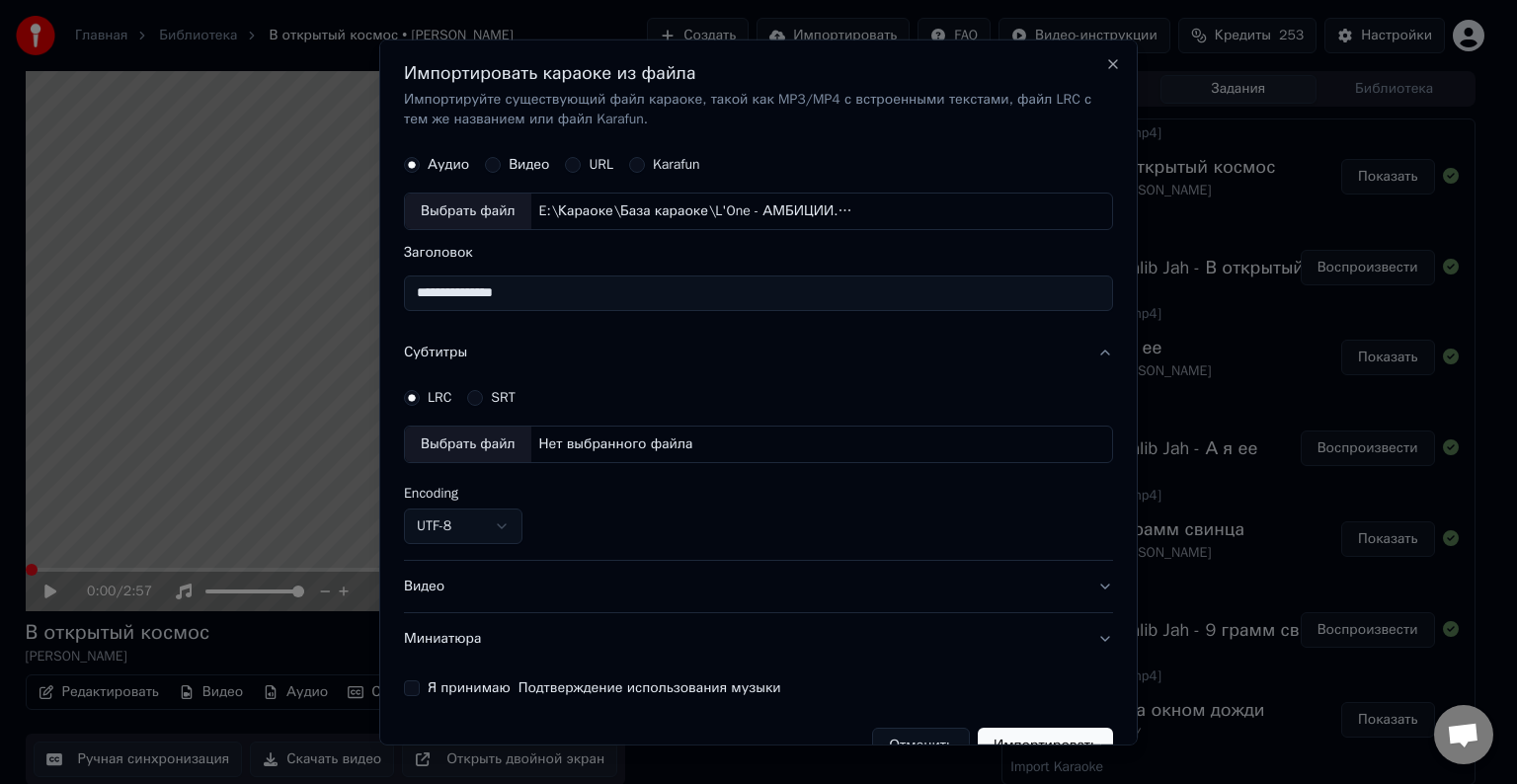 click on "Выбрать файл" at bounding box center [468, 444] 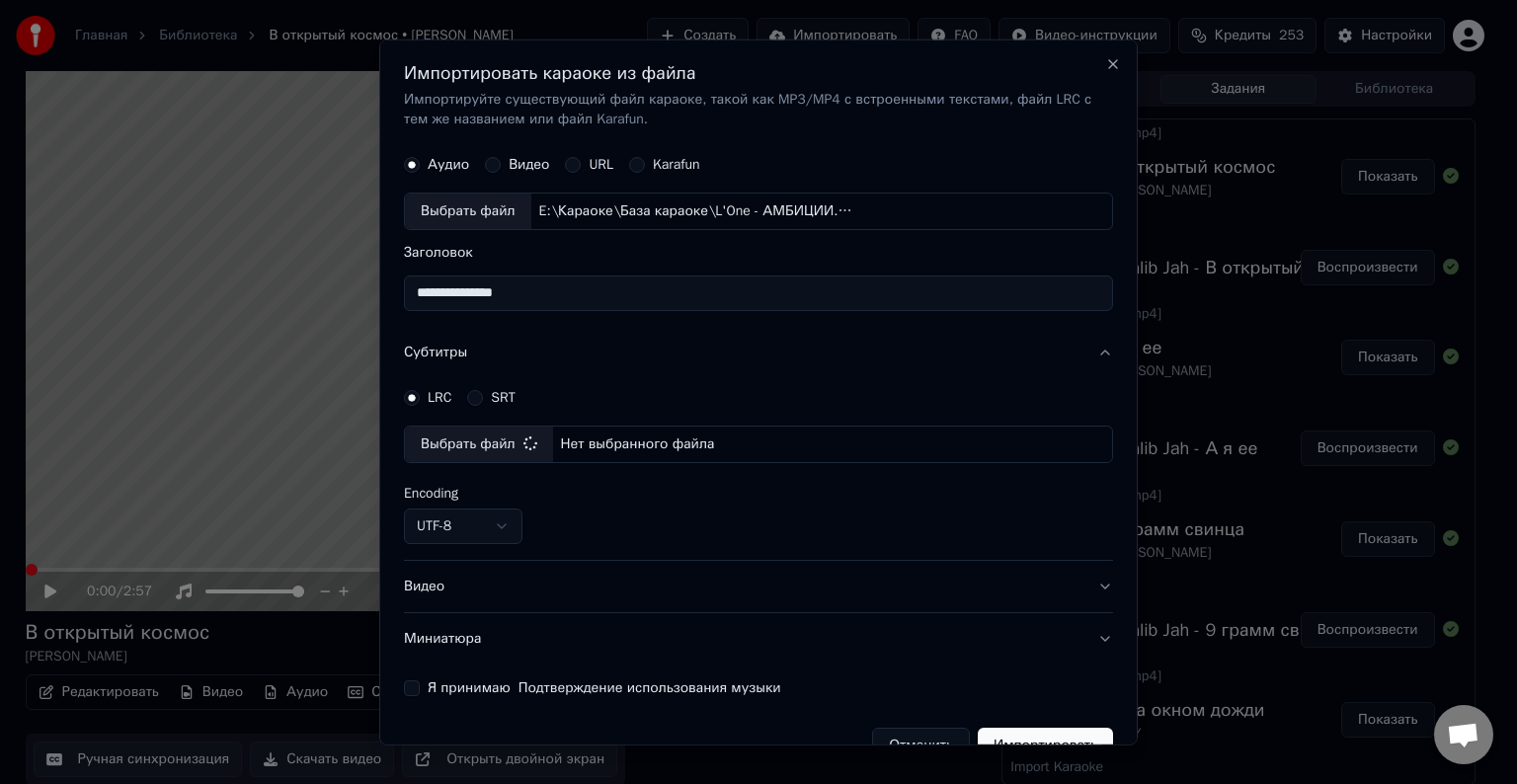 select on "**********" 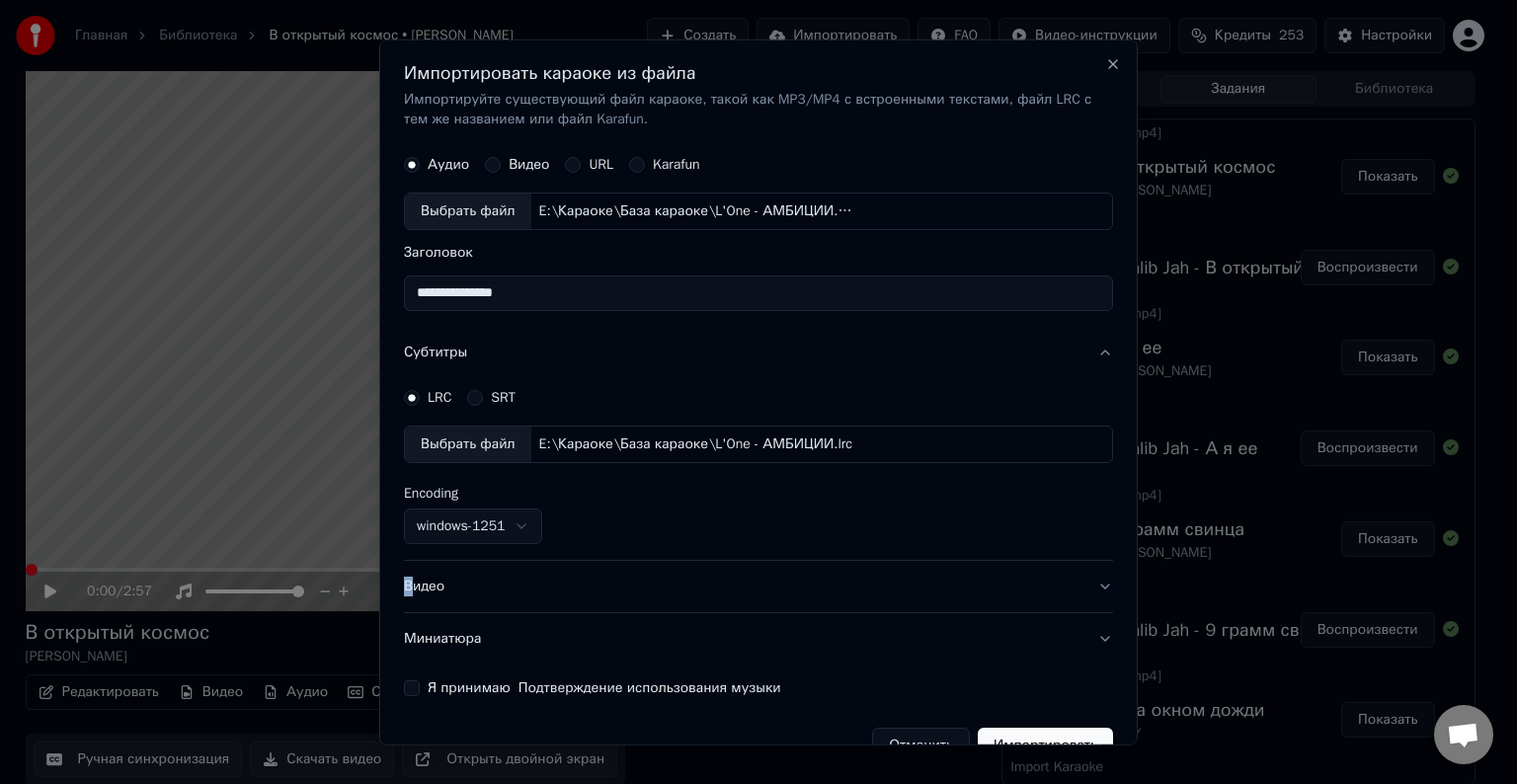 drag, startPoint x: 400, startPoint y: 589, endPoint x: 416, endPoint y: 584, distance: 16.763055 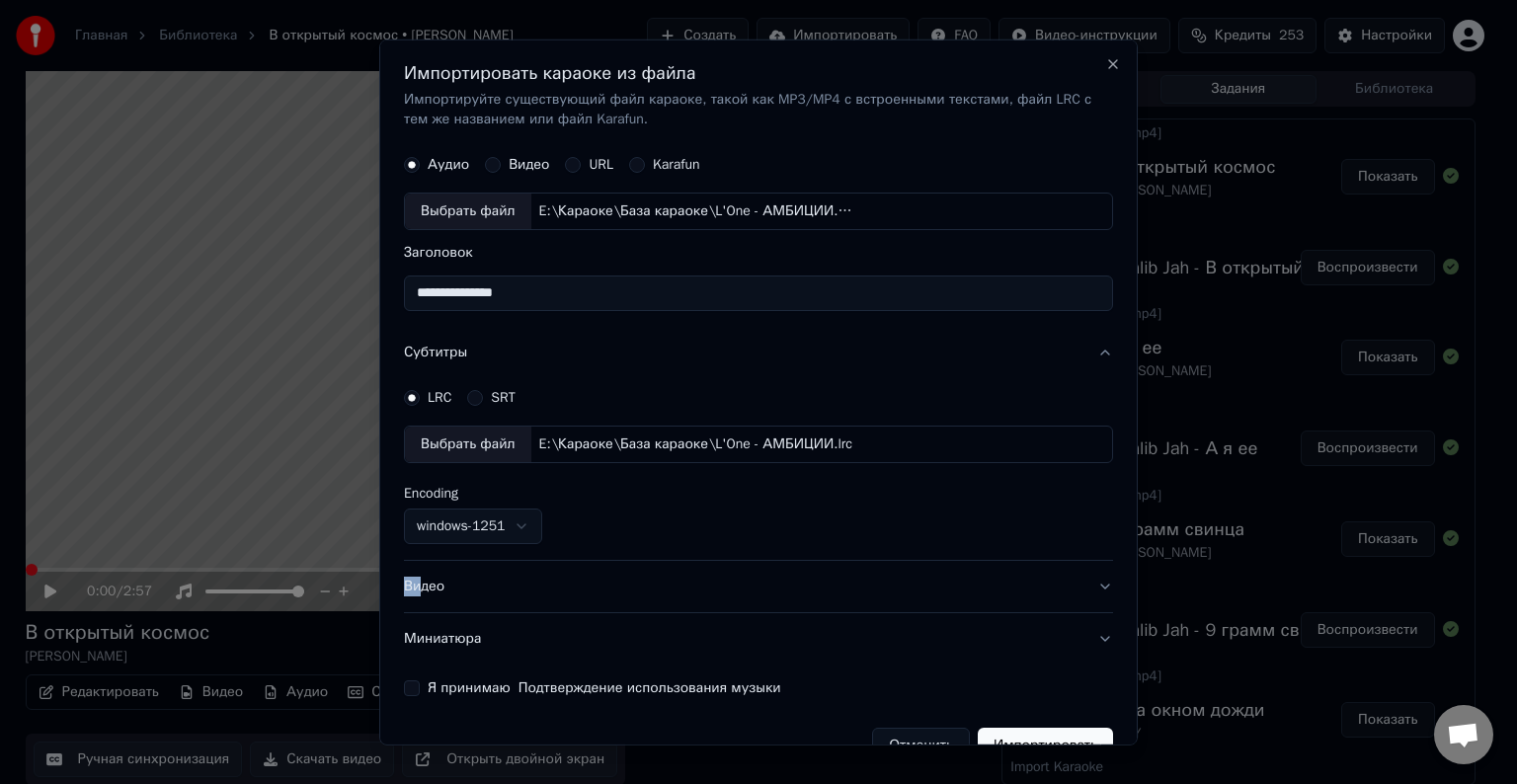 click on "Видео" at bounding box center (758, 587) 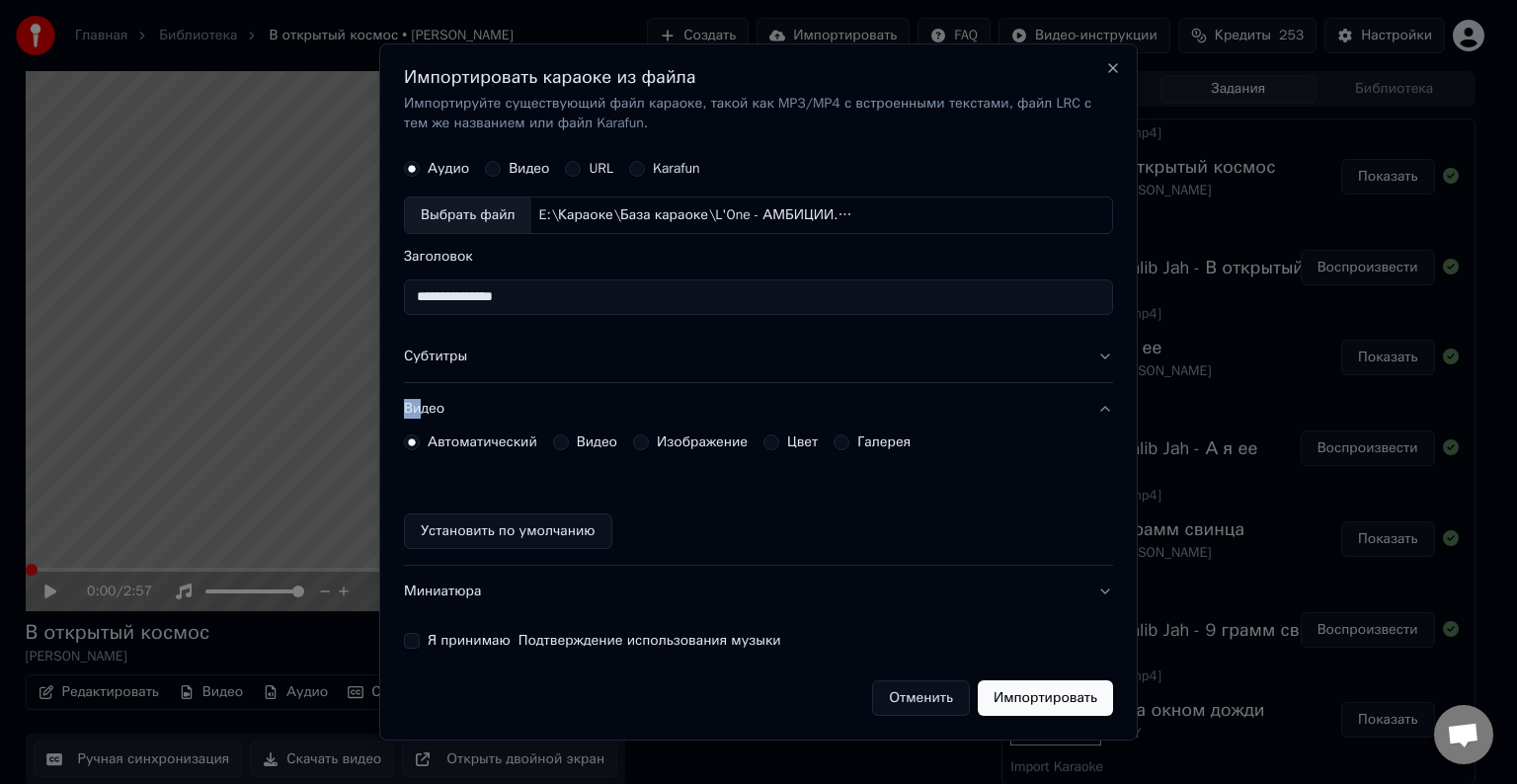 click on "Видео" at bounding box center [597, 442] 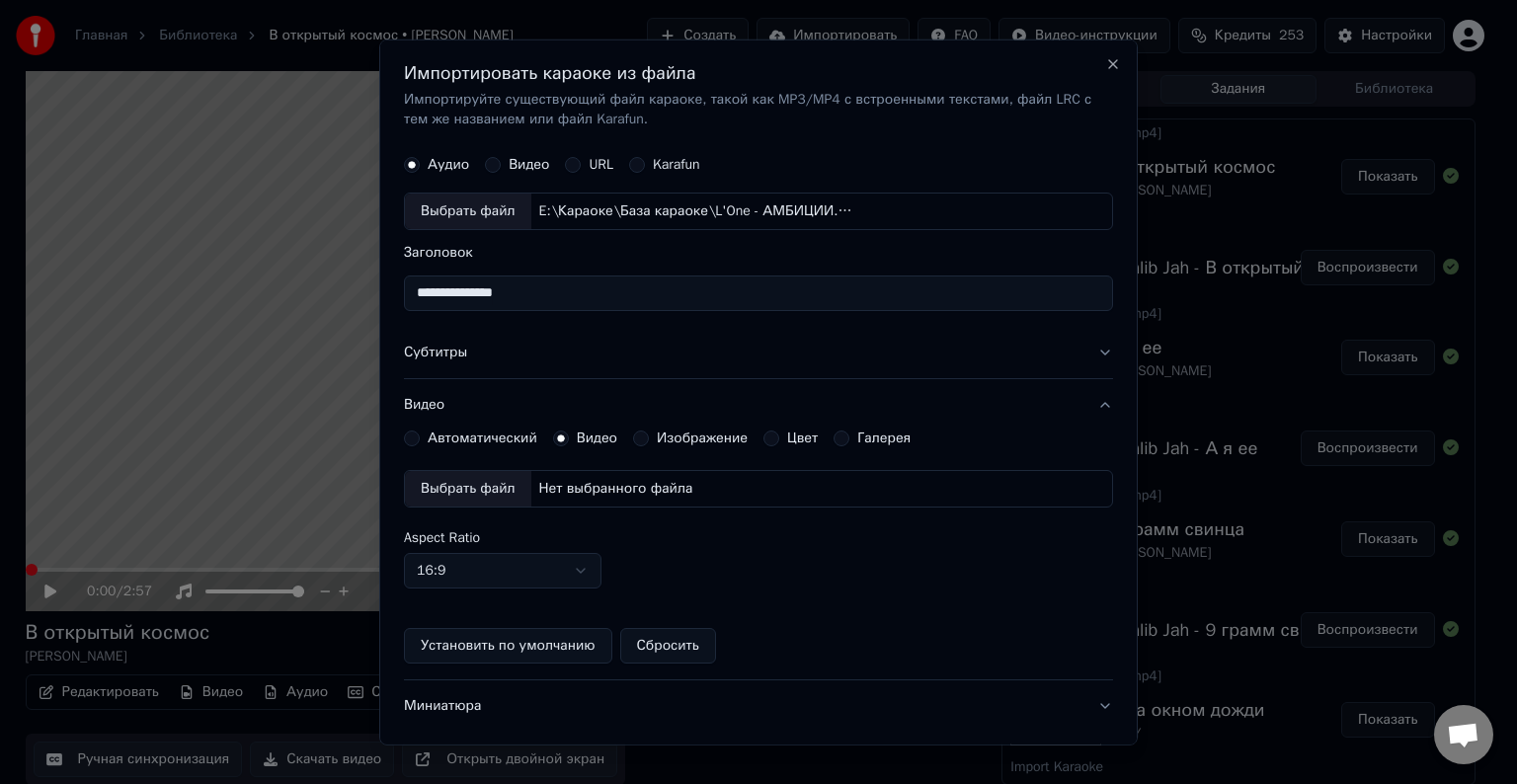 click on "Выбрать файл" at bounding box center [468, 489] 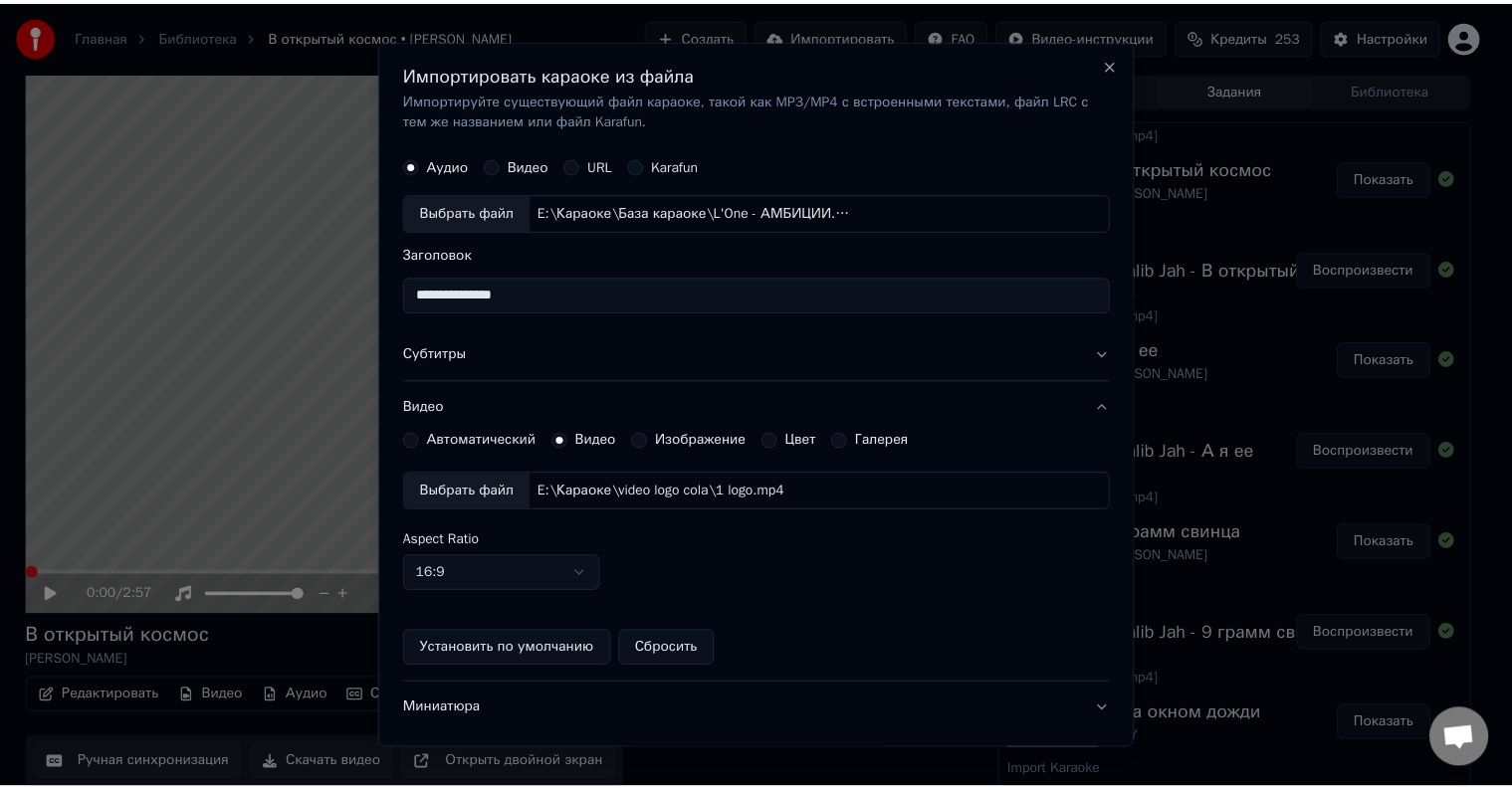 scroll, scrollTop: 108, scrollLeft: 0, axis: vertical 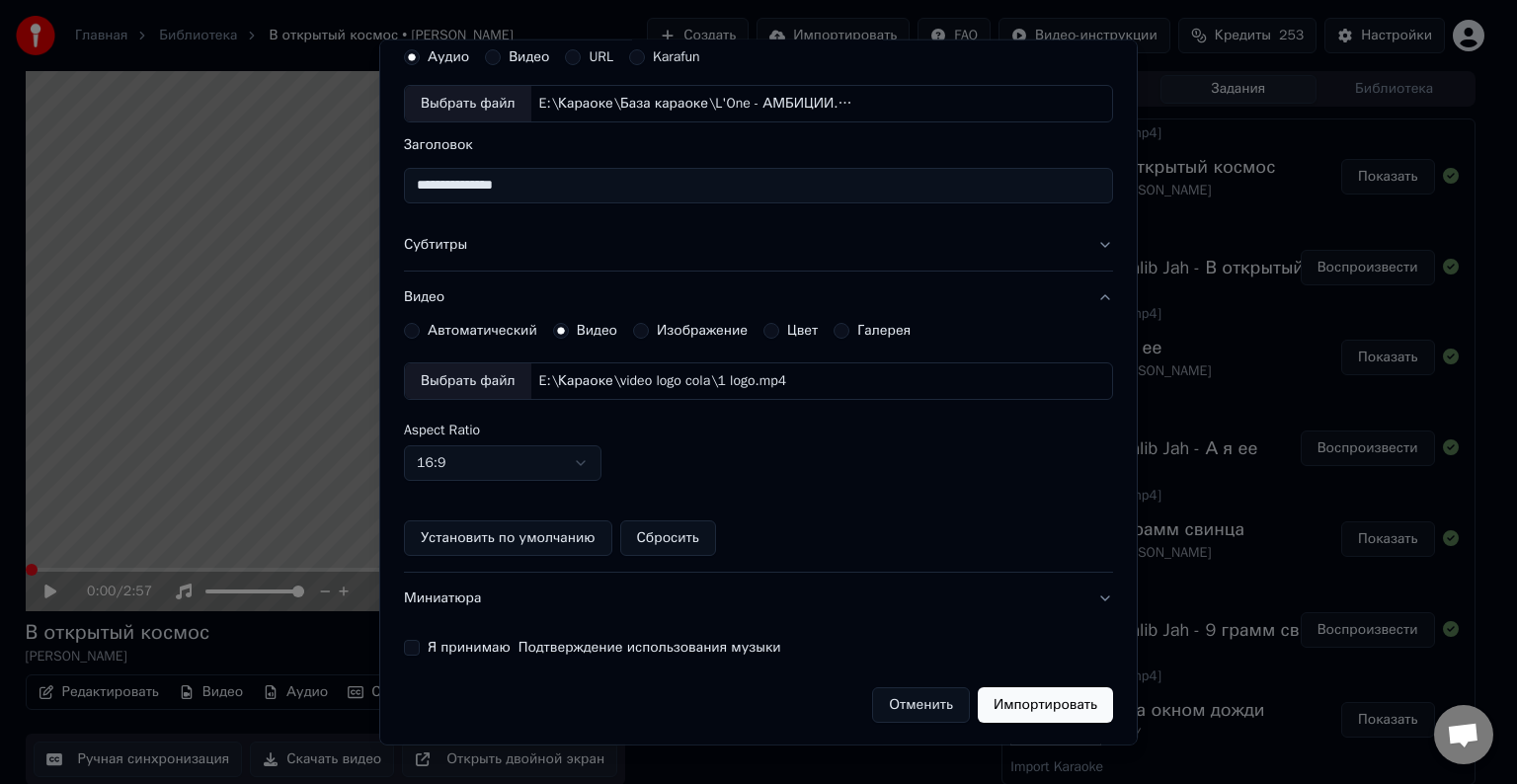 click on "Я принимаю   Подтверждение использования музыки" at bounding box center (412, 648) 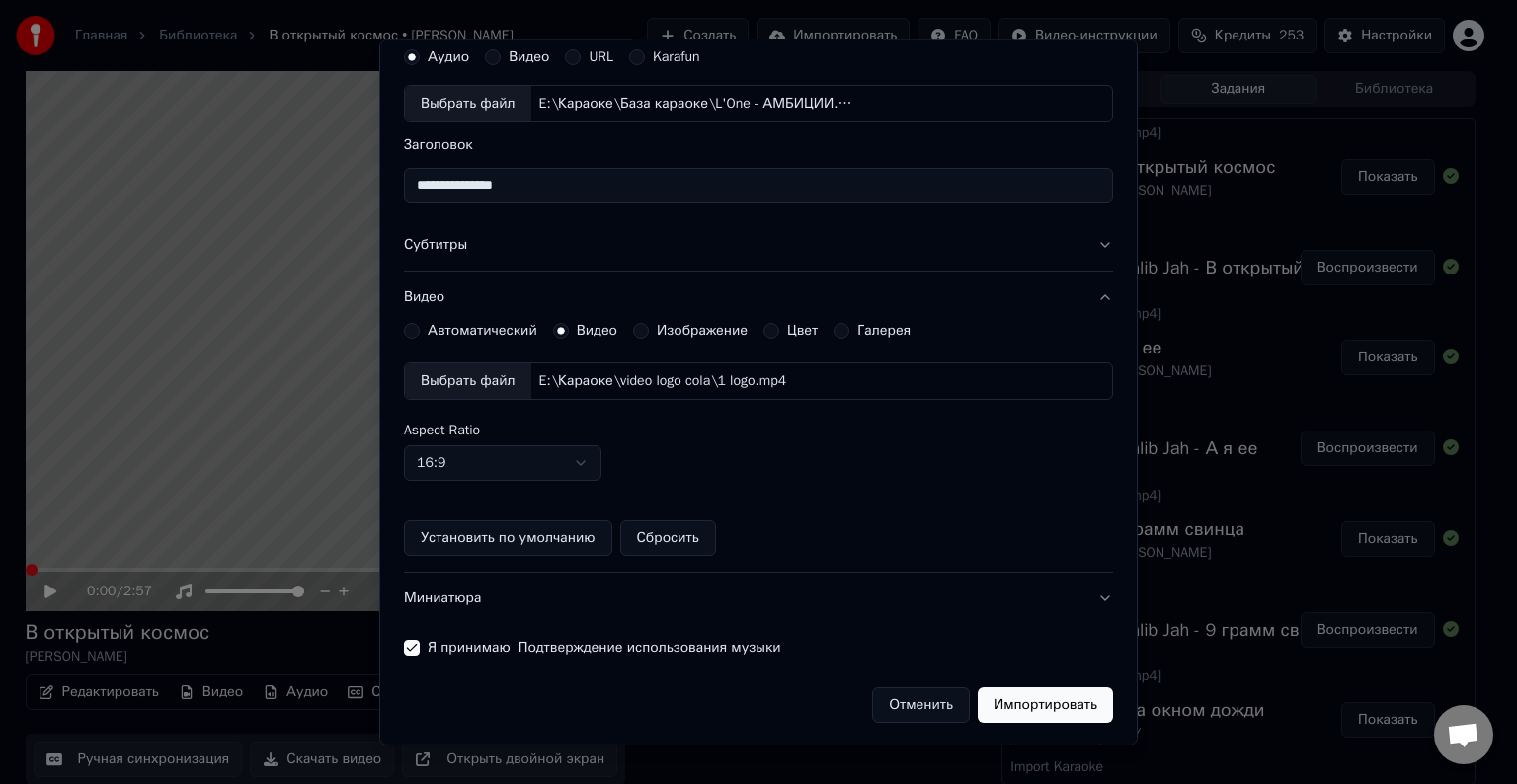 click on "Импортировать" at bounding box center (1045, 705) 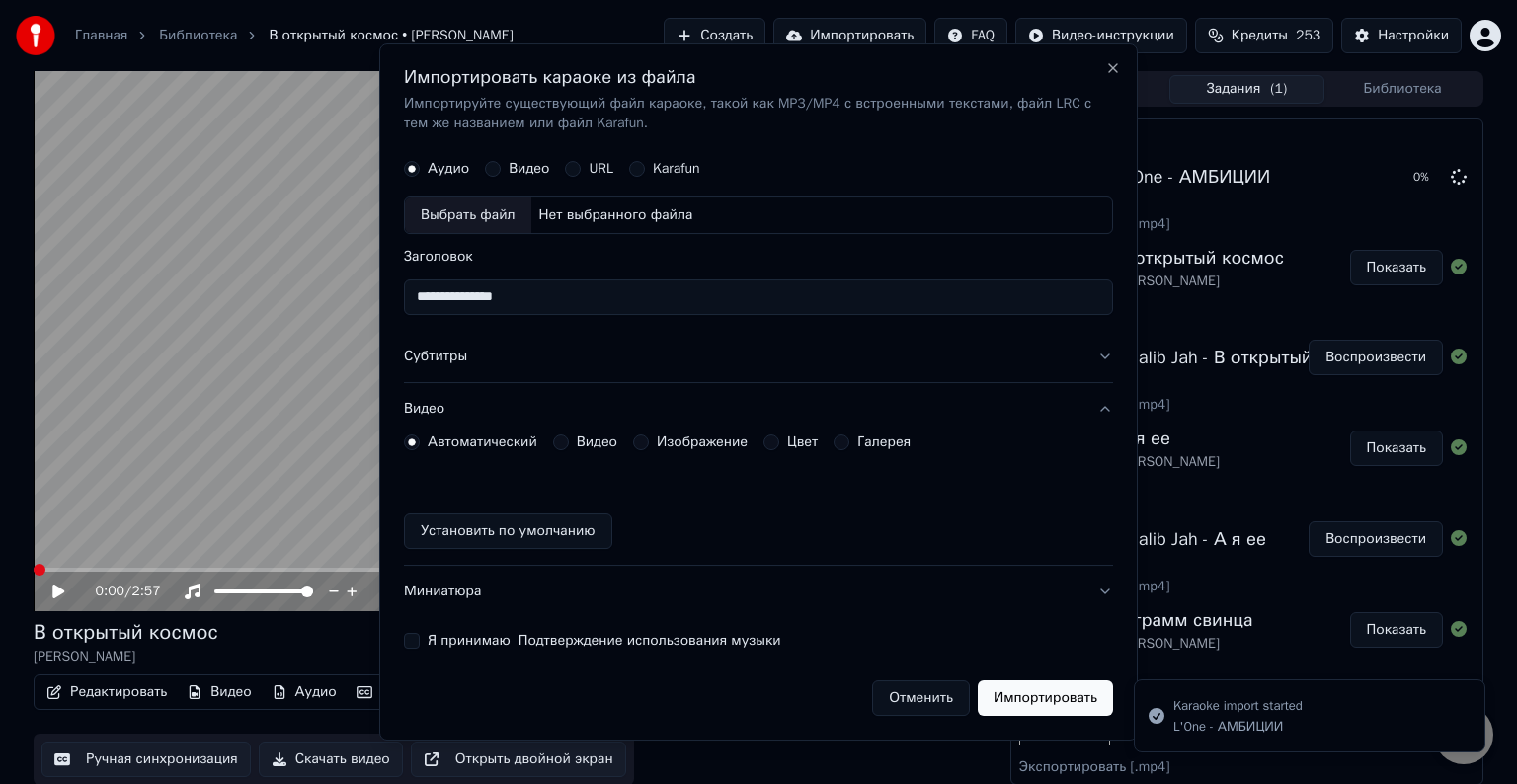 type 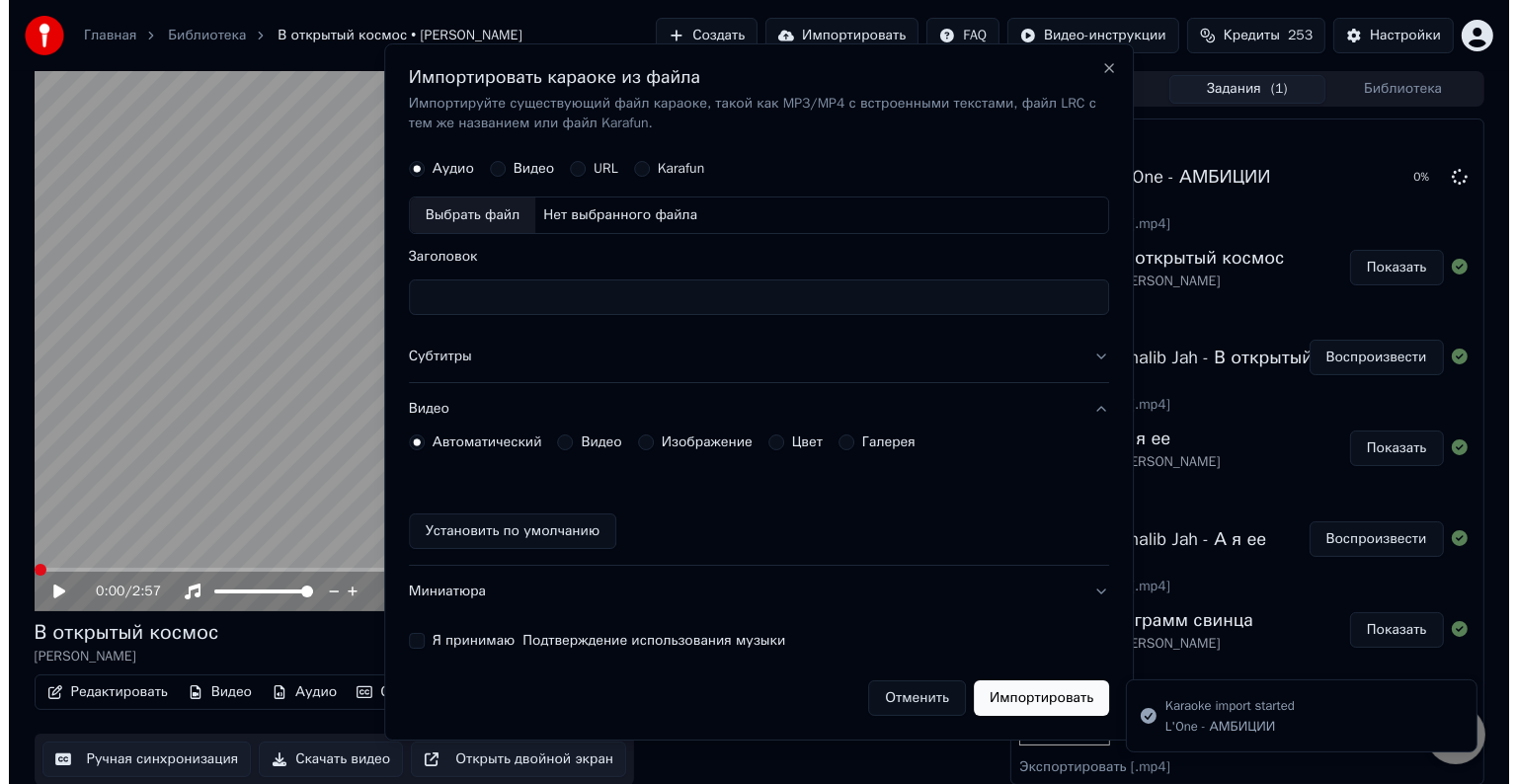 scroll, scrollTop: 0, scrollLeft: 0, axis: both 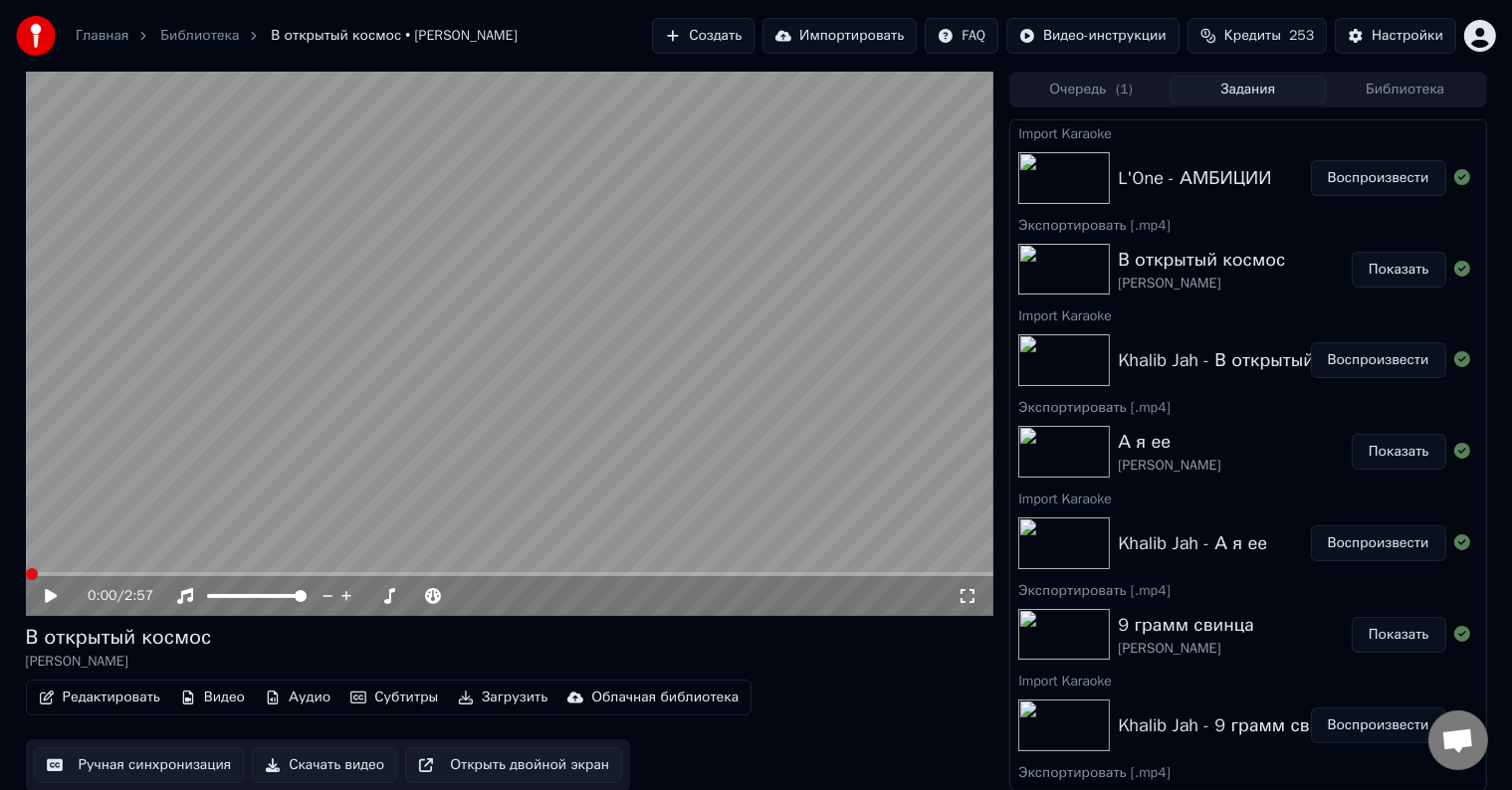 click on "Воспроизвести" at bounding box center (1379, 178) 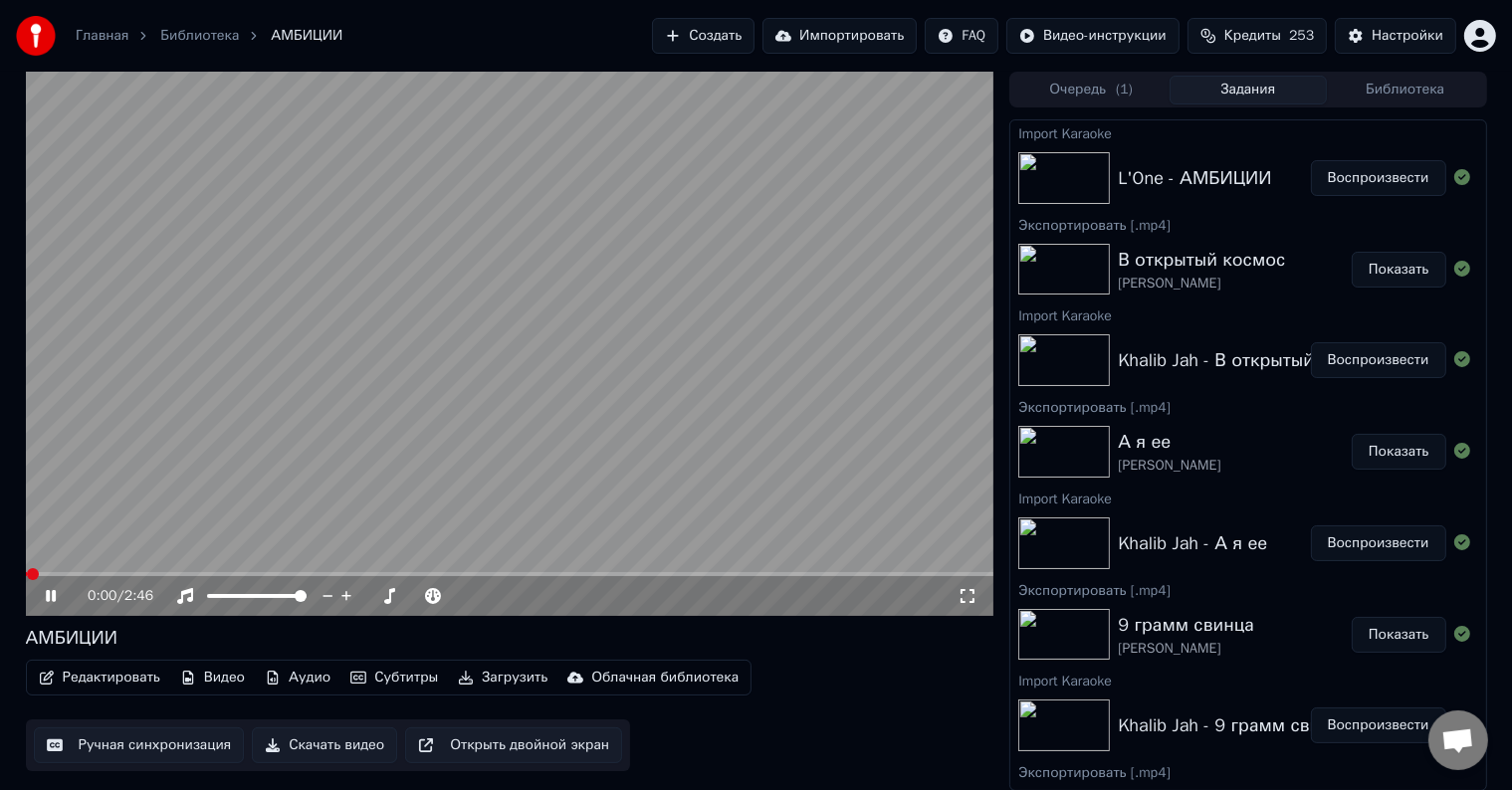 click 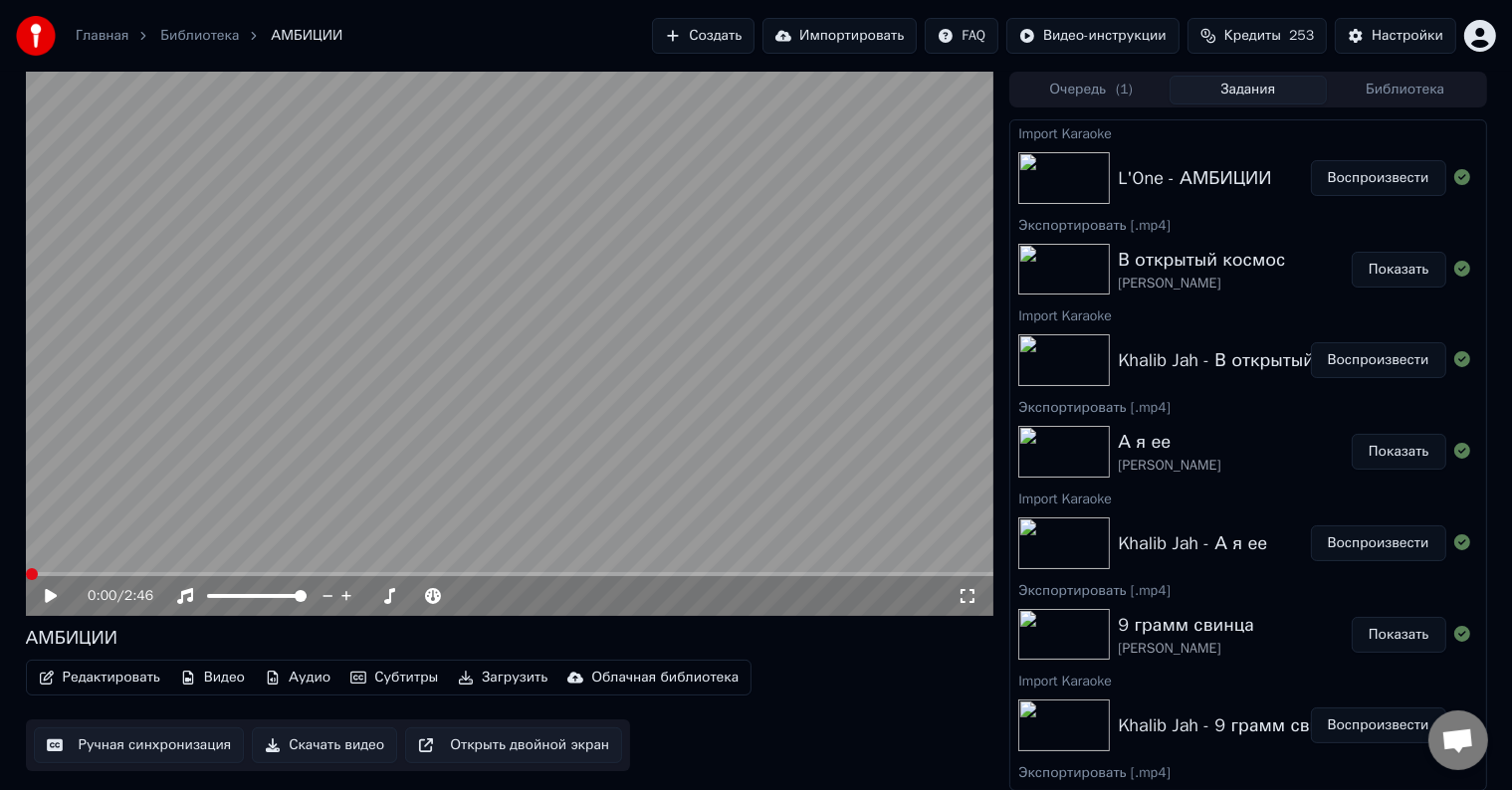click at bounding box center (32, 574) 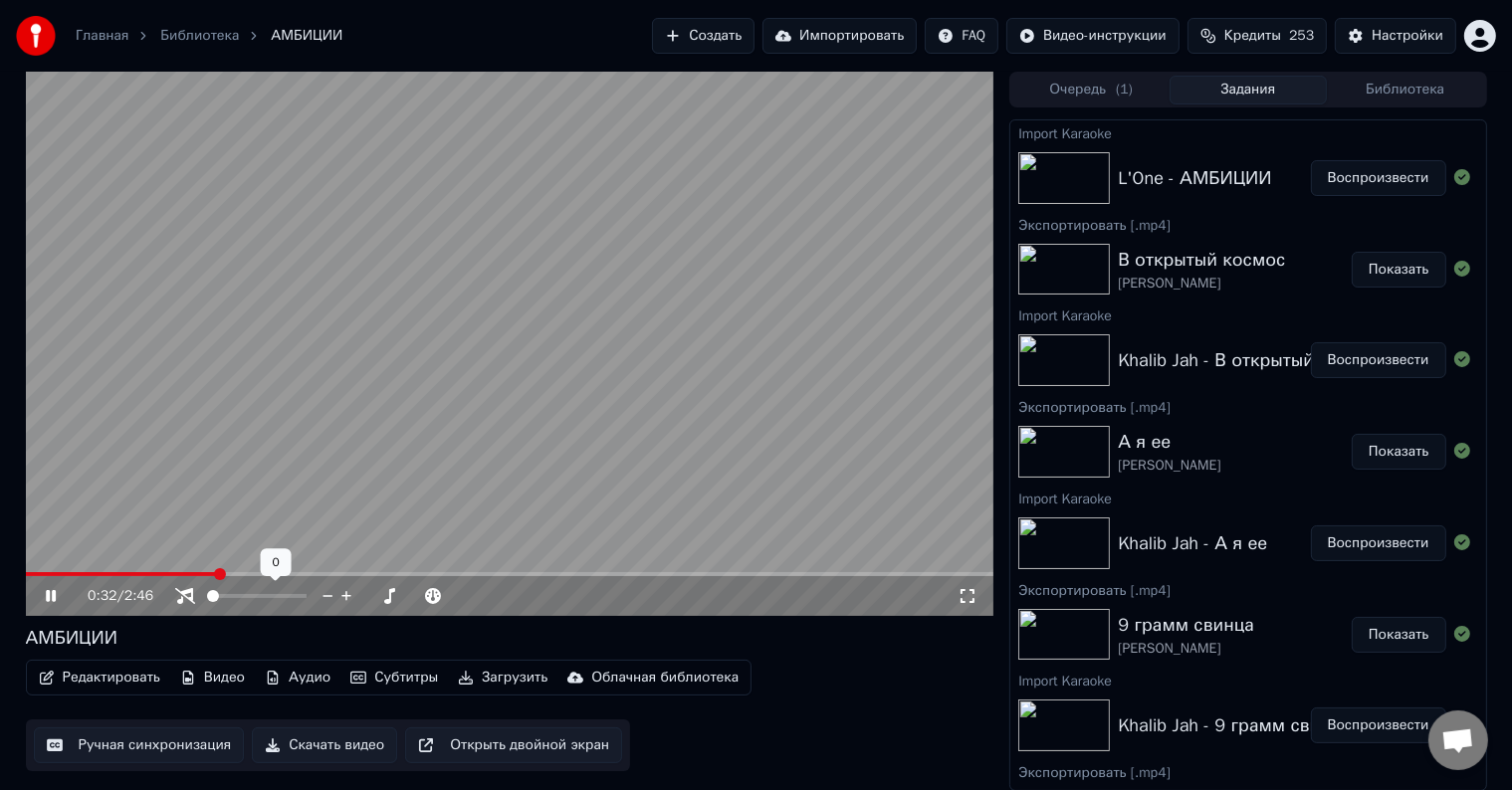 click at bounding box center (213, 596) 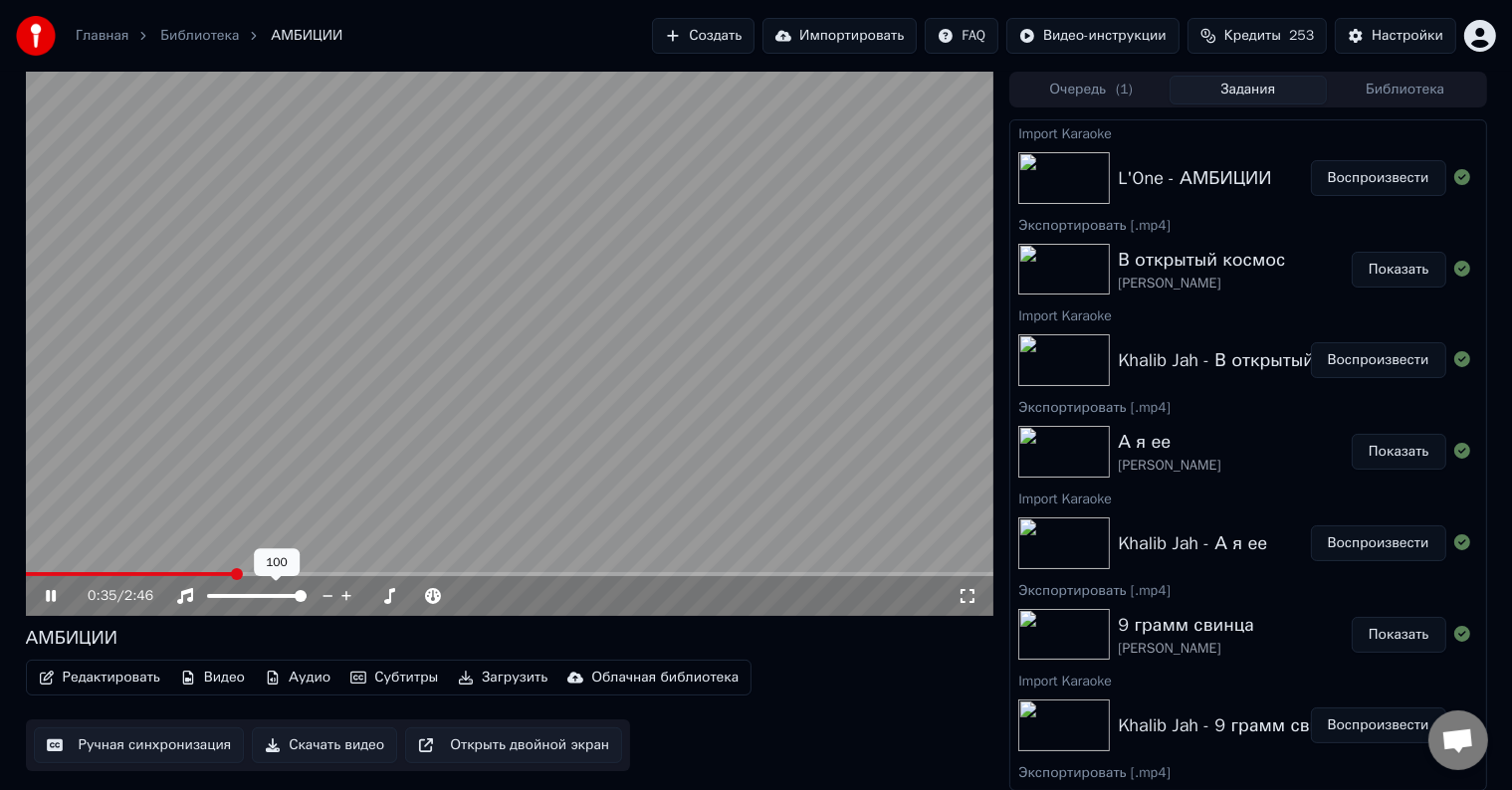 click at bounding box center [301, 596] 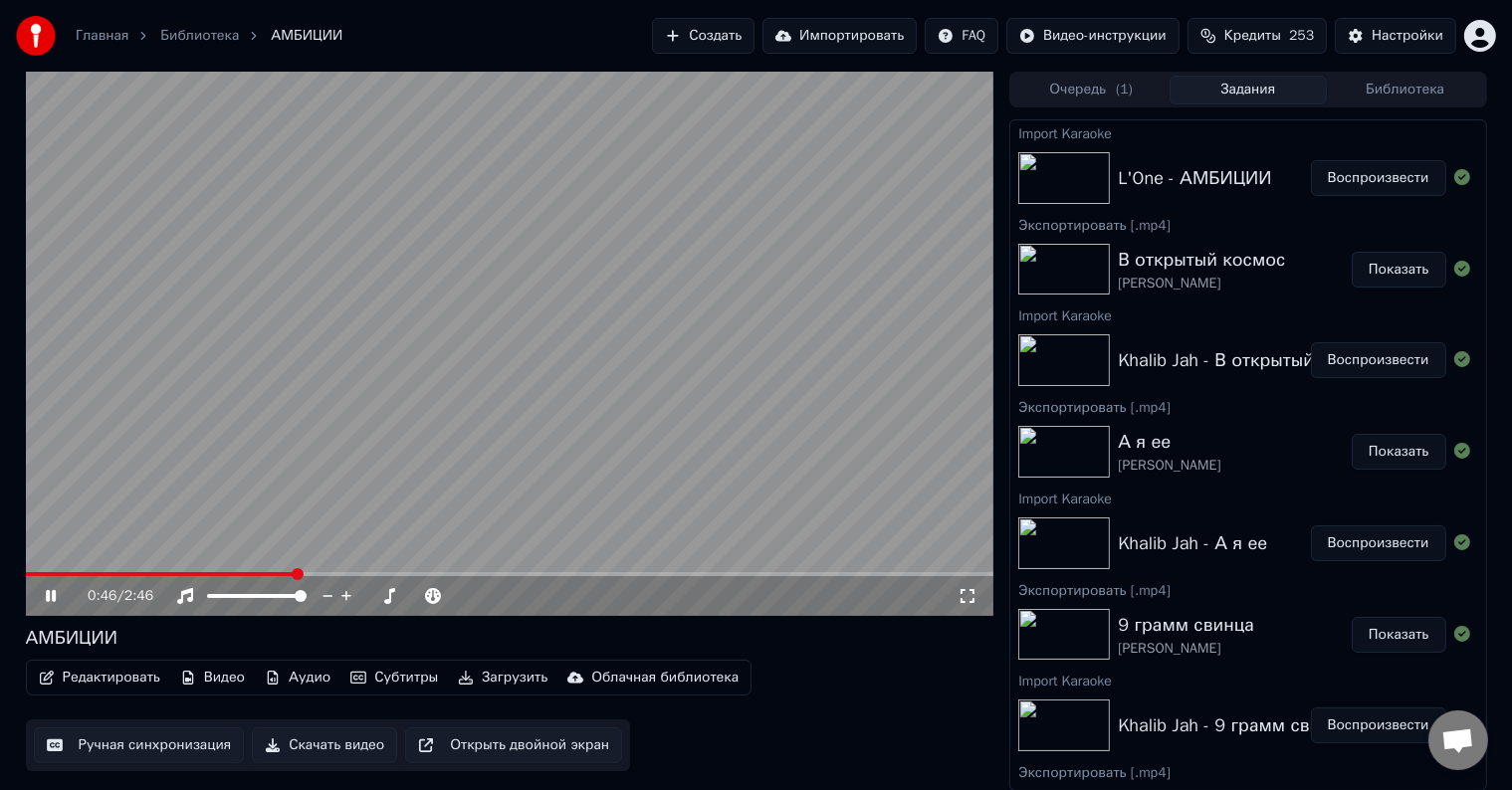 click 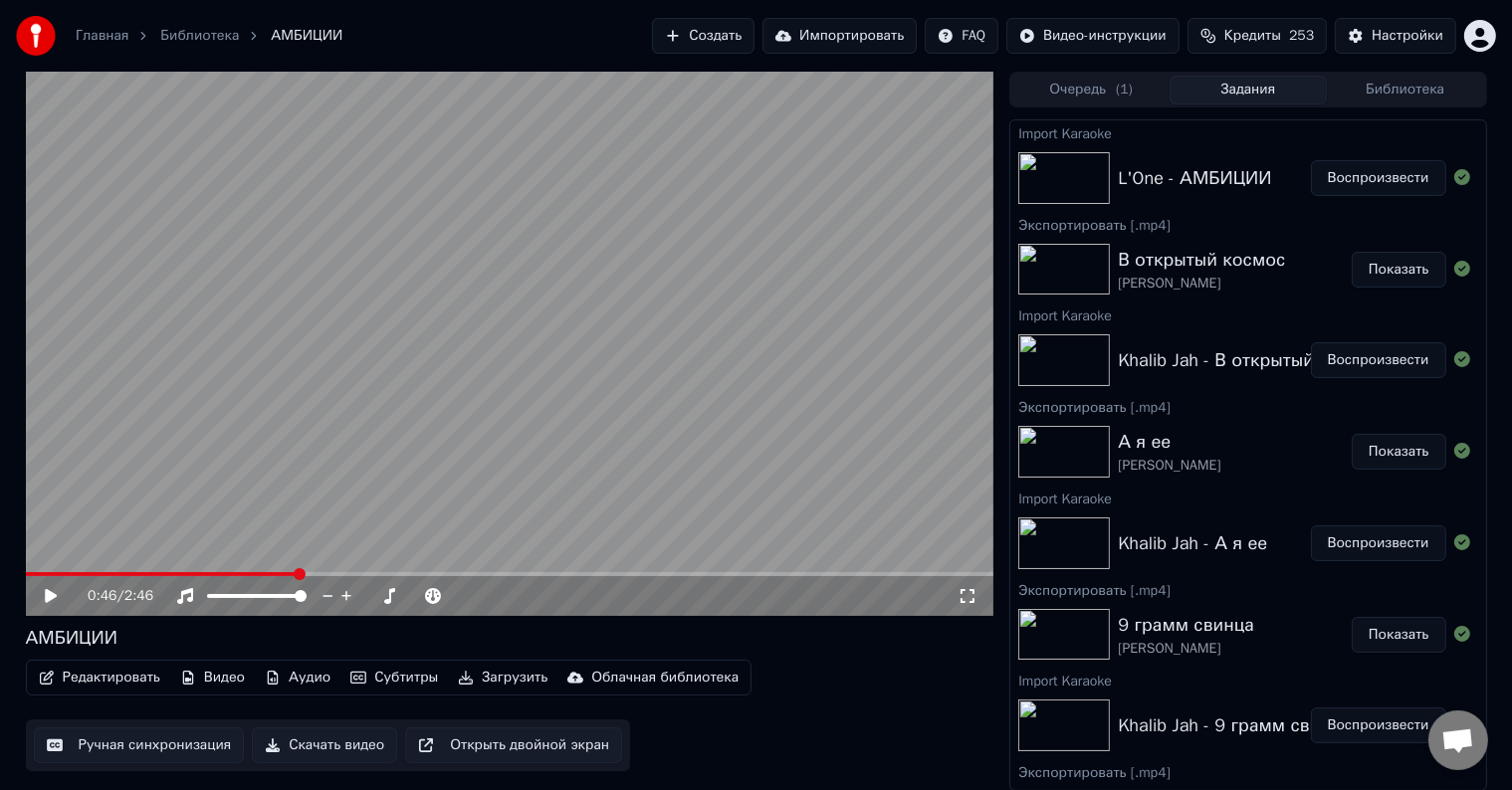 click 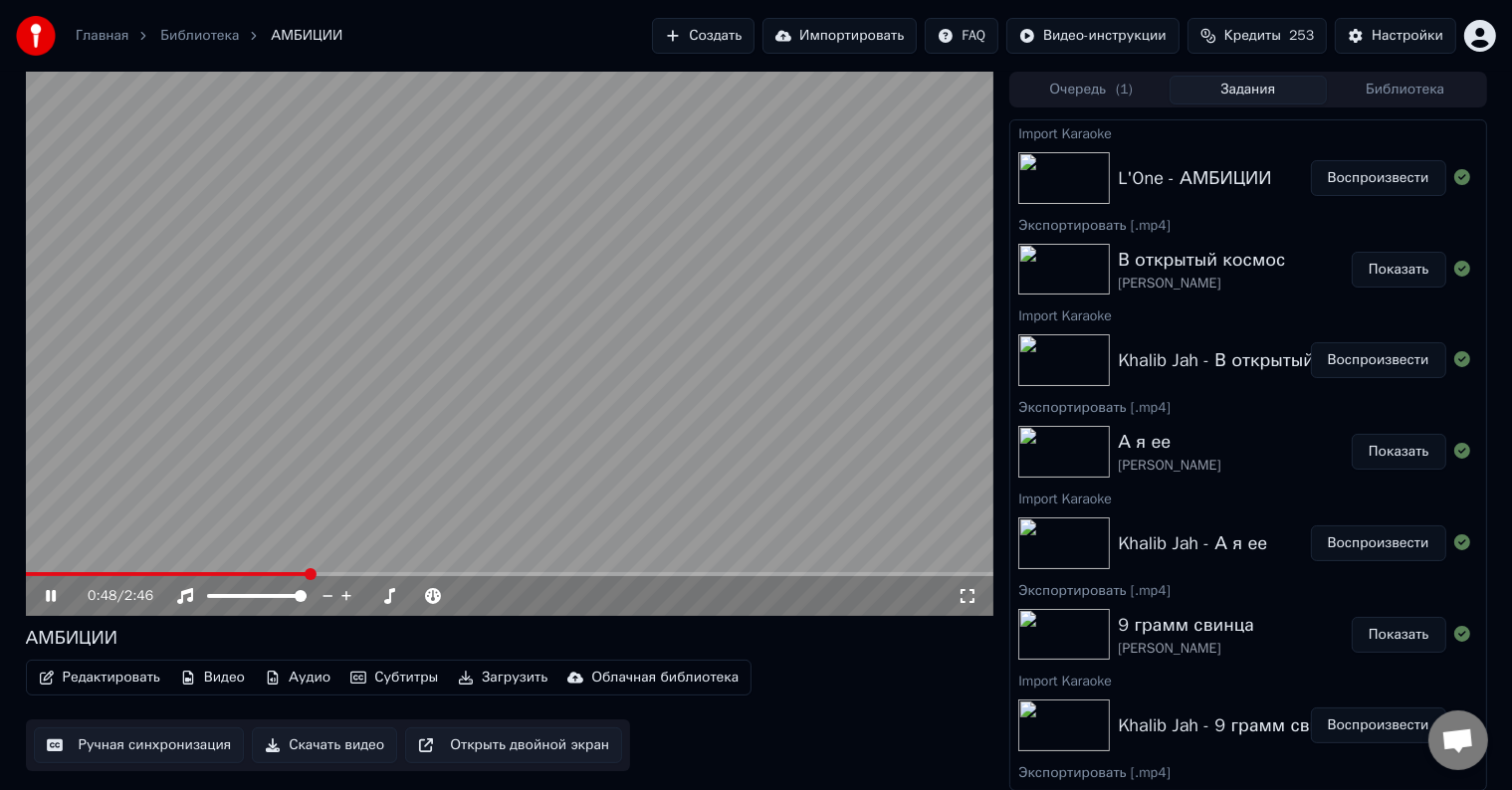 click 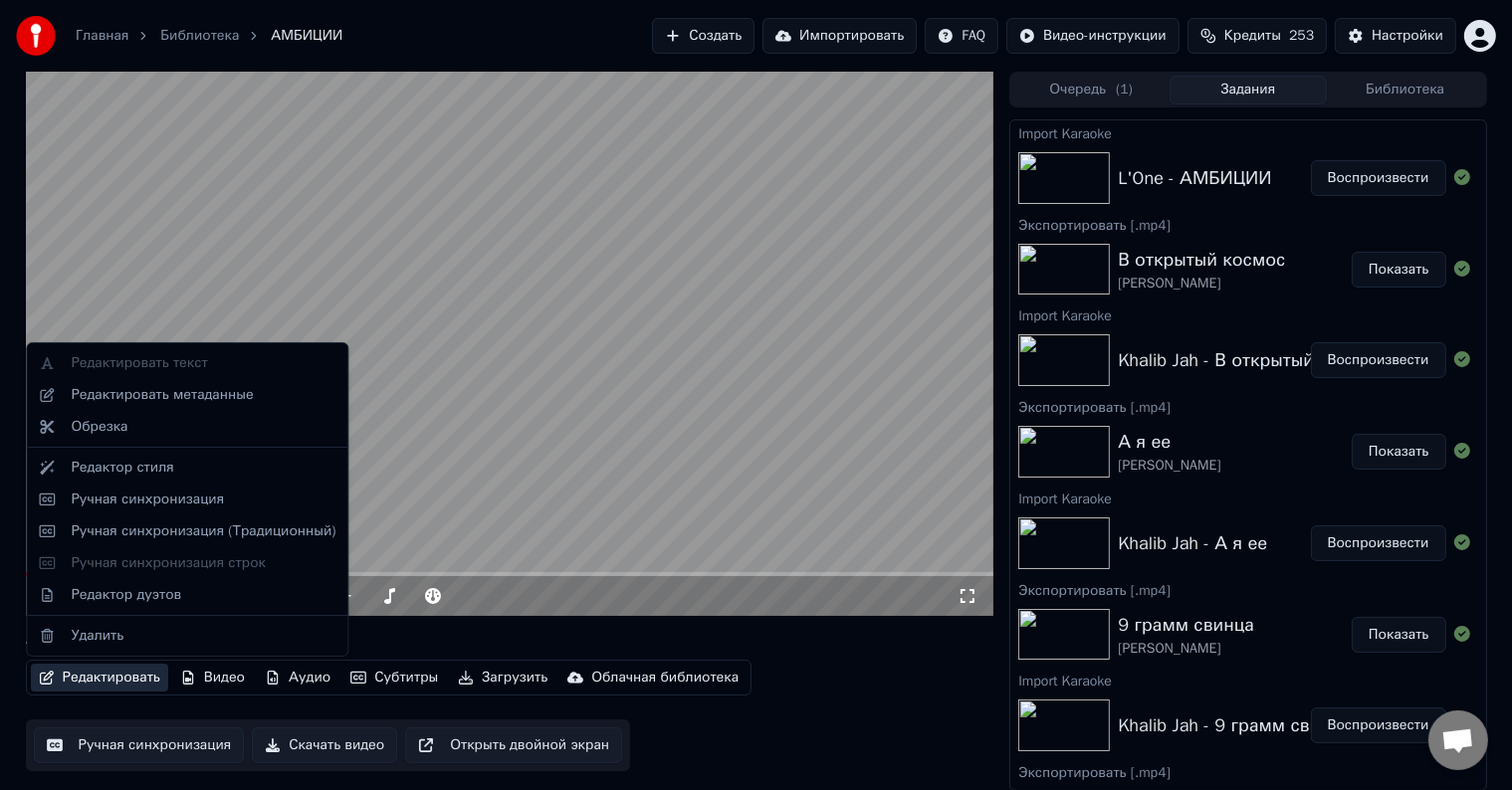 click on "Редактировать" at bounding box center [100, 678] 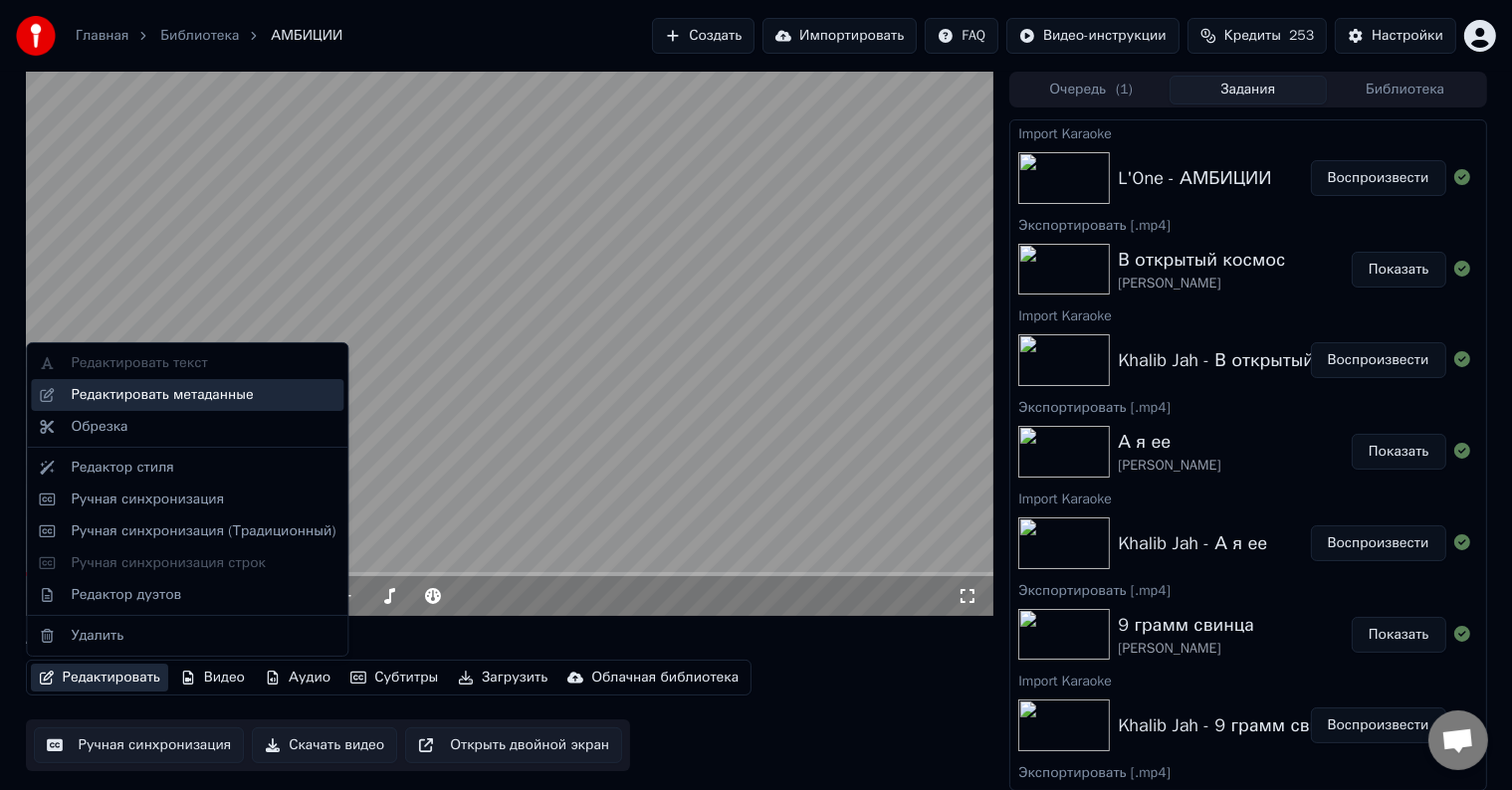 click on "Редактировать метаданные" at bounding box center [161, 395] 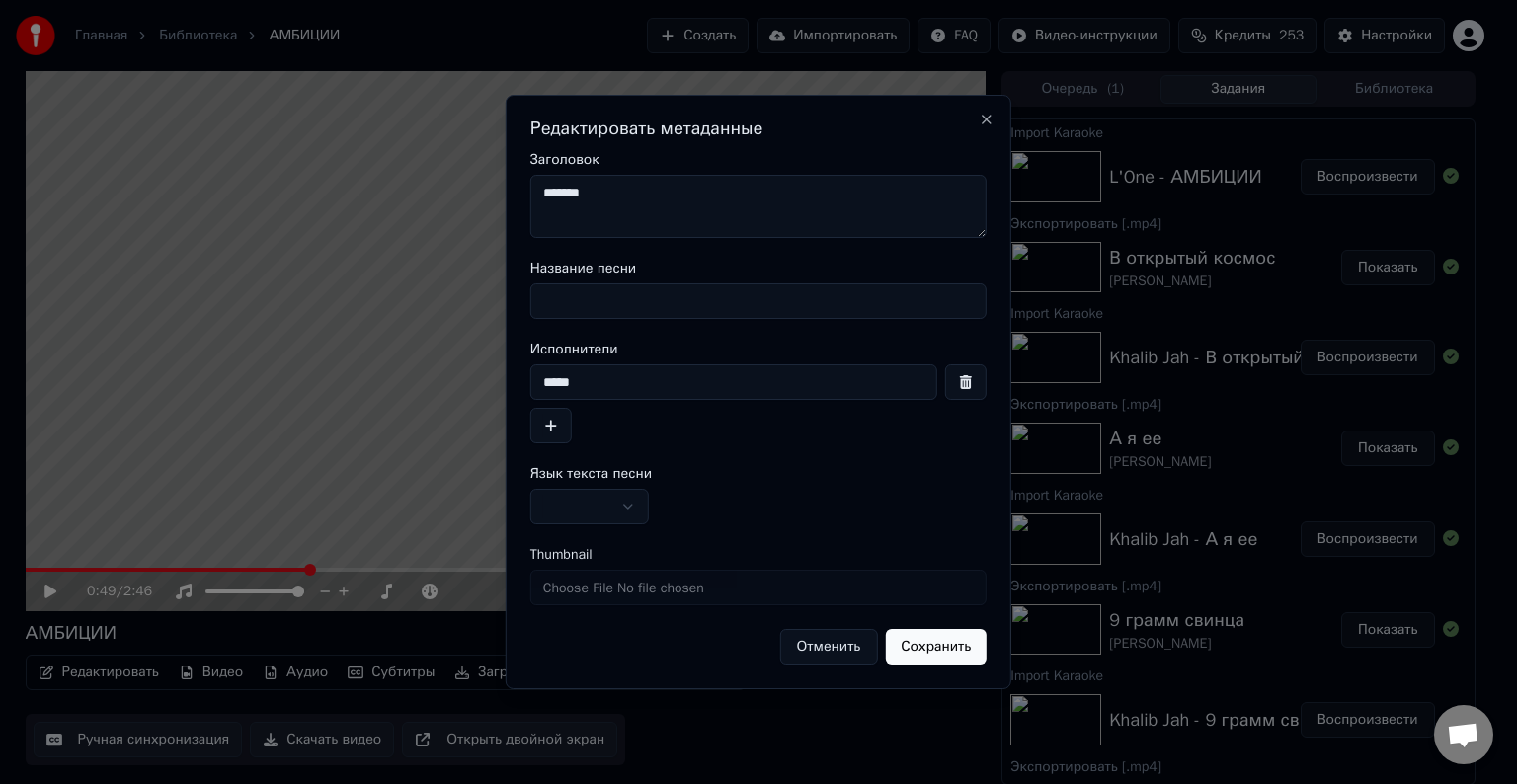 drag, startPoint x: 596, startPoint y: 375, endPoint x: 534, endPoint y: 377, distance: 62.03225 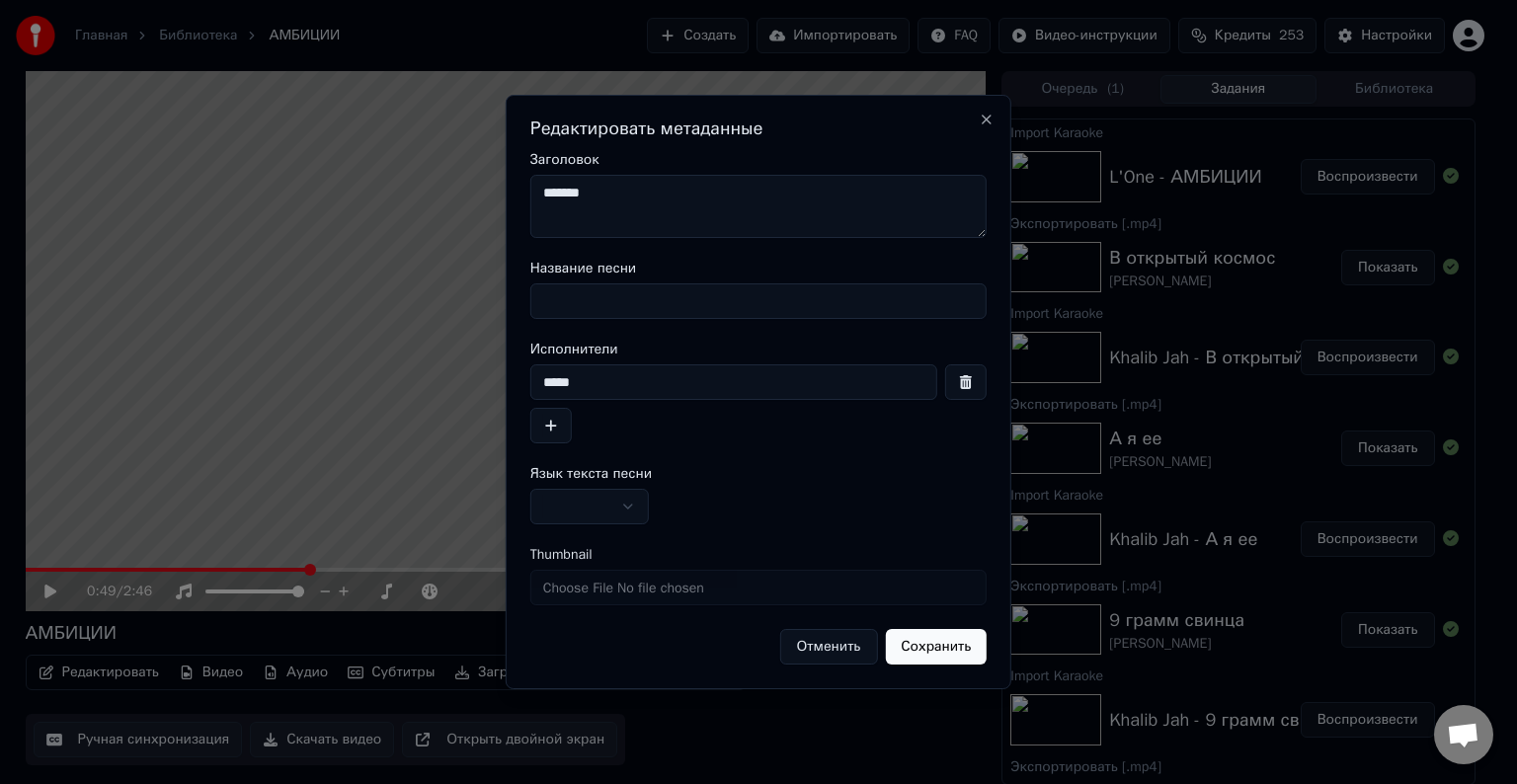 click on "*******" at bounding box center (758, 206) 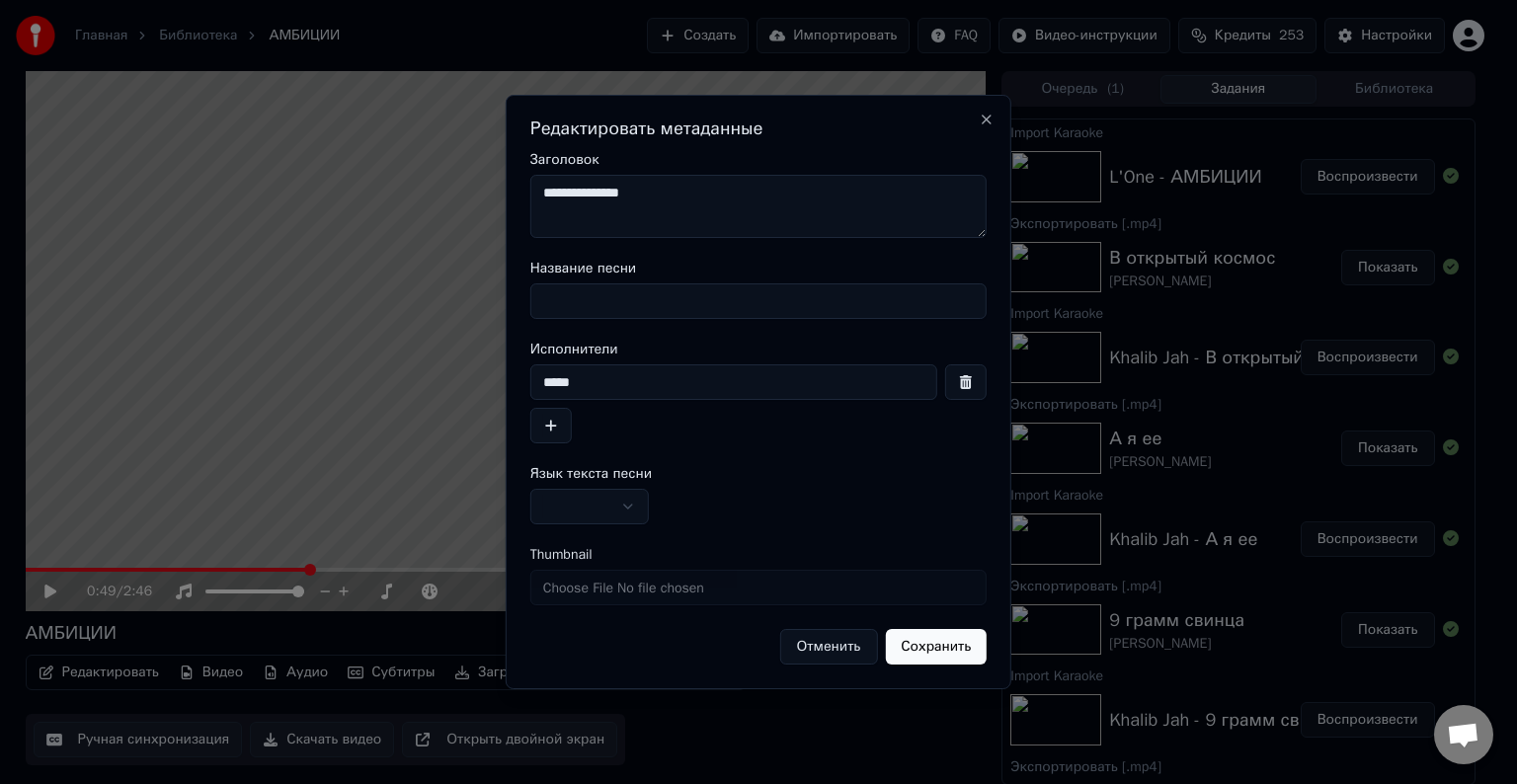 drag, startPoint x: 672, startPoint y: 186, endPoint x: 592, endPoint y: 199, distance: 81.04937 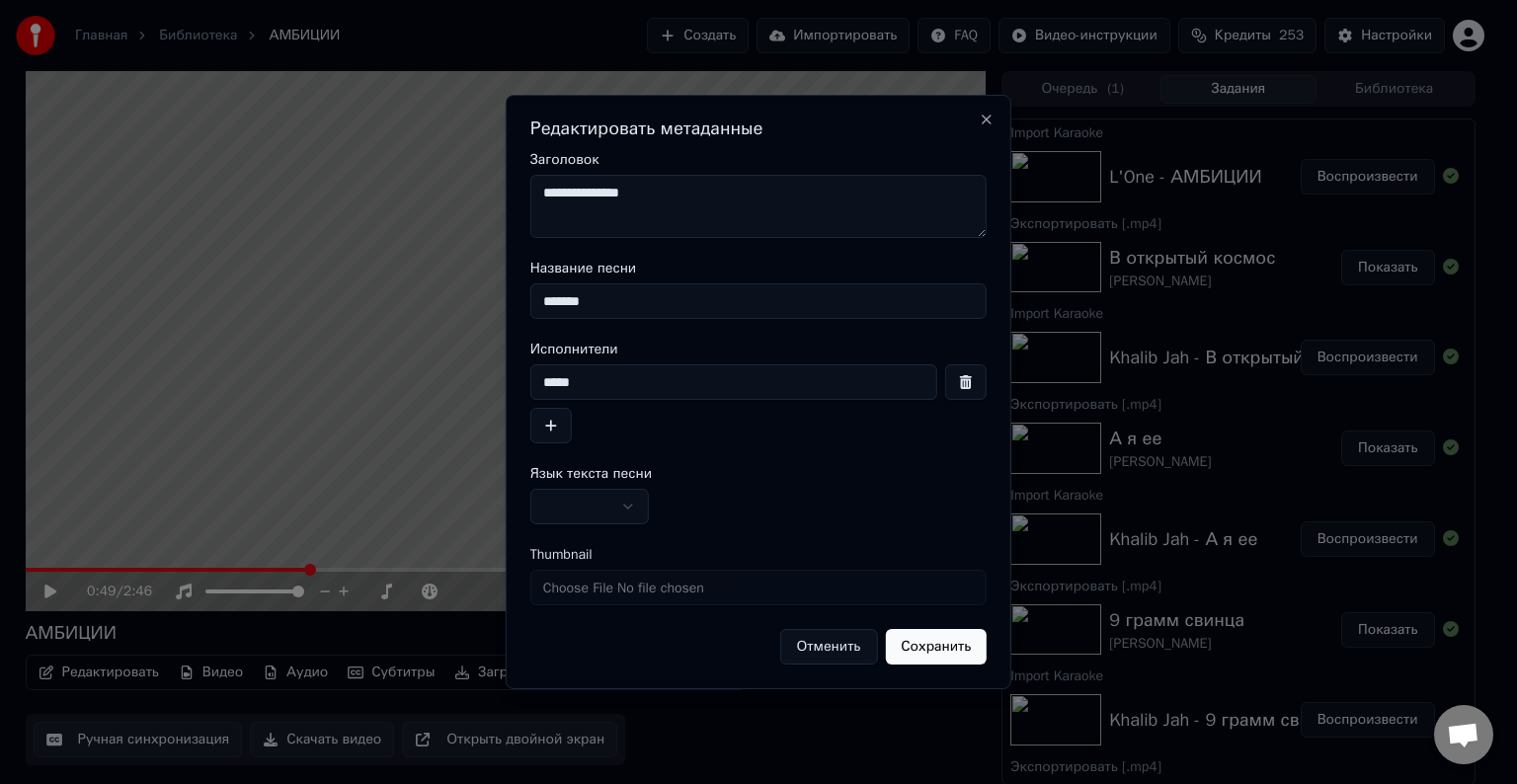 type on "*******" 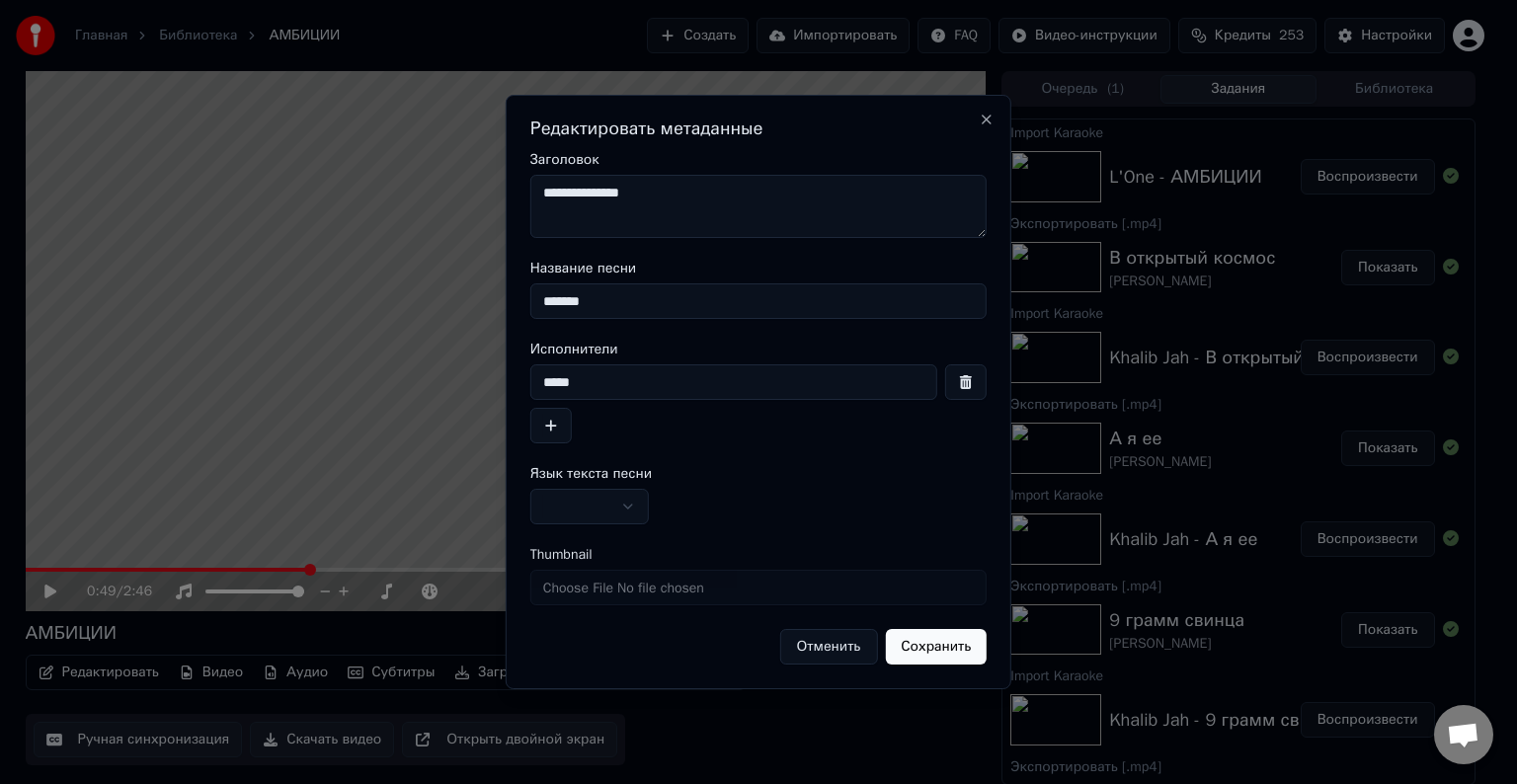 click on "Главная Библиотека АМБИЦИИ Создать Импортировать FAQ Видео-инструкции Кредиты 253 Настройки 0:49  /  2:46 АМБИЦИИ Редактировать Видео Аудио Субтитры Загрузить Облачная библиотека Ручная синхронизация Скачать видео Открыть двойной экран Очередь ( 1 ) Задания Библиотека Import Karaoke L'One - АМБИЦИИ Воспроизвести Экспортировать [.mp4] В открытый космос [PERSON_NAME] Показать Import Karaoke Khalib Jah - В открытый космос Воспроизвести Экспортировать [.mp4] А я ее Khalib Jah Показать Import Karaoke Khalib Jah - А я ее Воспроизвести Экспортировать [.mp4] 9 грамм свинца [PERSON_NAME] Показать Import Karaoke Khalib Jah - 9 грамм свинца JONY" at bounding box center (750, 392) 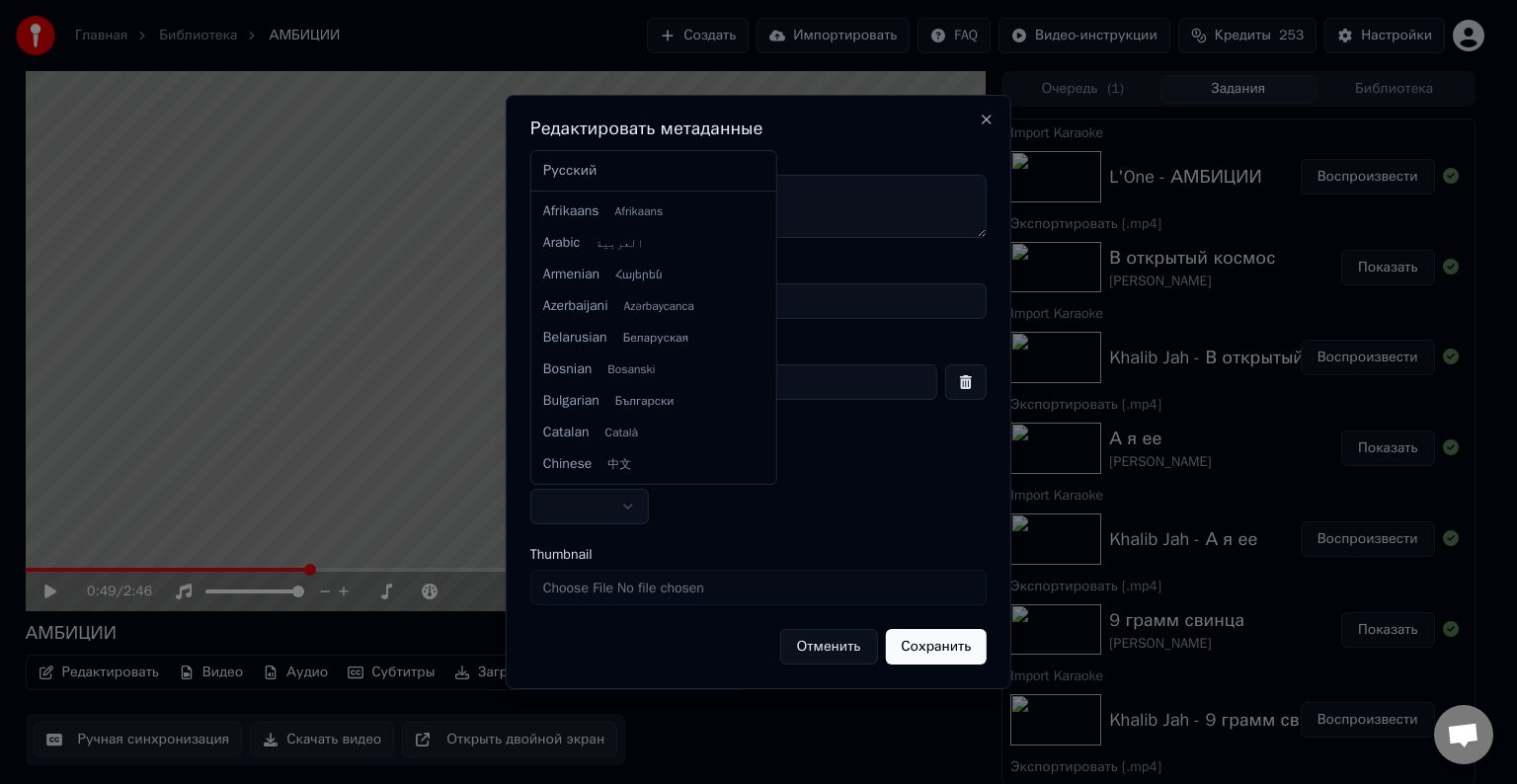 select on "**" 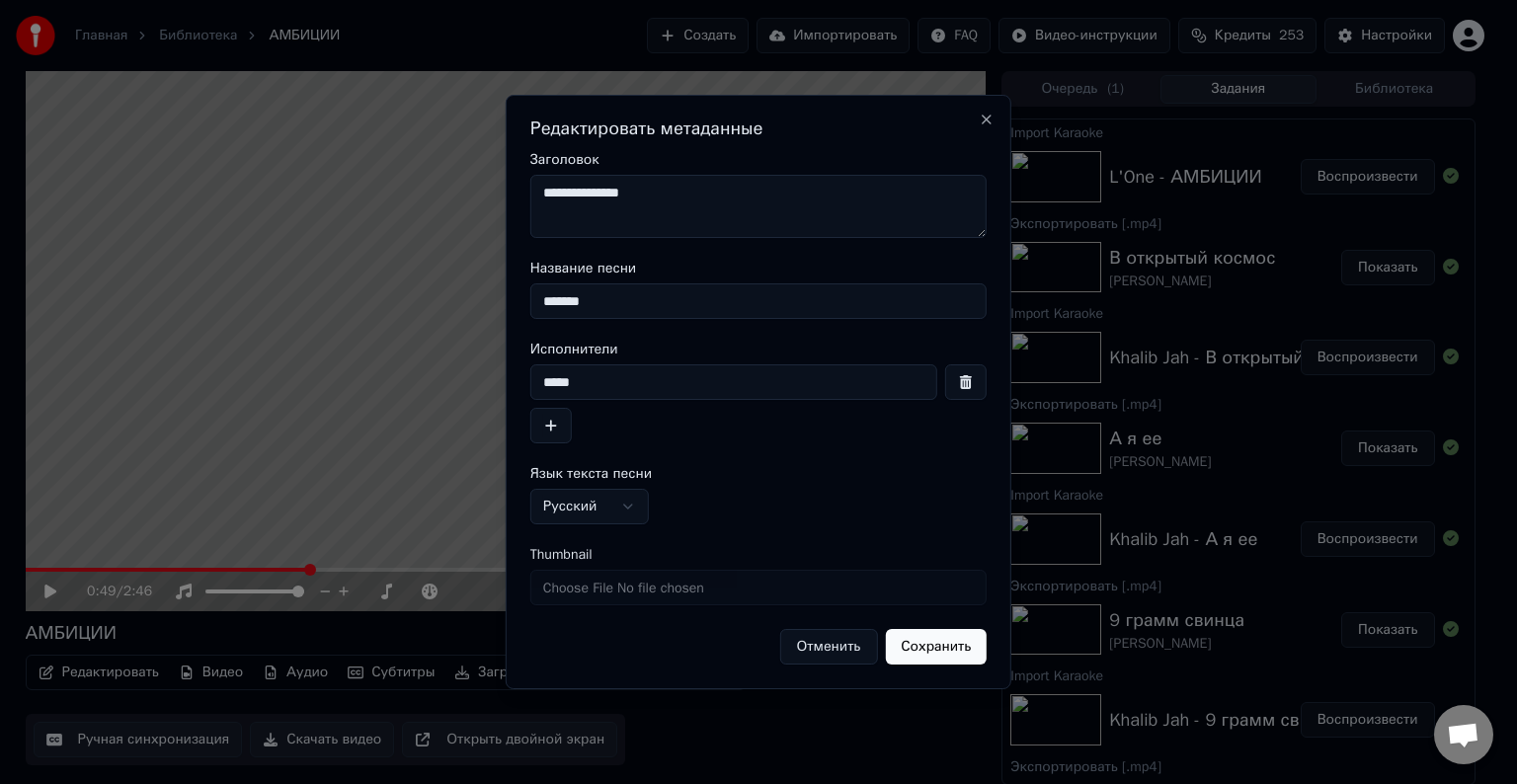 click on "Сохранить" at bounding box center [935, 647] 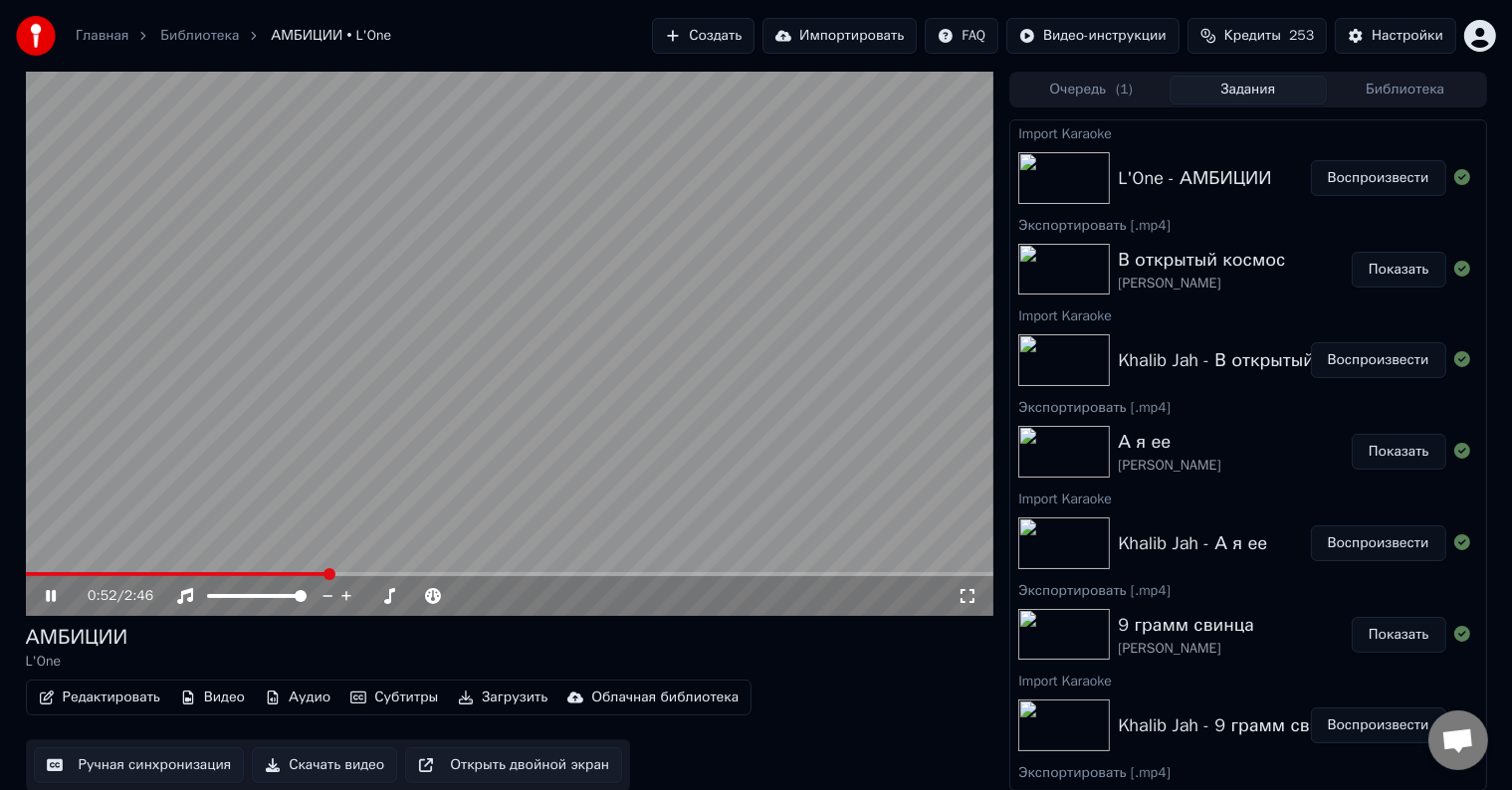 click 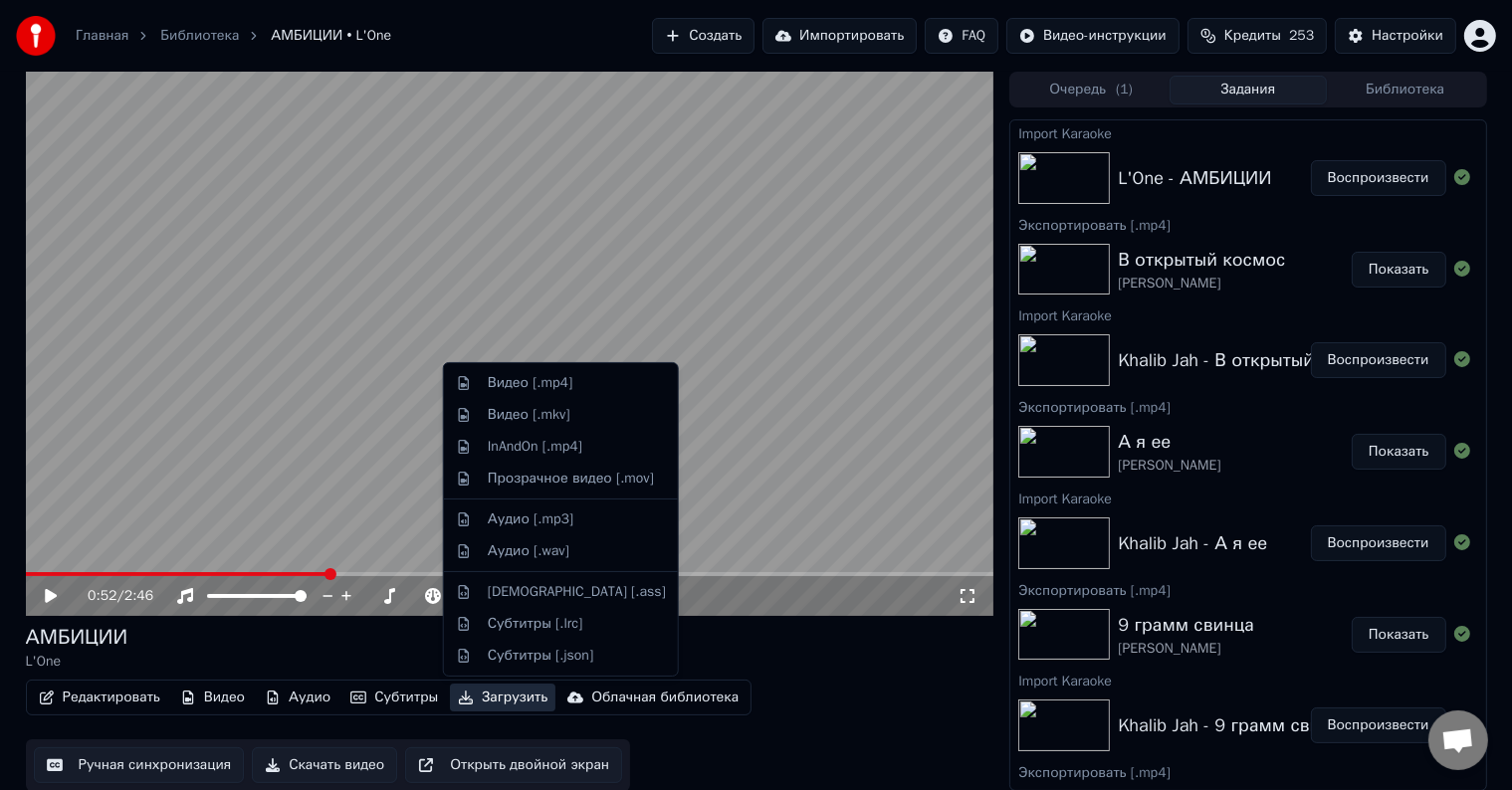 click on "Загрузить" at bounding box center [503, 697] 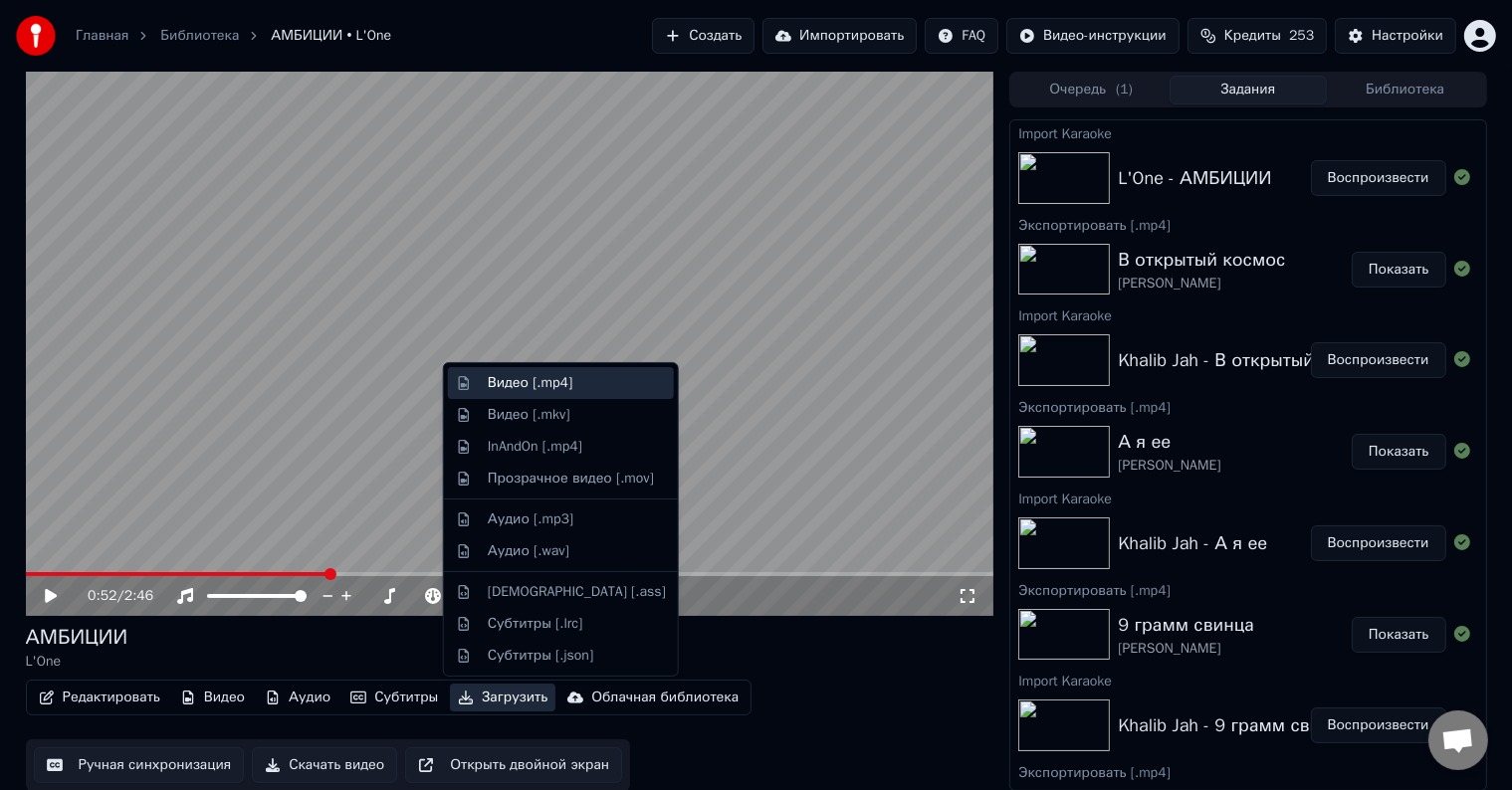click on "Видео [.mp4]" at bounding box center (530, 383) 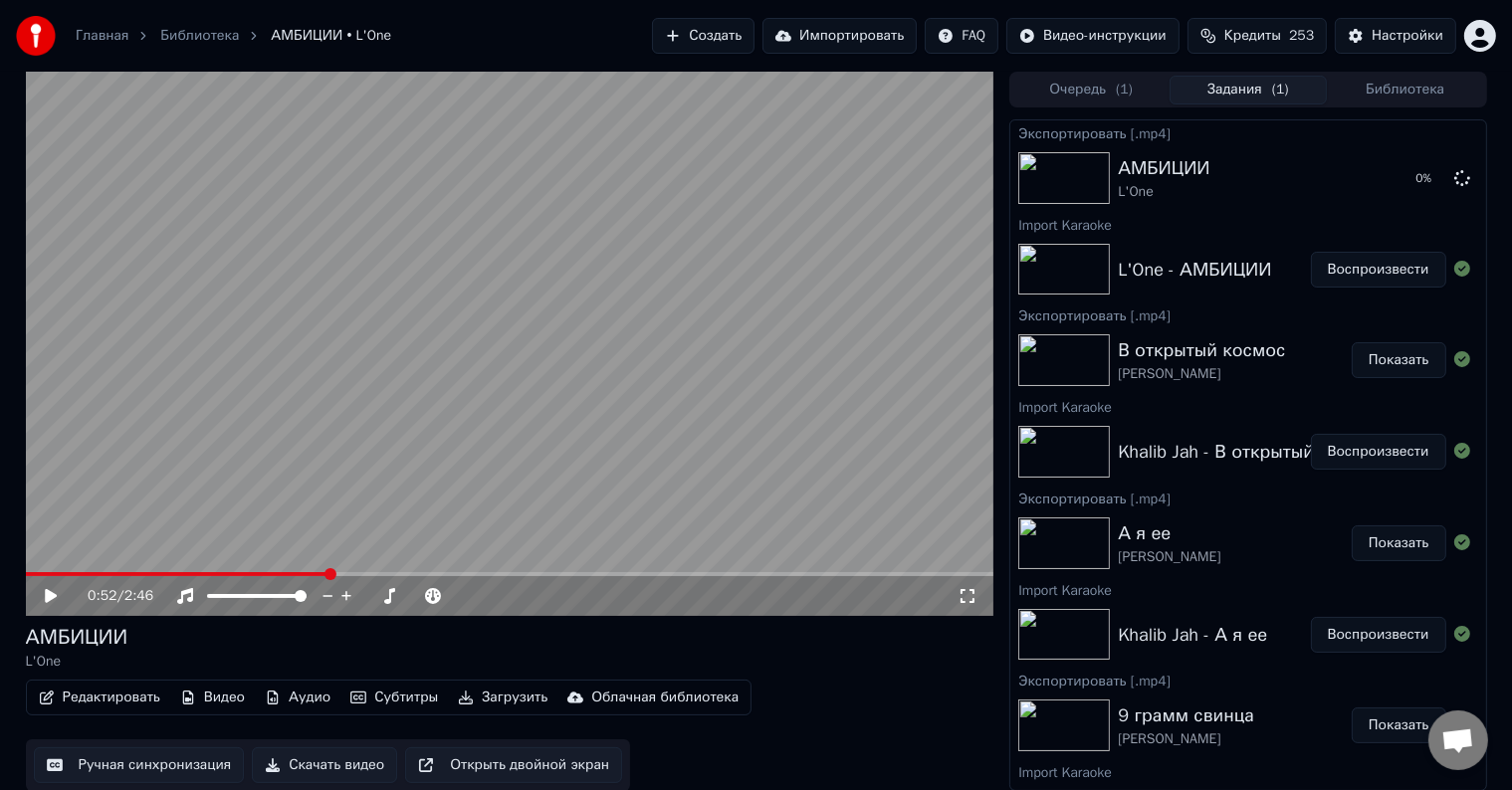 click on "Импортировать" at bounding box center [839, 36] 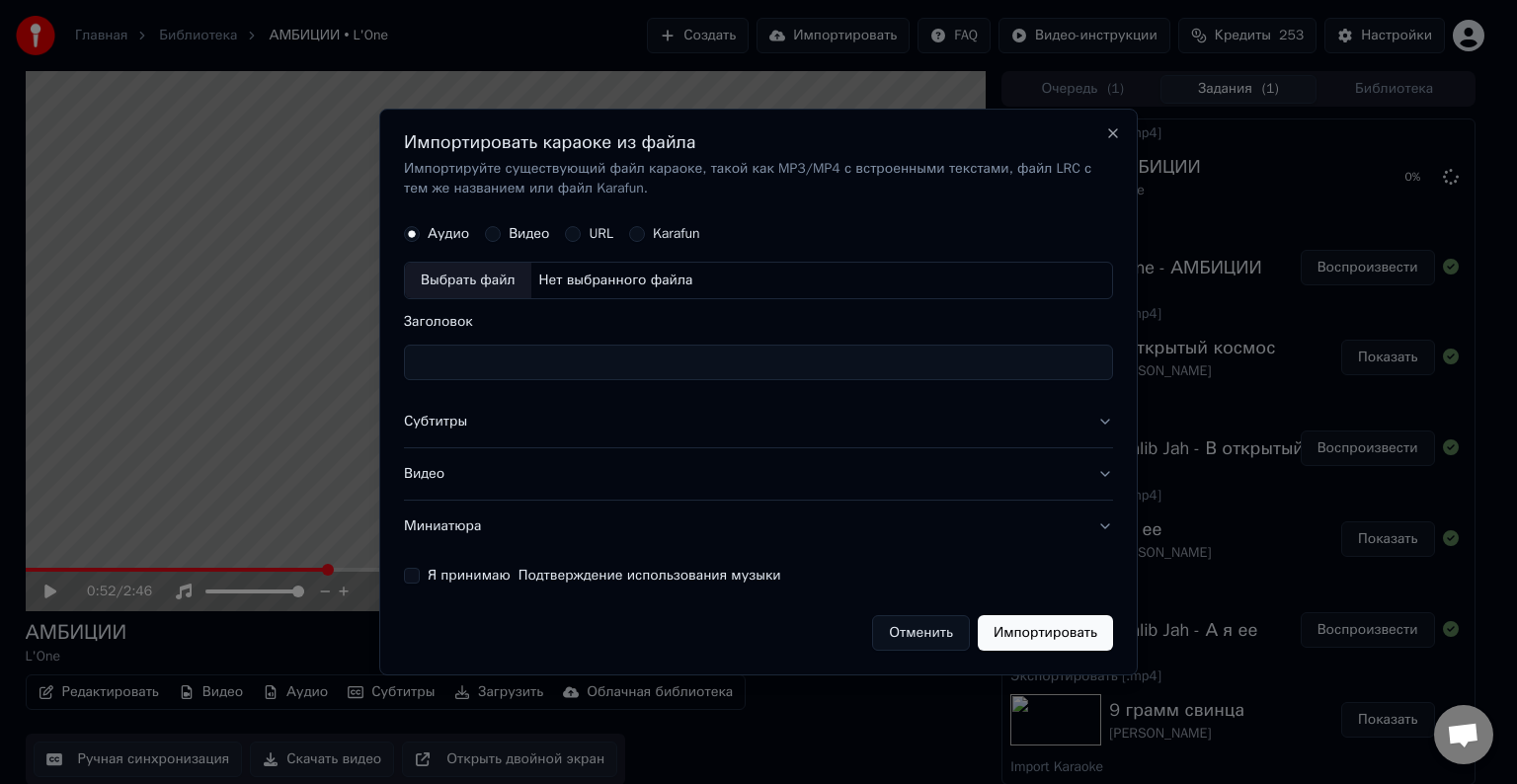click on "Выбрать файл" at bounding box center [468, 280] 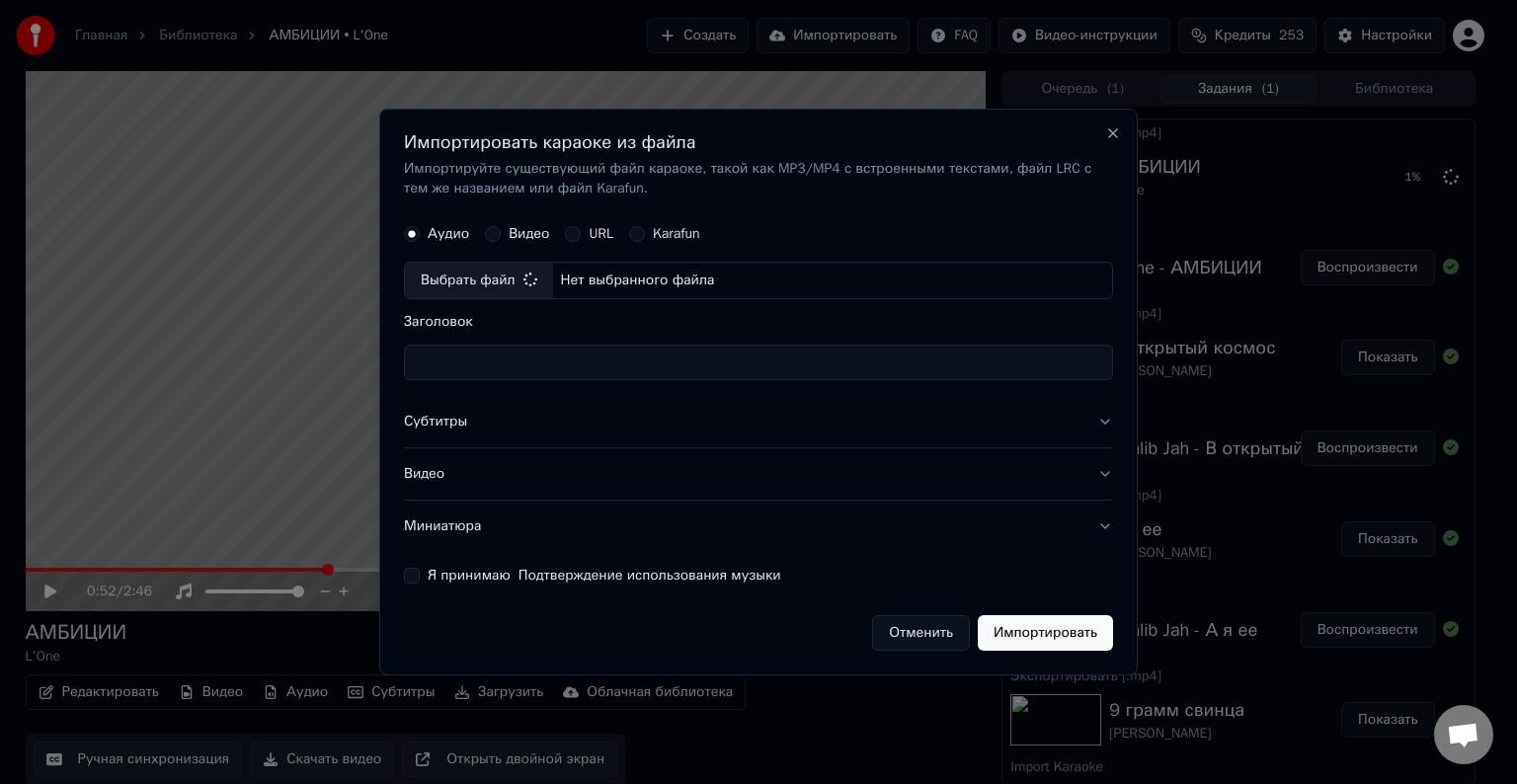 type on "**********" 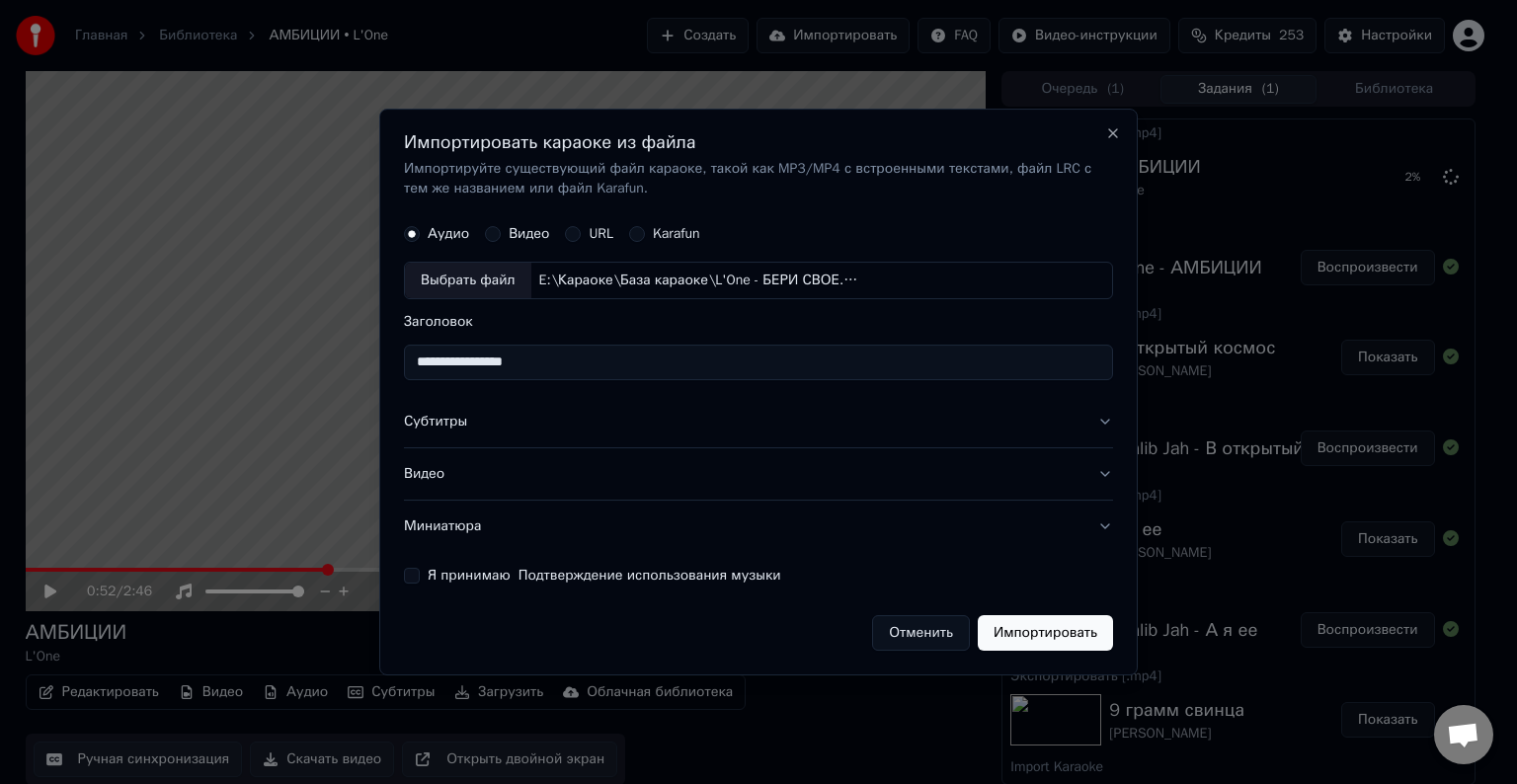 click on "Субтитры" at bounding box center [758, 422] 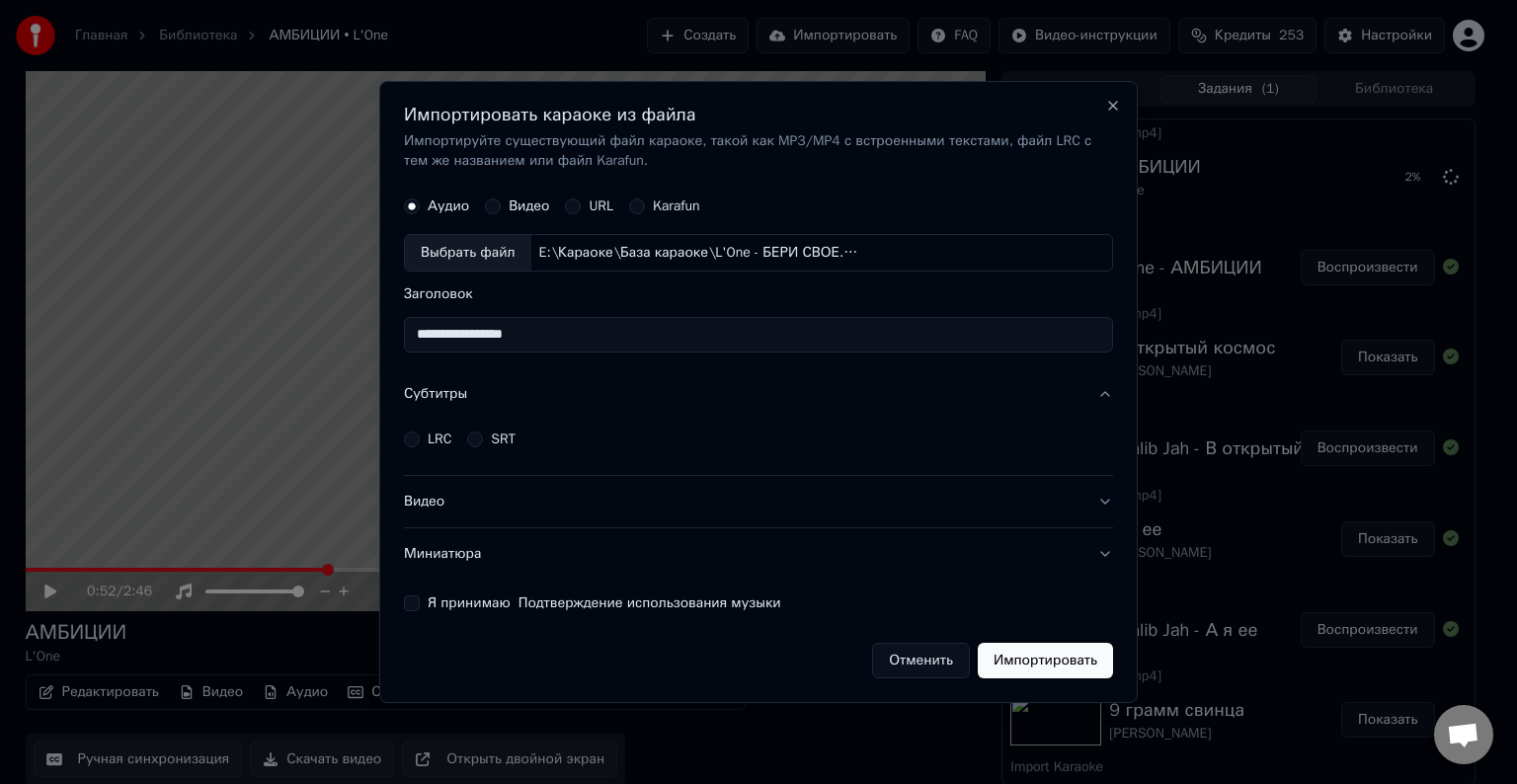 click on "LRC" at bounding box center [428, 439] 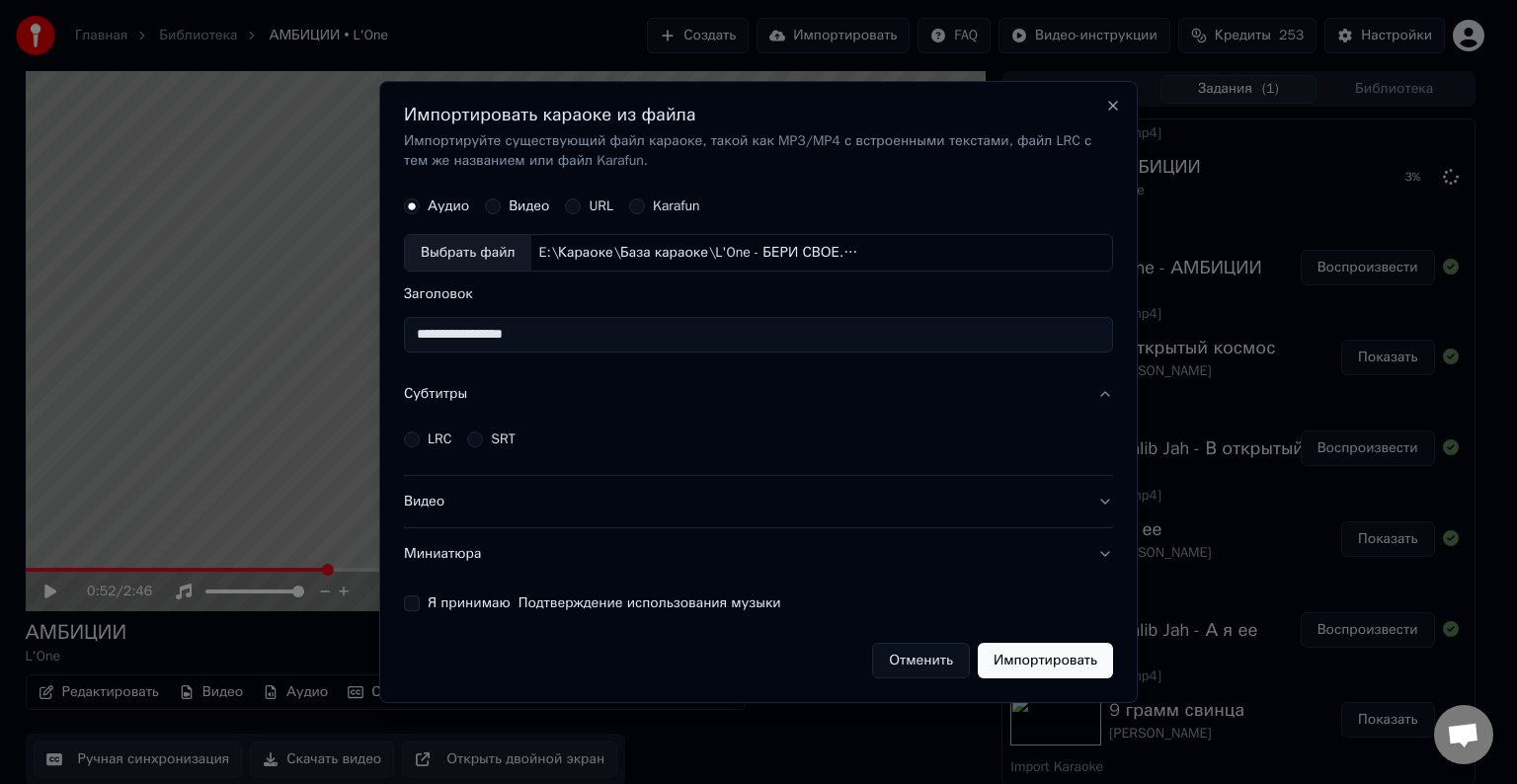click on "LRC" at bounding box center [412, 439] 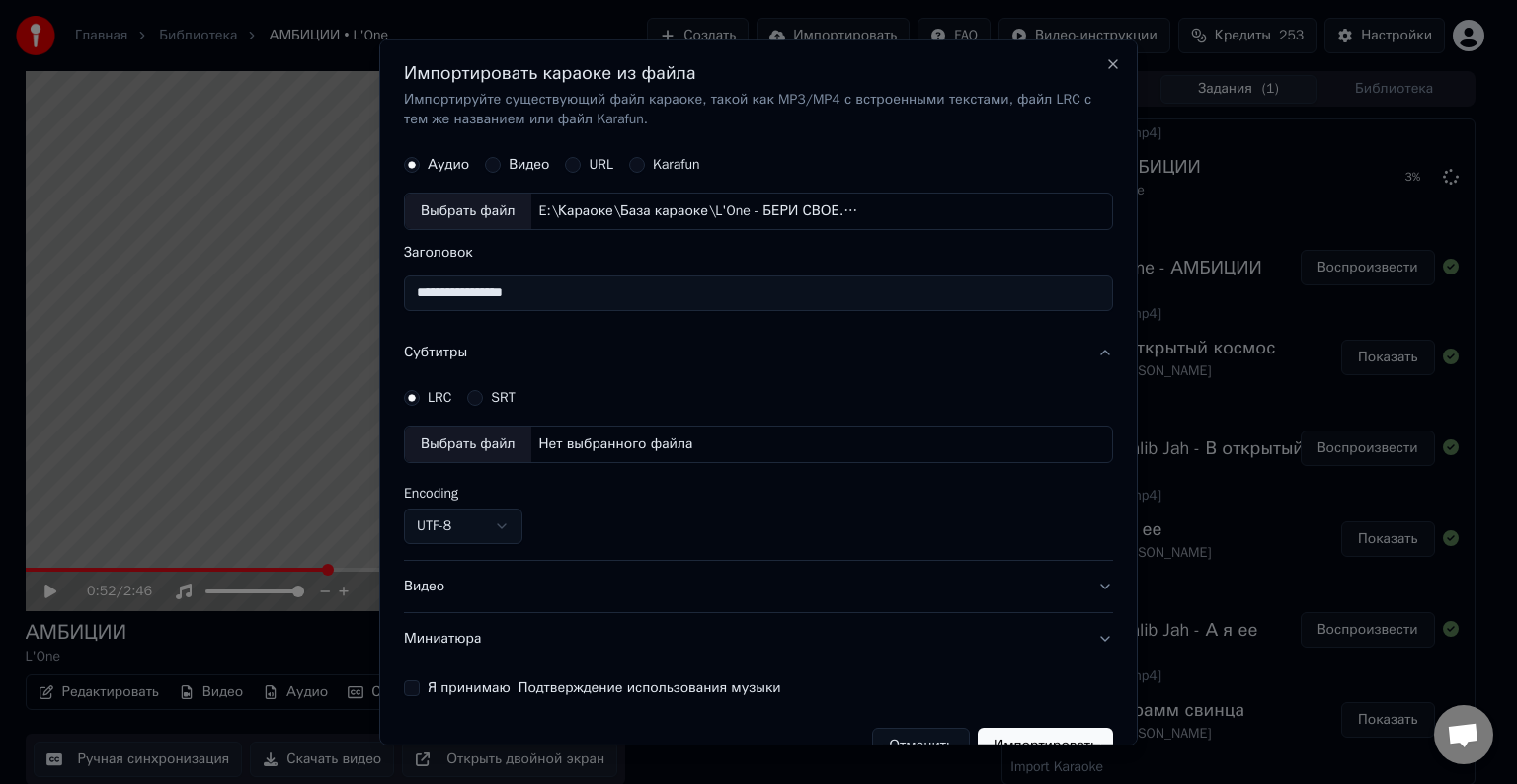 click on "Выбрать файл" at bounding box center [468, 444] 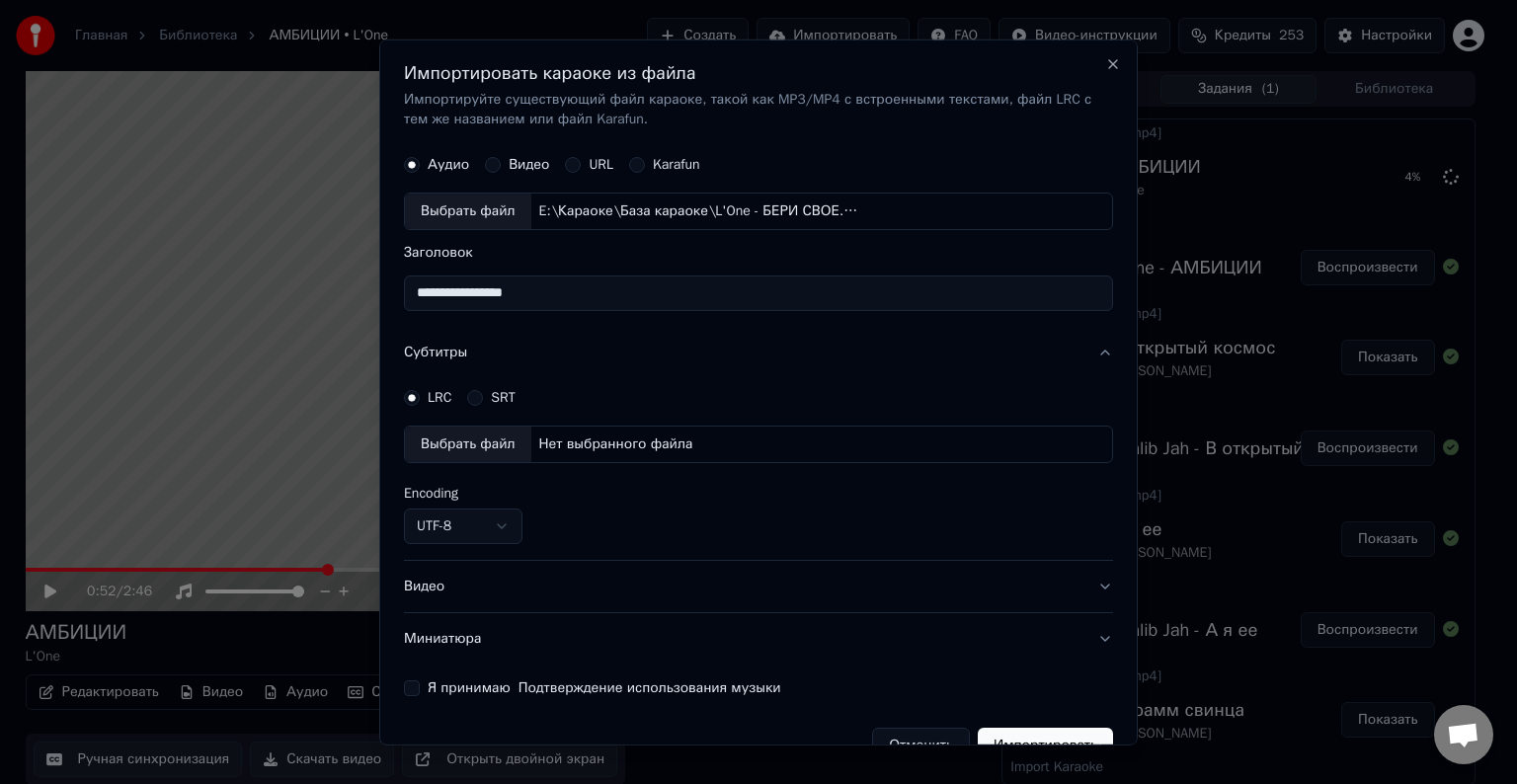 select on "**********" 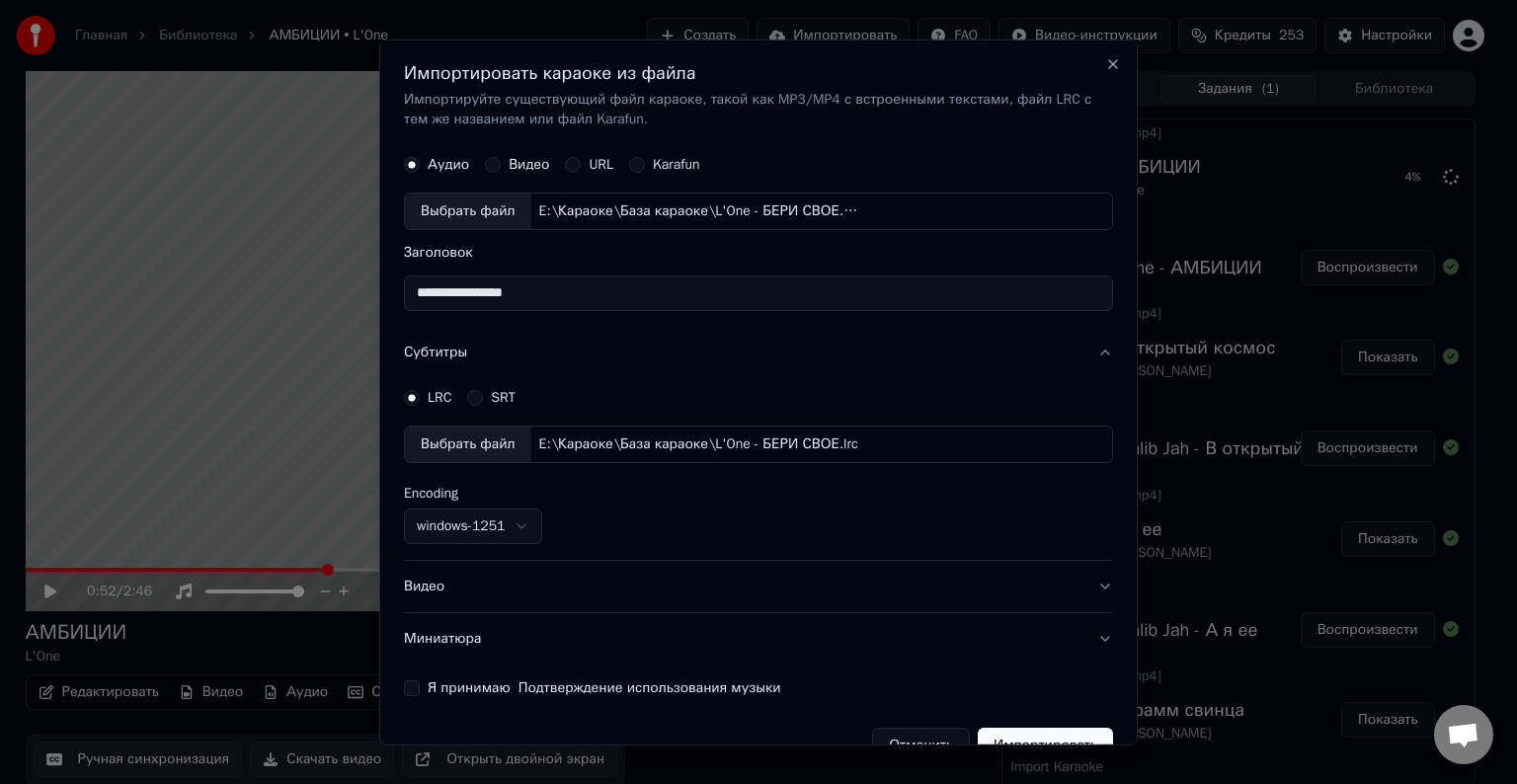click on "Видео" at bounding box center (758, 587) 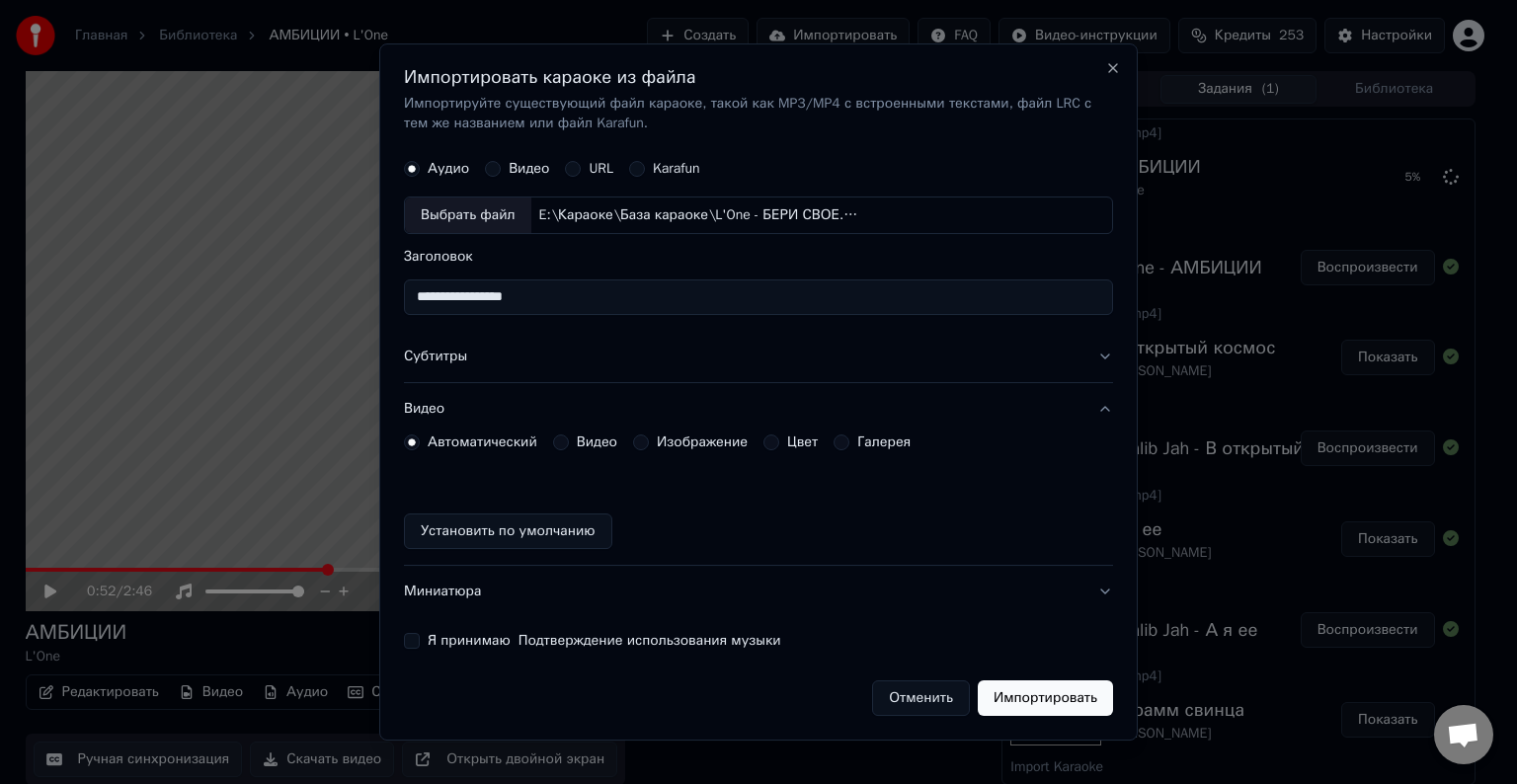 click on "Видео" at bounding box center (597, 442) 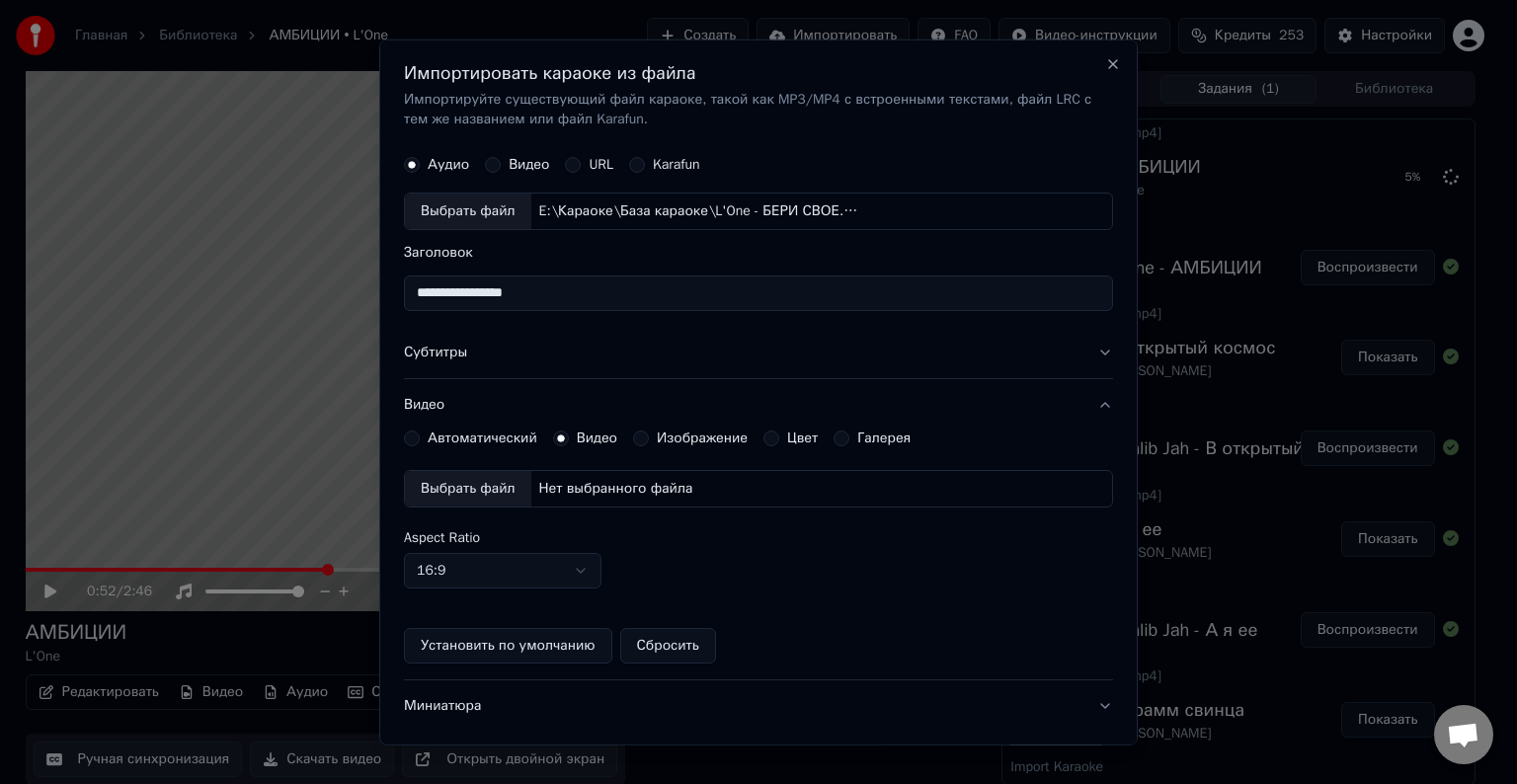 click on "Выбрать файл" at bounding box center (468, 489) 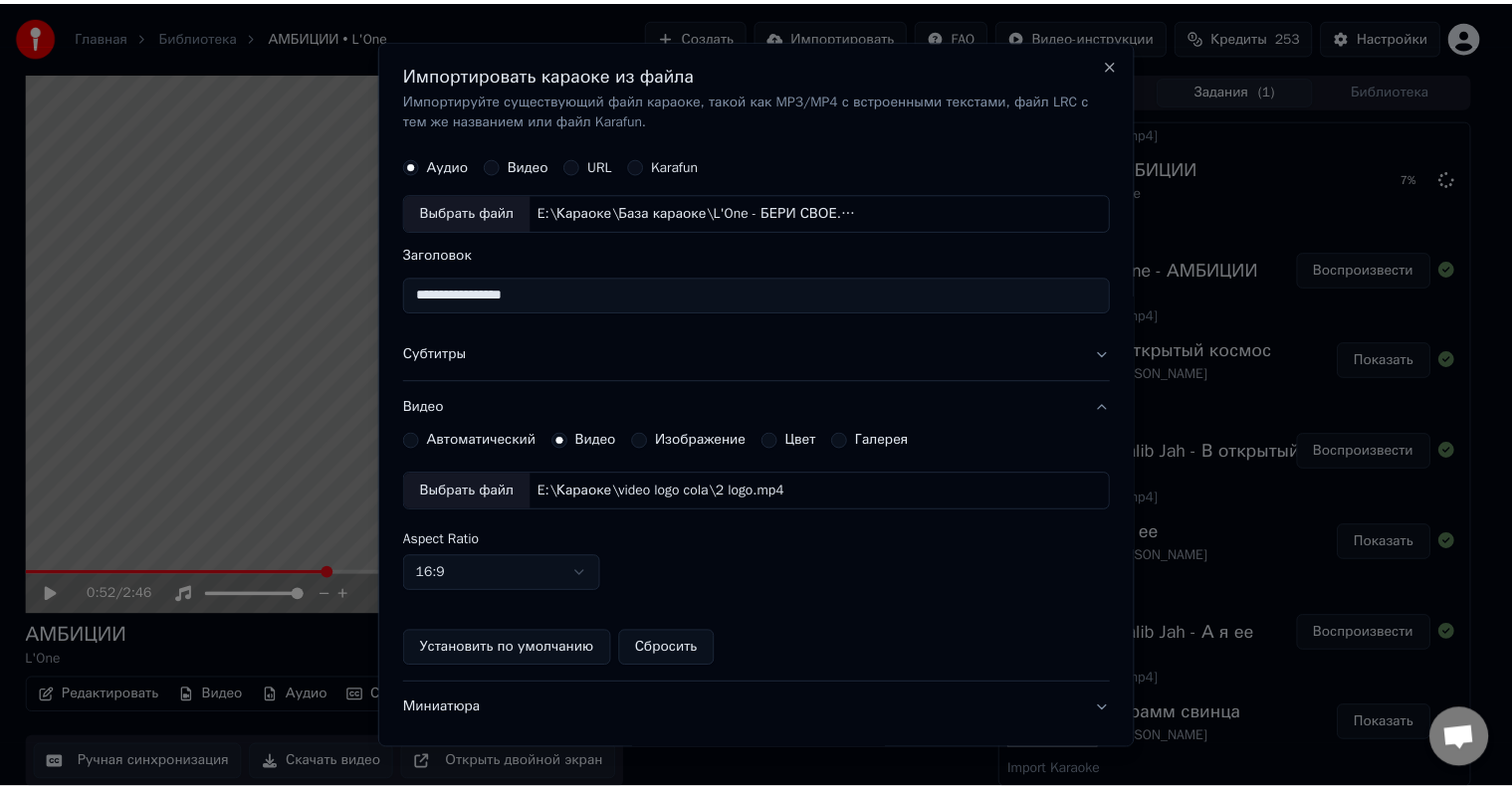 scroll, scrollTop: 108, scrollLeft: 0, axis: vertical 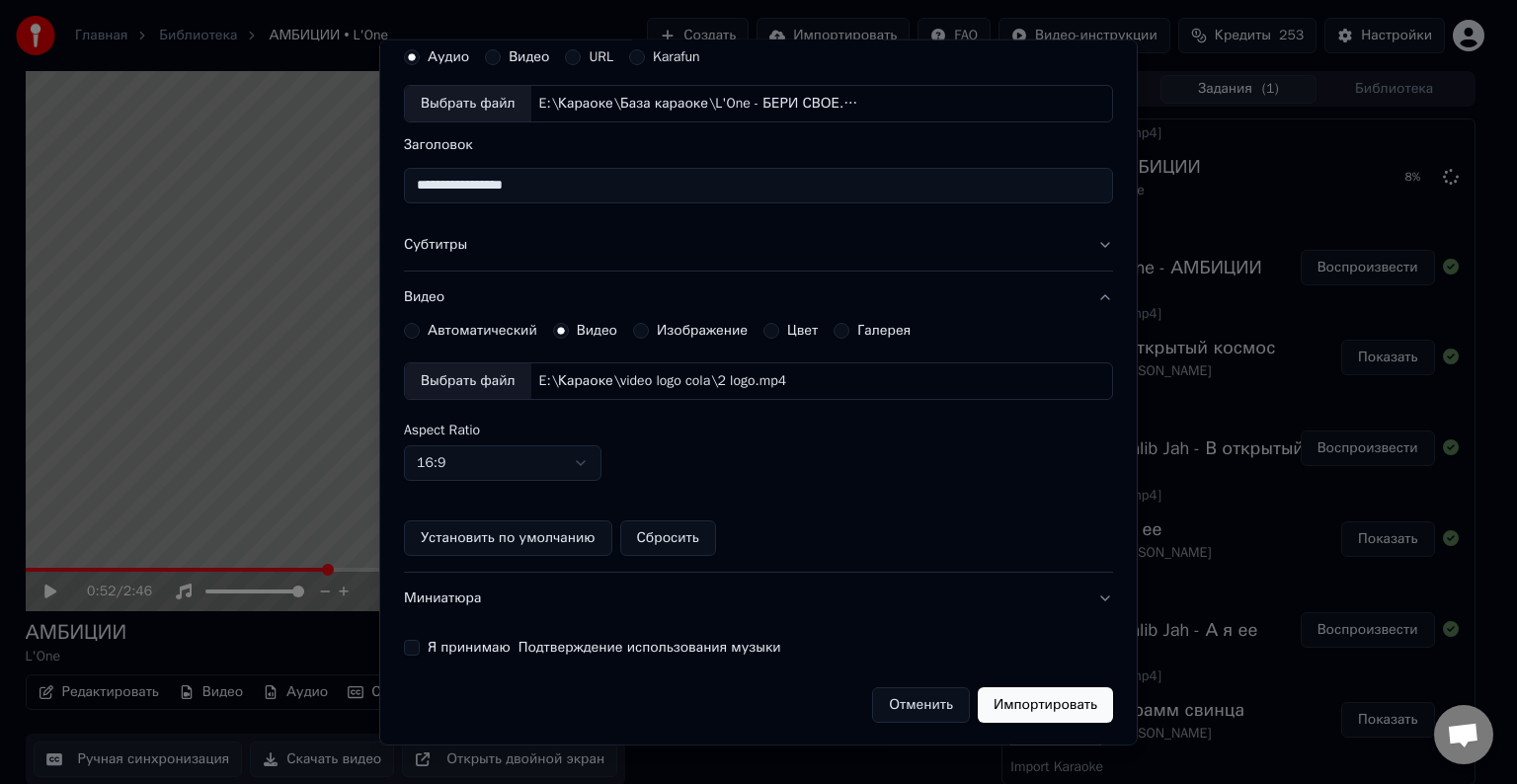 click on "**********" at bounding box center (758, 380) 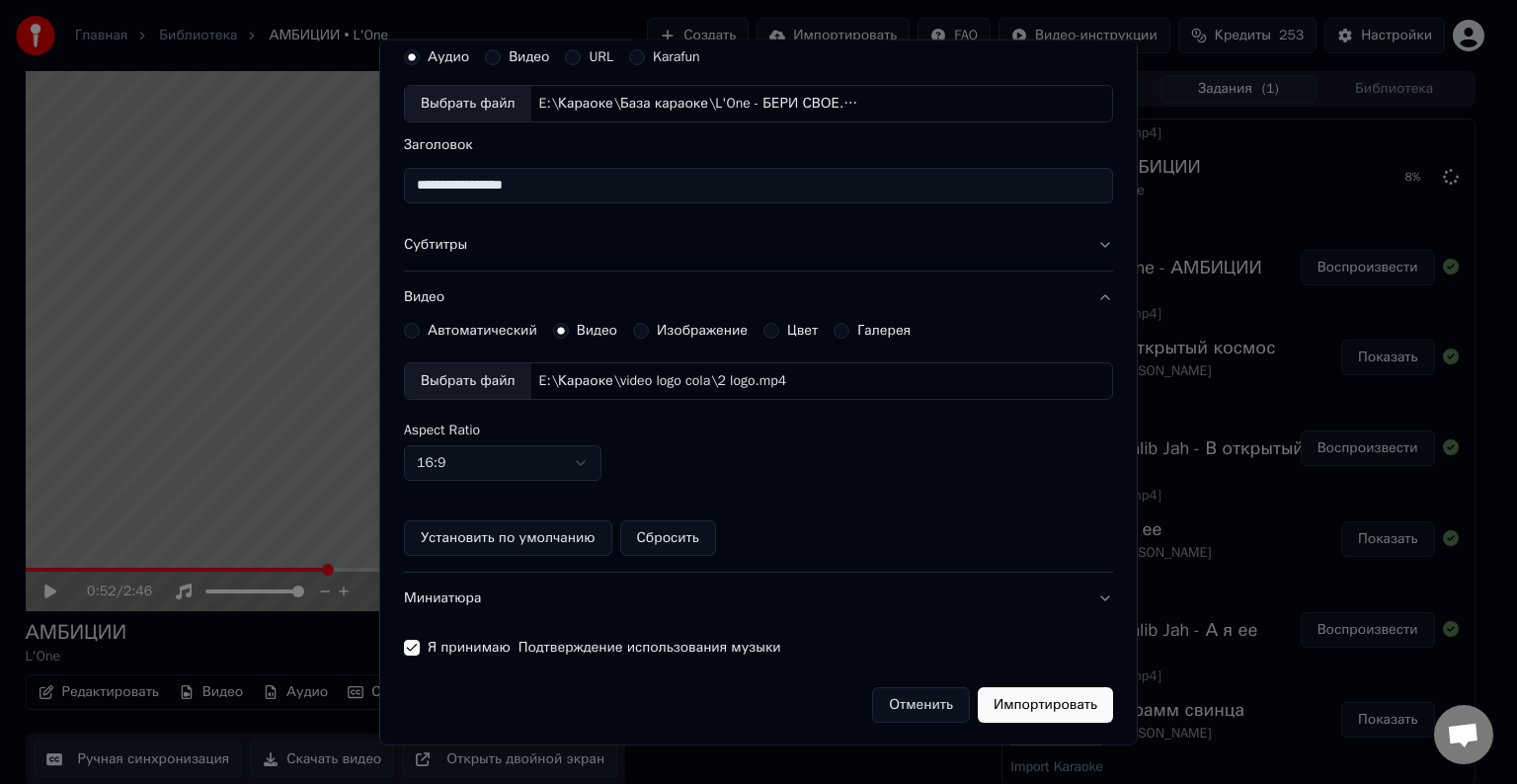 click on "Импортировать" at bounding box center (1045, 705) 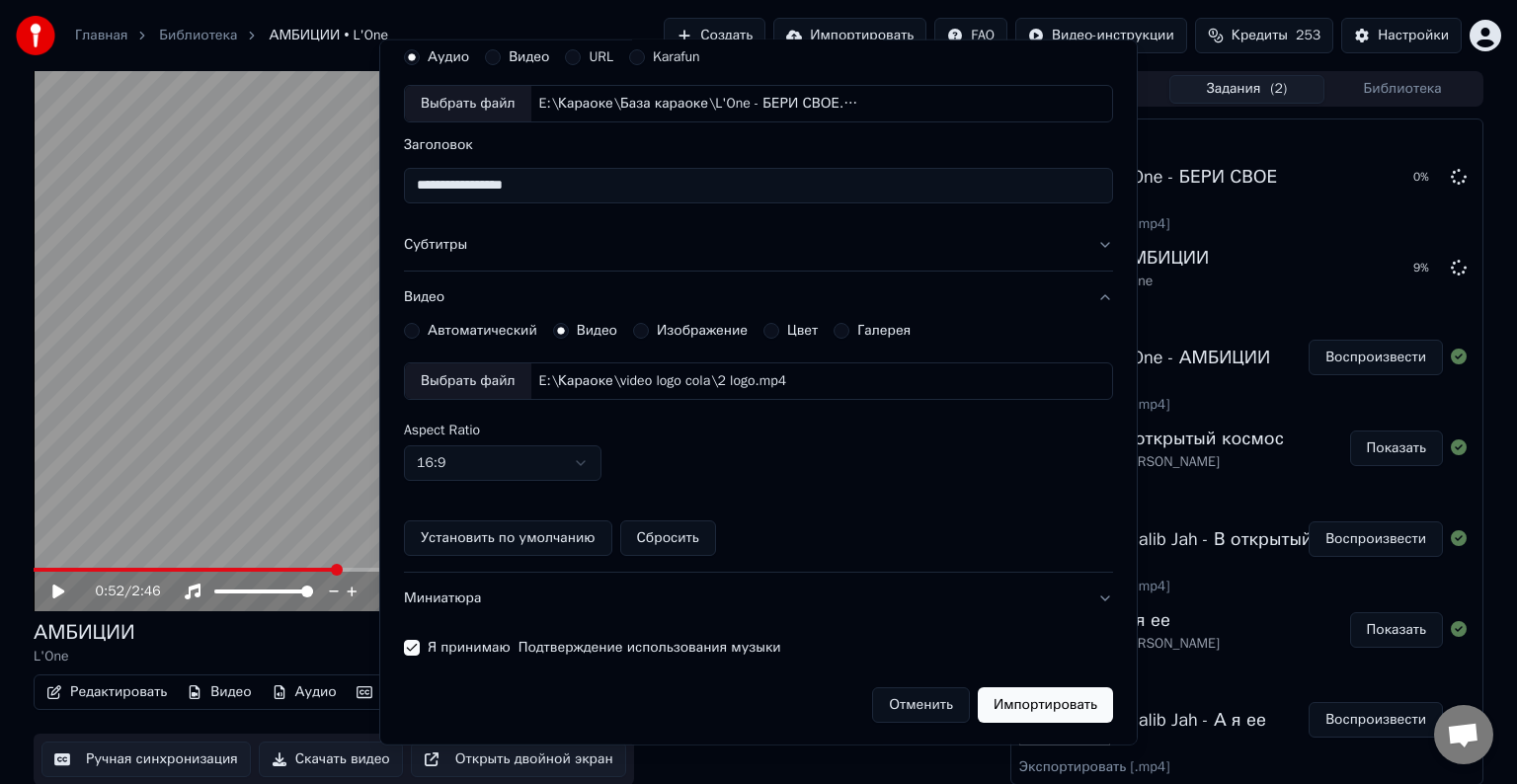 type 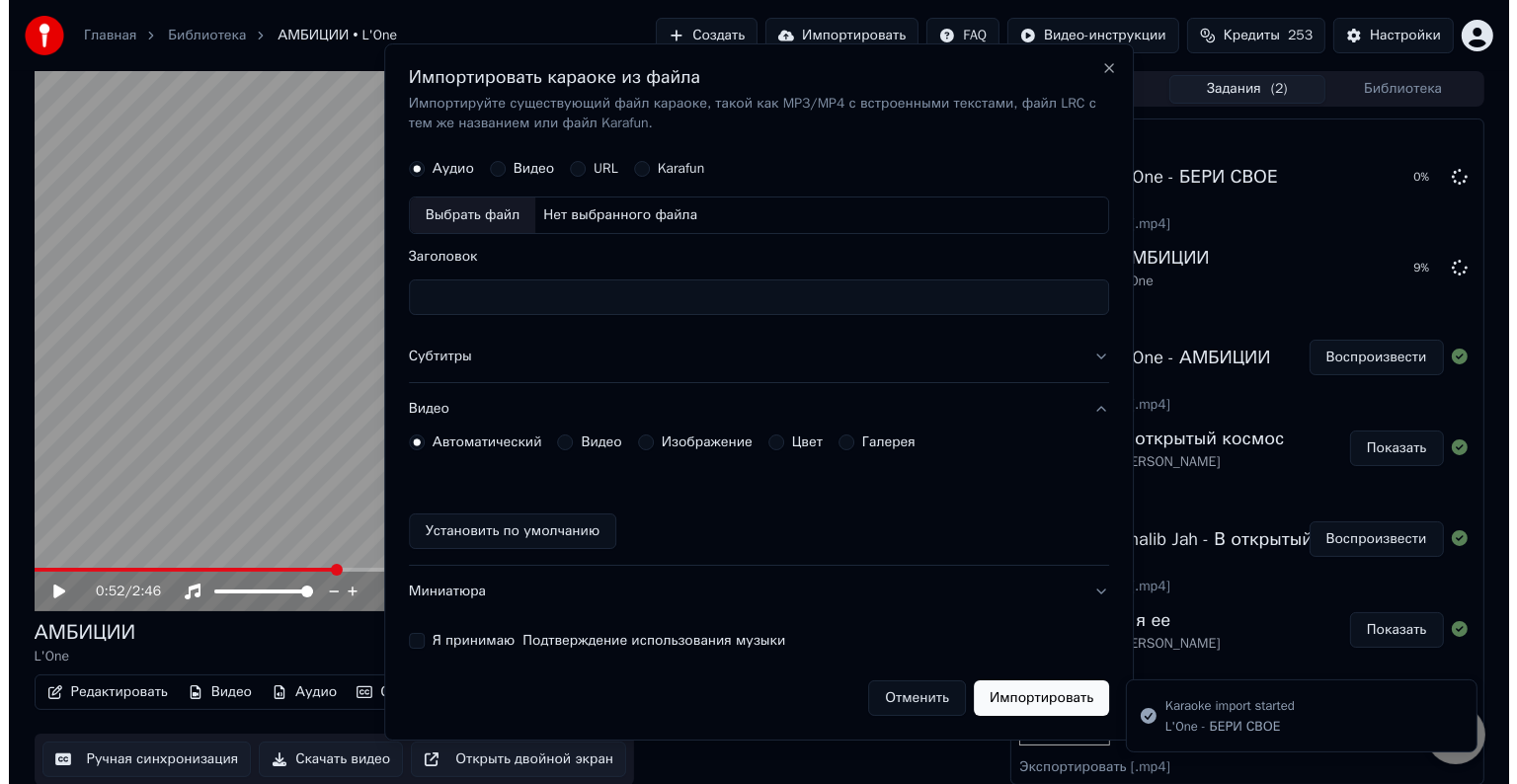 scroll, scrollTop: 0, scrollLeft: 0, axis: both 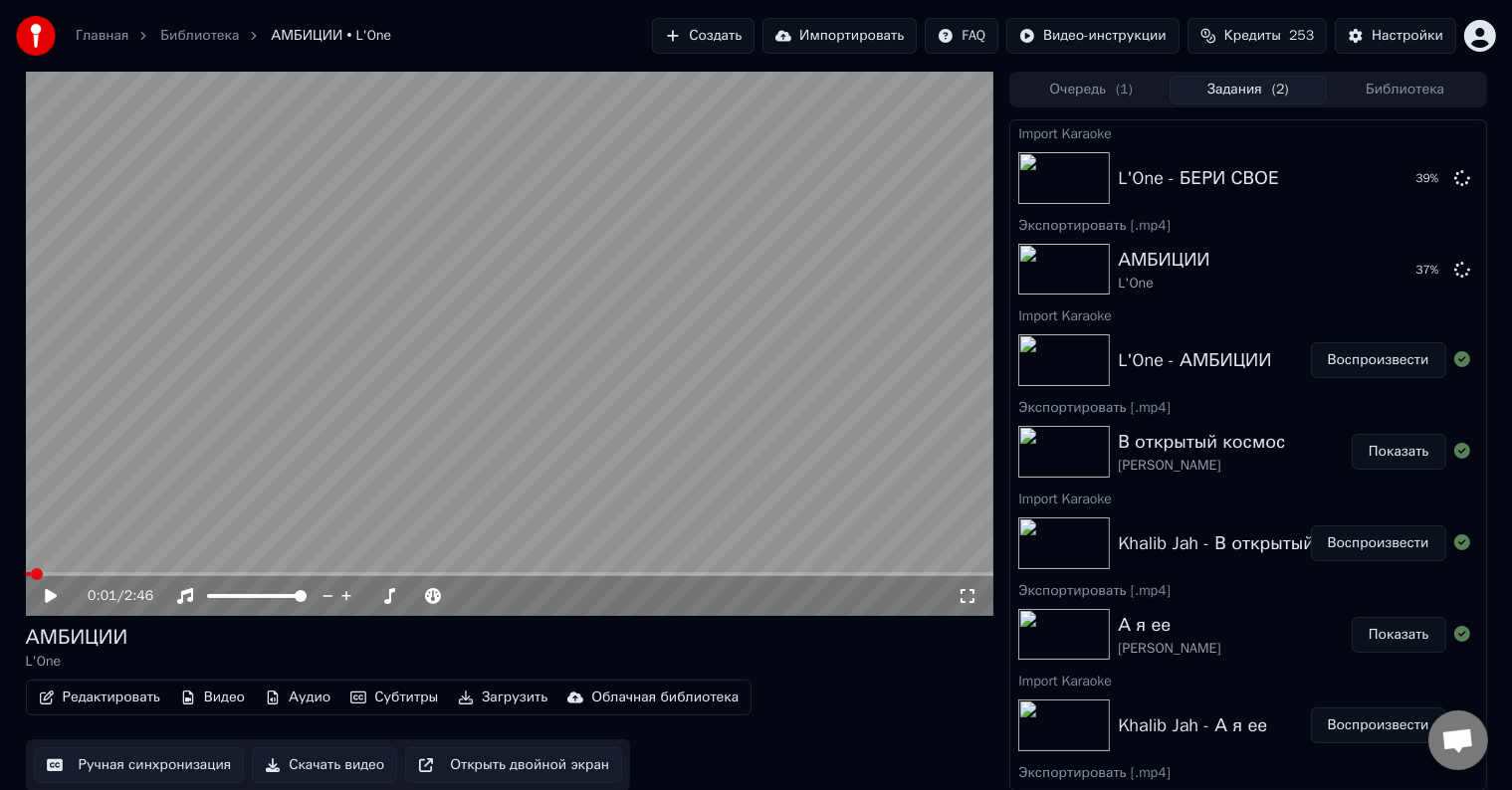 click at bounding box center (510, 574) 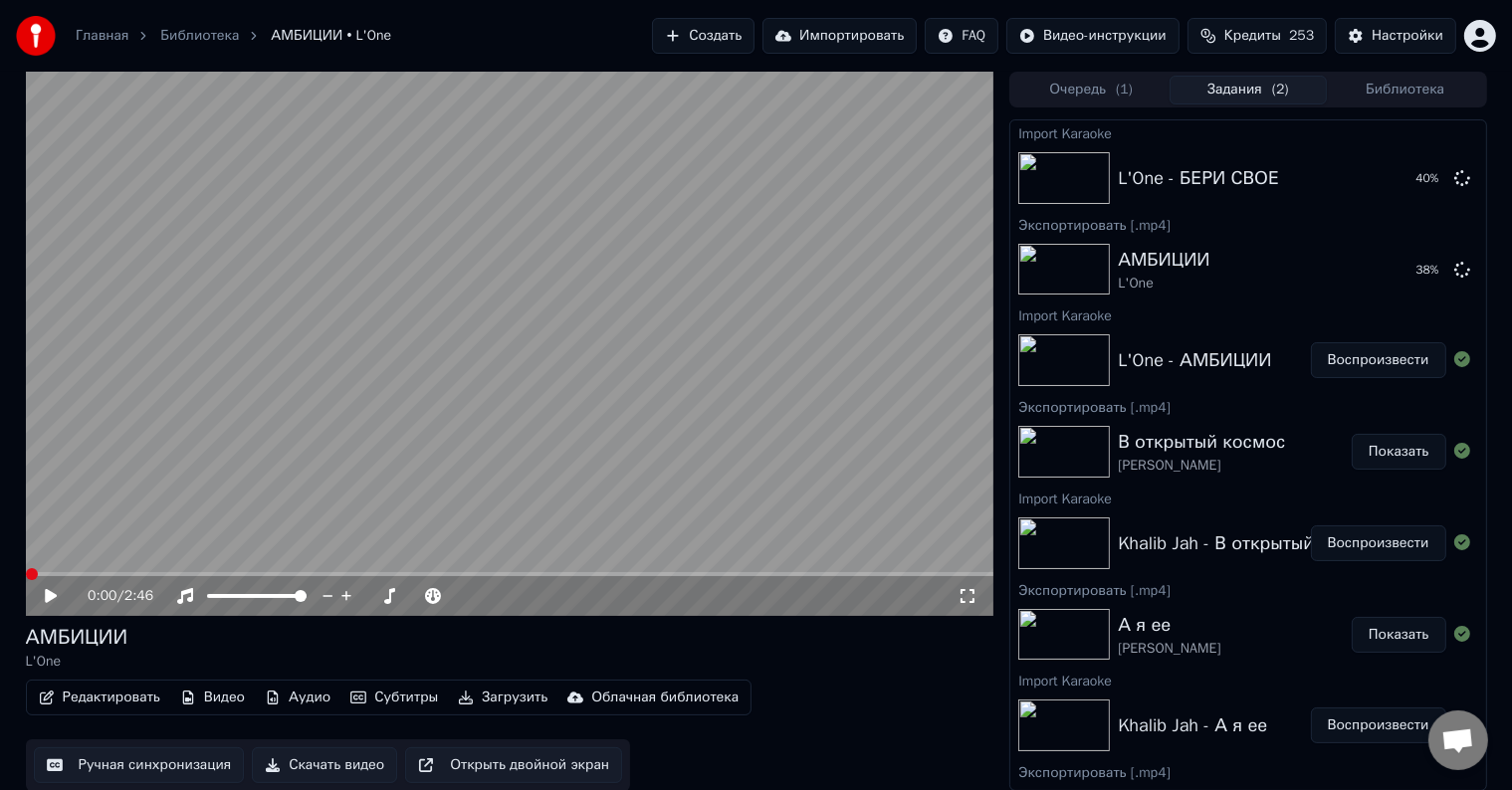 click at bounding box center (32, 574) 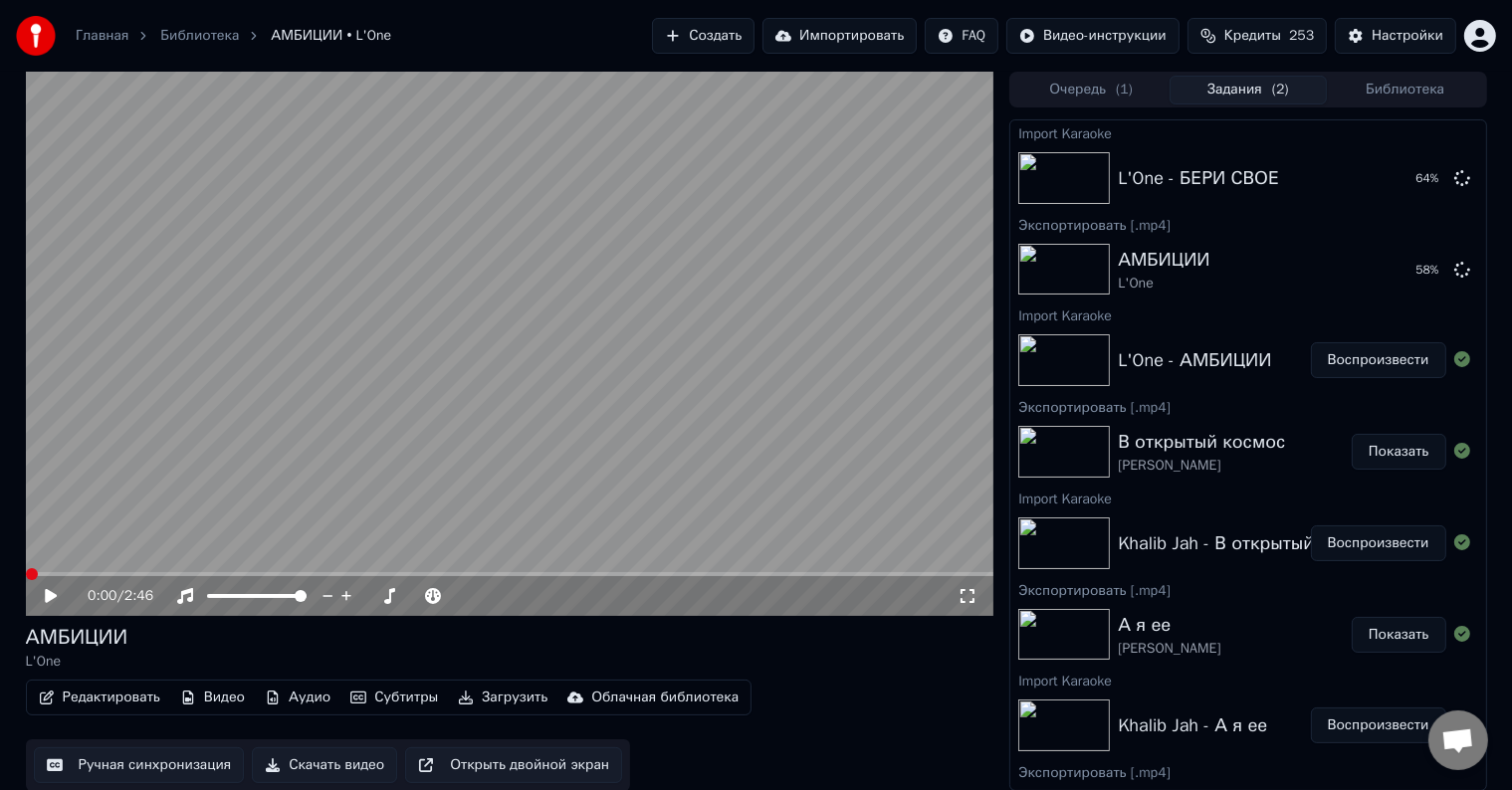 click on "Библиотека" at bounding box center (1405, 90) 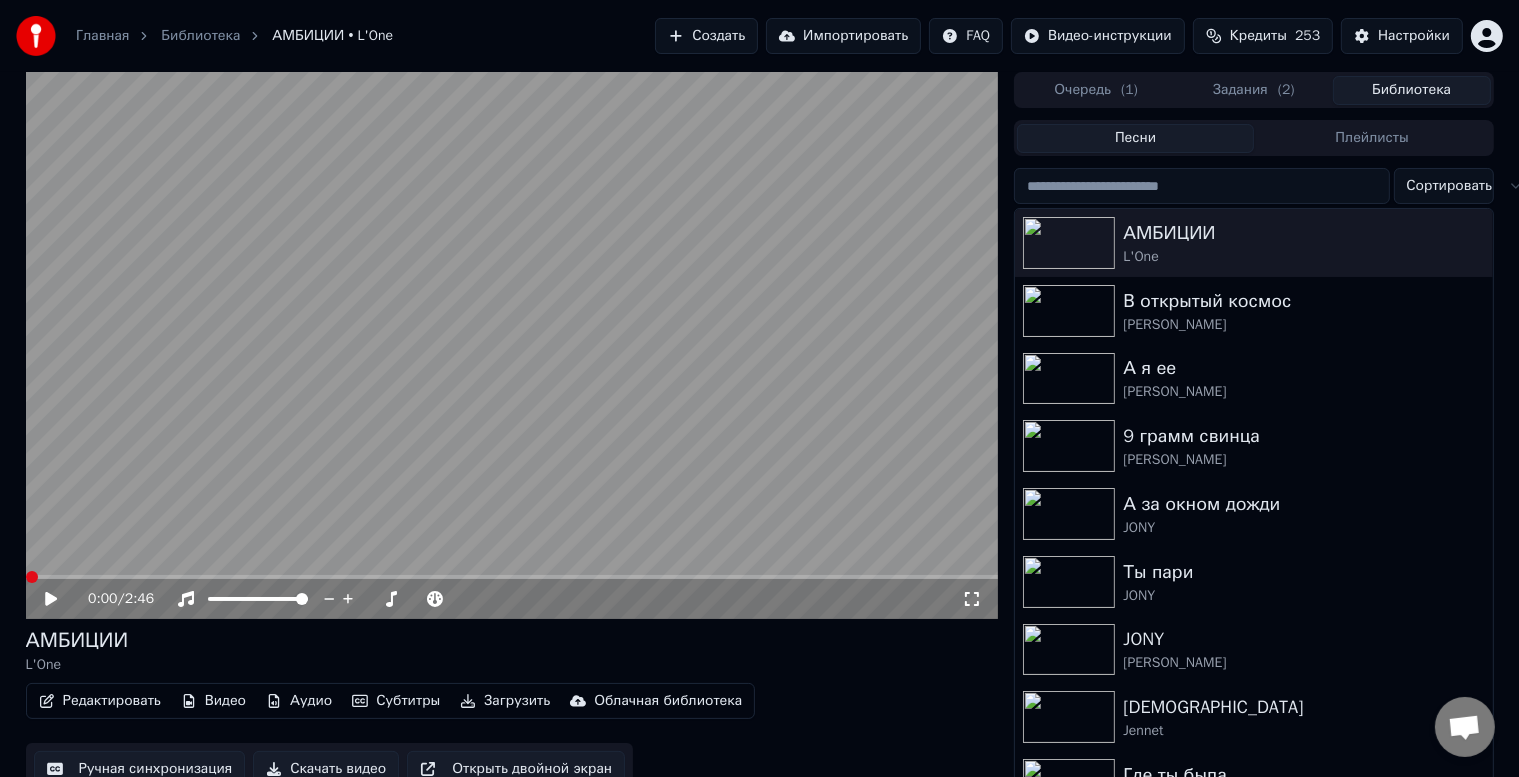 click on "Задания ( 2 )" at bounding box center (1254, 90) 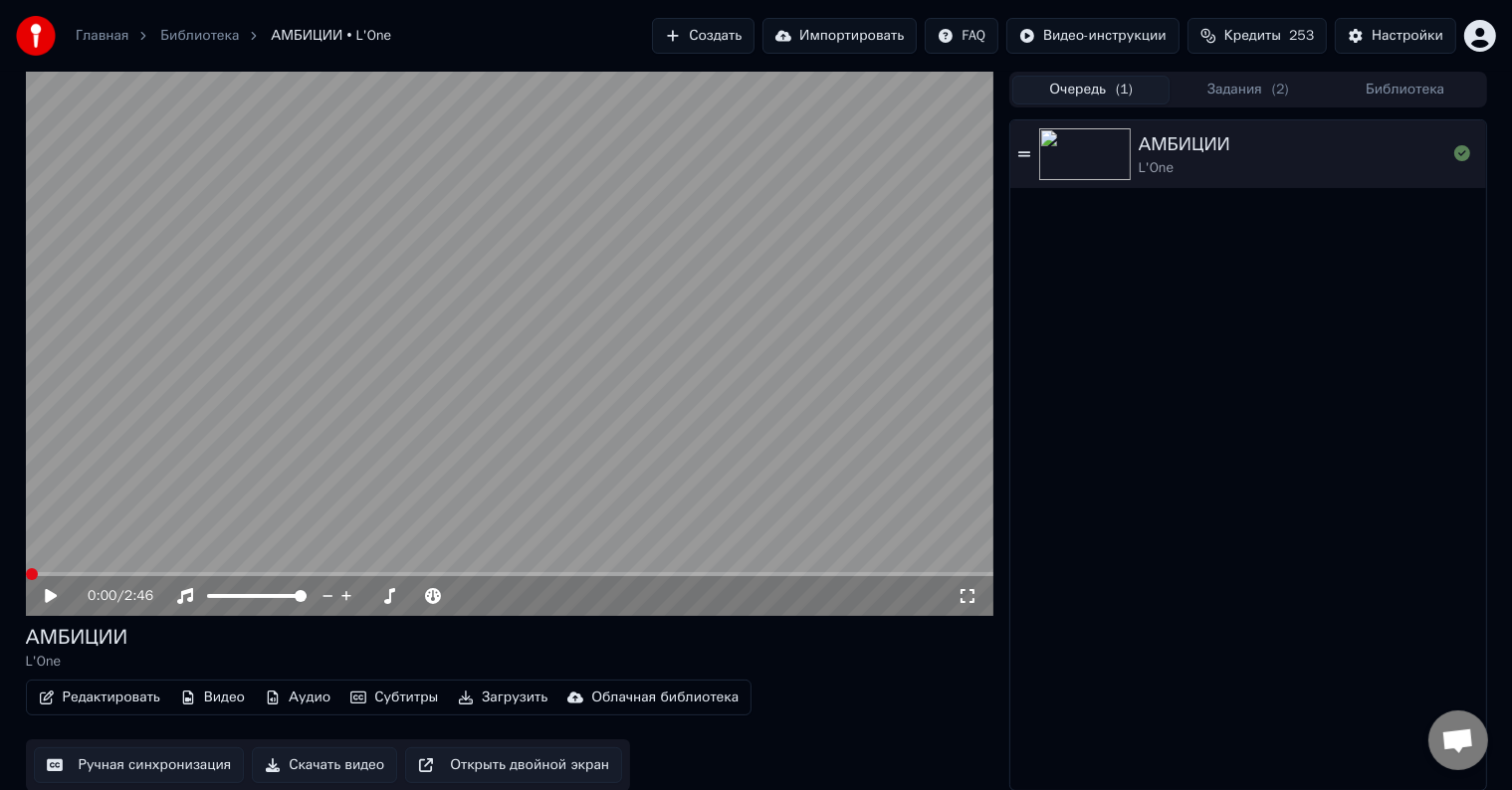 click on "( 1 )" at bounding box center [1124, 90] 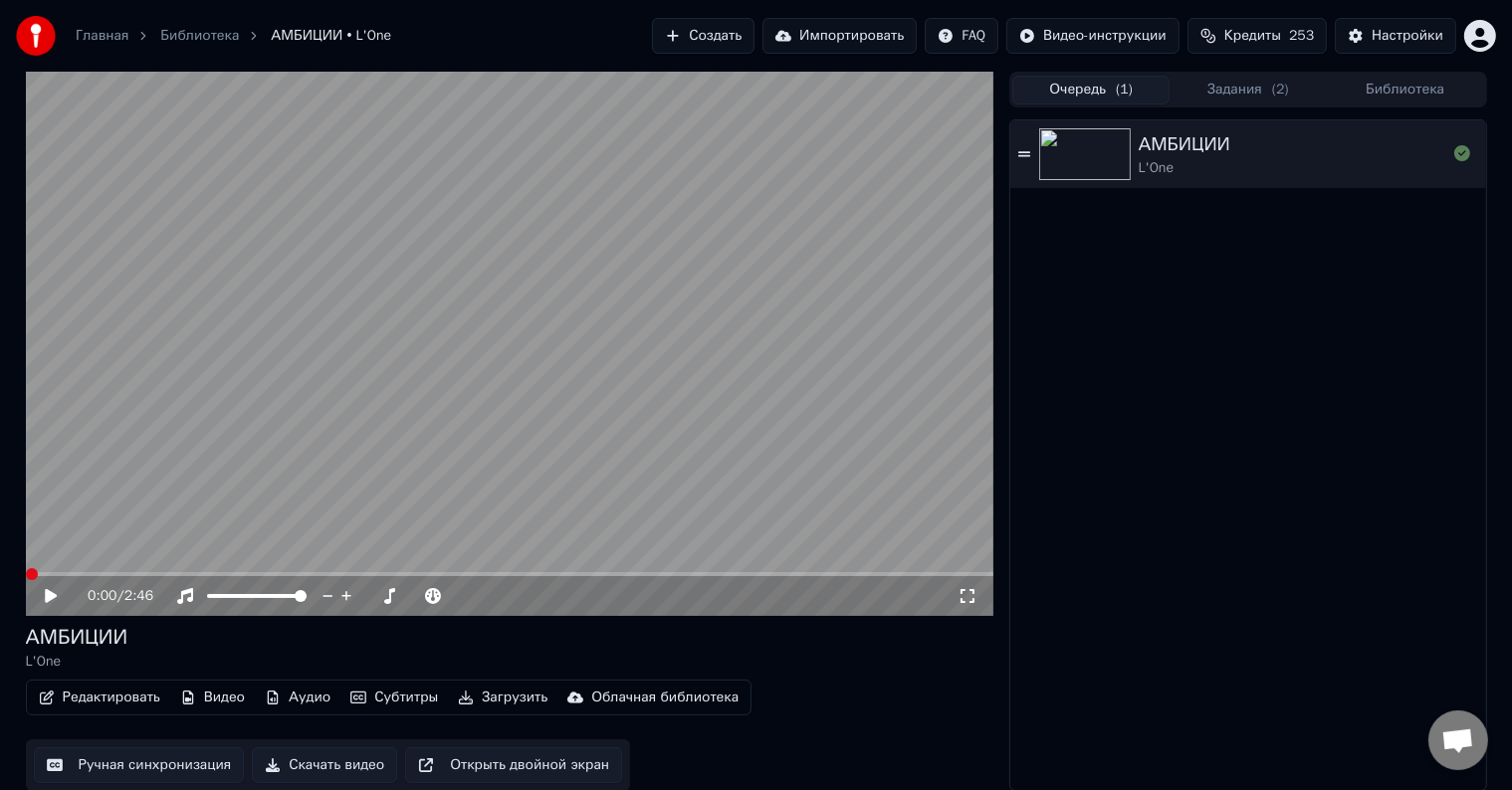 click on "Задания ( 2 )" at bounding box center (1248, 90) 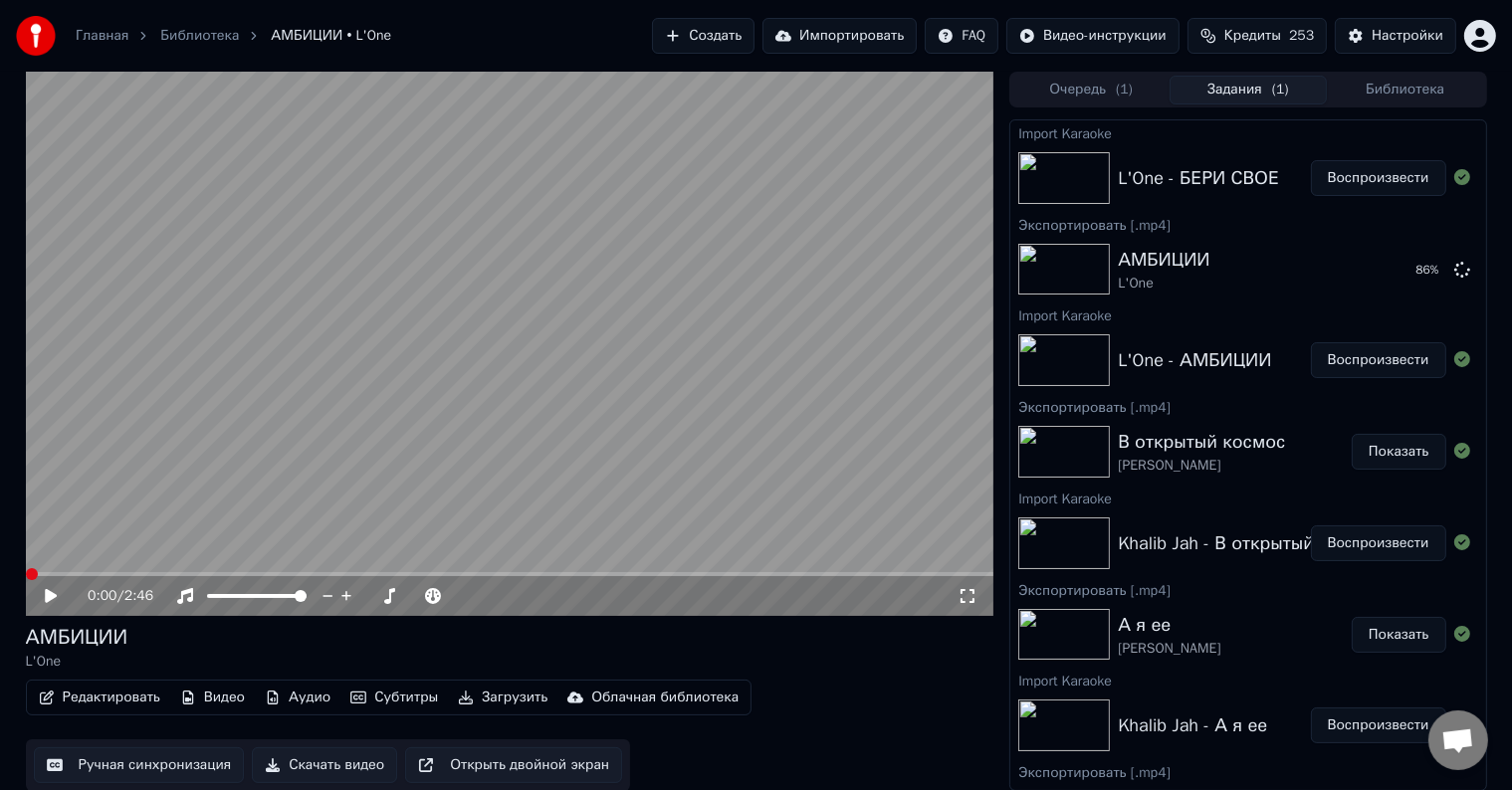click on "Воспроизвести" at bounding box center [1379, 178] 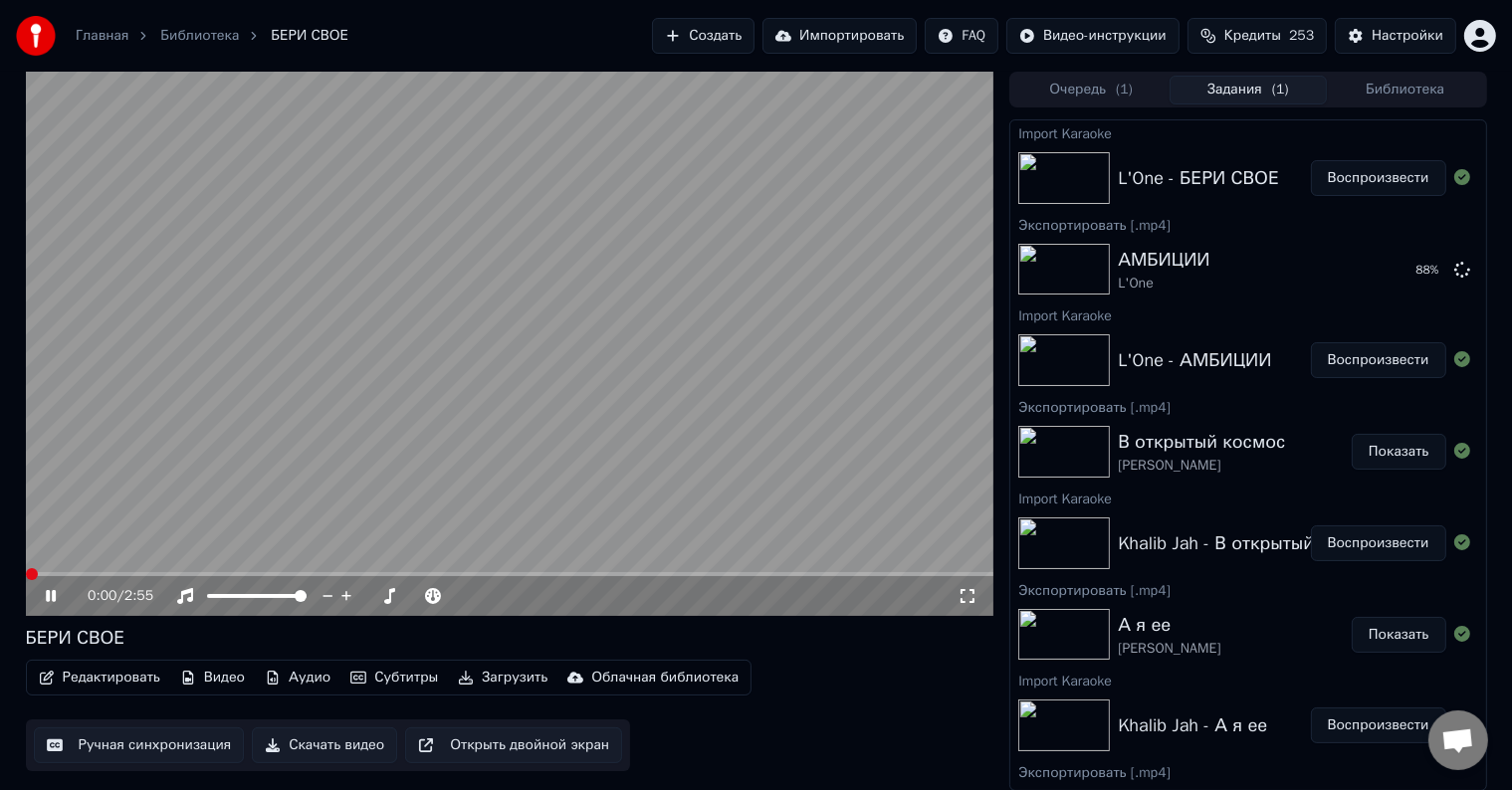 click 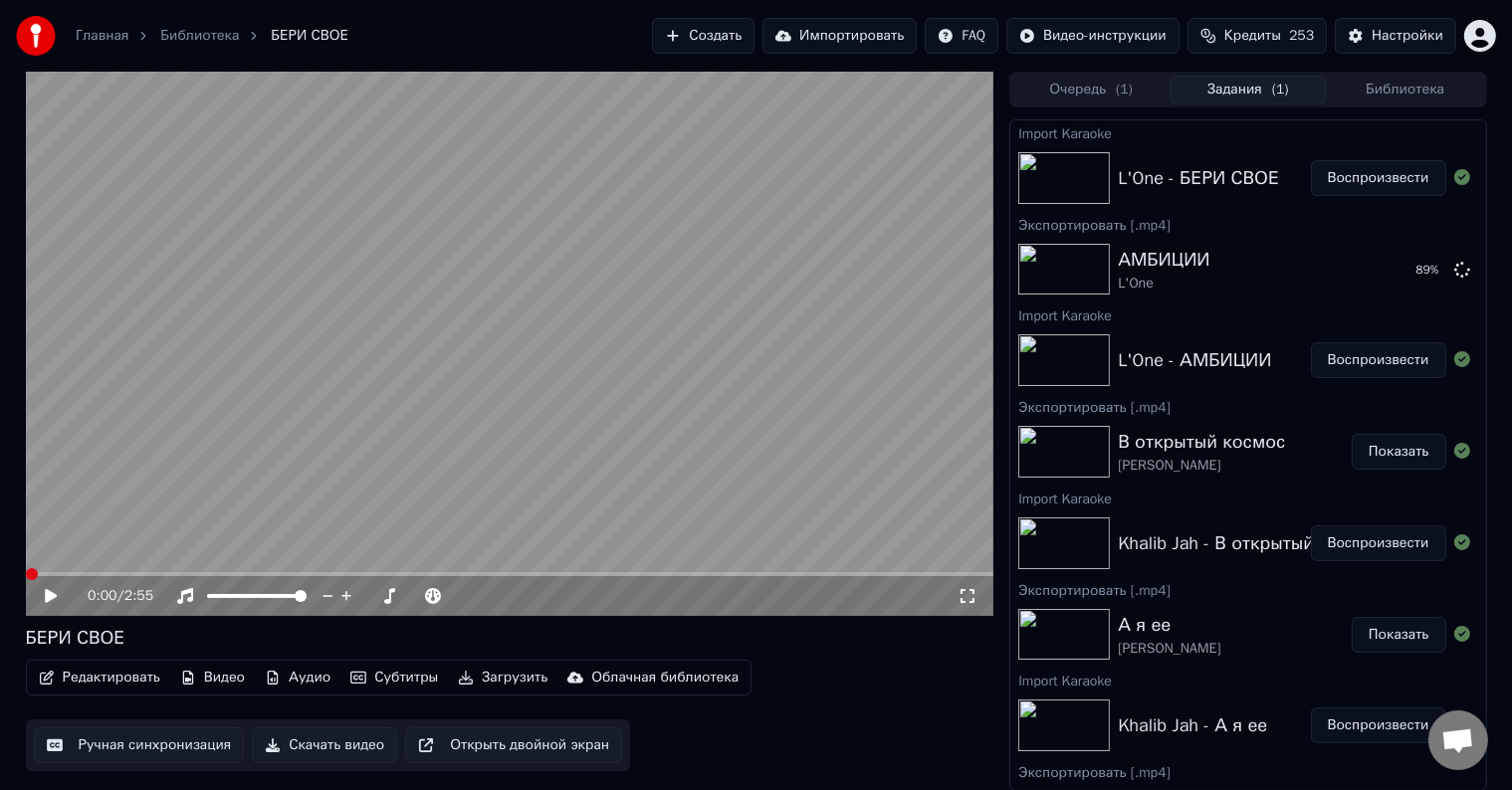 click at bounding box center (32, 574) 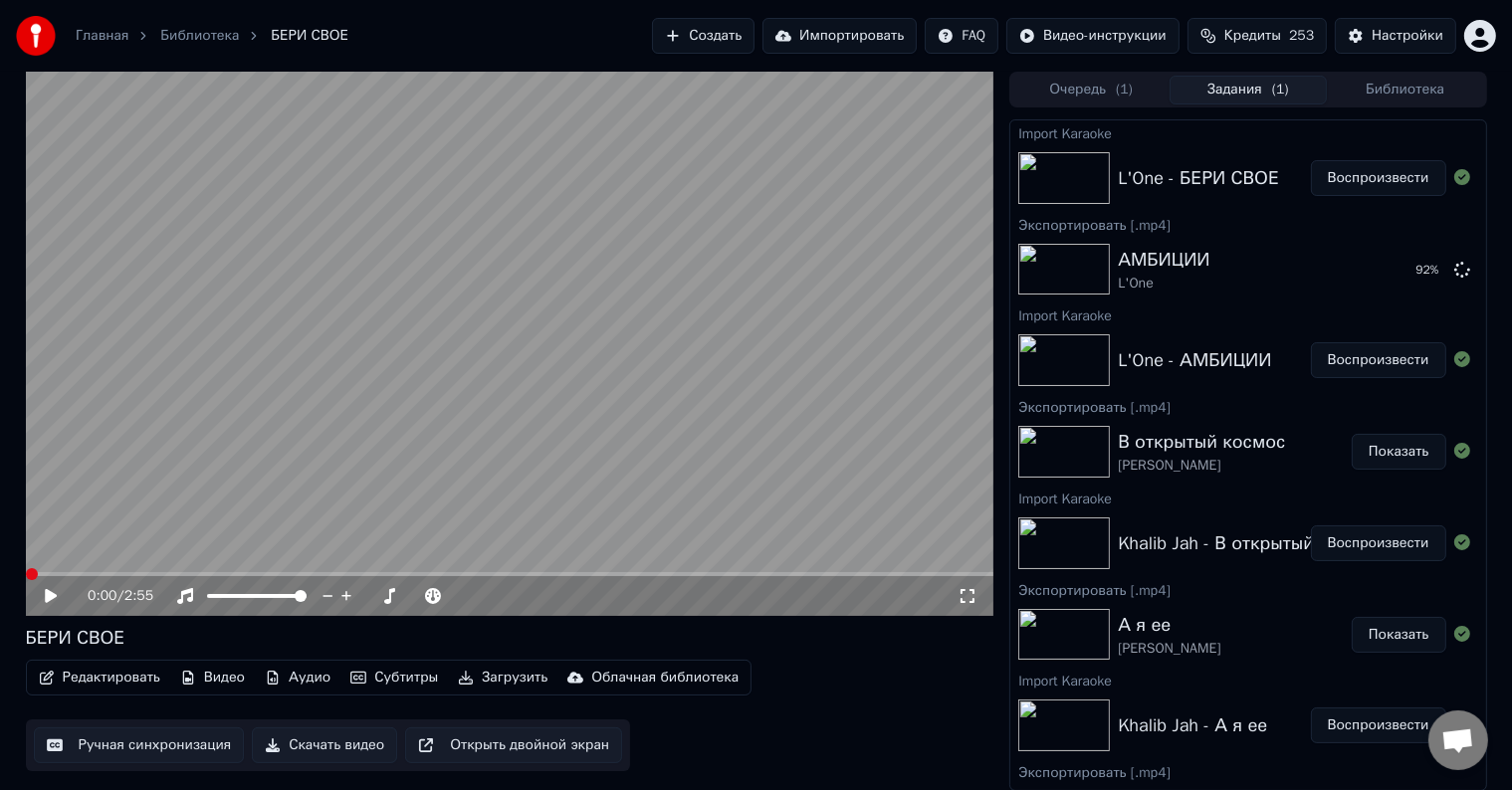 click 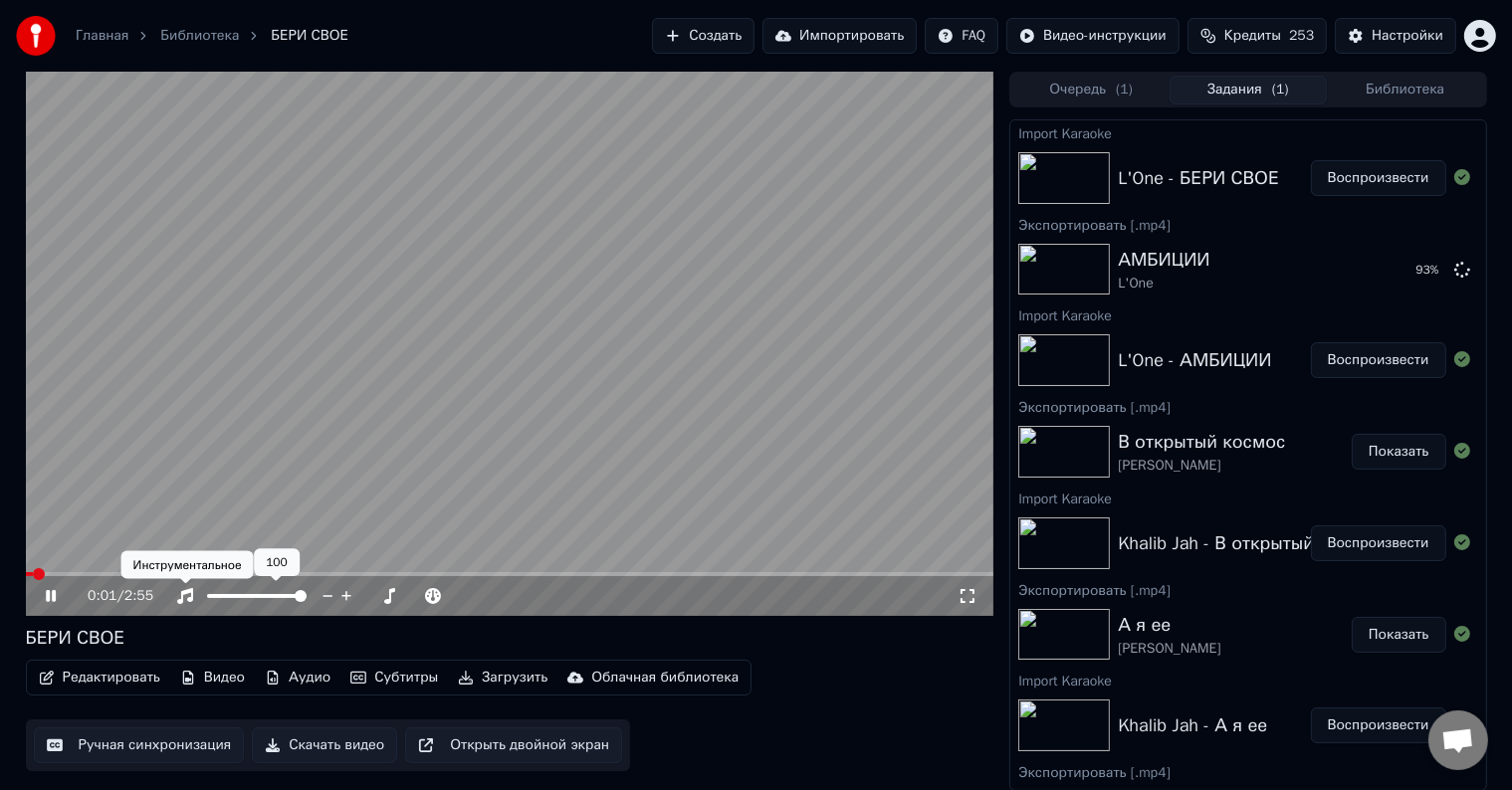 click 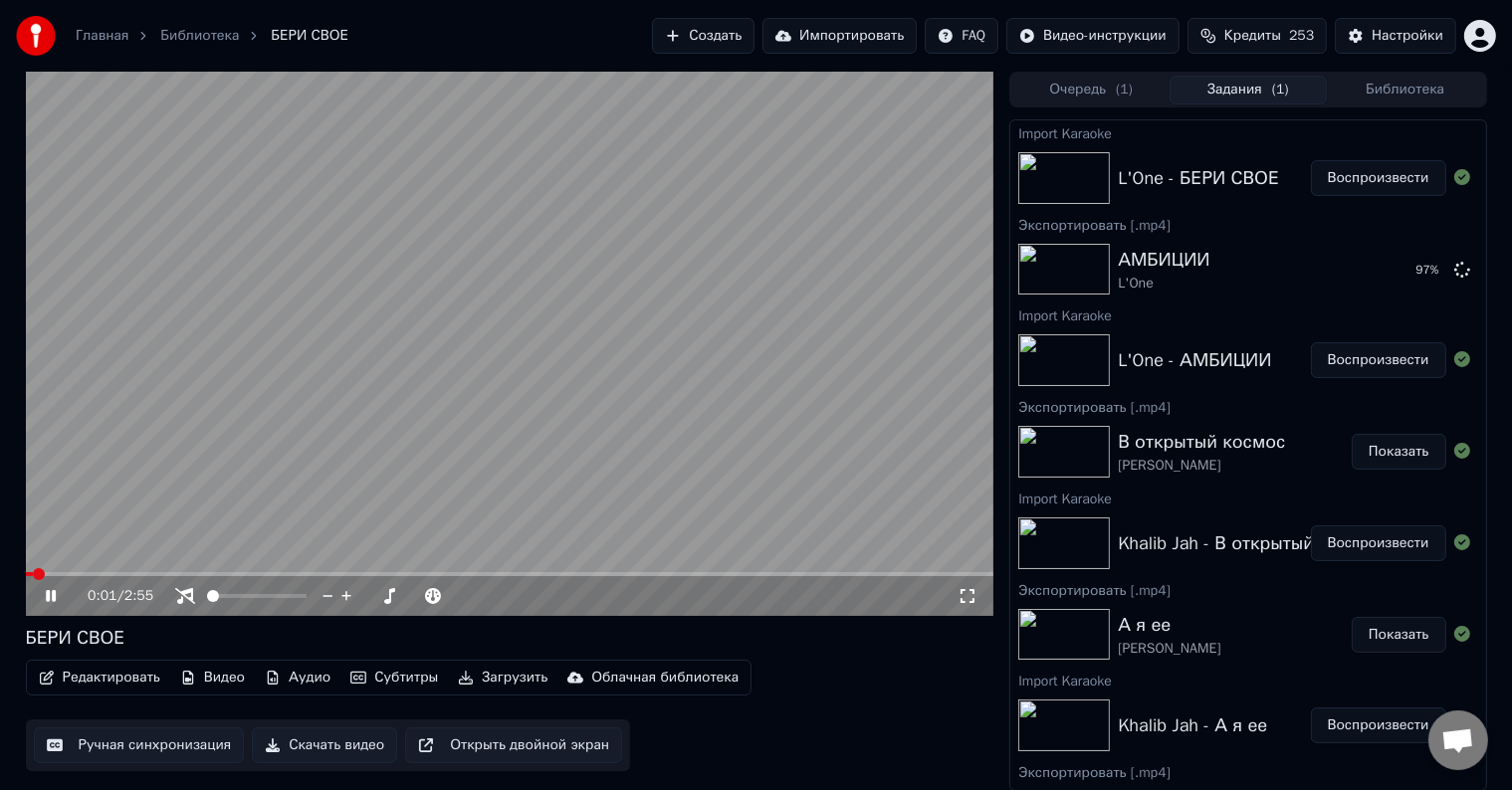 click 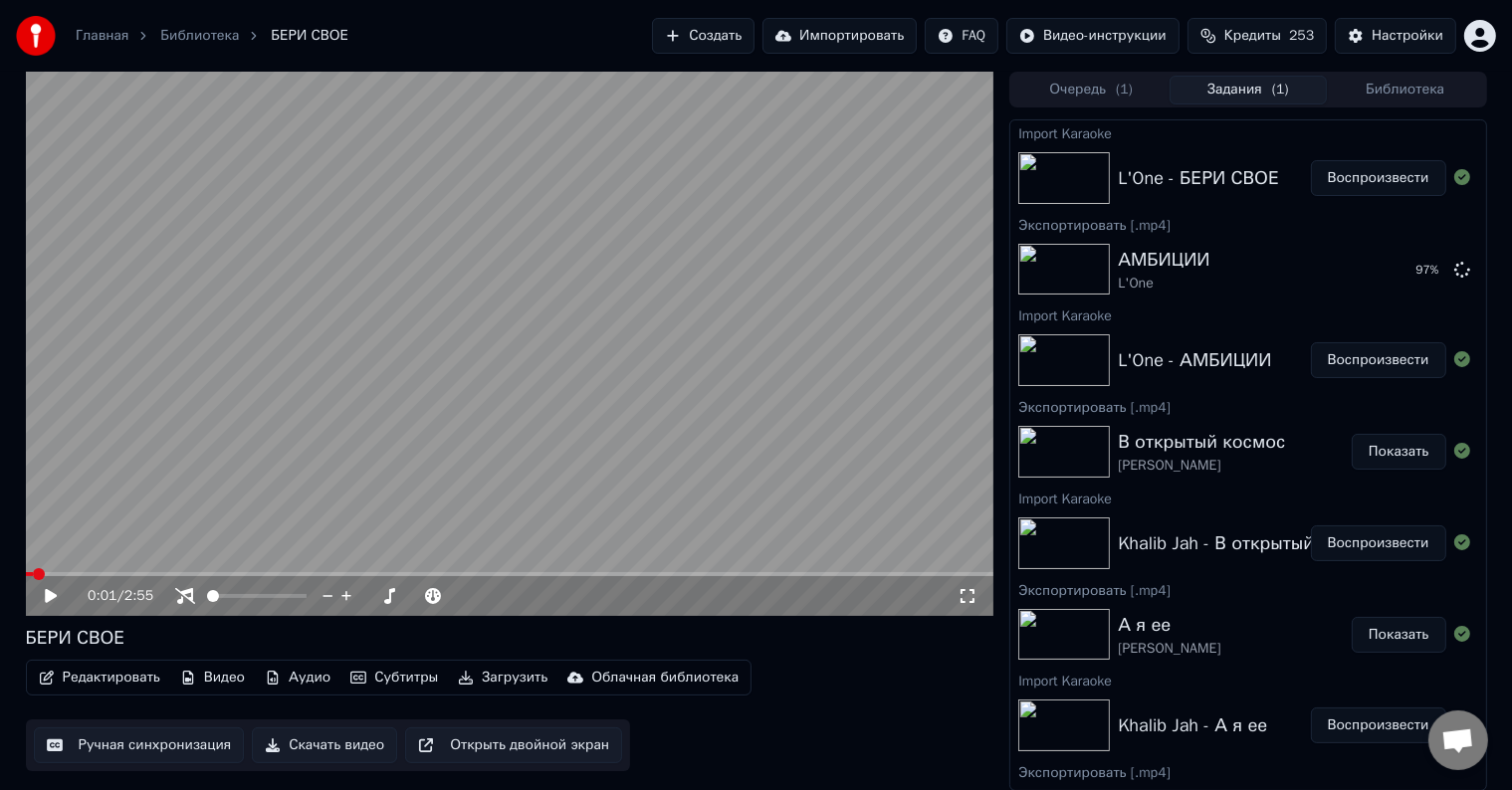 click 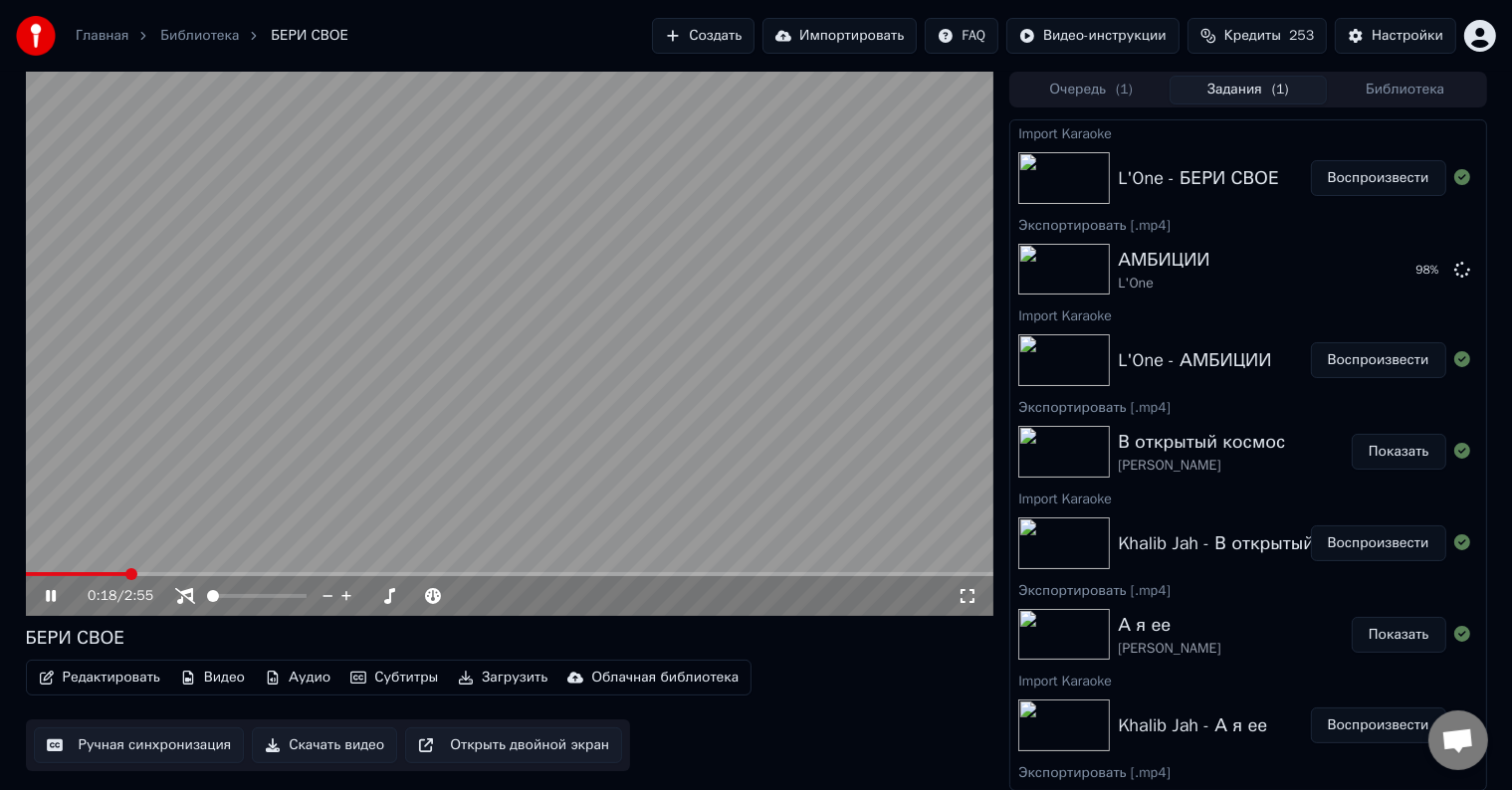 click 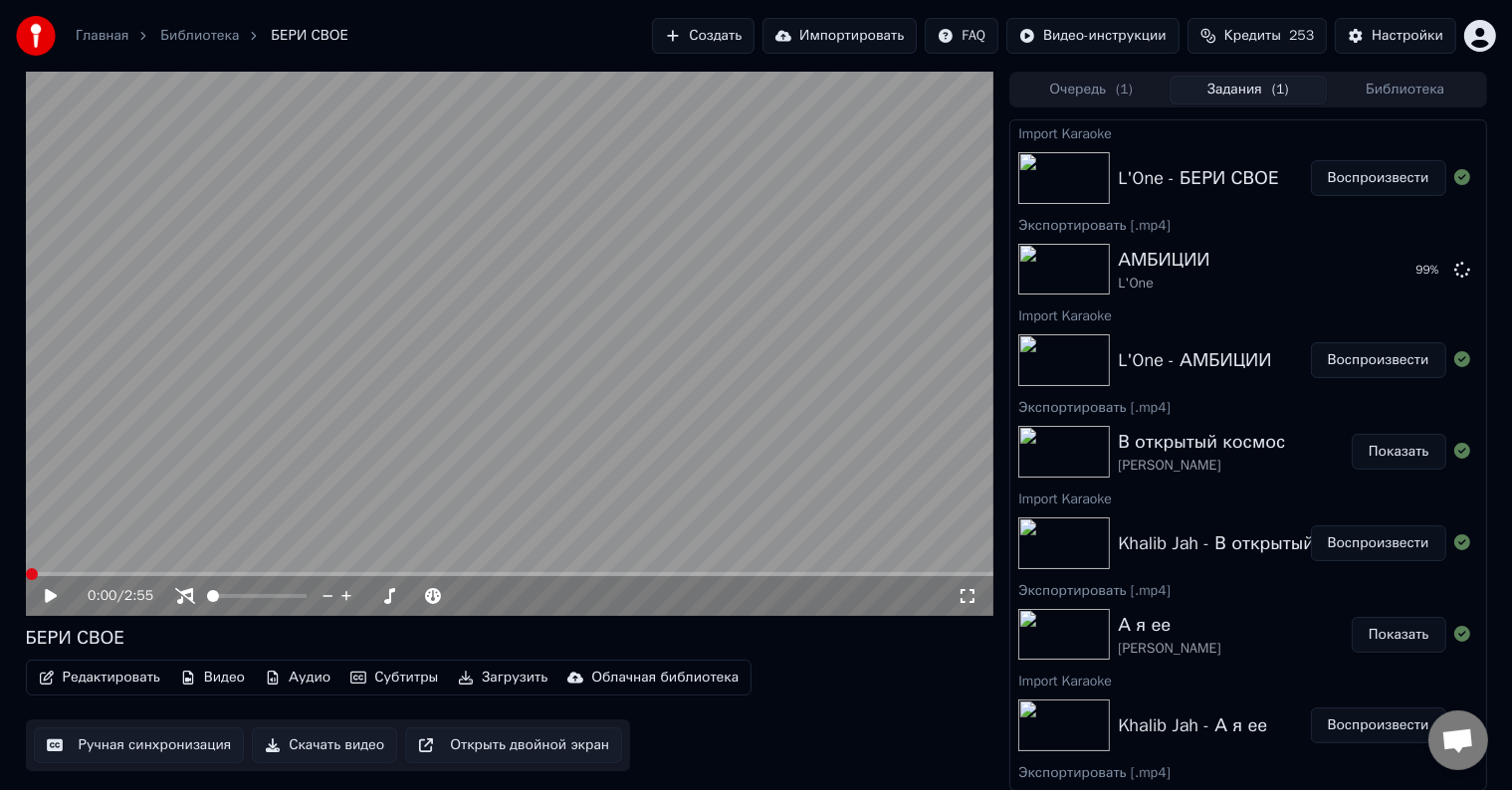 click at bounding box center [32, 574] 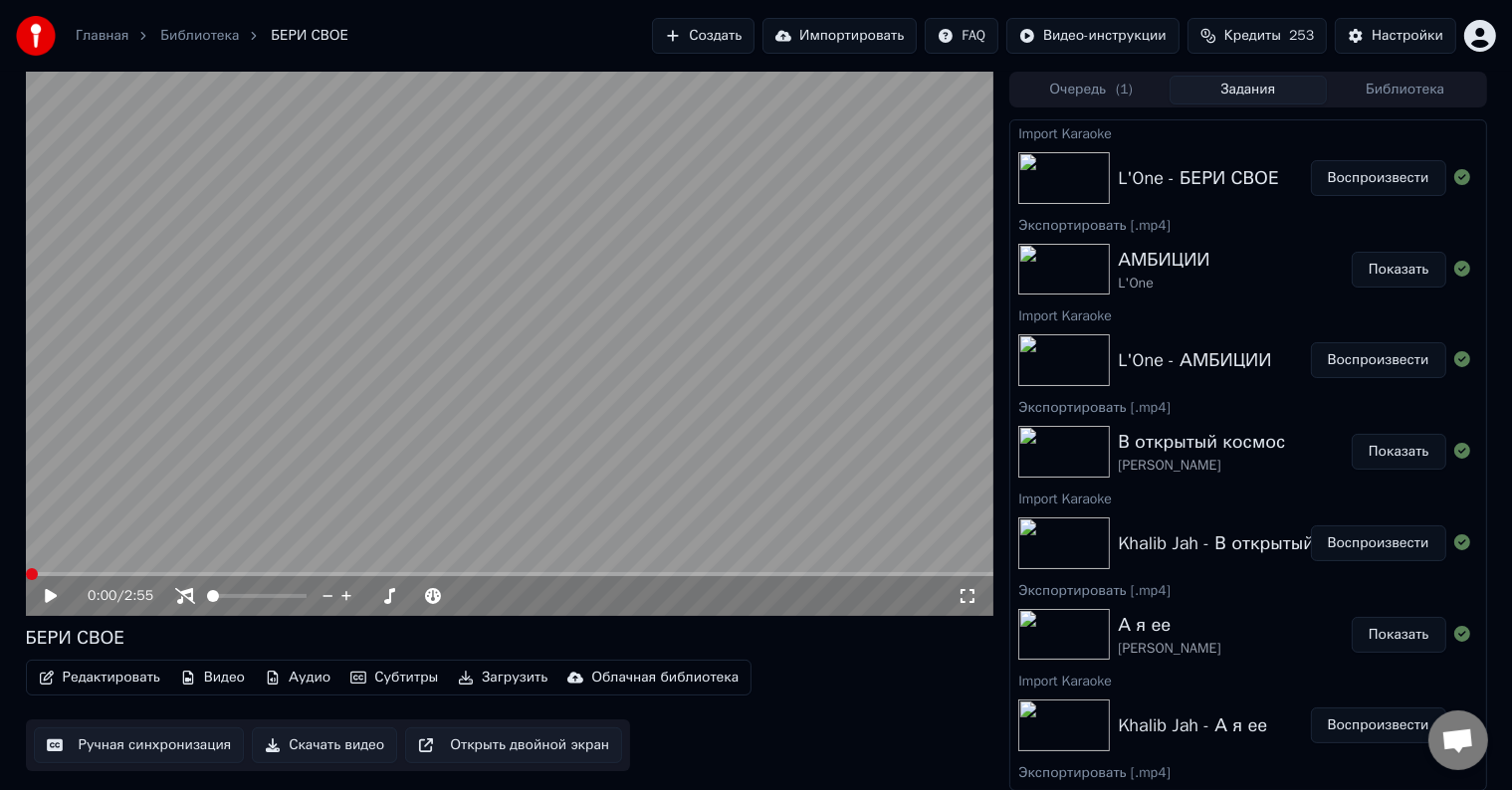 click at bounding box center (32, 574) 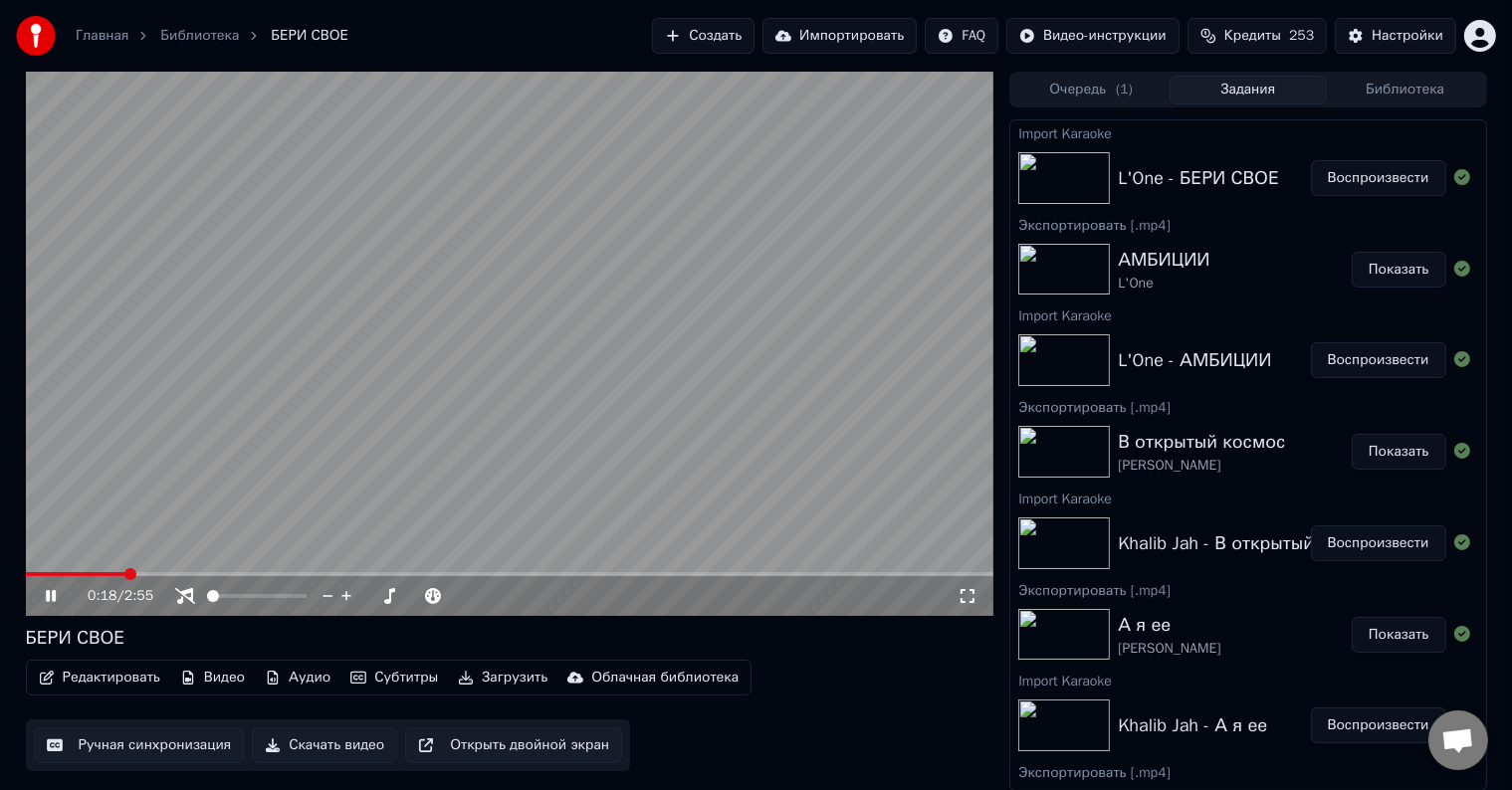 click 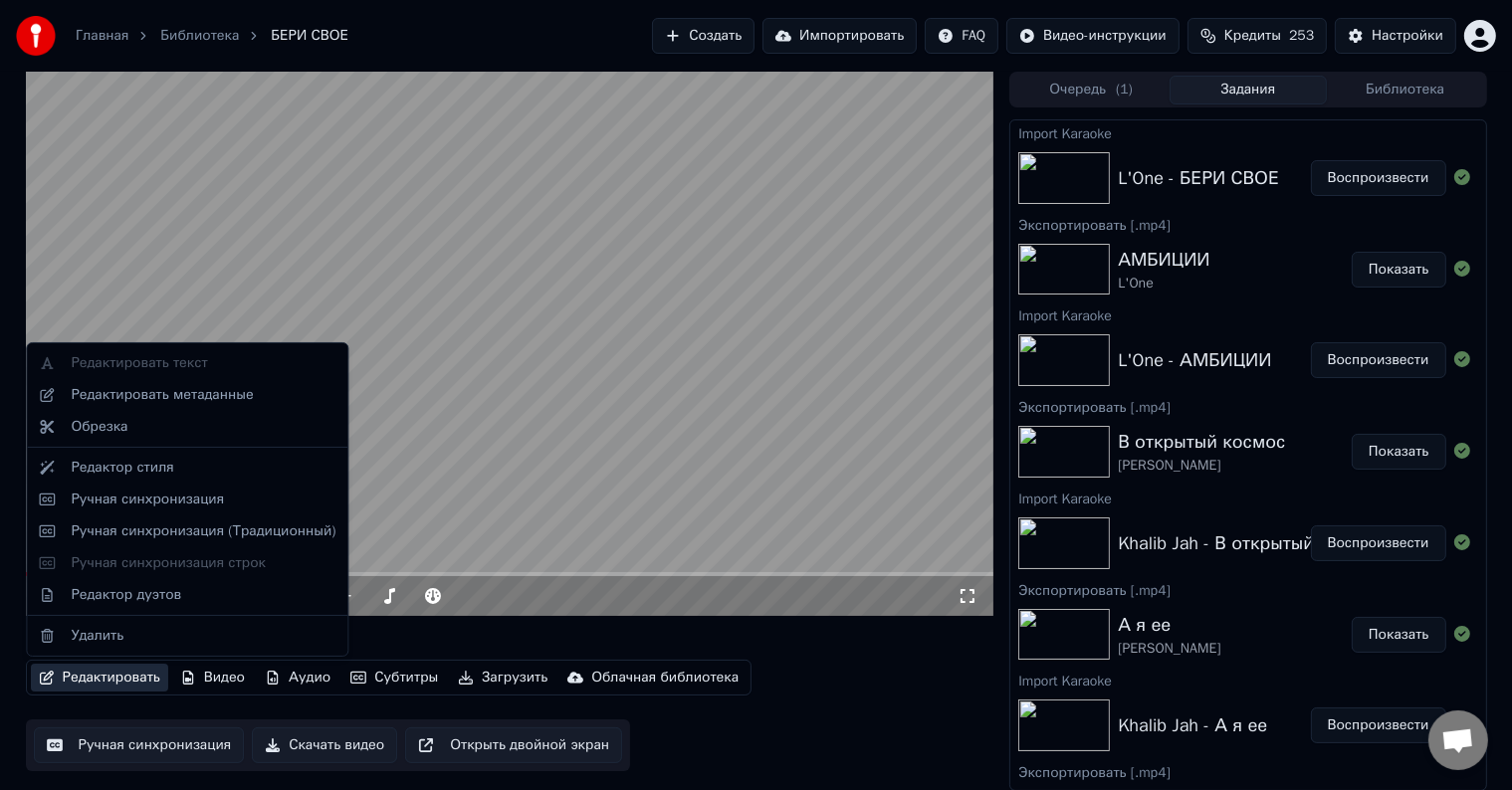 click on "Редактировать" at bounding box center (100, 678) 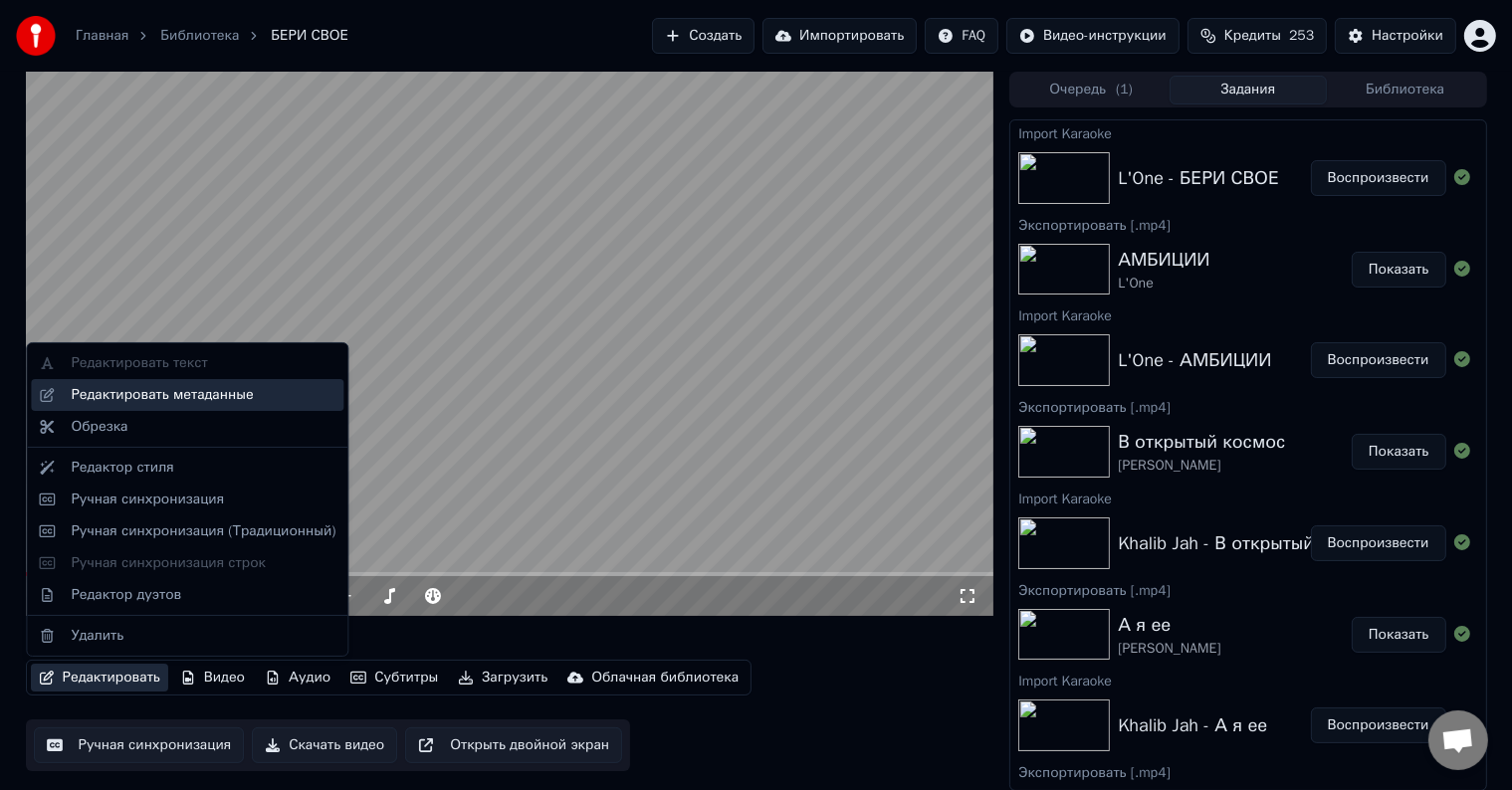 click on "Редактировать метаданные" at bounding box center [161, 395] 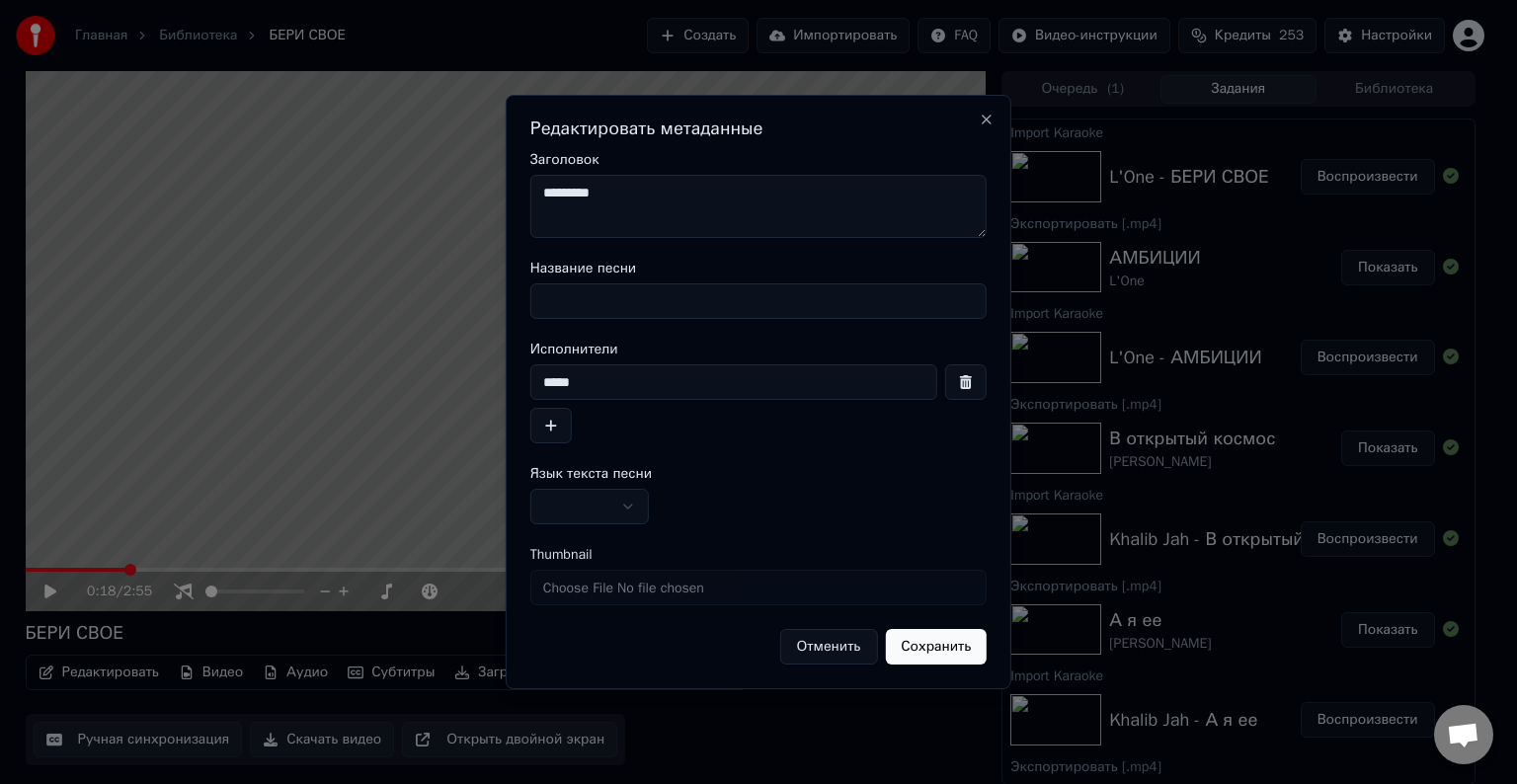 drag, startPoint x: 590, startPoint y: 391, endPoint x: 520, endPoint y: 387, distance: 70.11419 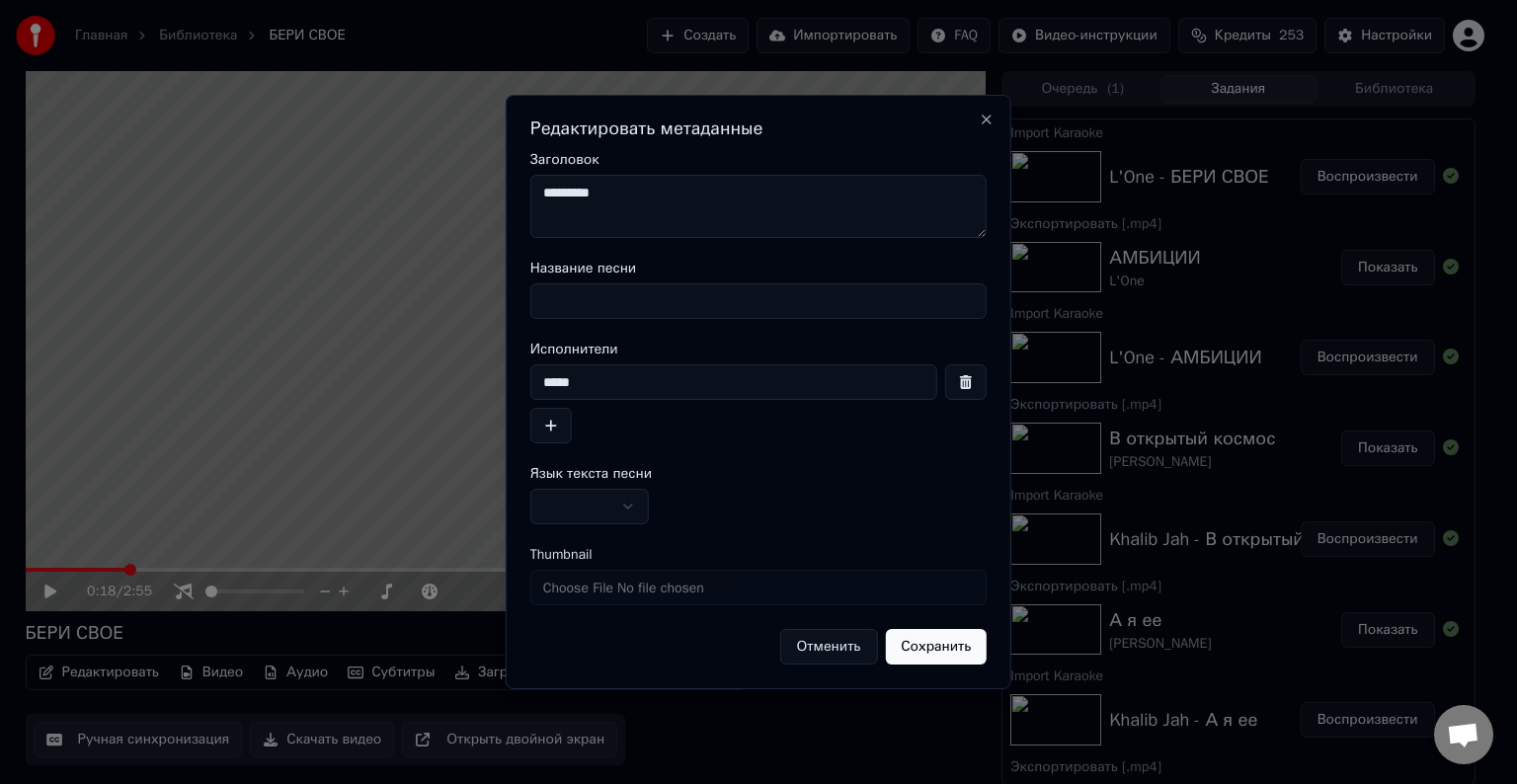 click on "*********" at bounding box center (758, 206) 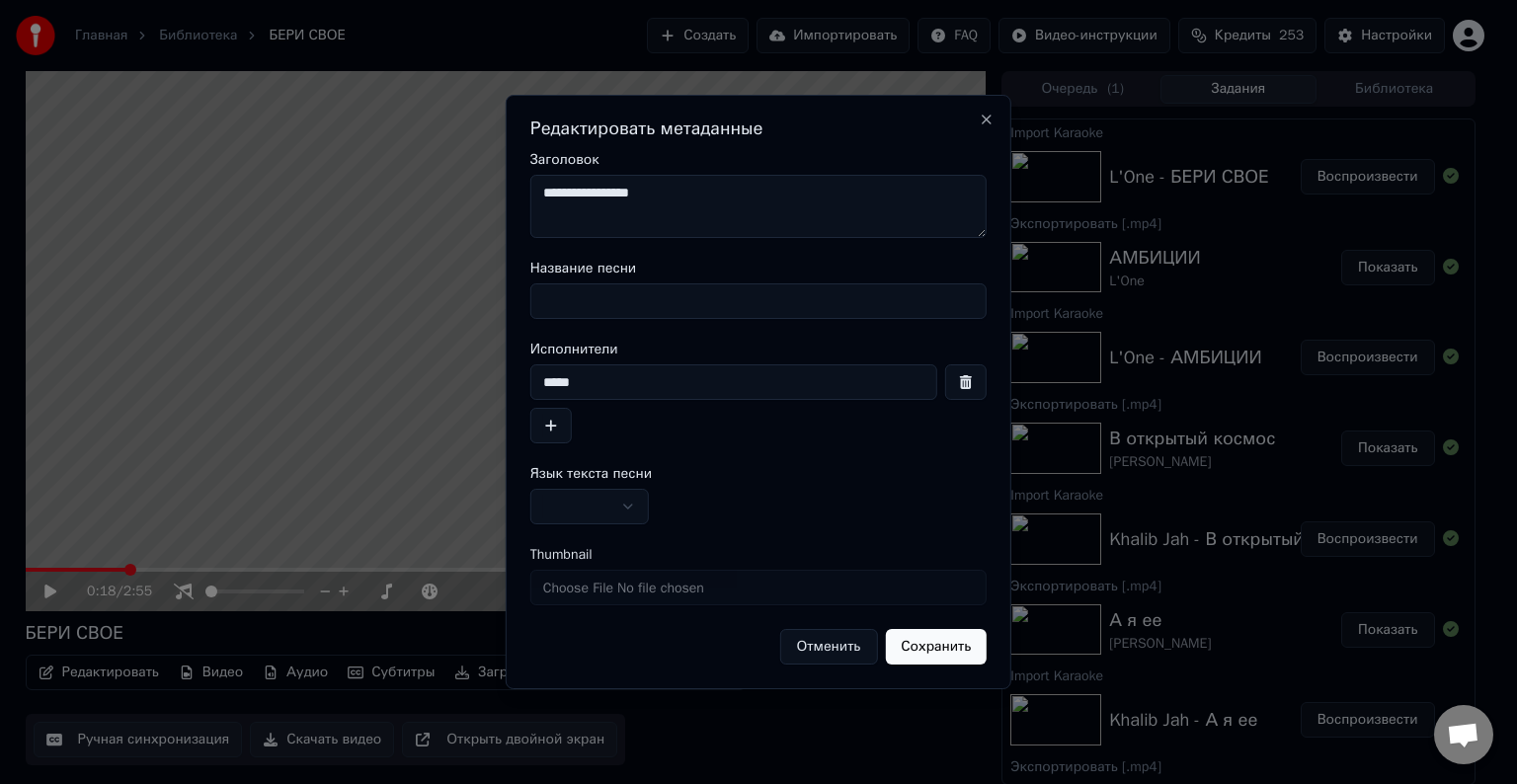 drag, startPoint x: 661, startPoint y: 199, endPoint x: 590, endPoint y: 198, distance: 71.00704 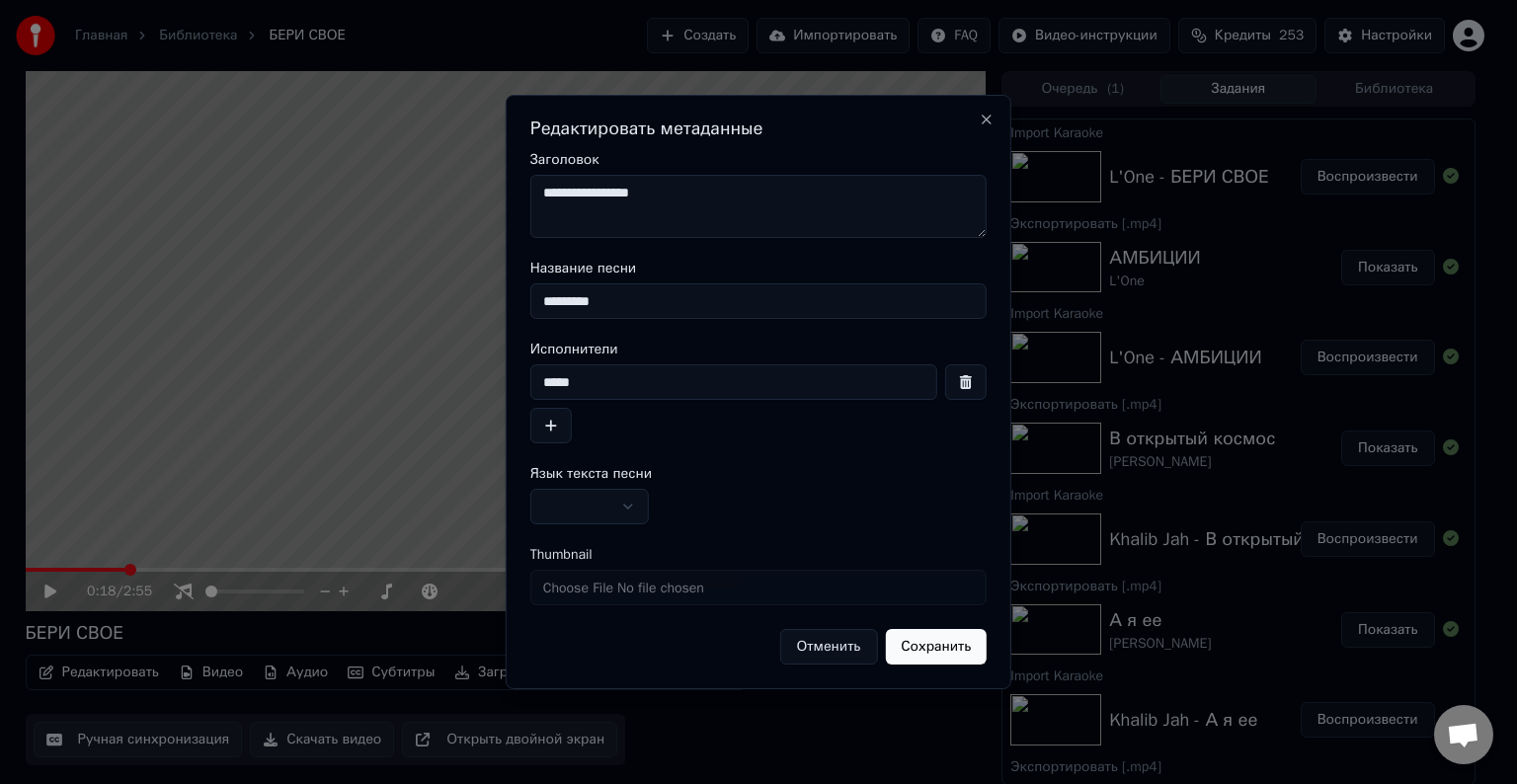 type on "*********" 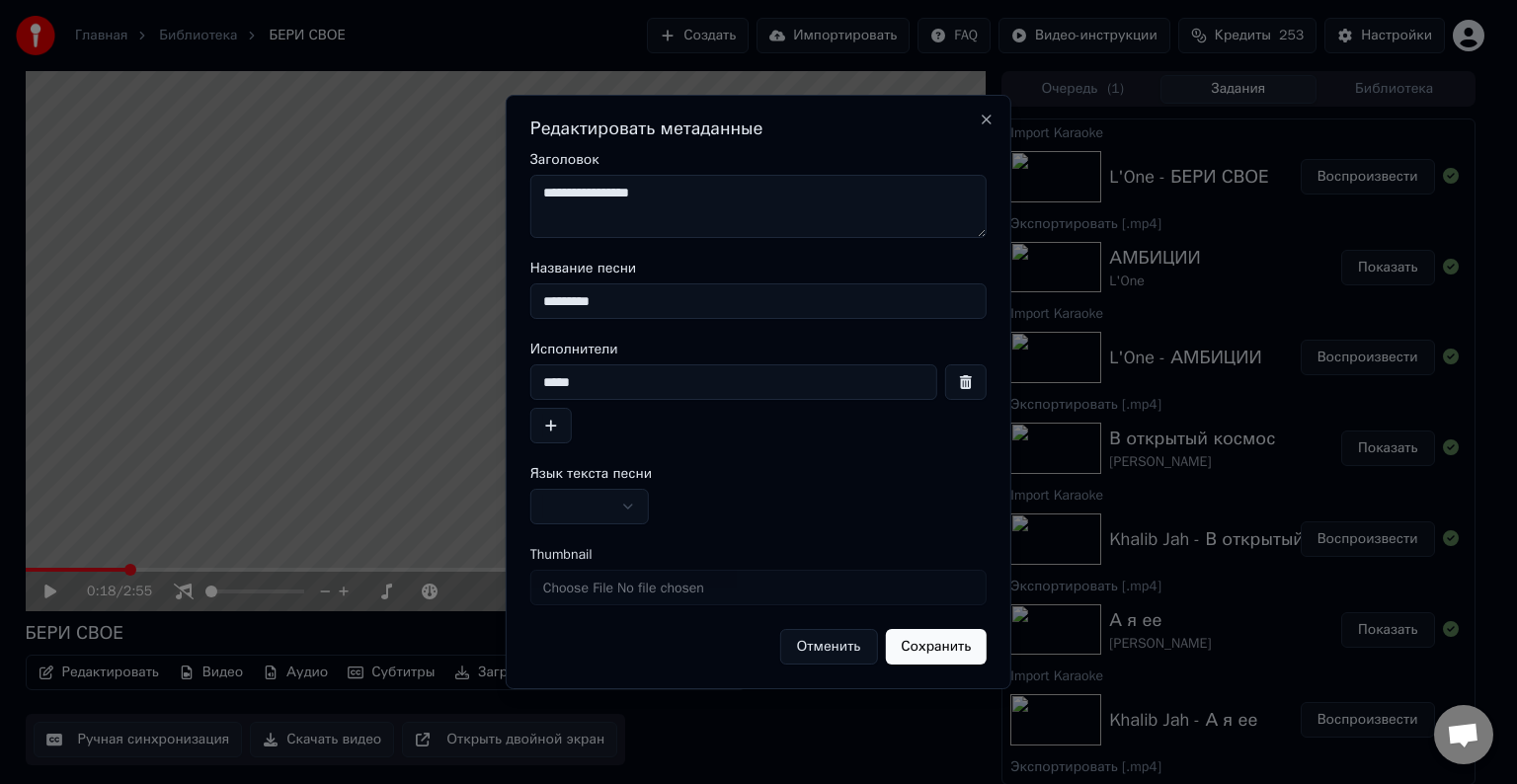 click on "Главная Библиотека БЕРИ СВОЕ Создать Импортировать FAQ Видео-инструкции Кредиты 253 Настройки 0:18  /  2:55 БЕРИ СВОЕ Редактировать Видео Аудио Субтитры Загрузить Облачная библиотека Ручная синхронизация Скачать видео Открыть двойной экран Очередь ( 1 ) Задания Библиотека Import Karaoke L'One - БЕРИ СВОЕ Воспроизвести Экспортировать [.mp4] АМБИЦИИ L'One Показать Import Karaoke L'One - АМБИЦИИ Воспроизвести Экспортировать [.mp4] В открытый космос [PERSON_NAME] Показать Import Karaoke Khalib Jah - В открытый космос Воспроизвести Экспортировать [.mp4] А я ее Khalib Jah Показать Import Karaoke Khalib Jah - А я ее Воспроизвести" at bounding box center (750, 392) 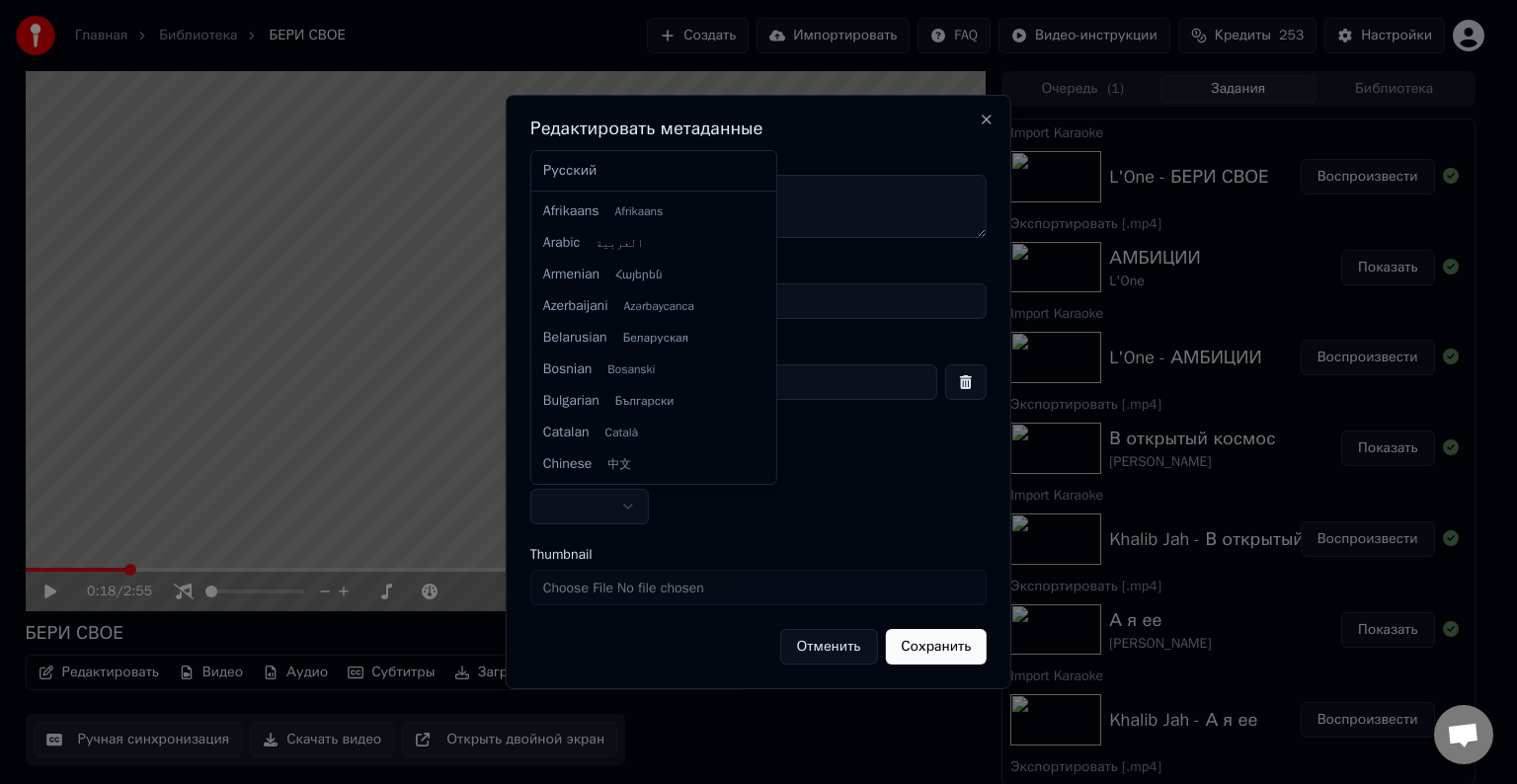 select on "**" 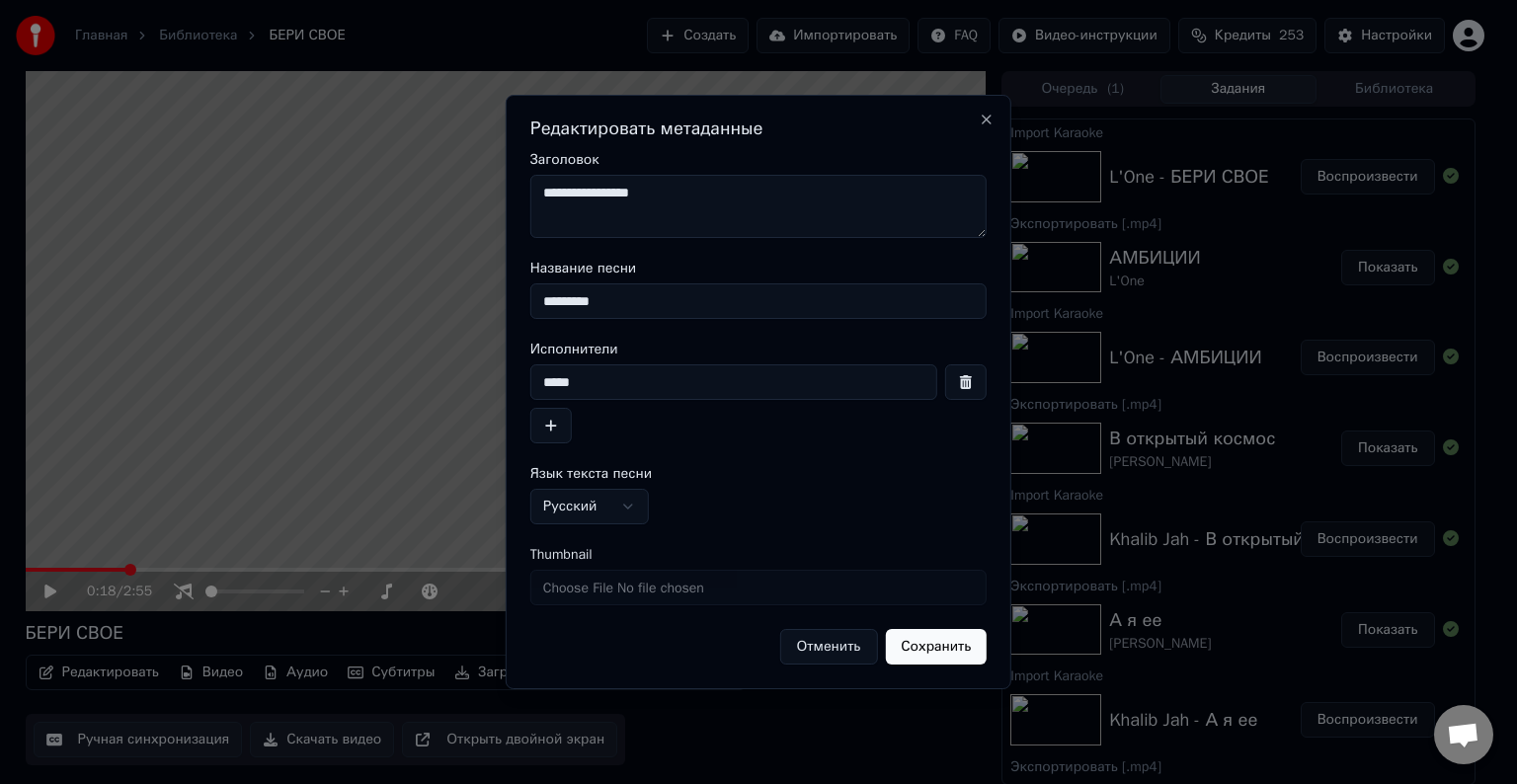 type 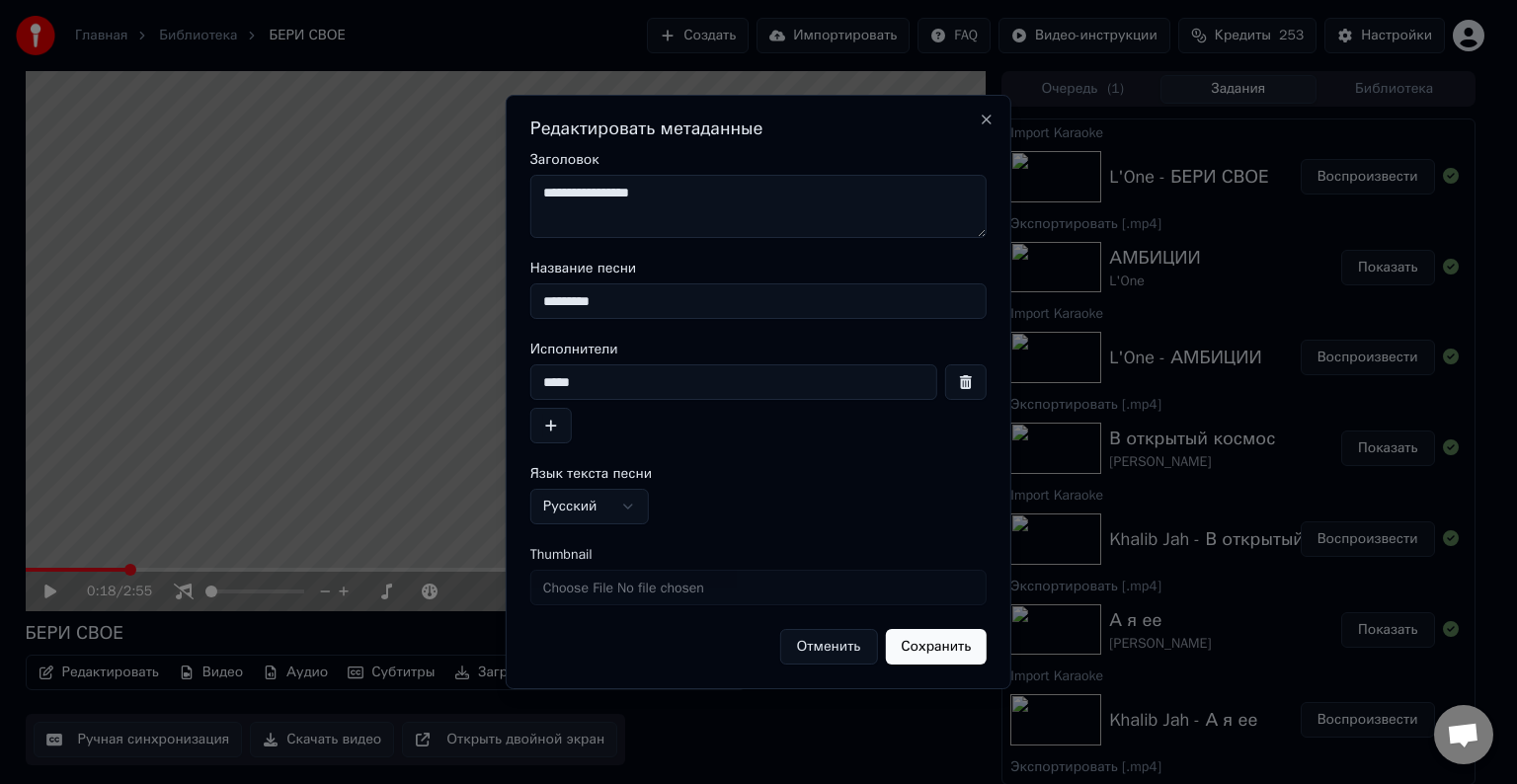 click on "Сохранить" at bounding box center (935, 647) 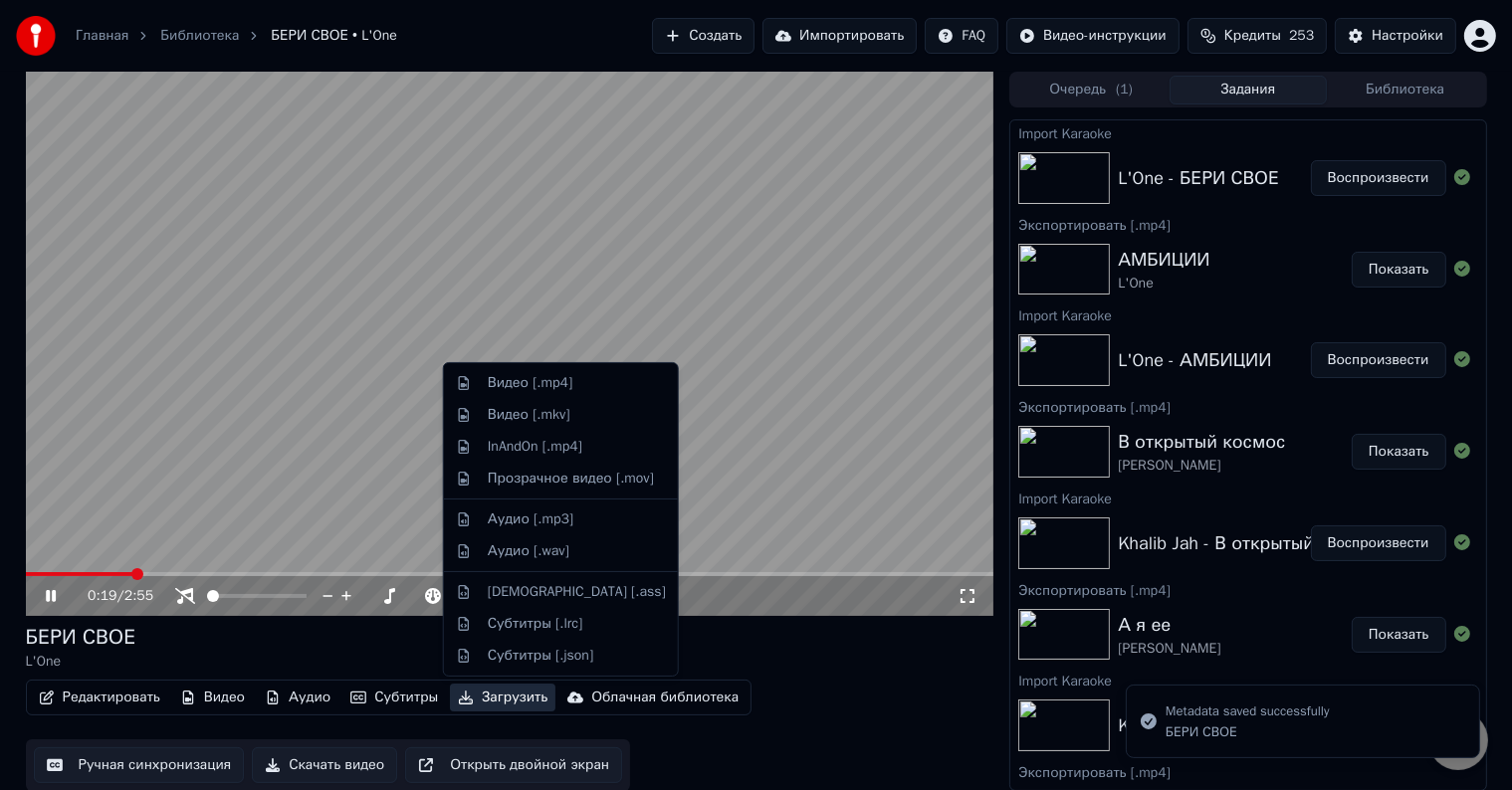 click on "Загрузить" at bounding box center (503, 697) 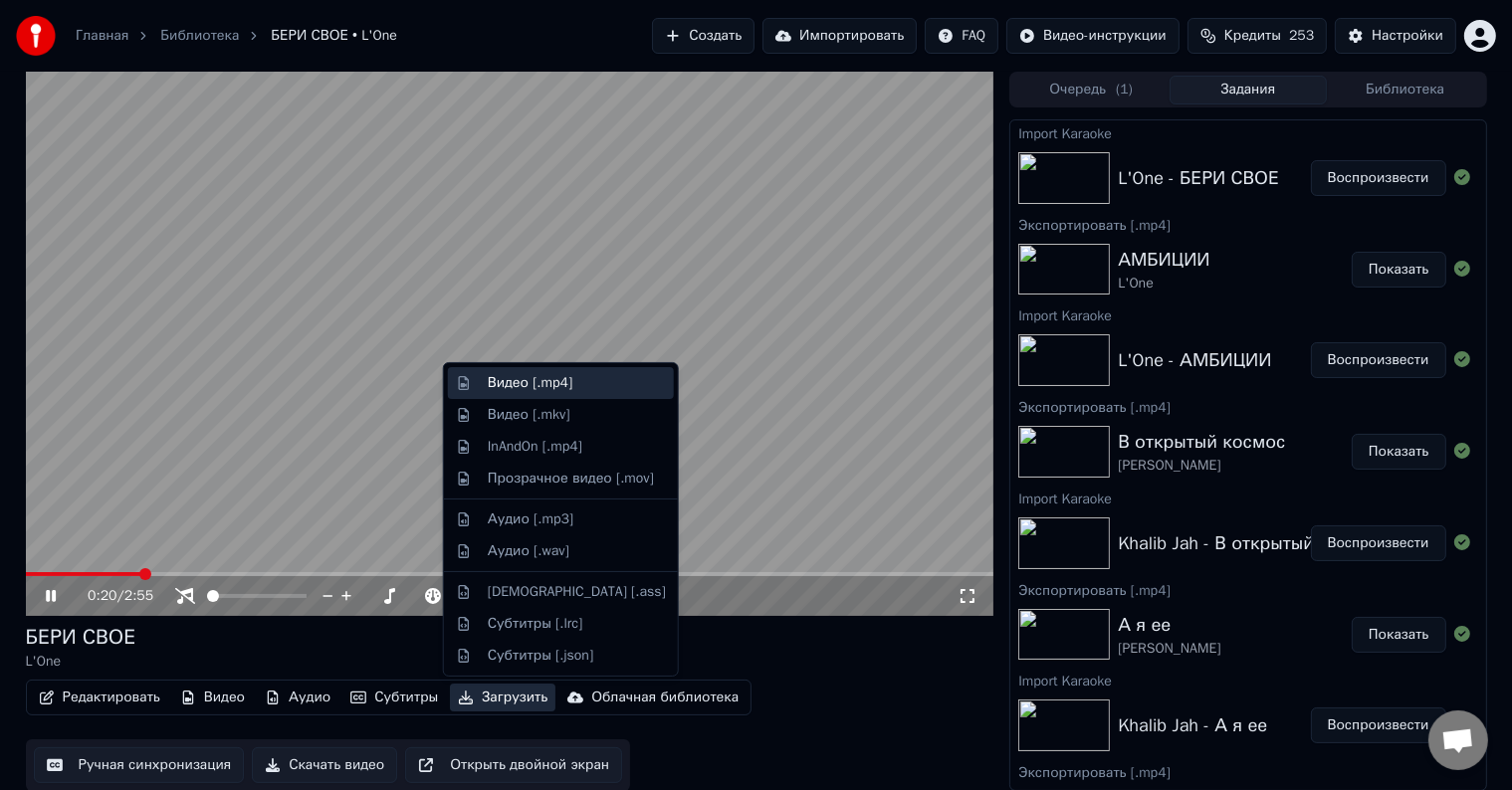 click on "Видео [.mp4]" at bounding box center (530, 383) 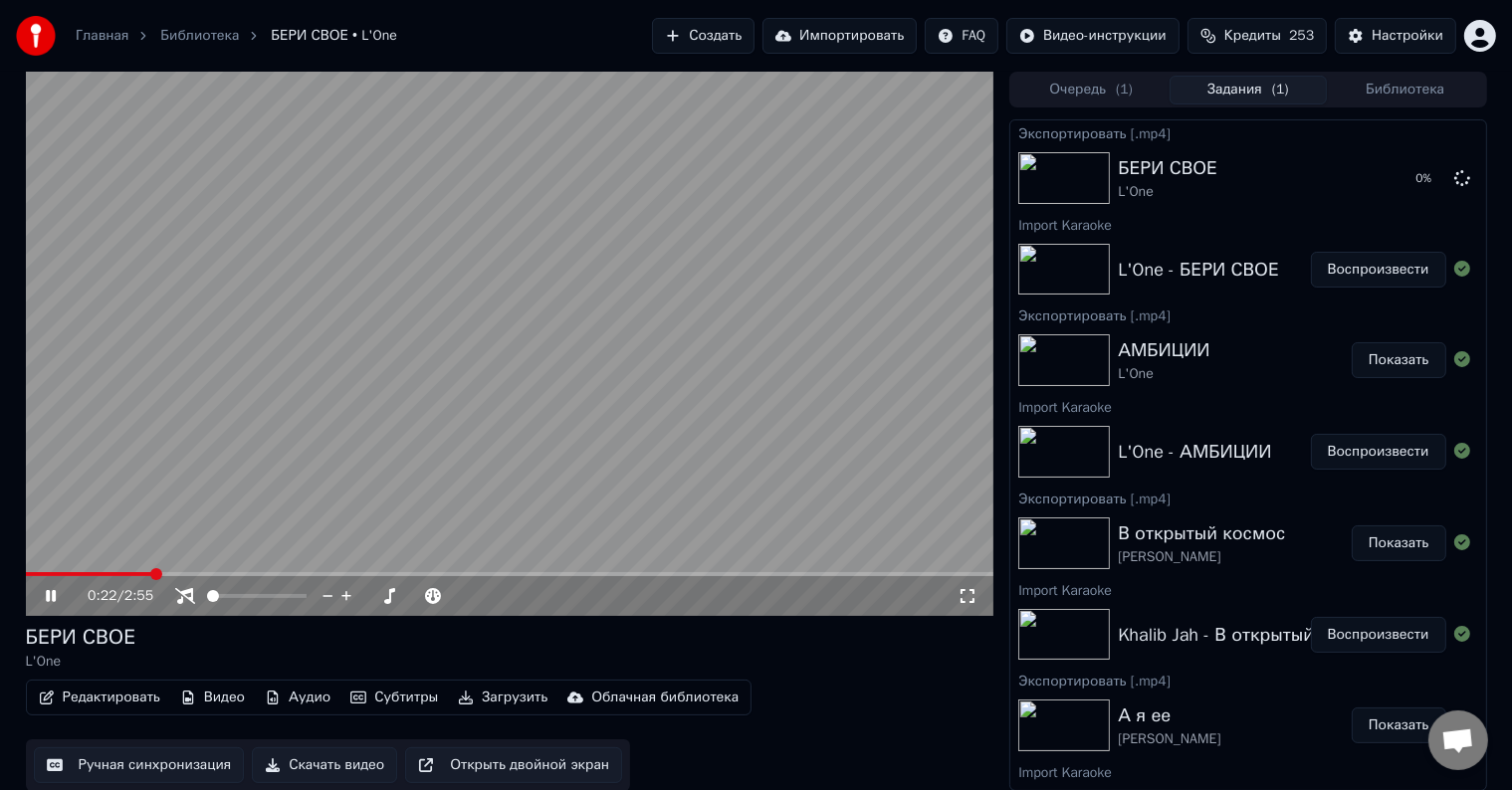 click 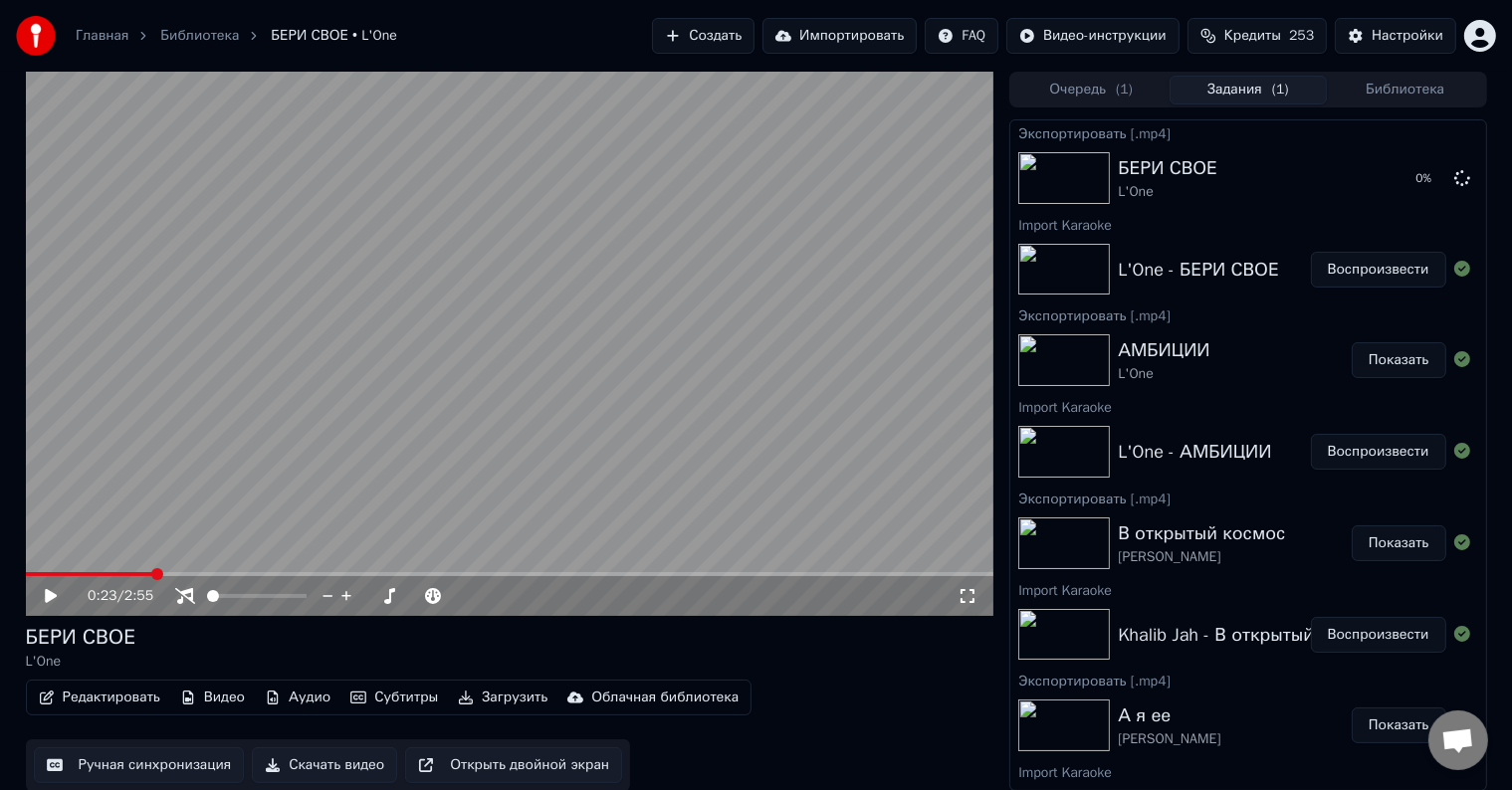 click on "Импортировать" at bounding box center [839, 36] 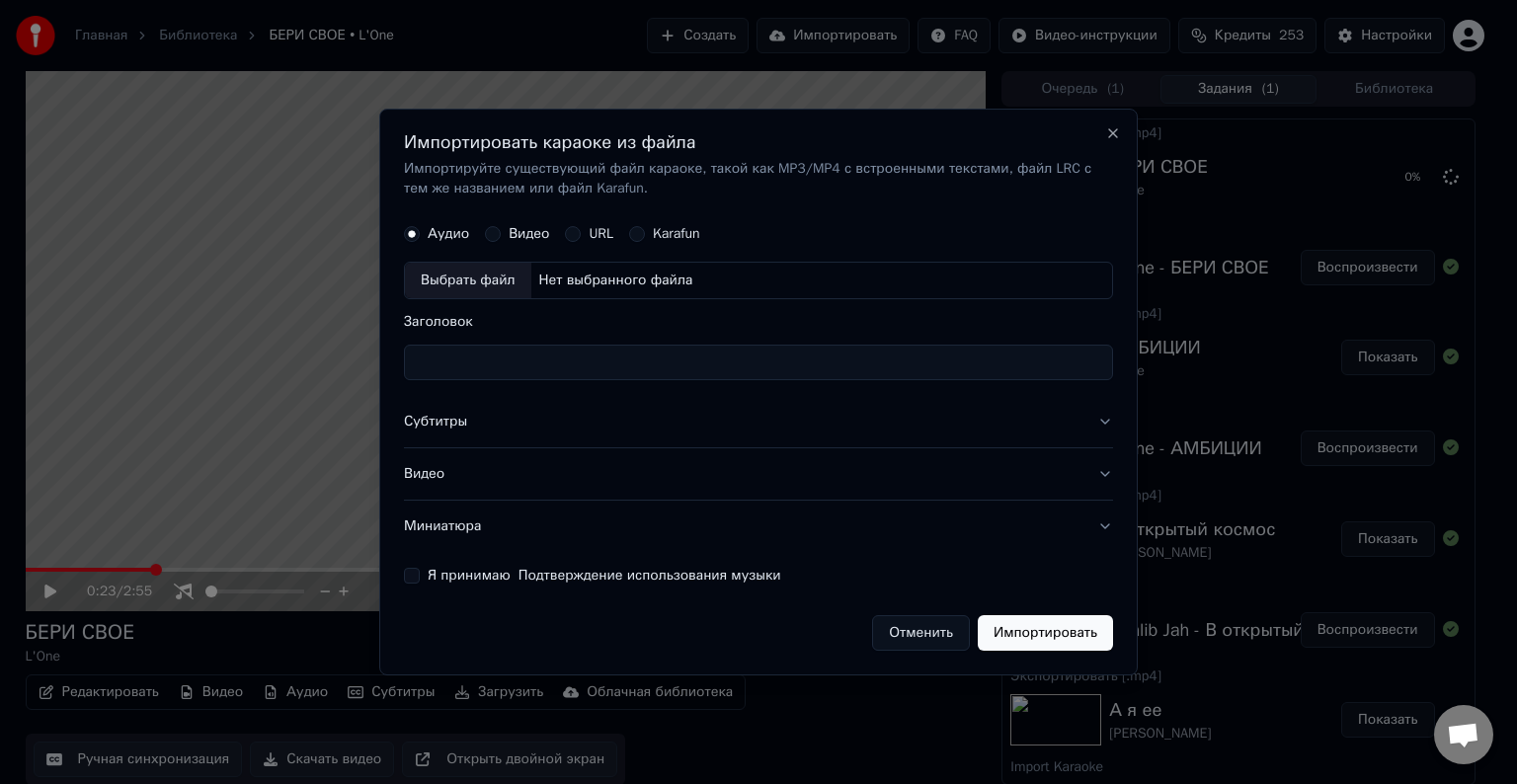 click on "Выбрать файл" at bounding box center (468, 280) 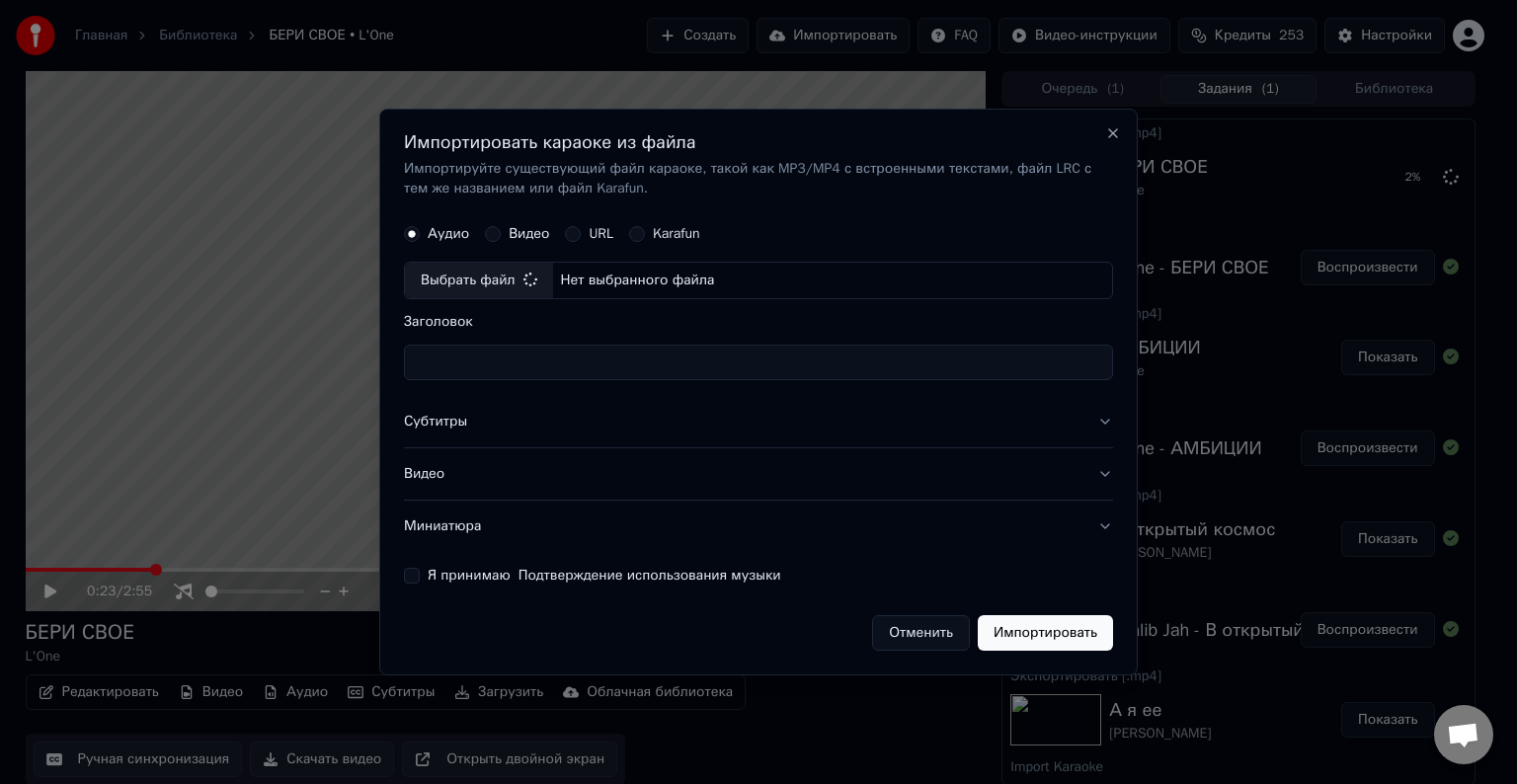 type on "**********" 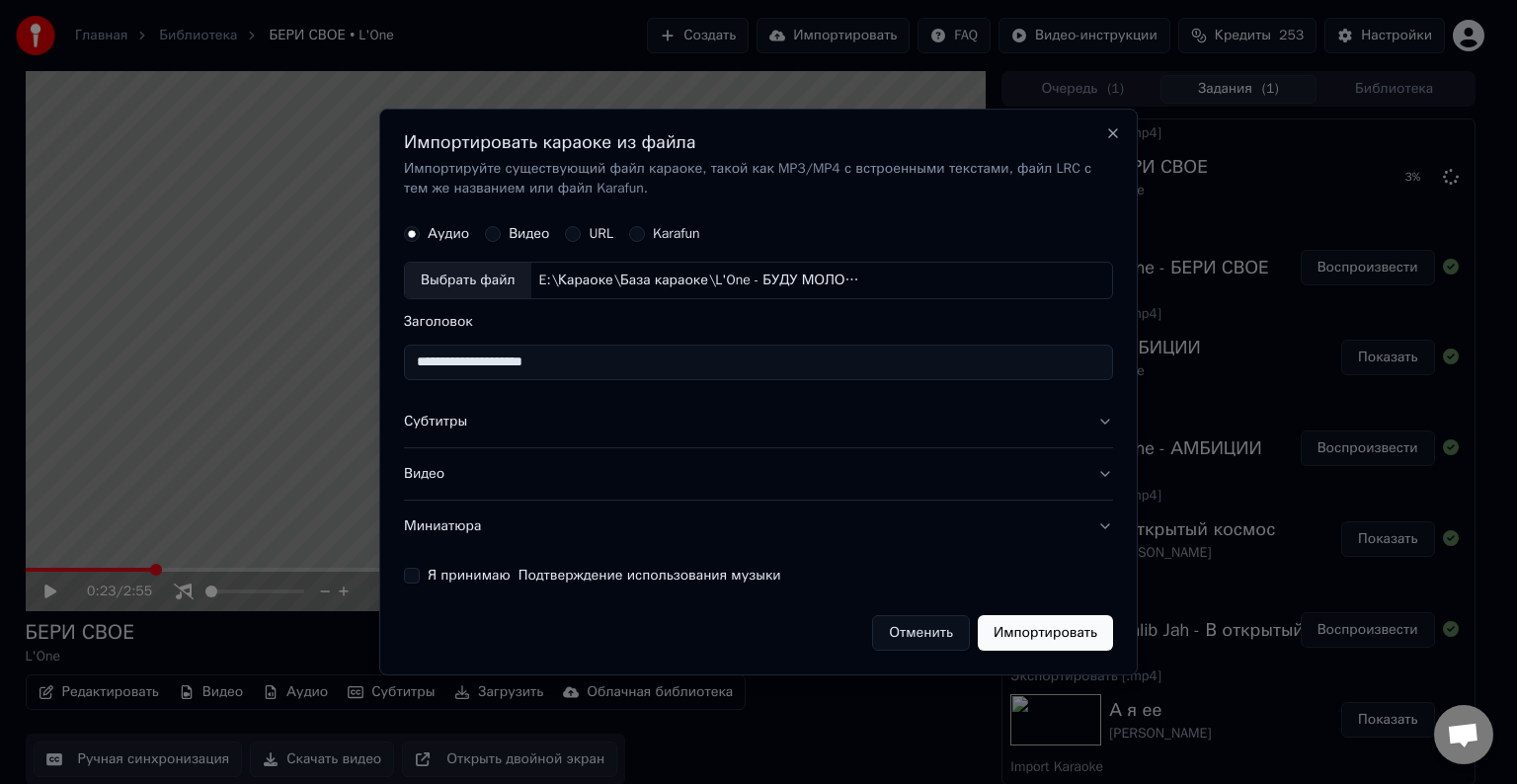 click on "Субтитры" at bounding box center (758, 422) 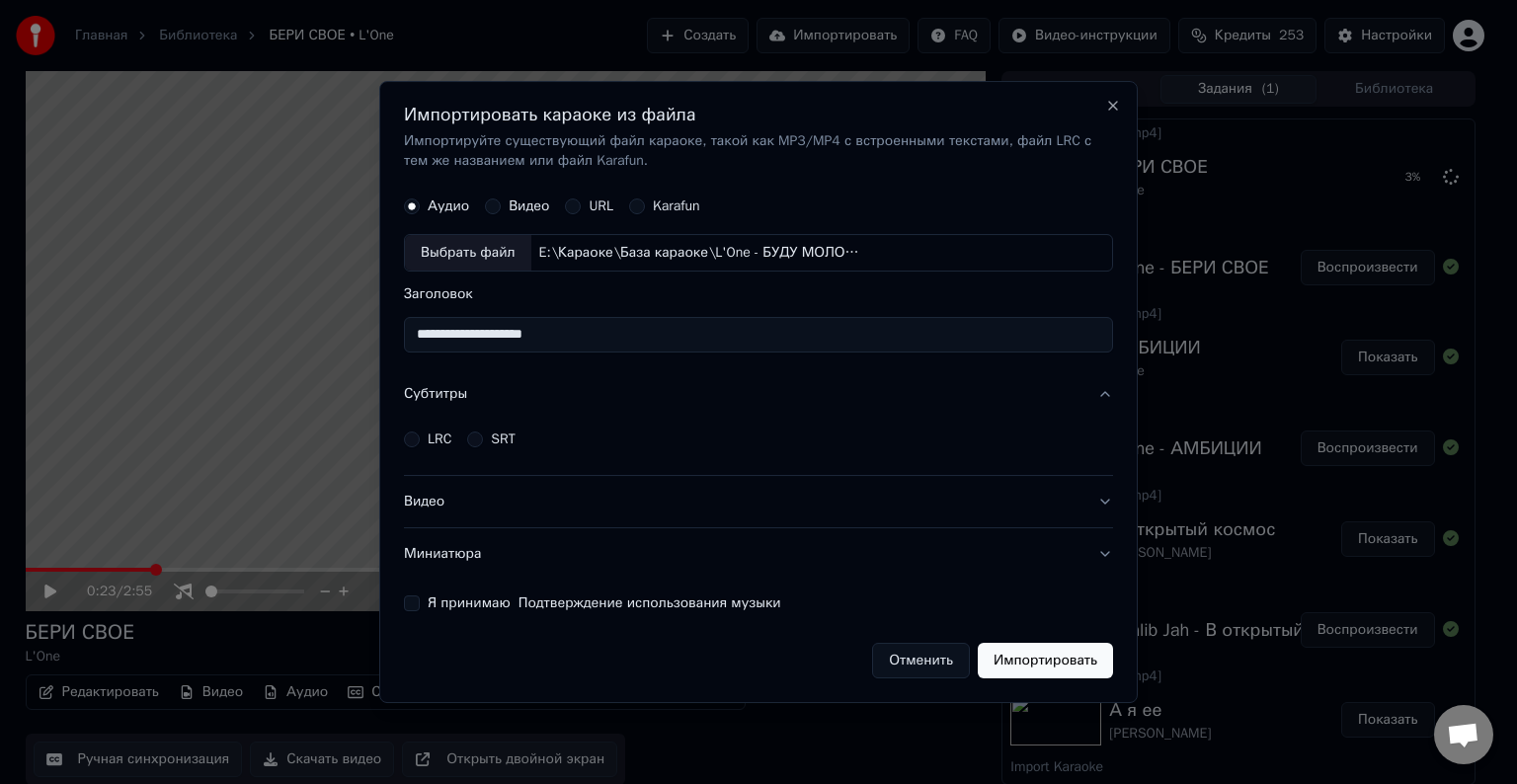click on "LRC" at bounding box center [412, 439] 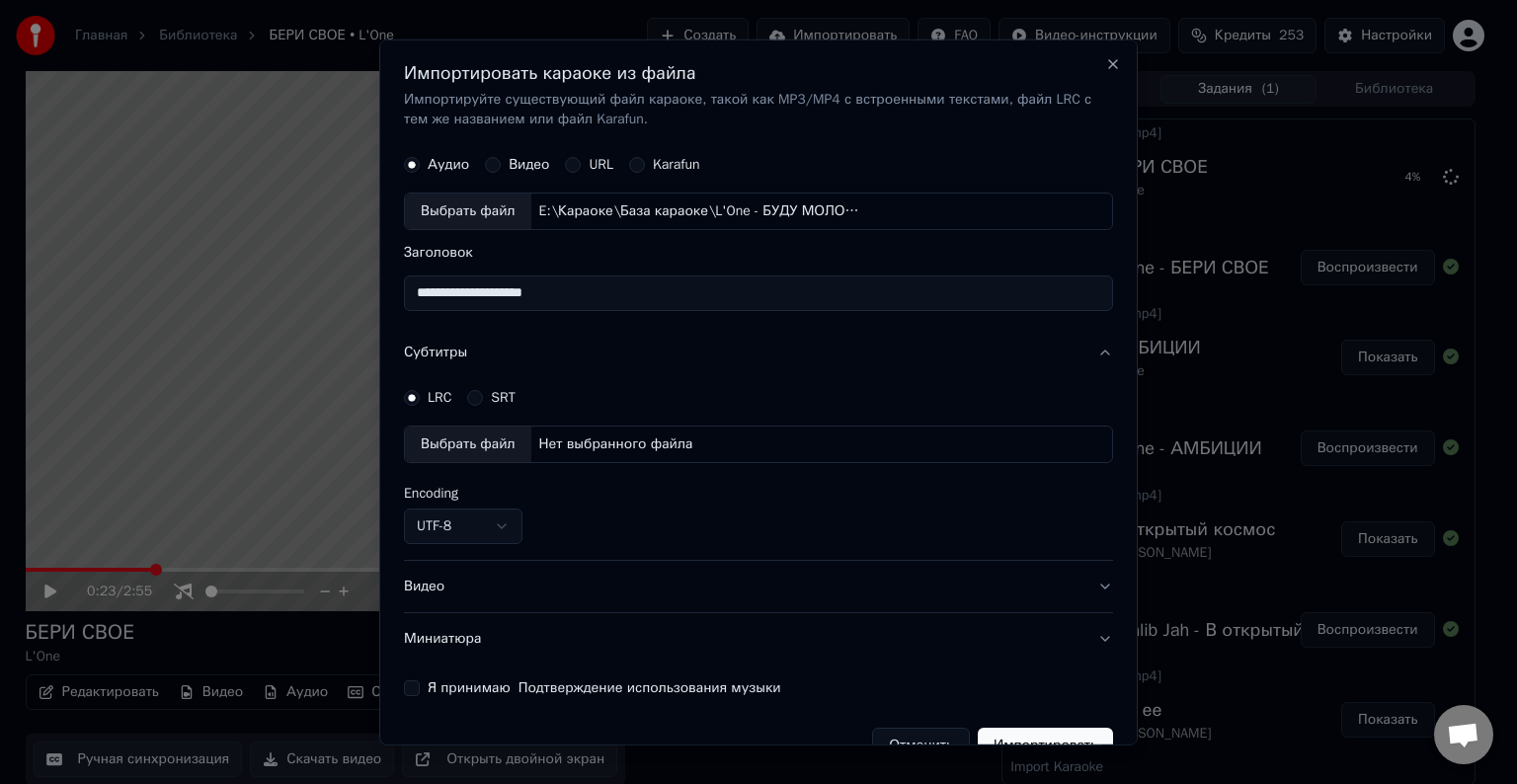 click on "Выбрать файл" at bounding box center (468, 444) 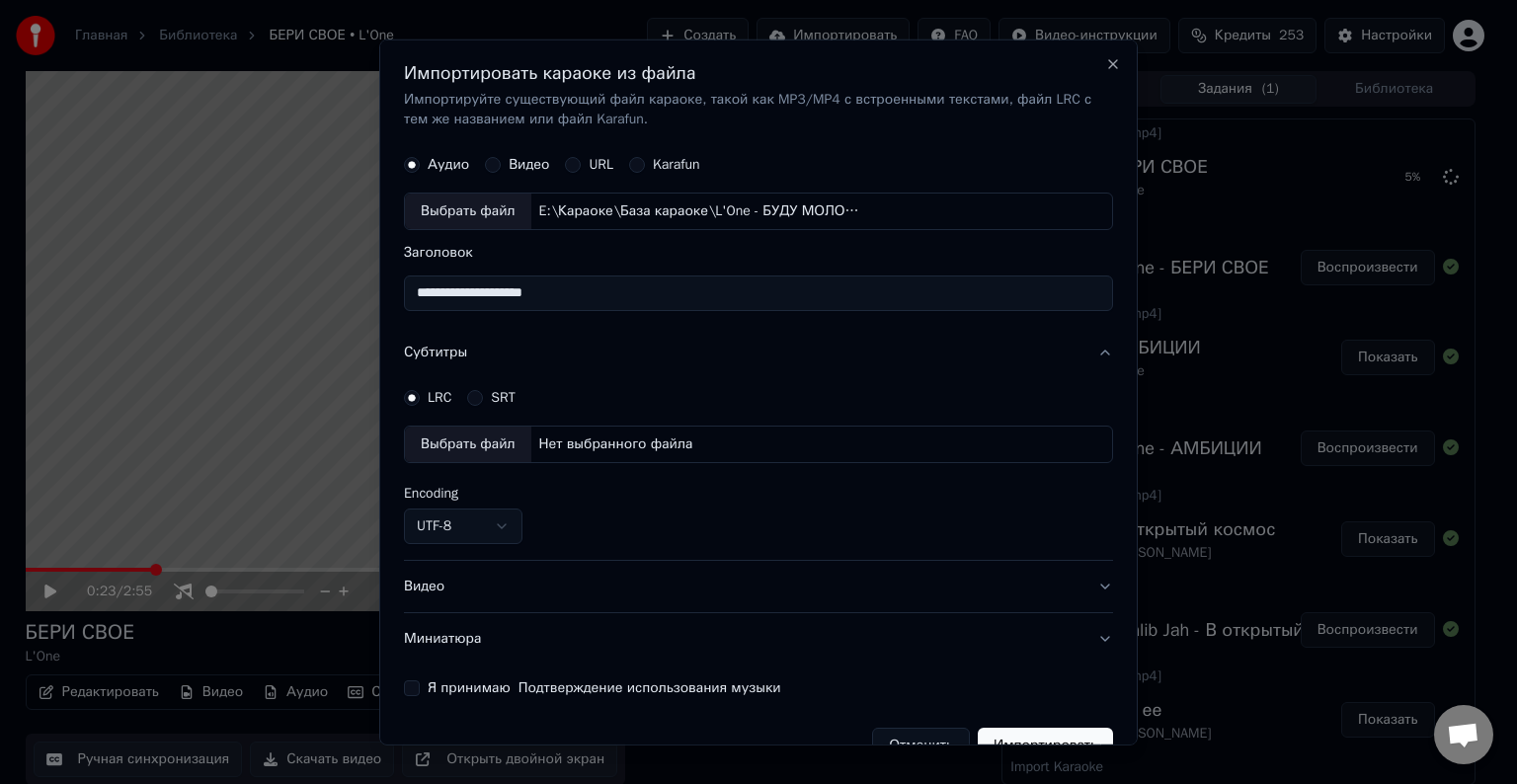 select on "**********" 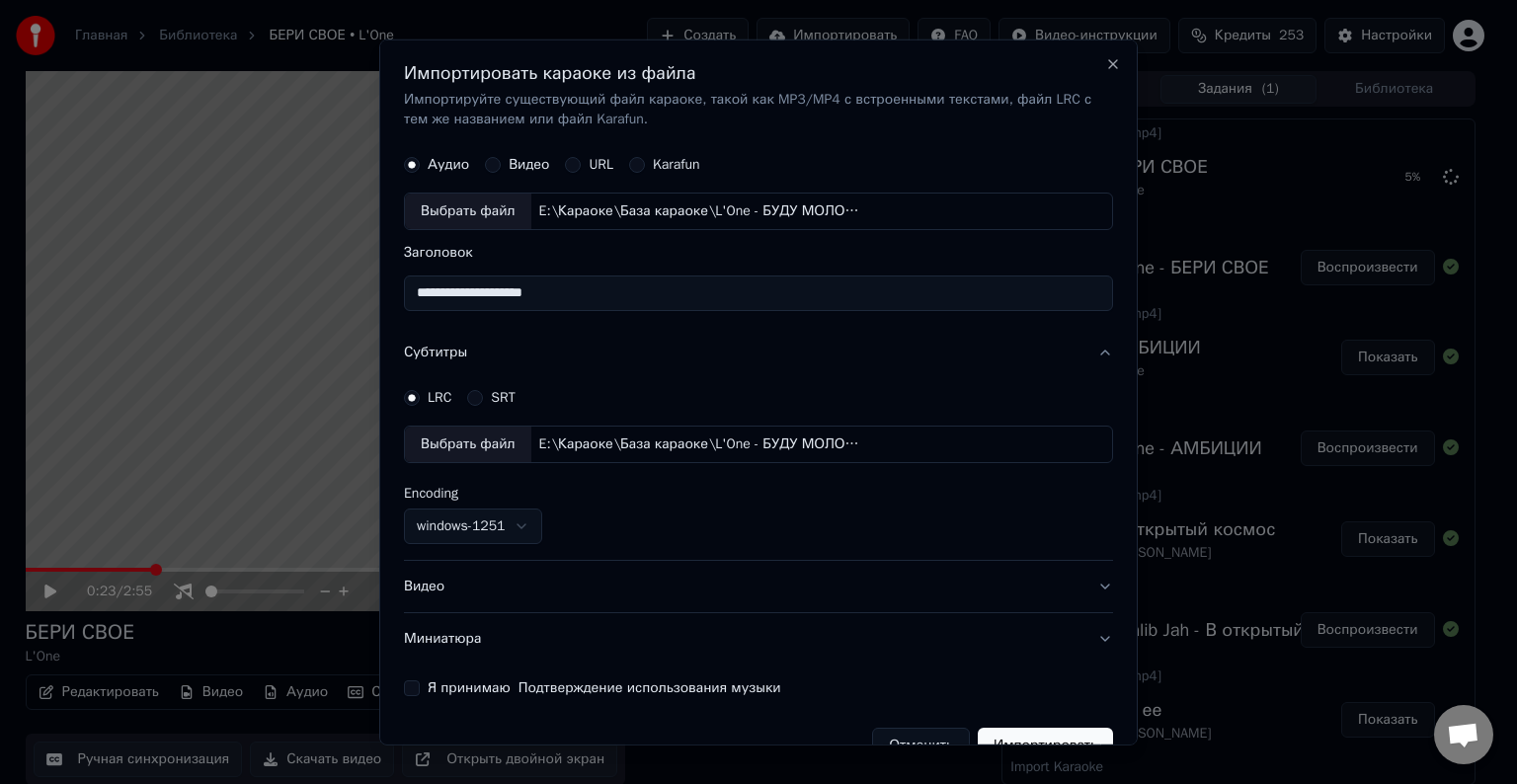 click on "Видео" at bounding box center (758, 587) 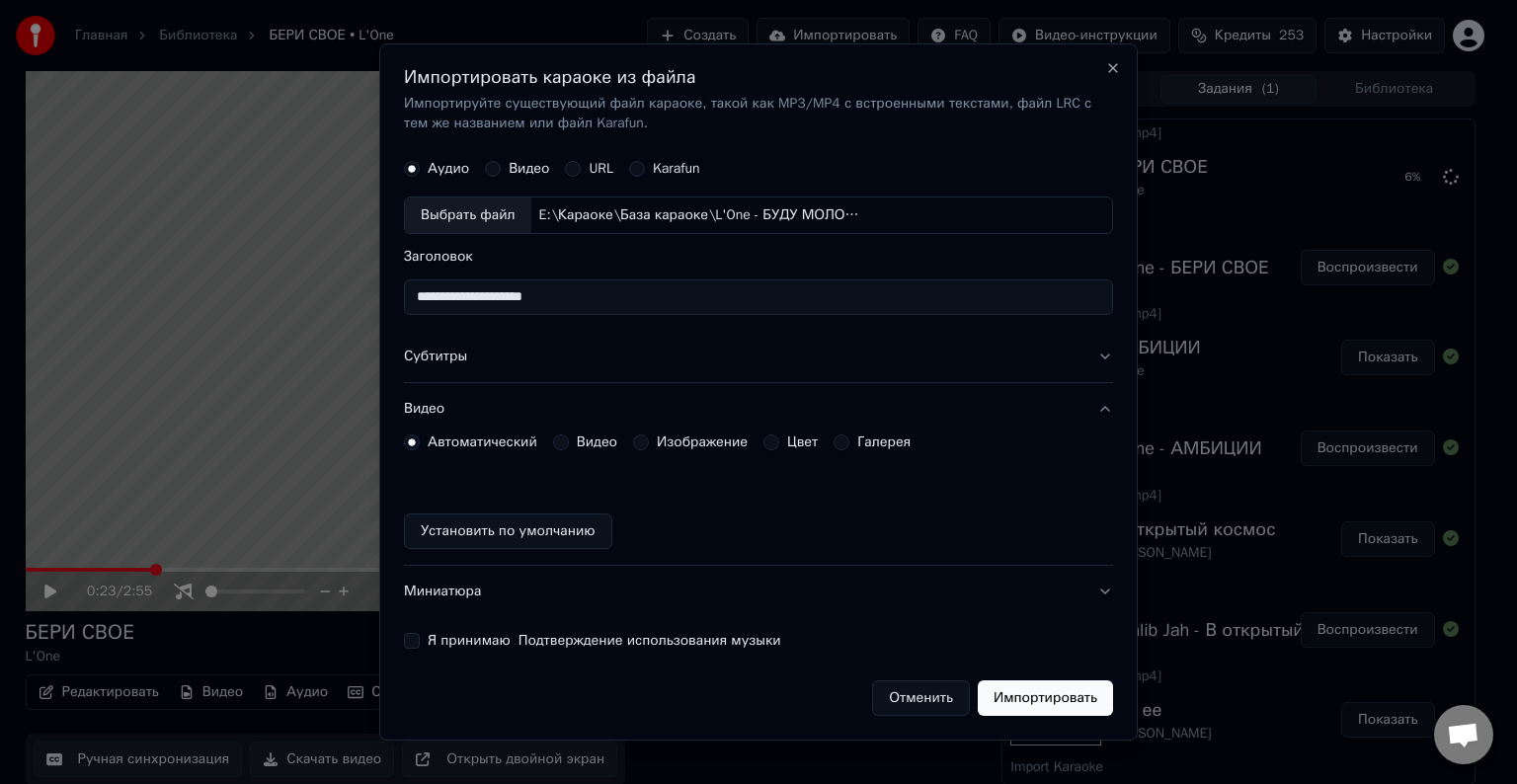 click on "Видео" at bounding box center [585, 442] 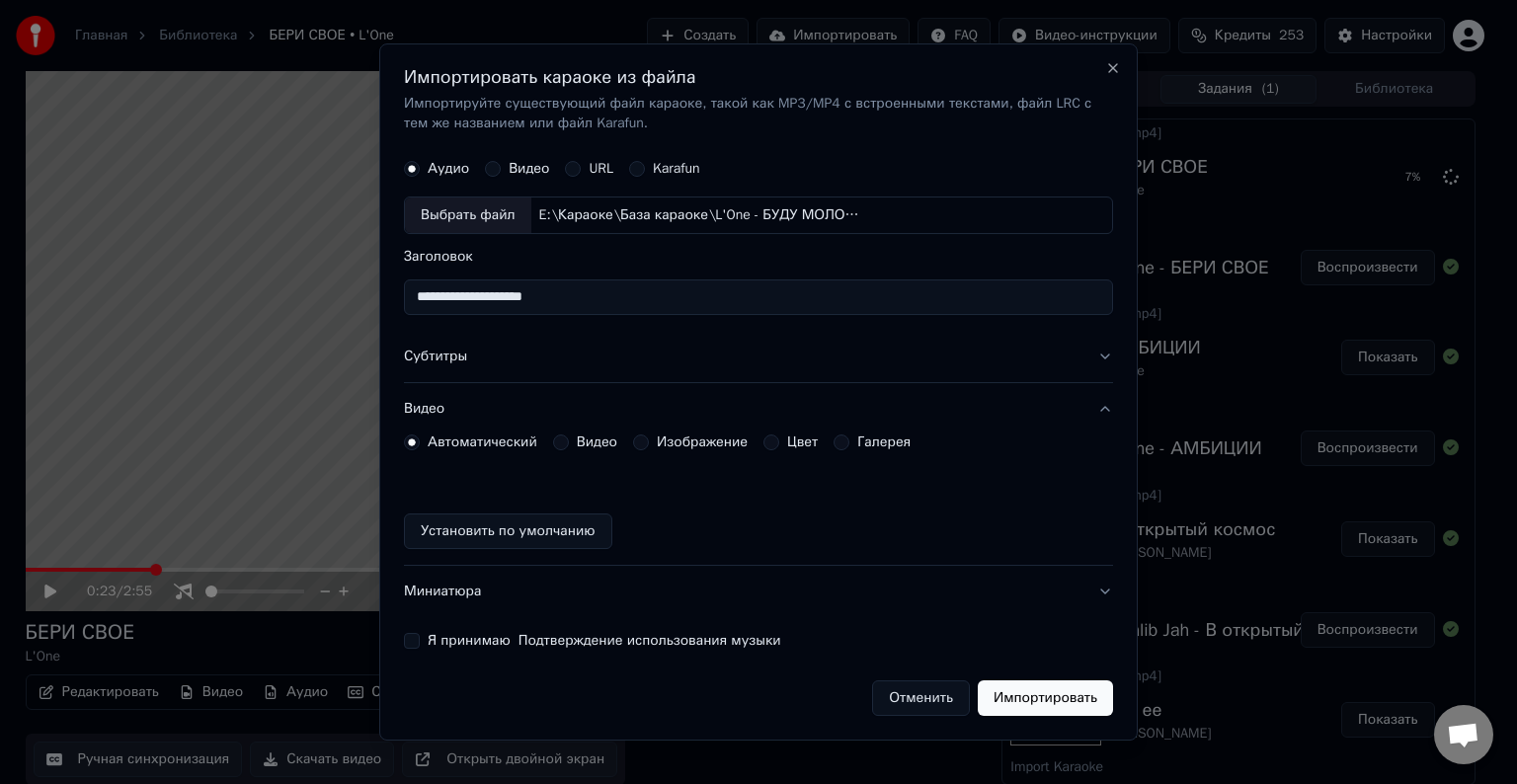 click on "Автоматический Видео Изображение Цвет Галерея Установить по умолчанию" at bounding box center [758, 492] 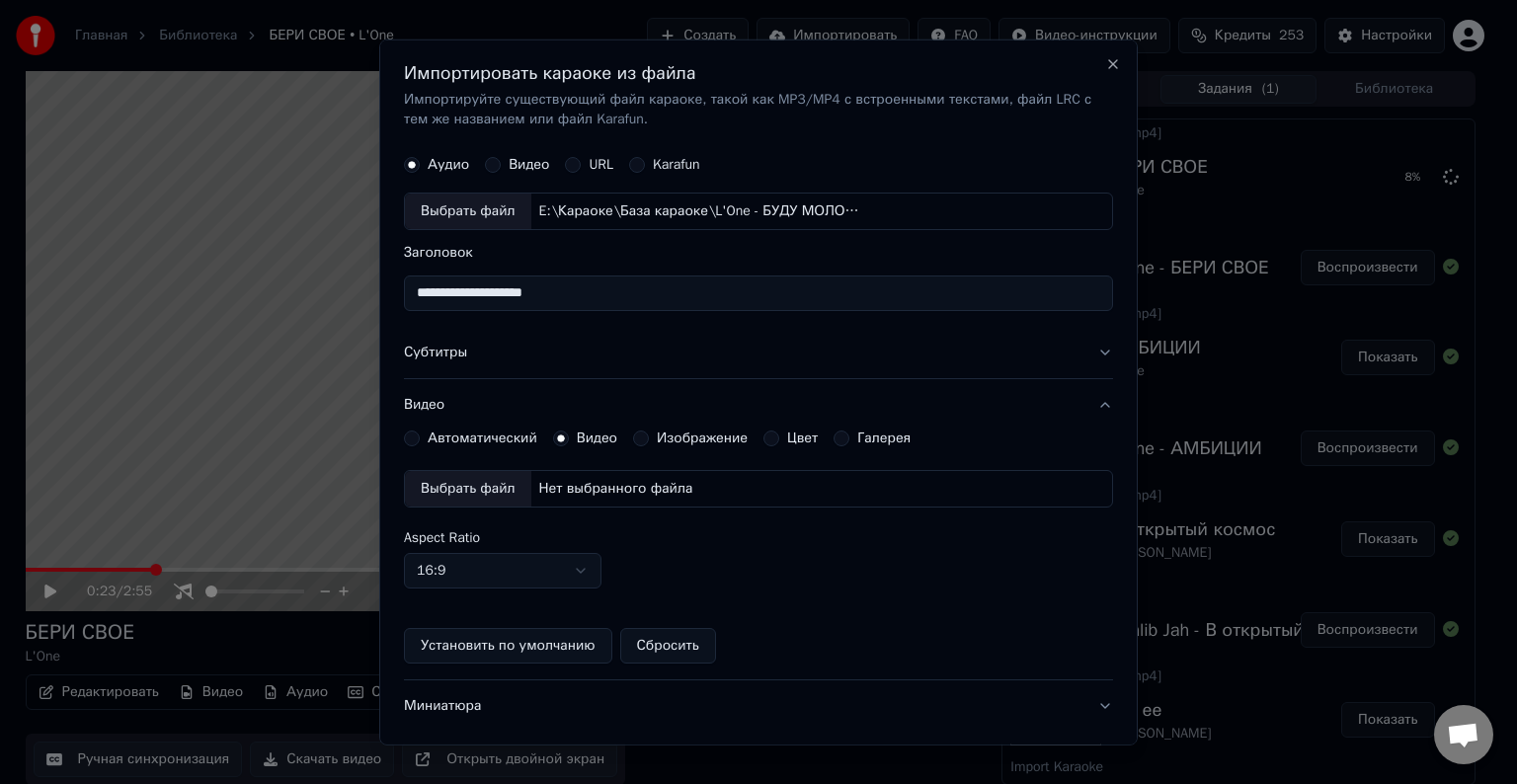click on "Выбрать файл" at bounding box center [468, 489] 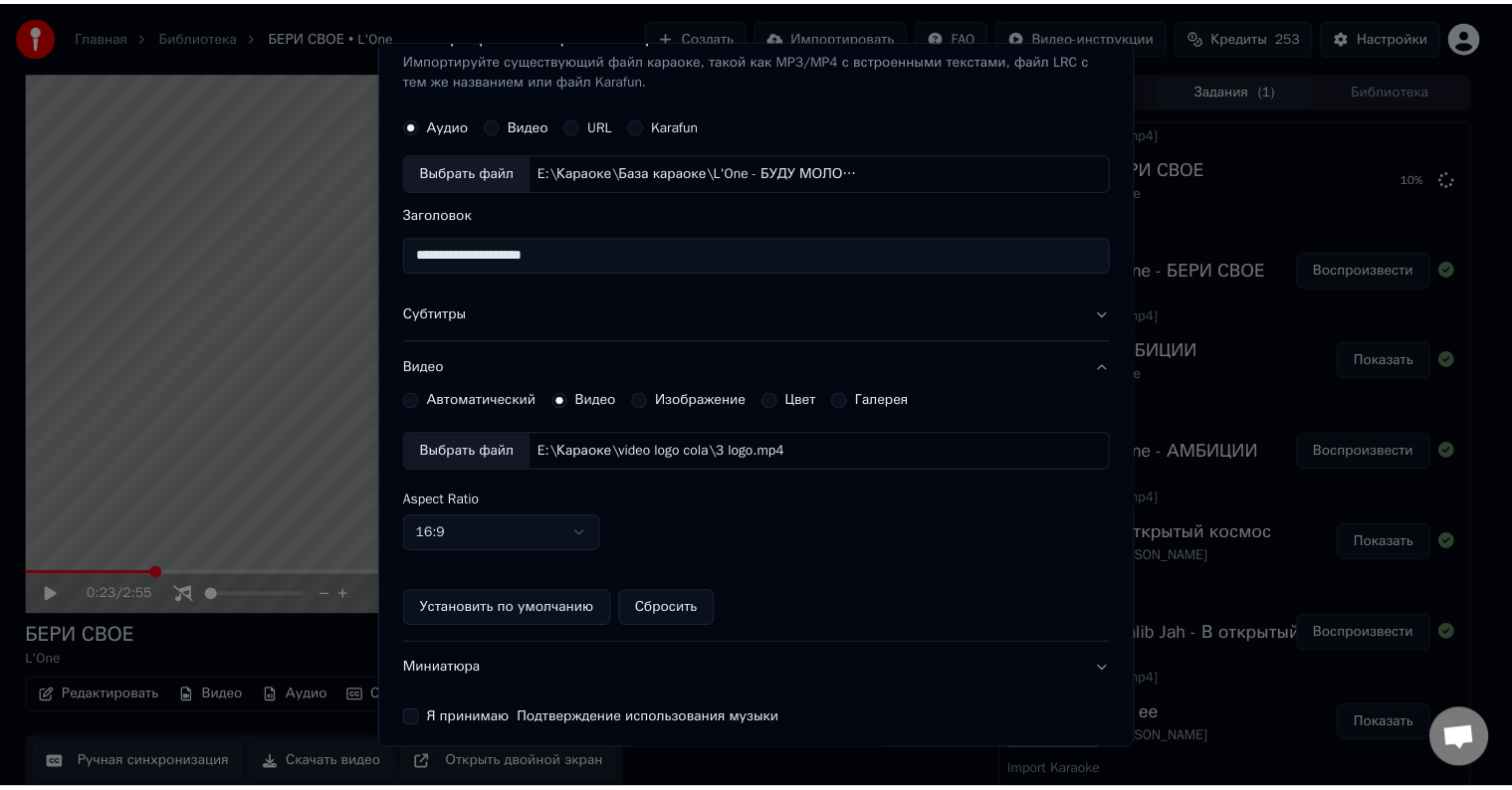 scroll, scrollTop: 108, scrollLeft: 0, axis: vertical 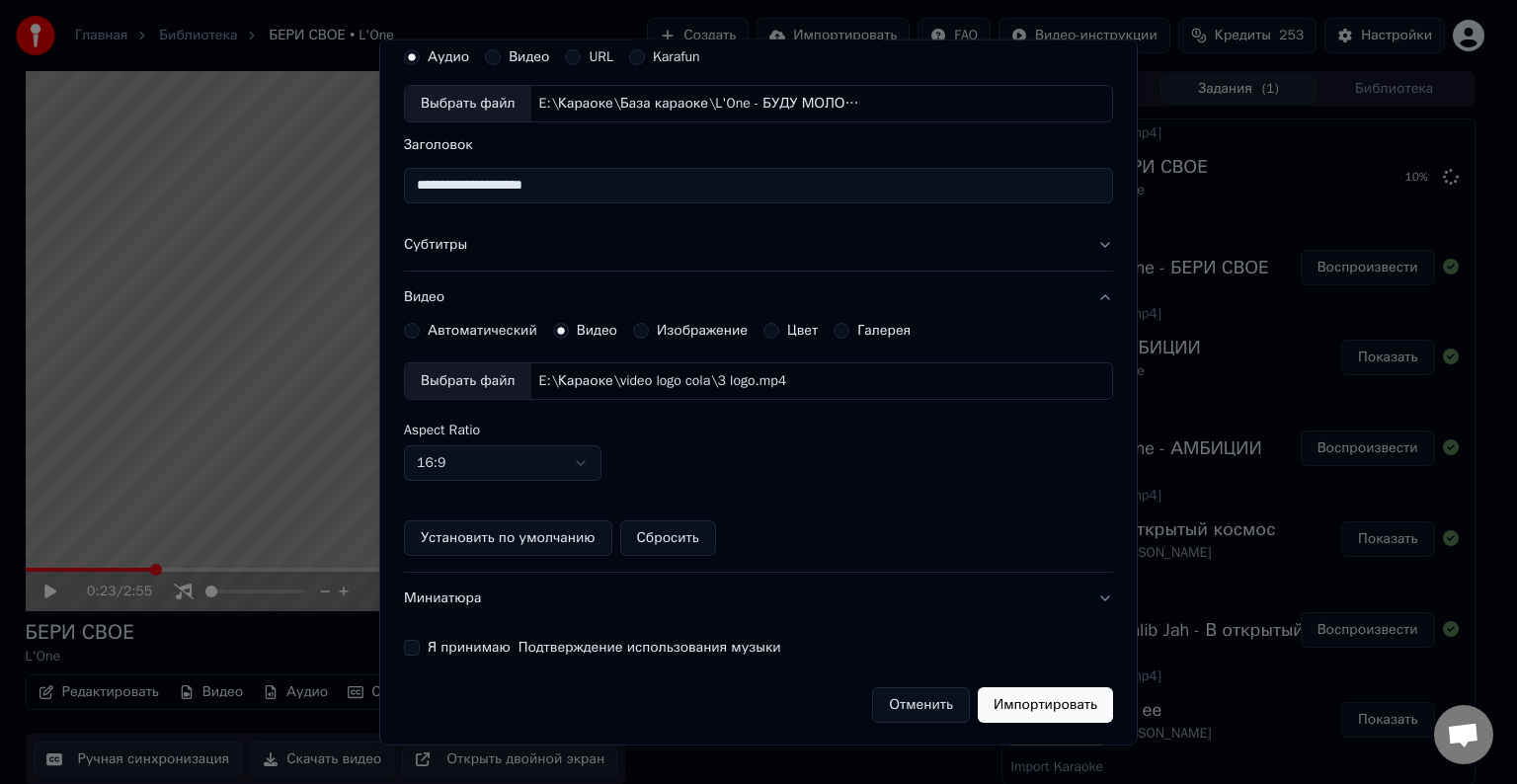 click on "Я принимаю   Подтверждение использования музыки" at bounding box center [412, 648] 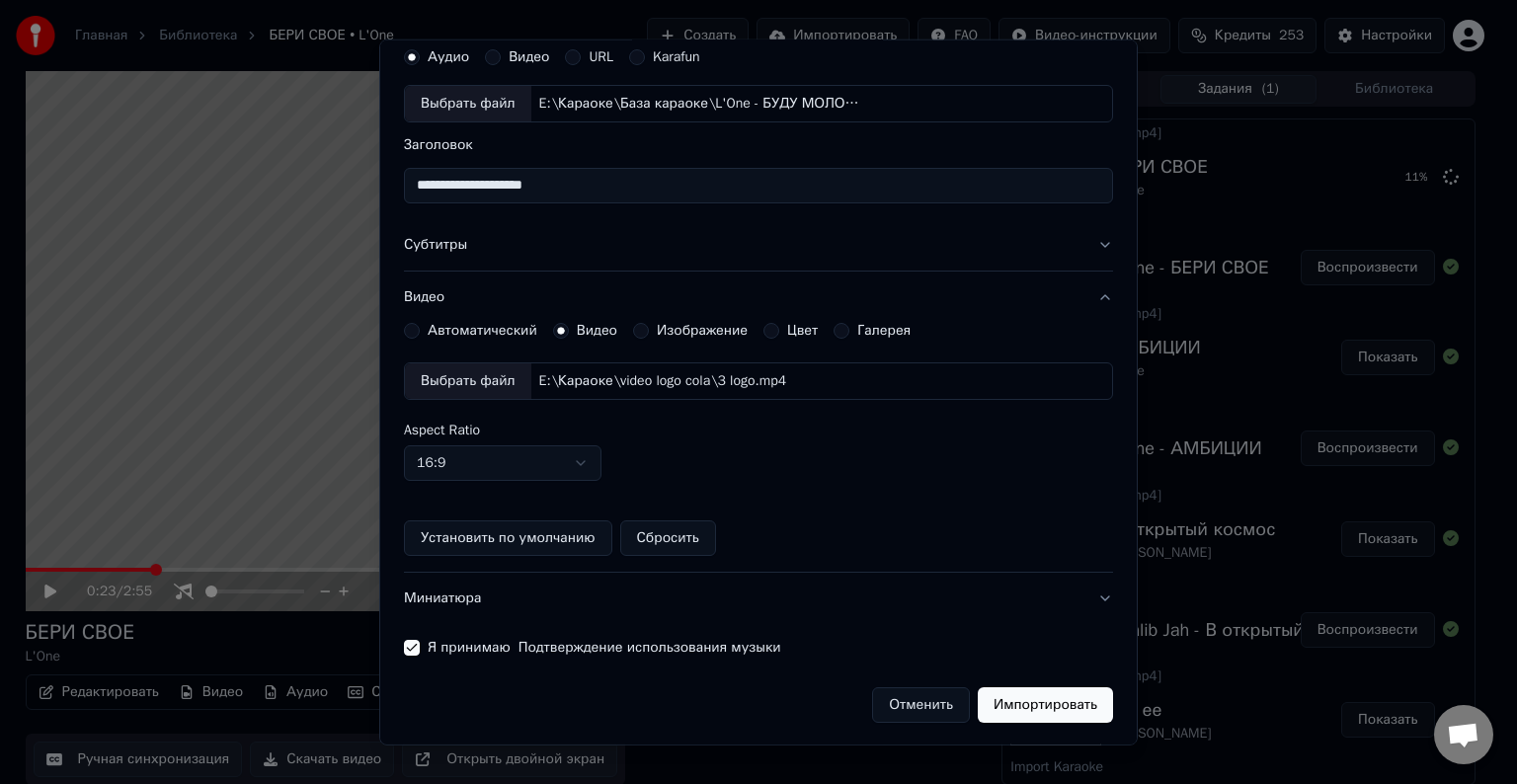 click on "Импортировать" at bounding box center (1045, 705) 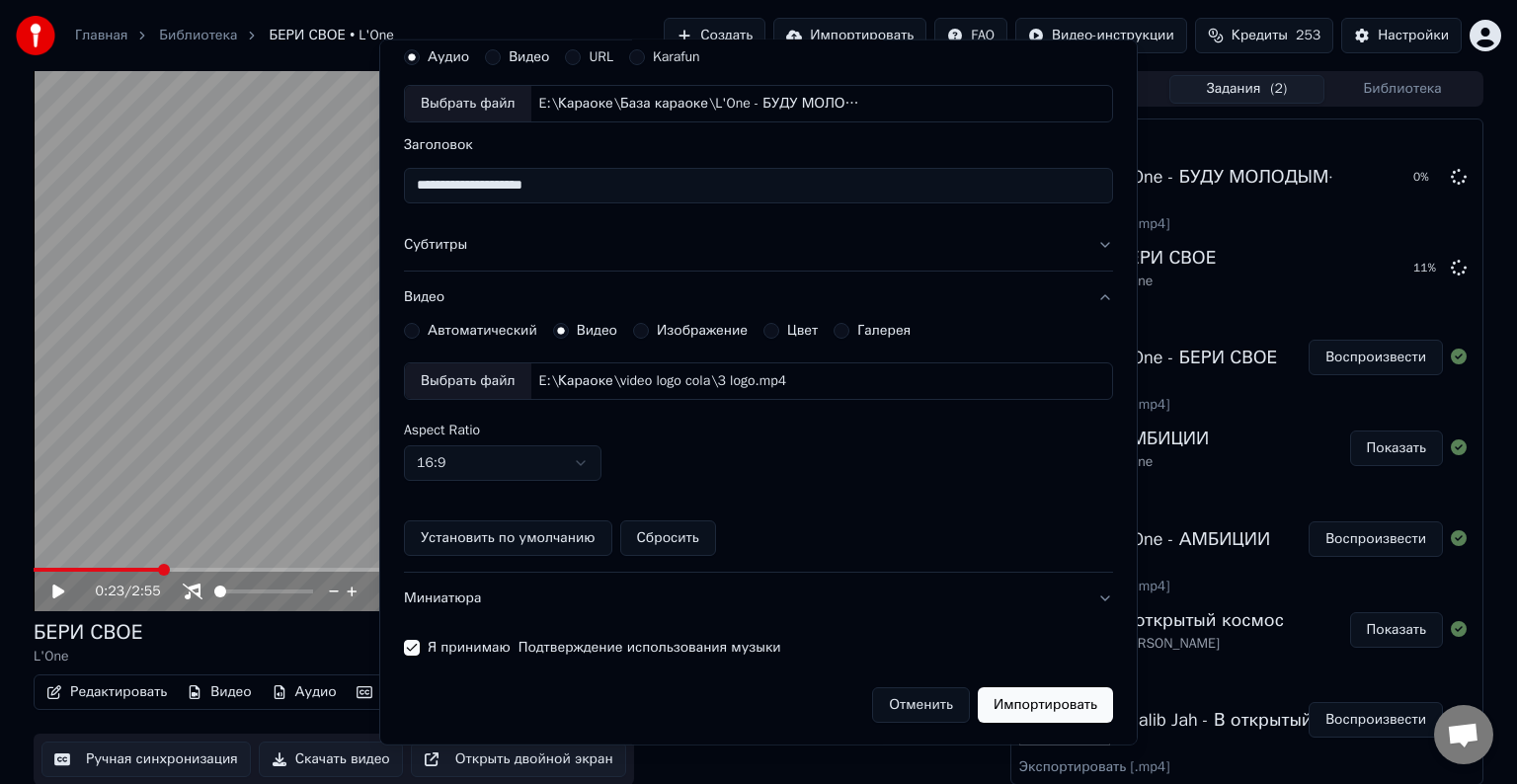 type 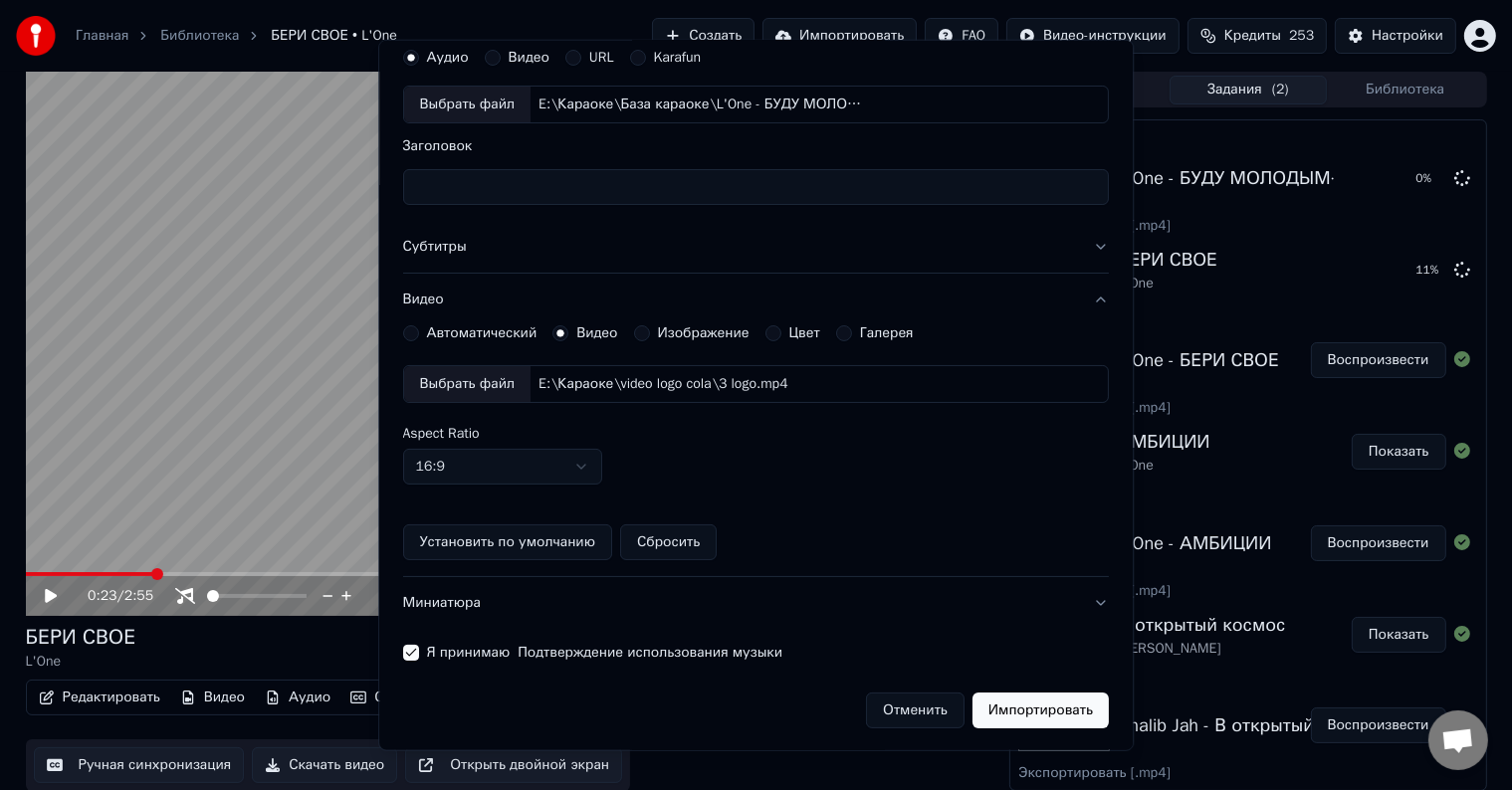 scroll, scrollTop: 0, scrollLeft: 0, axis: both 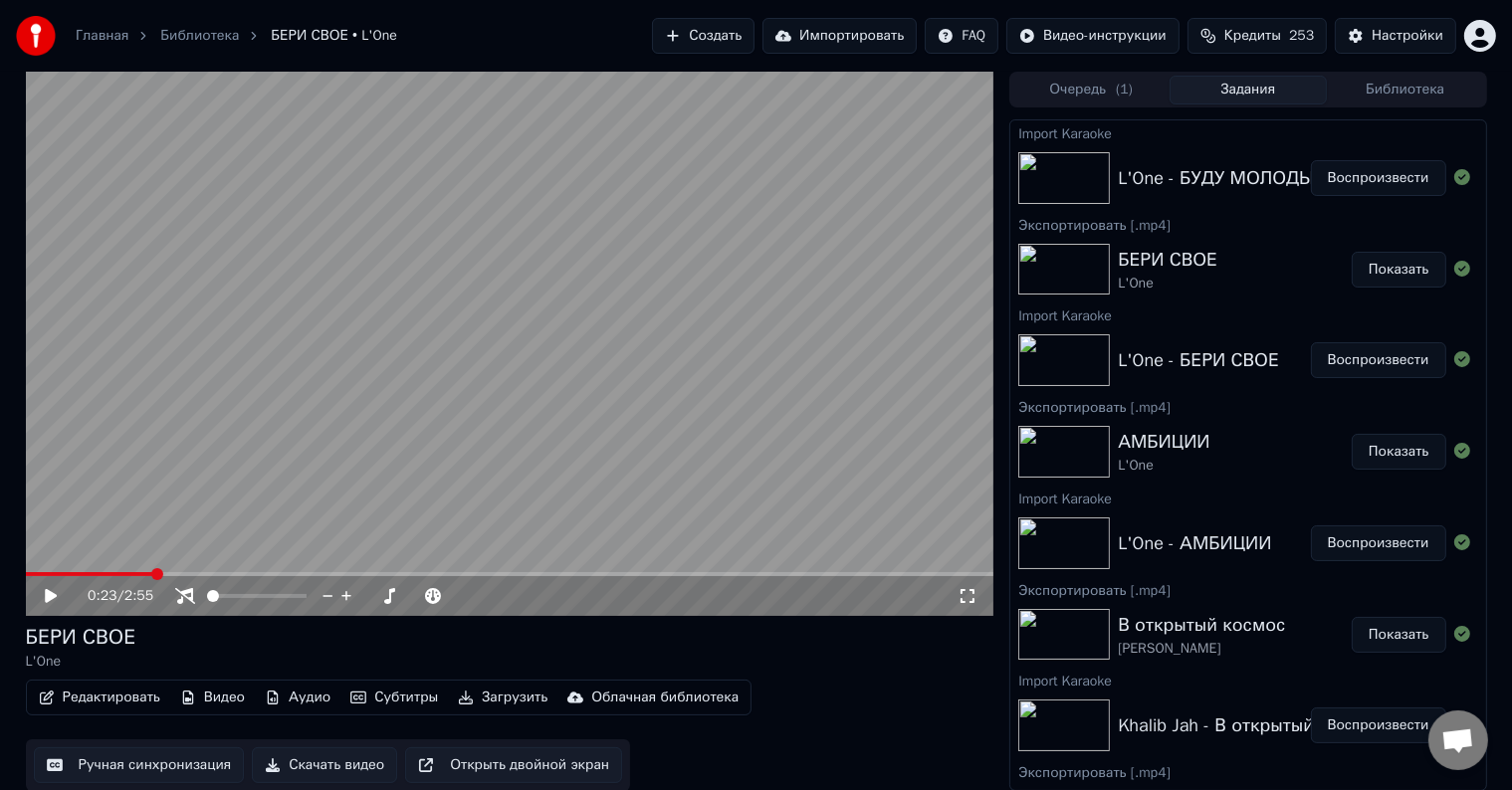 click on "Воспроизвести" at bounding box center [1379, 178] 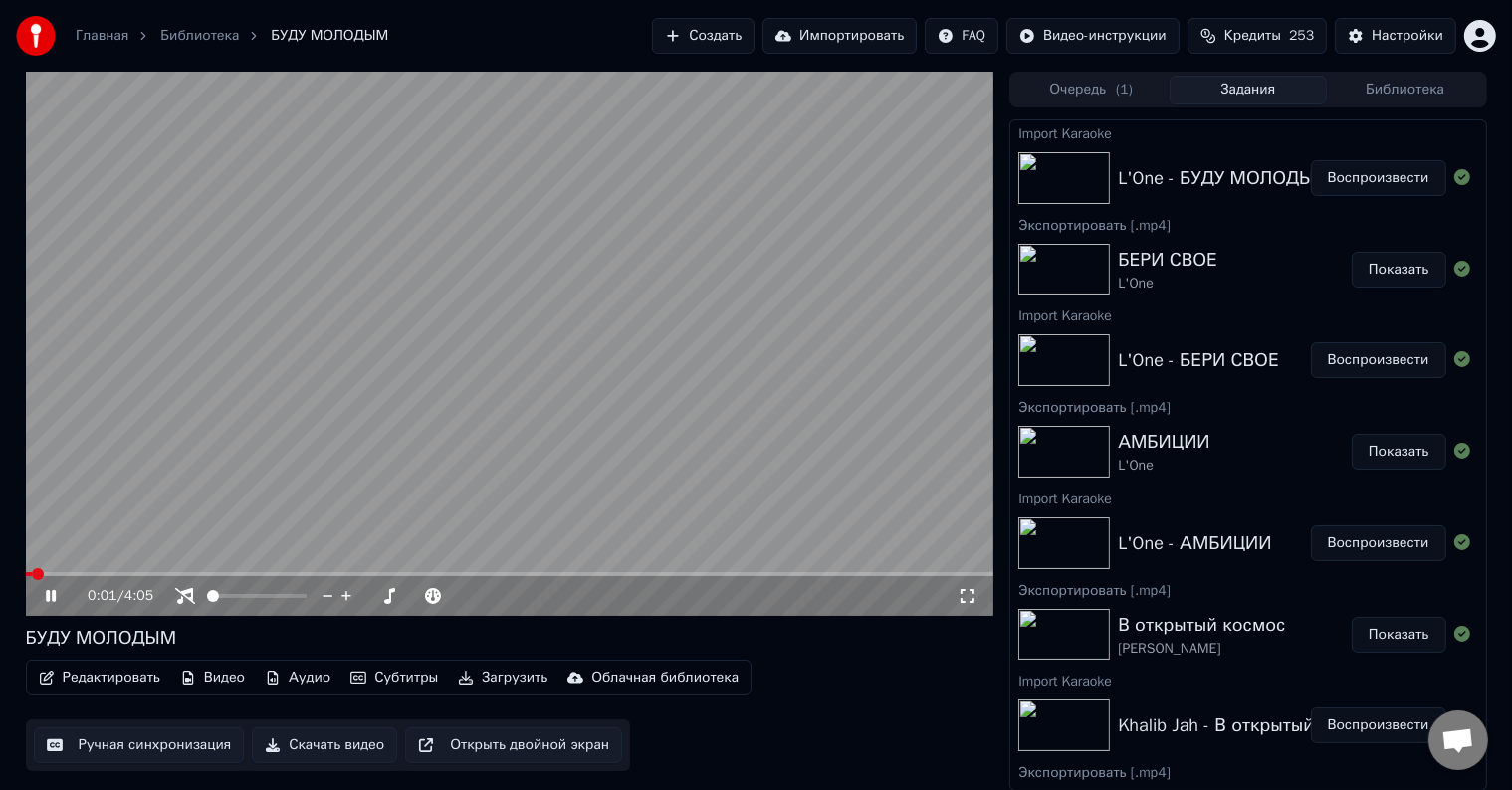 click on "0:01  /  4:05" at bounding box center (510, 596) 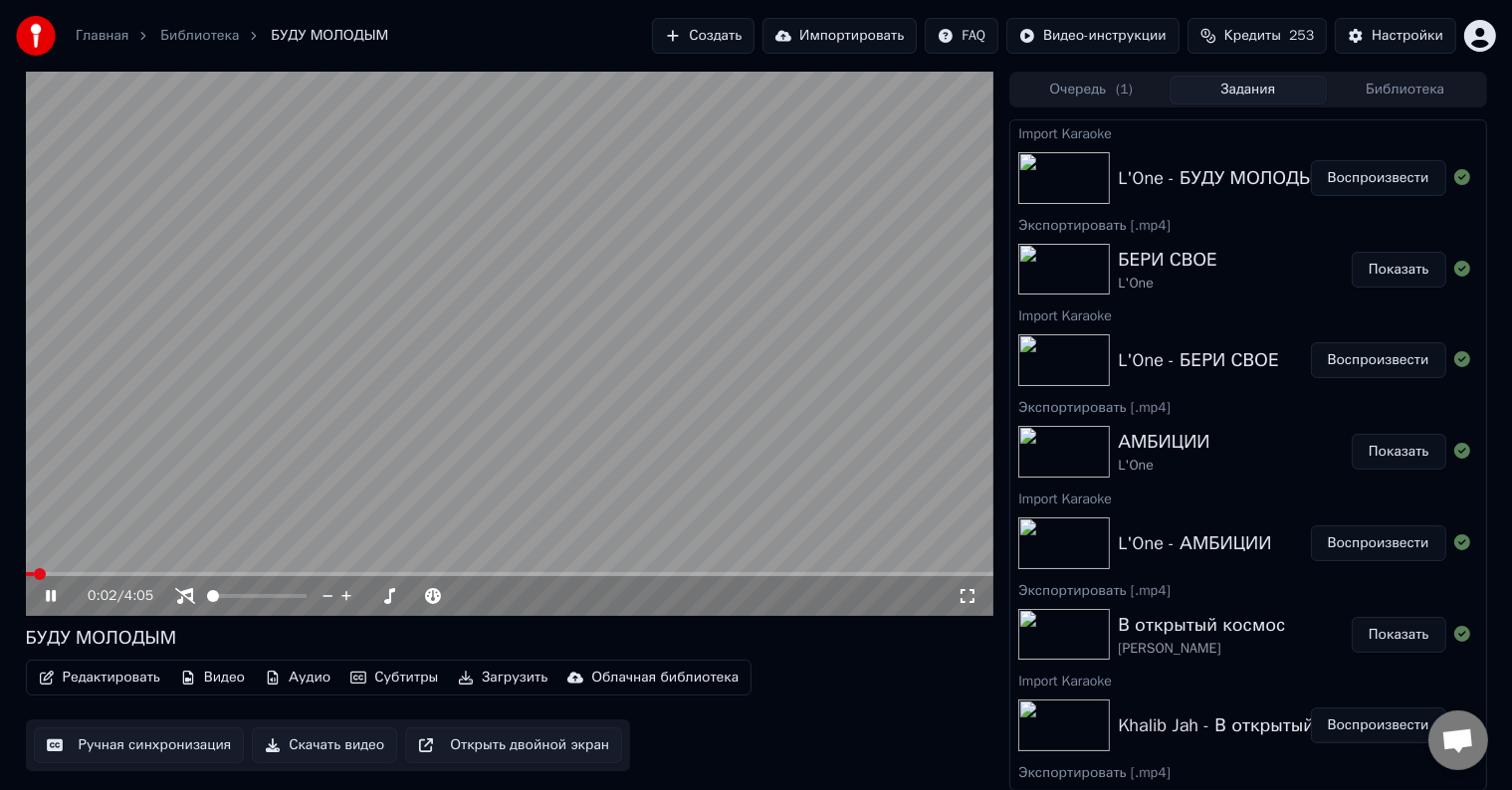 click 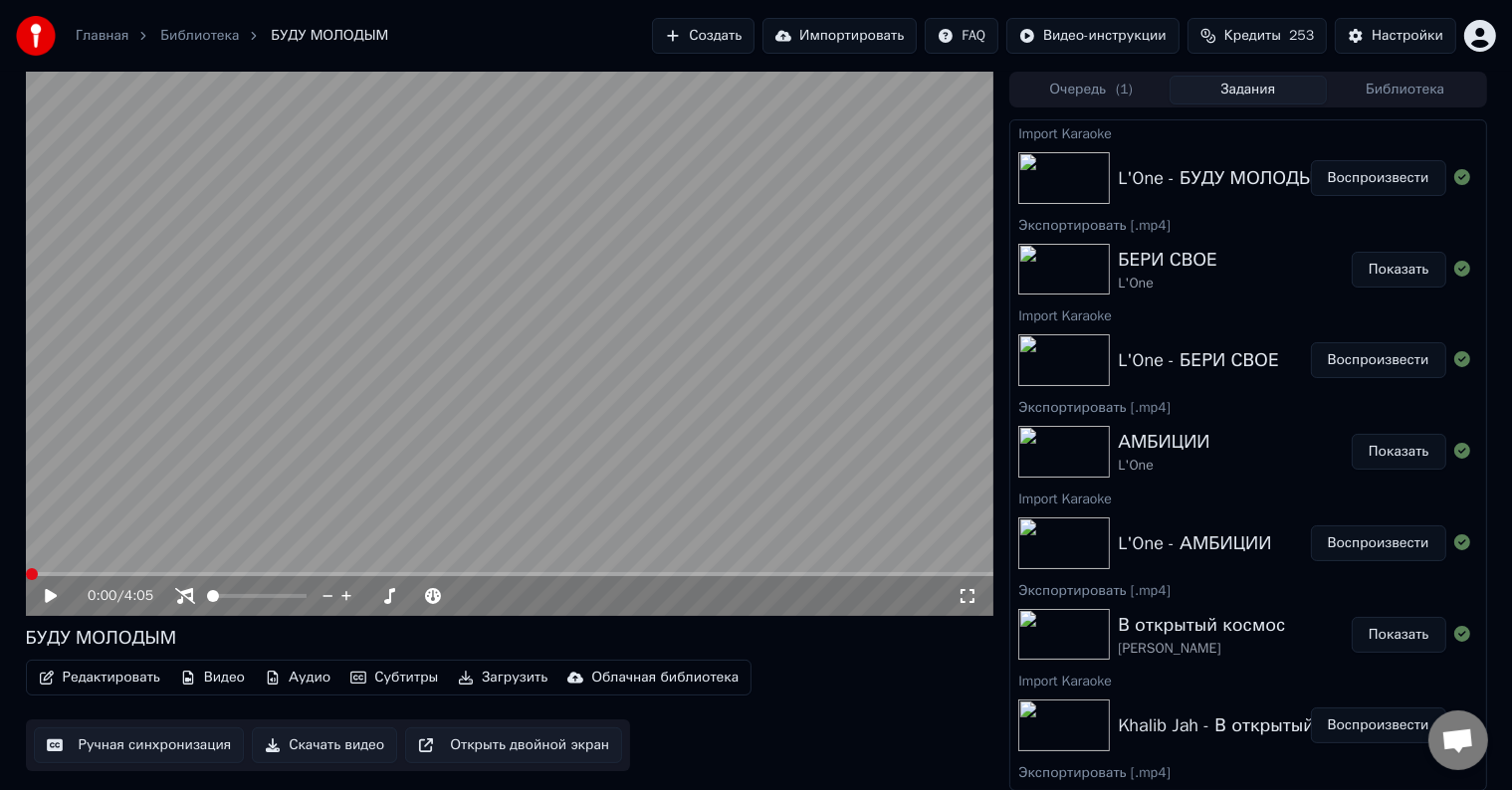 click at bounding box center (32, 574) 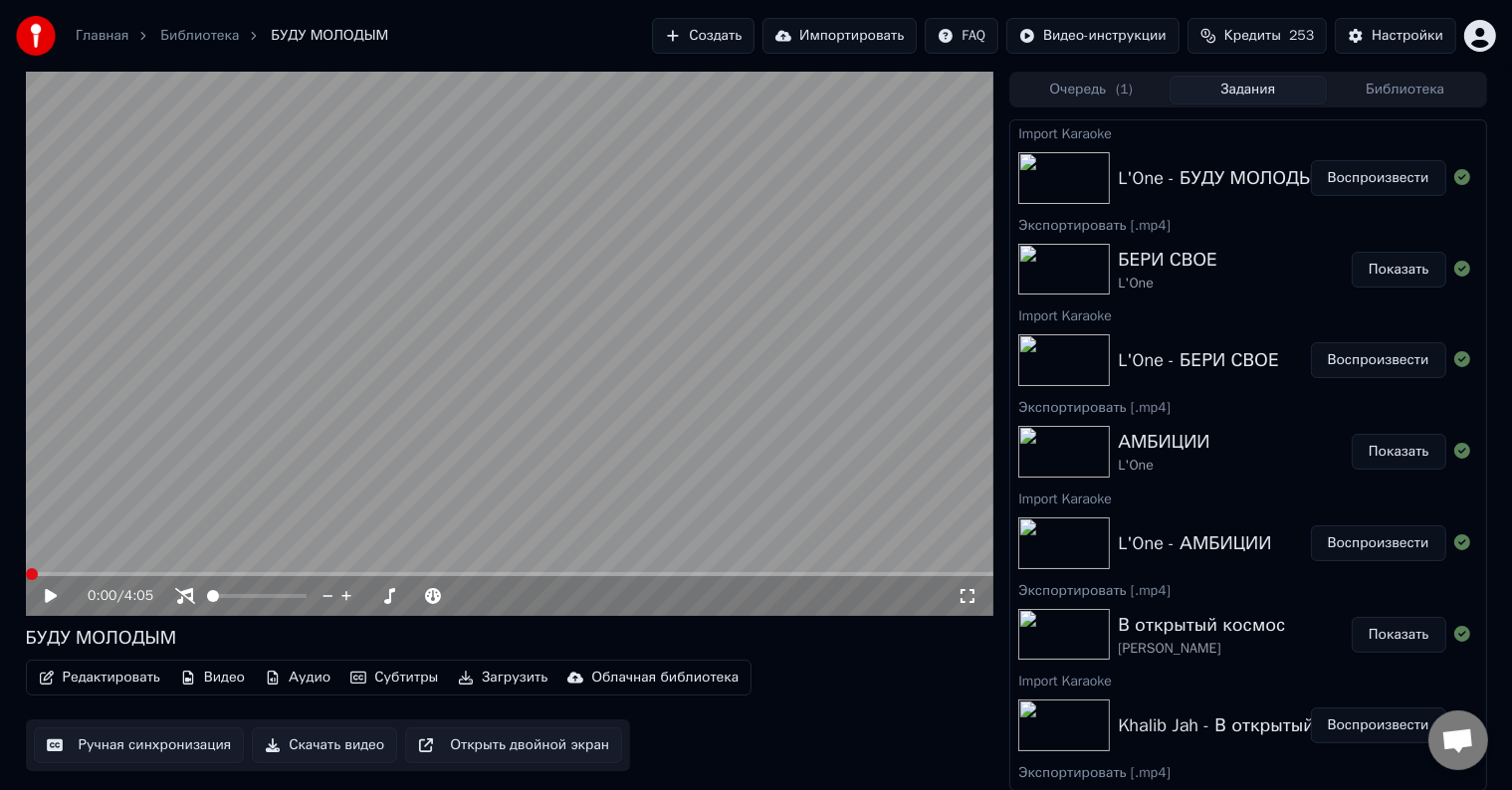 click at bounding box center [32, 574] 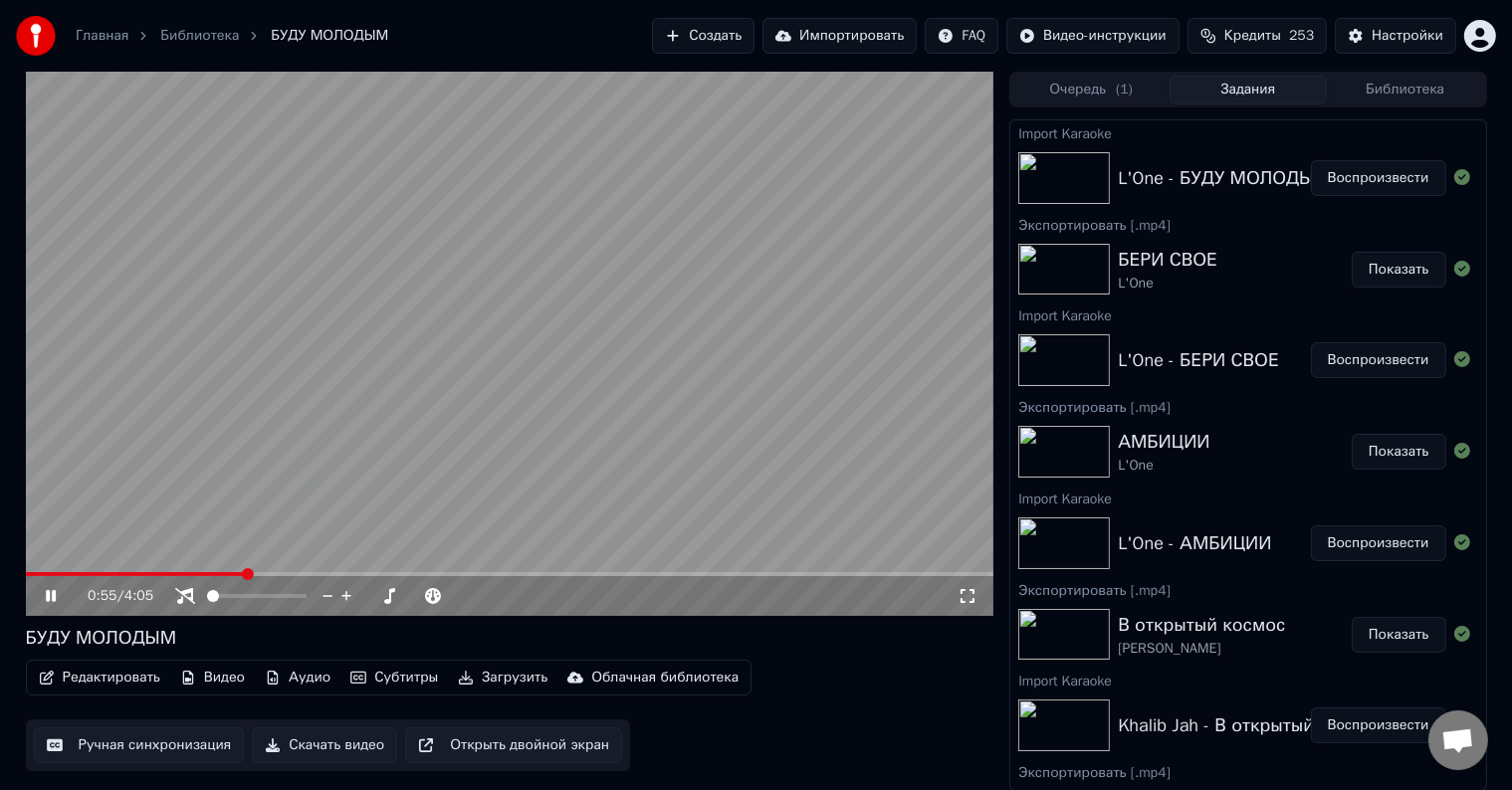 click 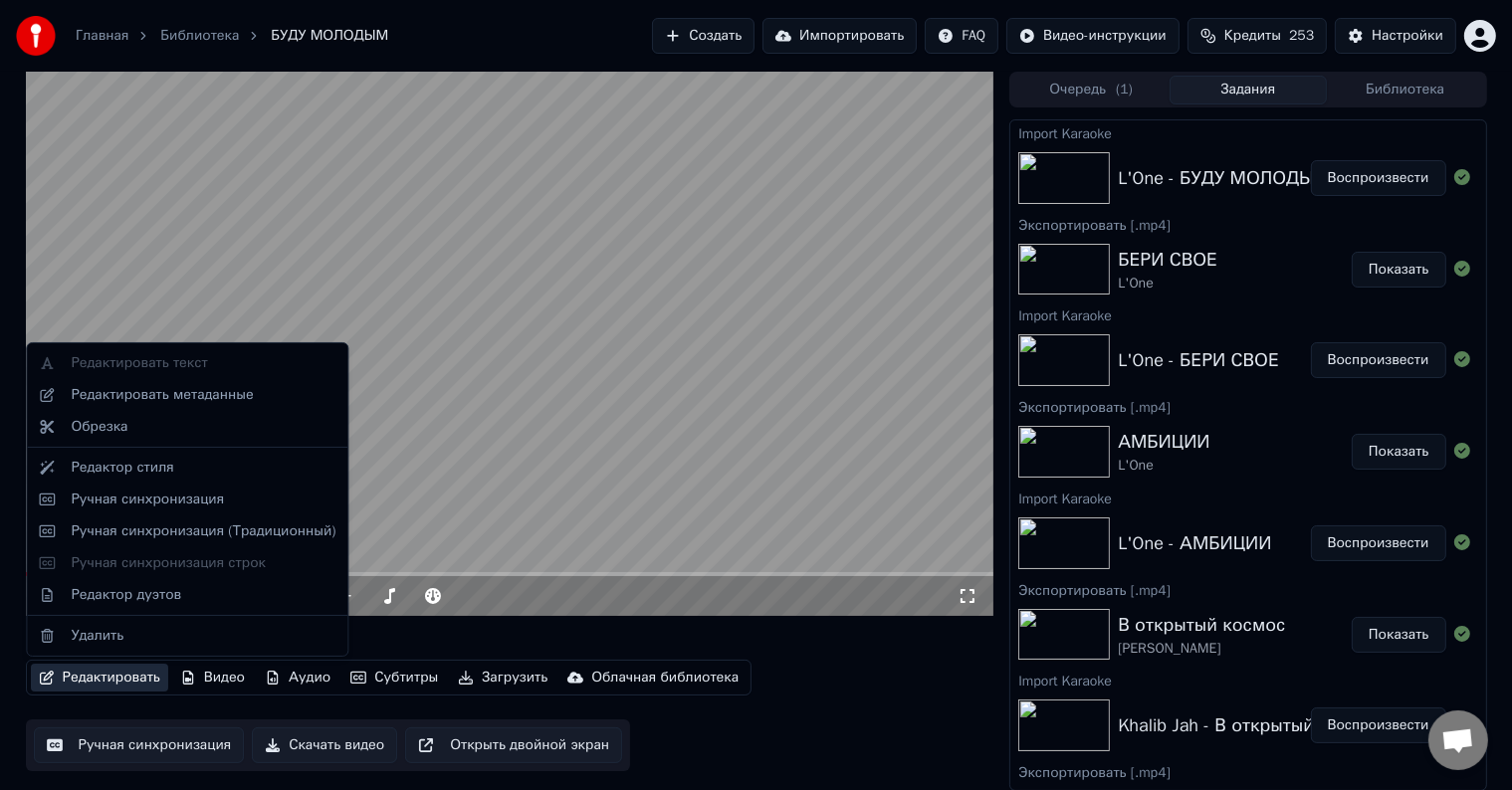 click on "Редактировать" at bounding box center (100, 678) 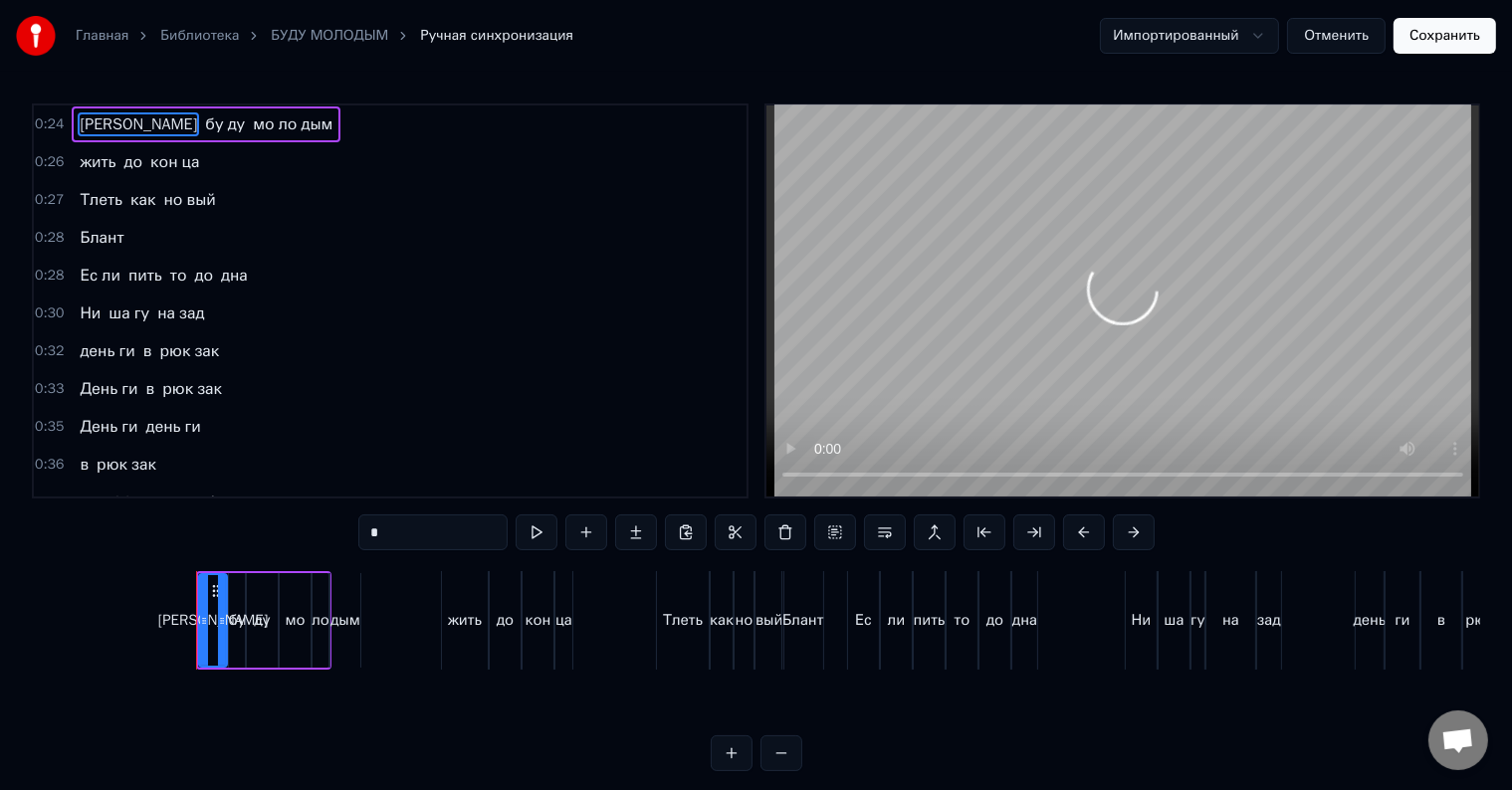 scroll, scrollTop: 0, scrollLeft: 3561, axis: horizontal 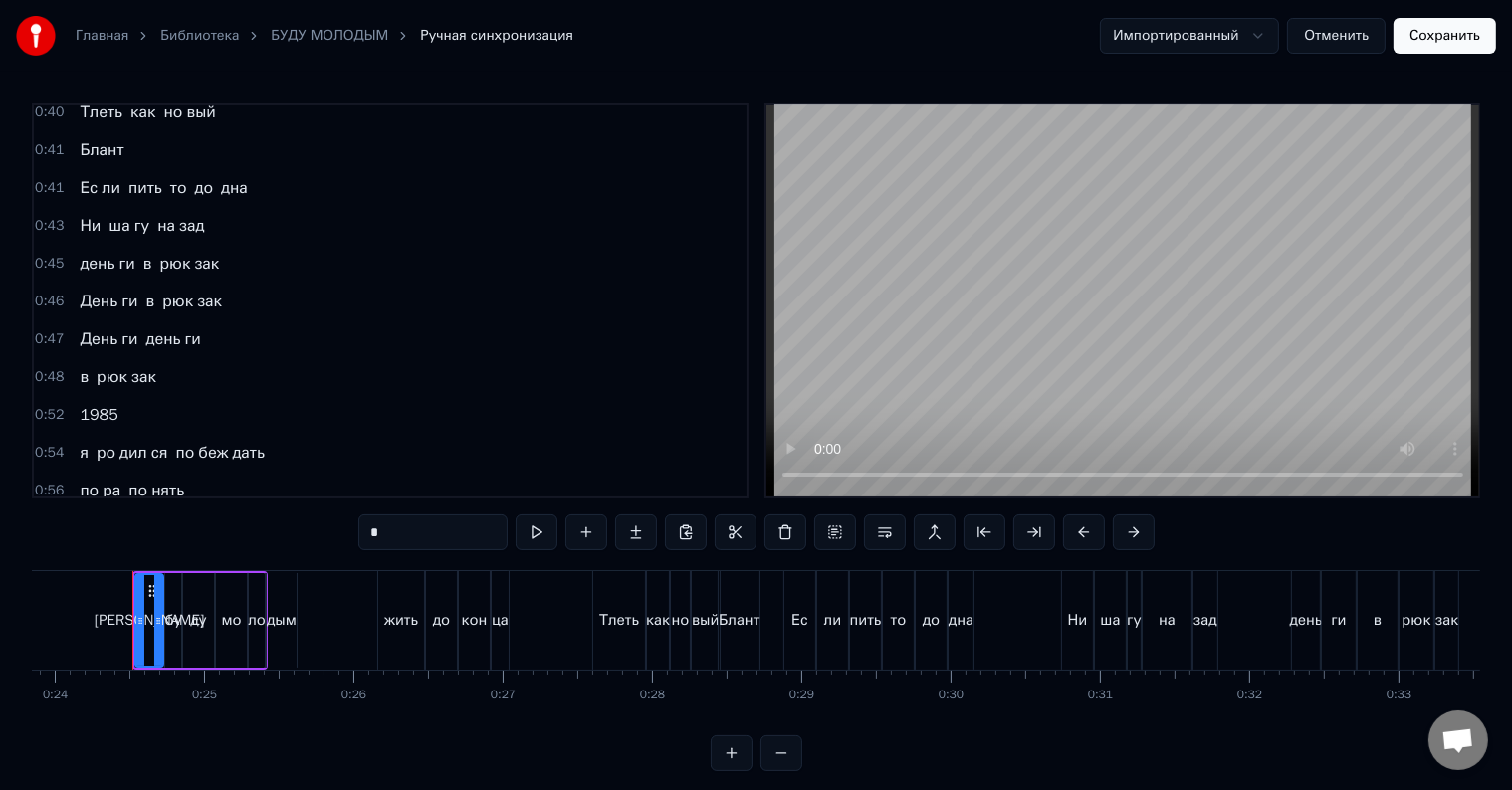 click on "1985" at bounding box center [99, 415] 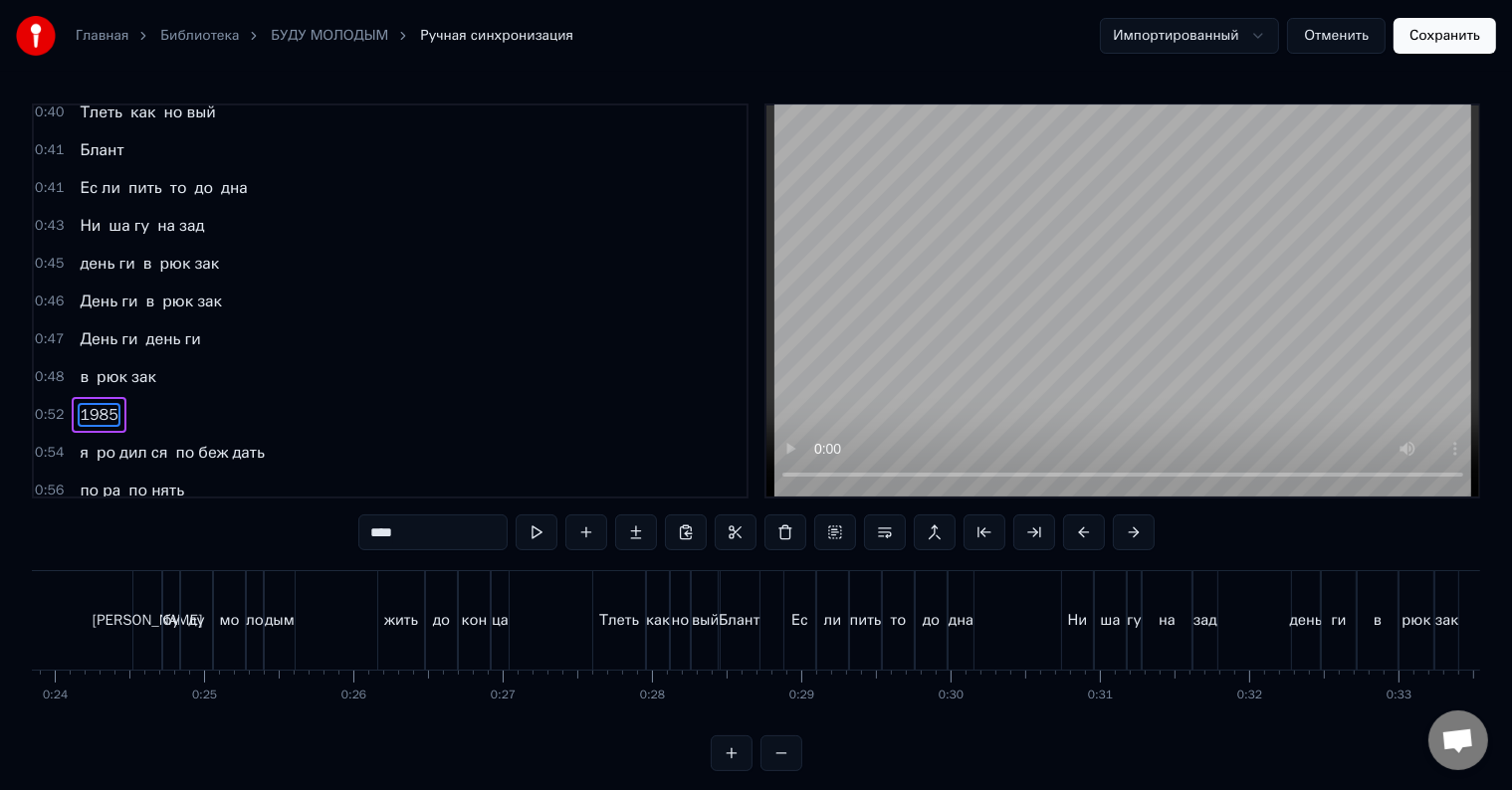 scroll, scrollTop: 554, scrollLeft: 0, axis: vertical 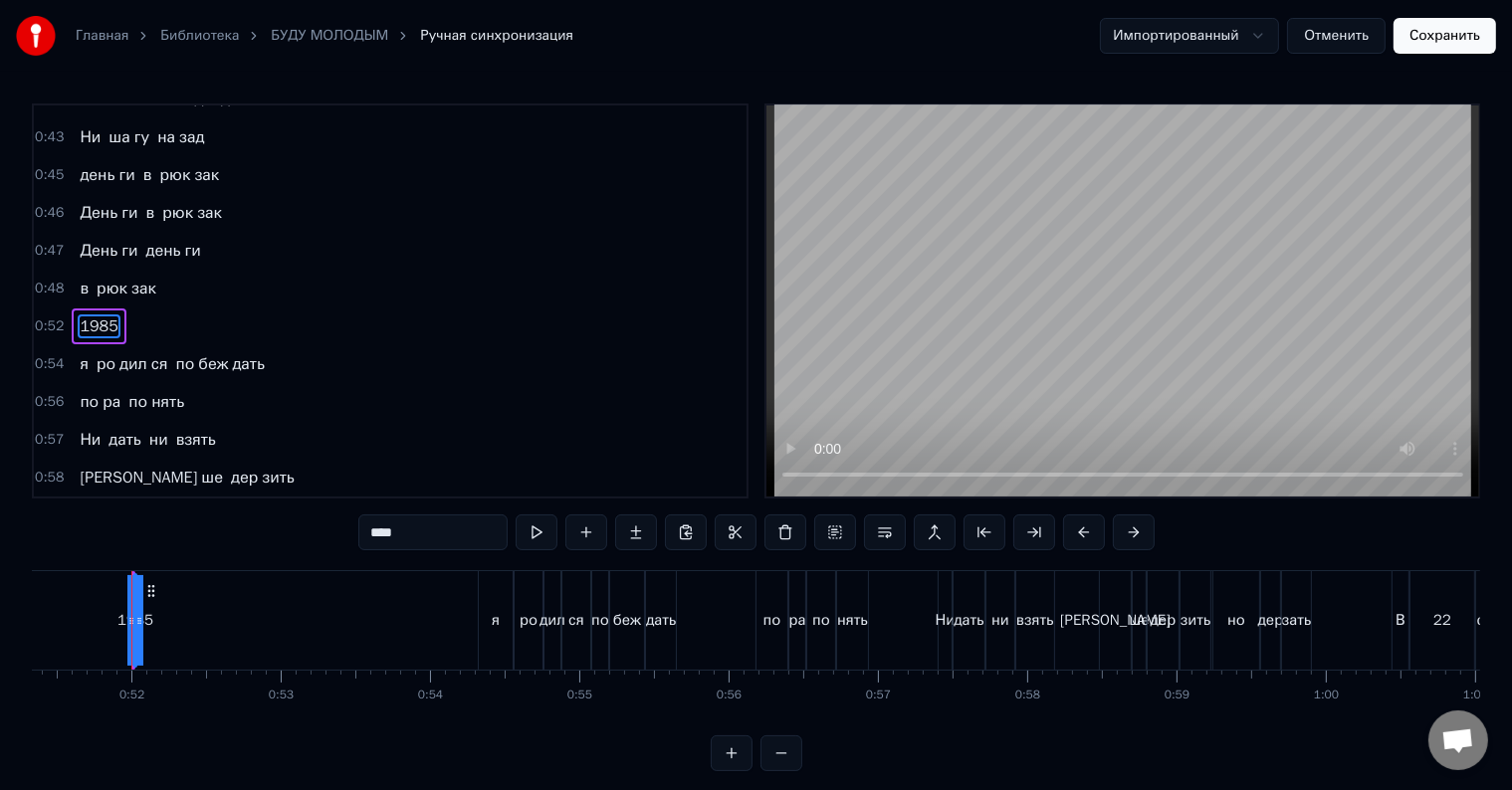 drag, startPoint x: 164, startPoint y: 611, endPoint x: 221, endPoint y: 603, distance: 57.558666 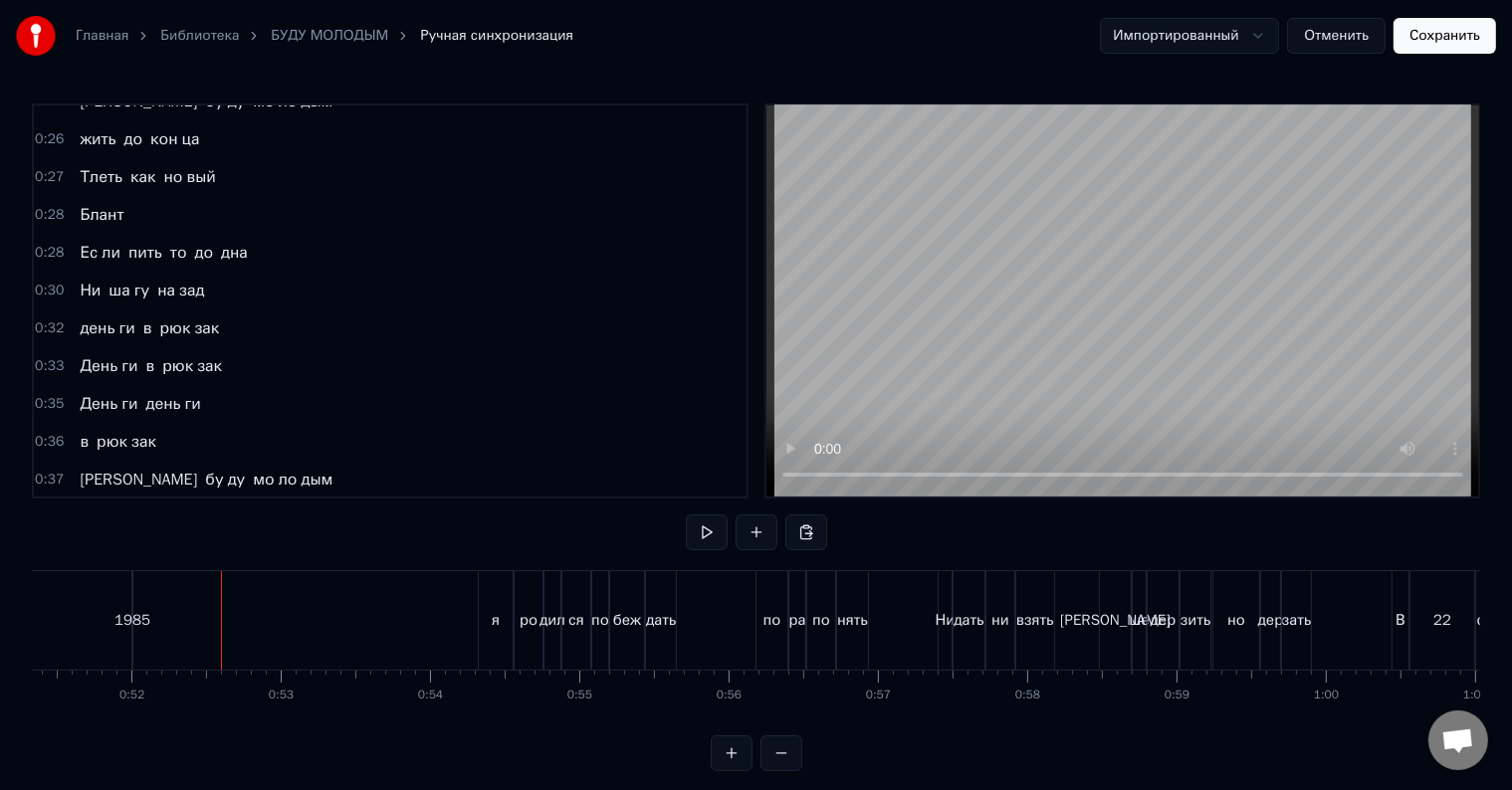 scroll, scrollTop: 0, scrollLeft: 0, axis: both 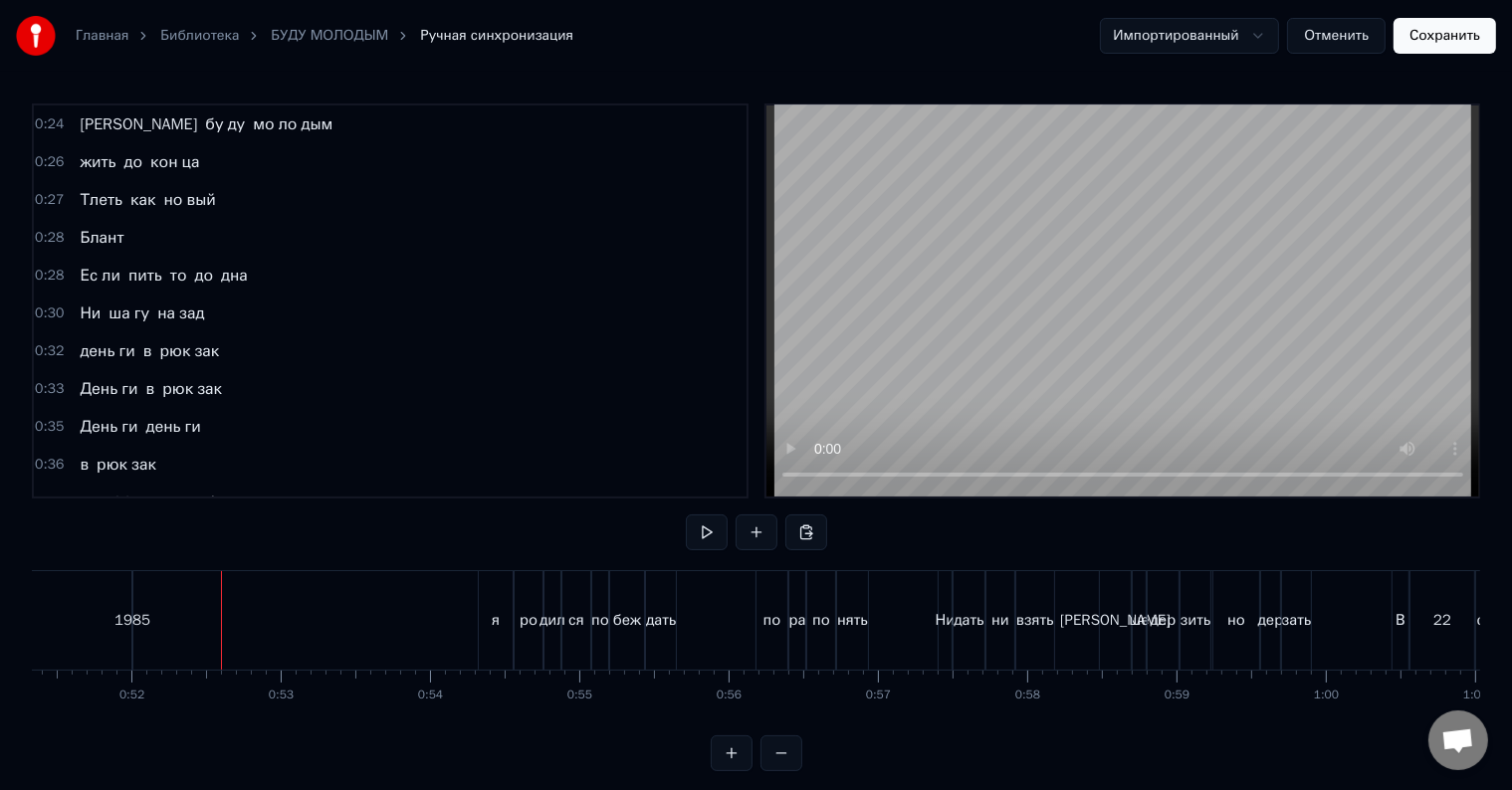 click on "Я бу ду мо ло дым" at bounding box center (206, 124) 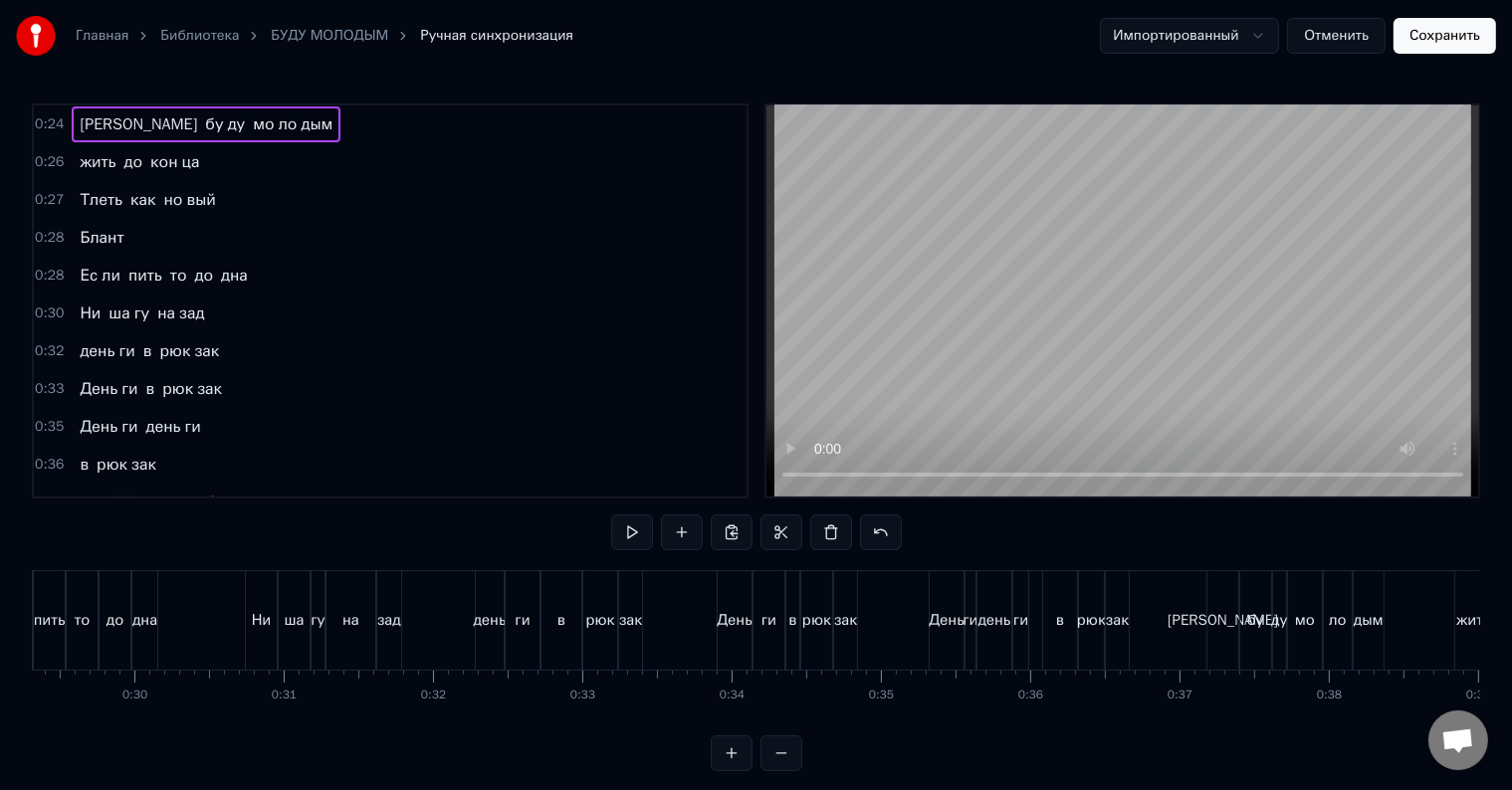 scroll, scrollTop: 0, scrollLeft: 3561, axis: horizontal 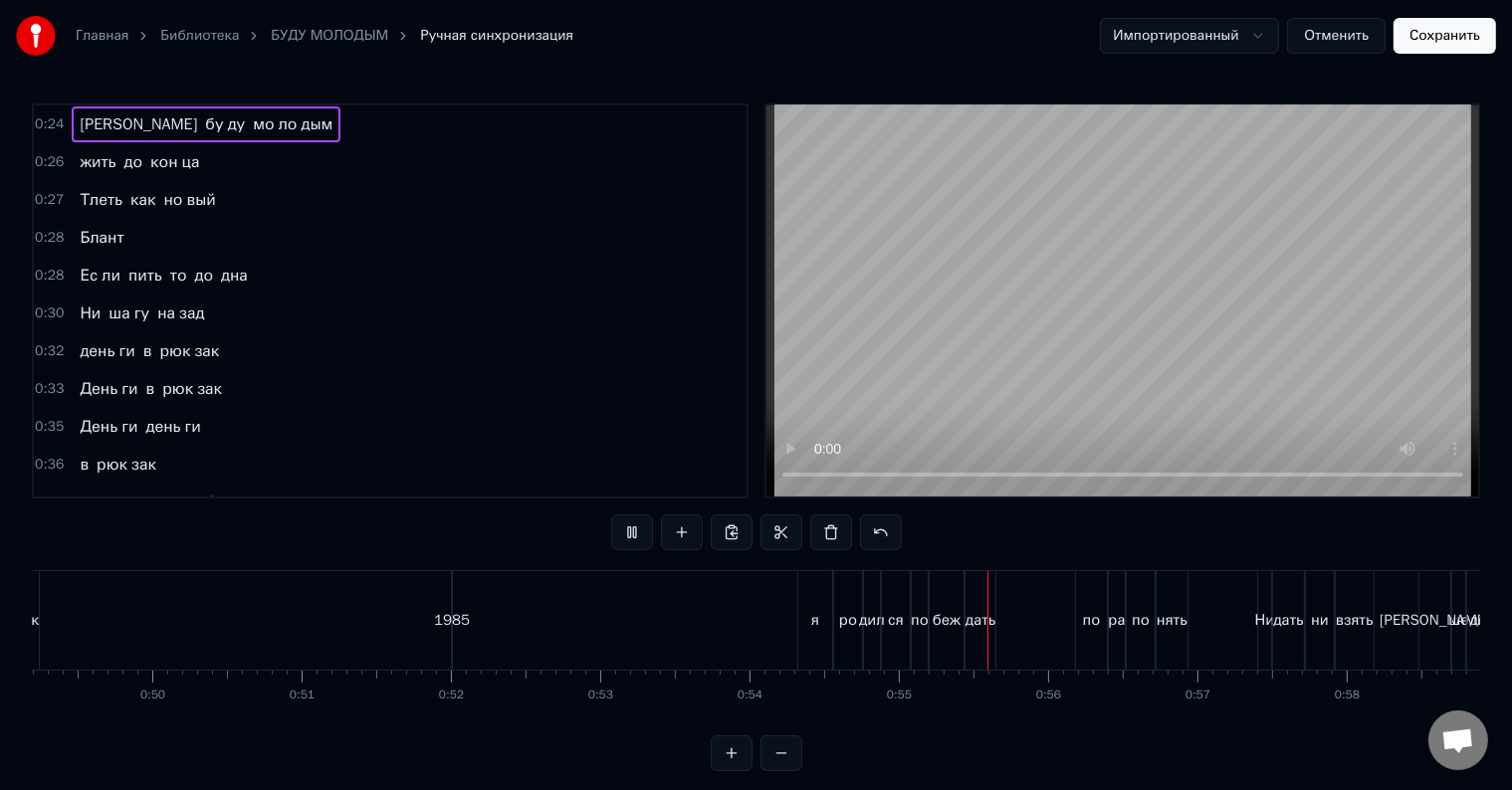 click on "1985" at bounding box center [452, 620] 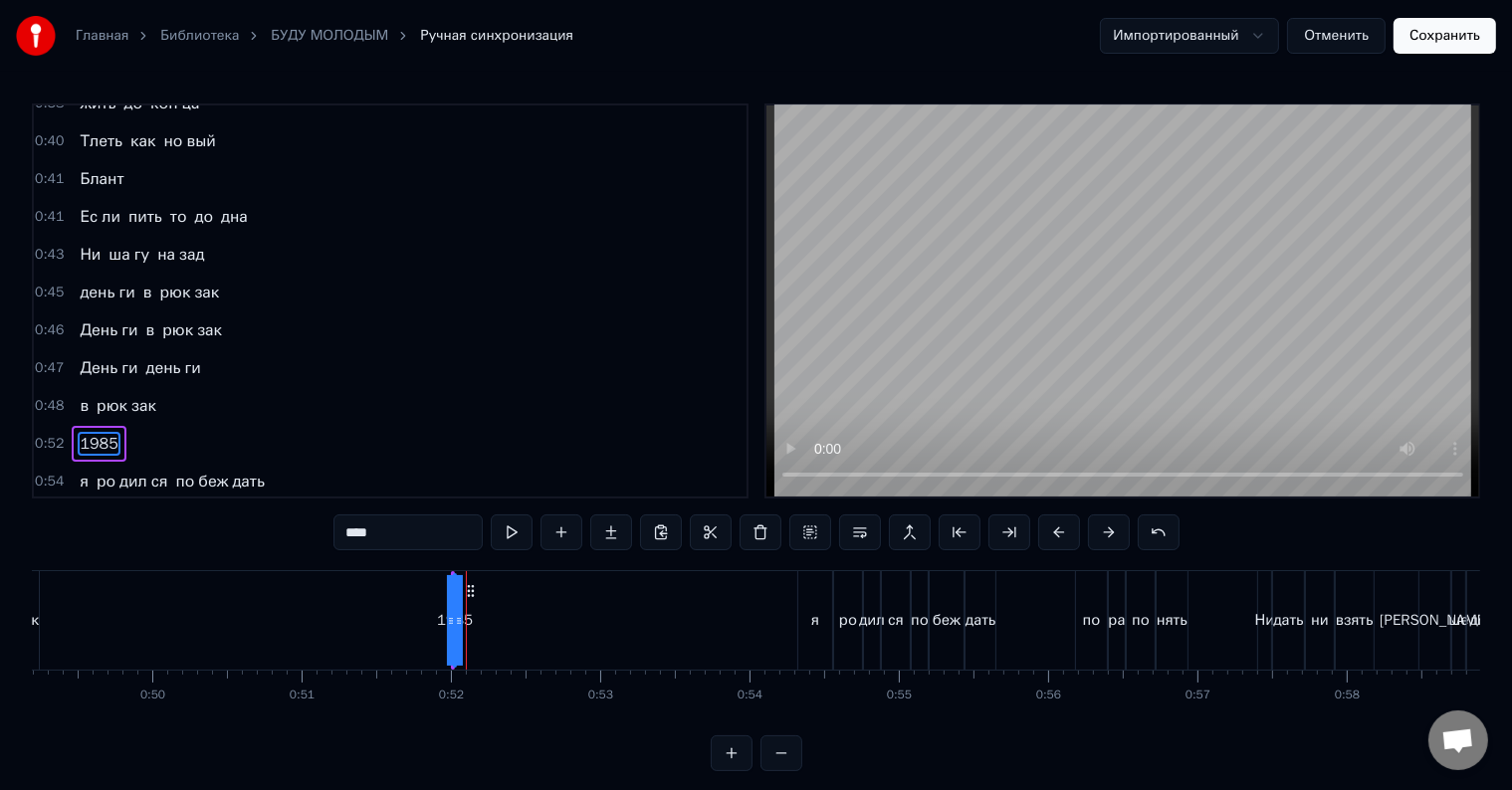 scroll, scrollTop: 554, scrollLeft: 0, axis: vertical 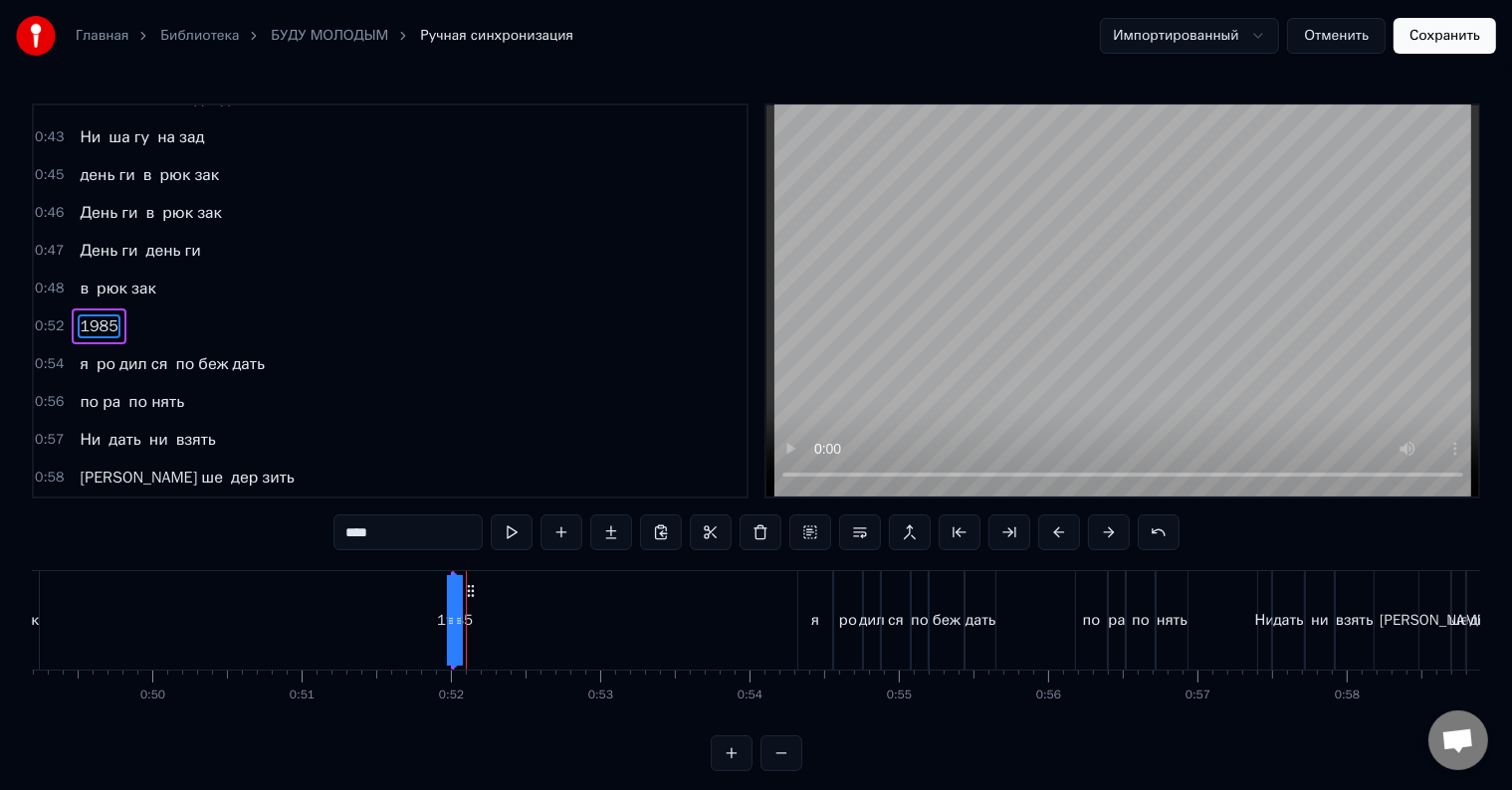 drag, startPoint x: 457, startPoint y: 620, endPoint x: 482, endPoint y: 615, distance: 25.495098 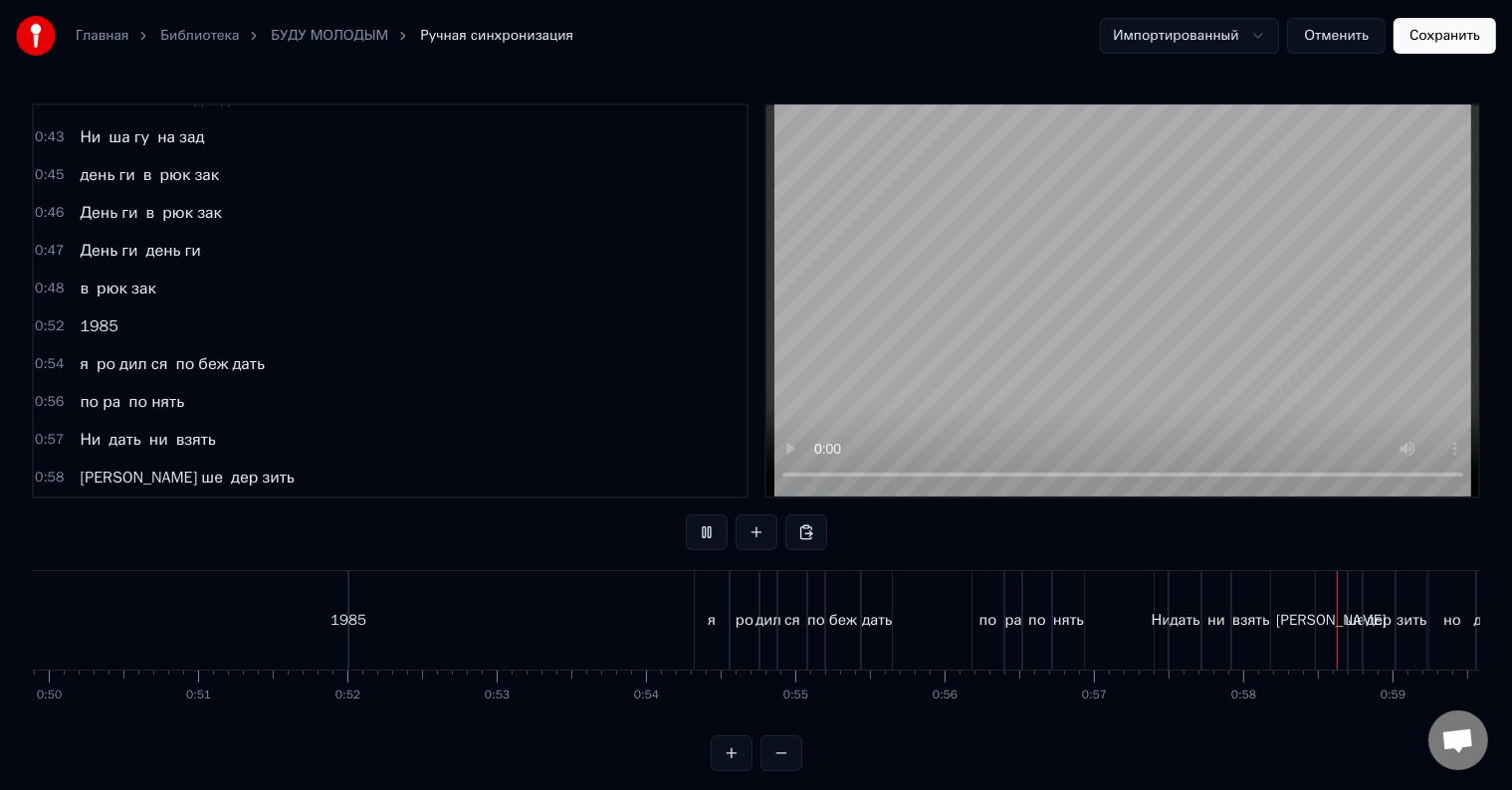 click on "Сохранить" at bounding box center (1444, 36) 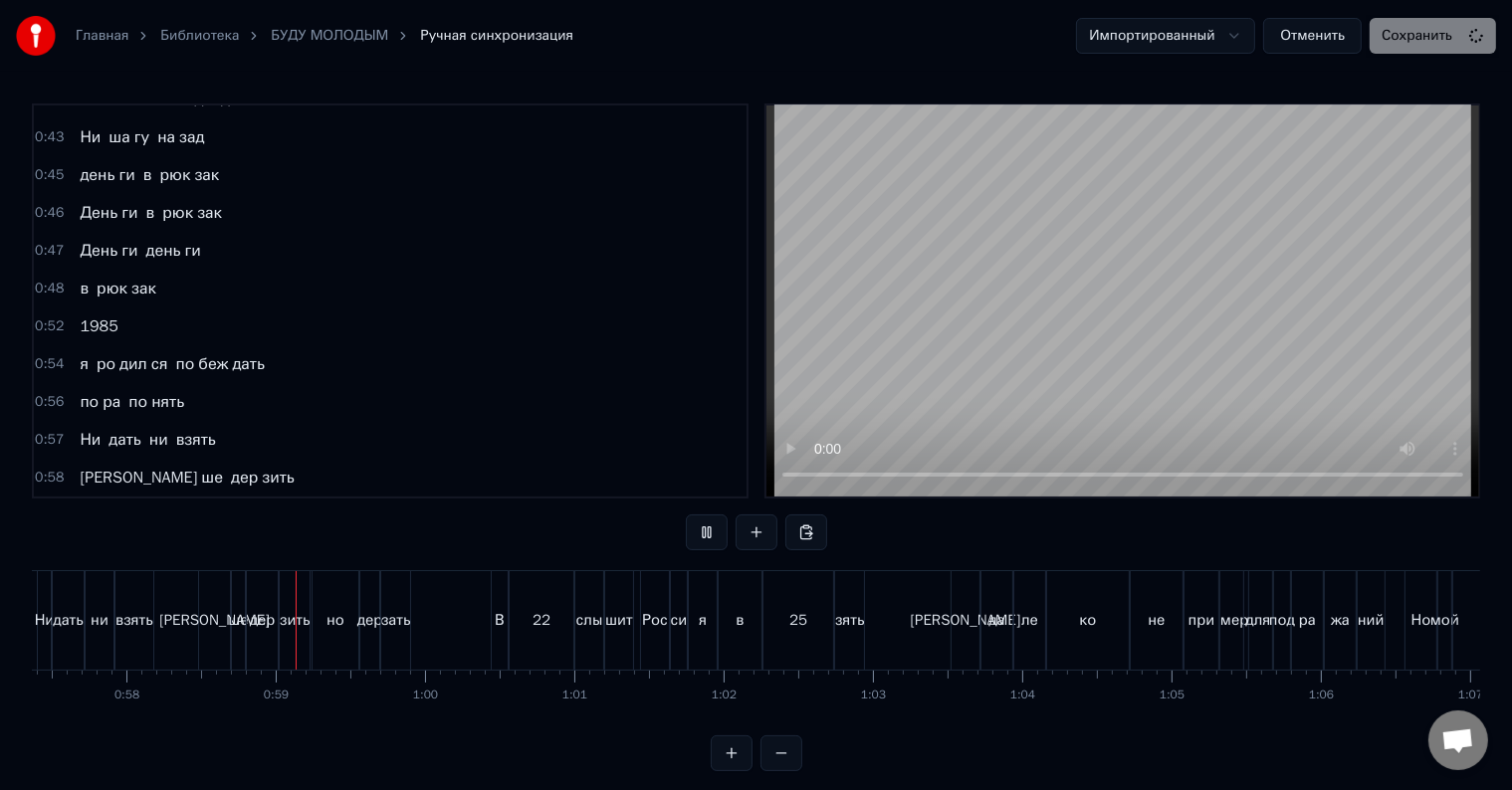 scroll, scrollTop: 0, scrollLeft: 8625, axis: horizontal 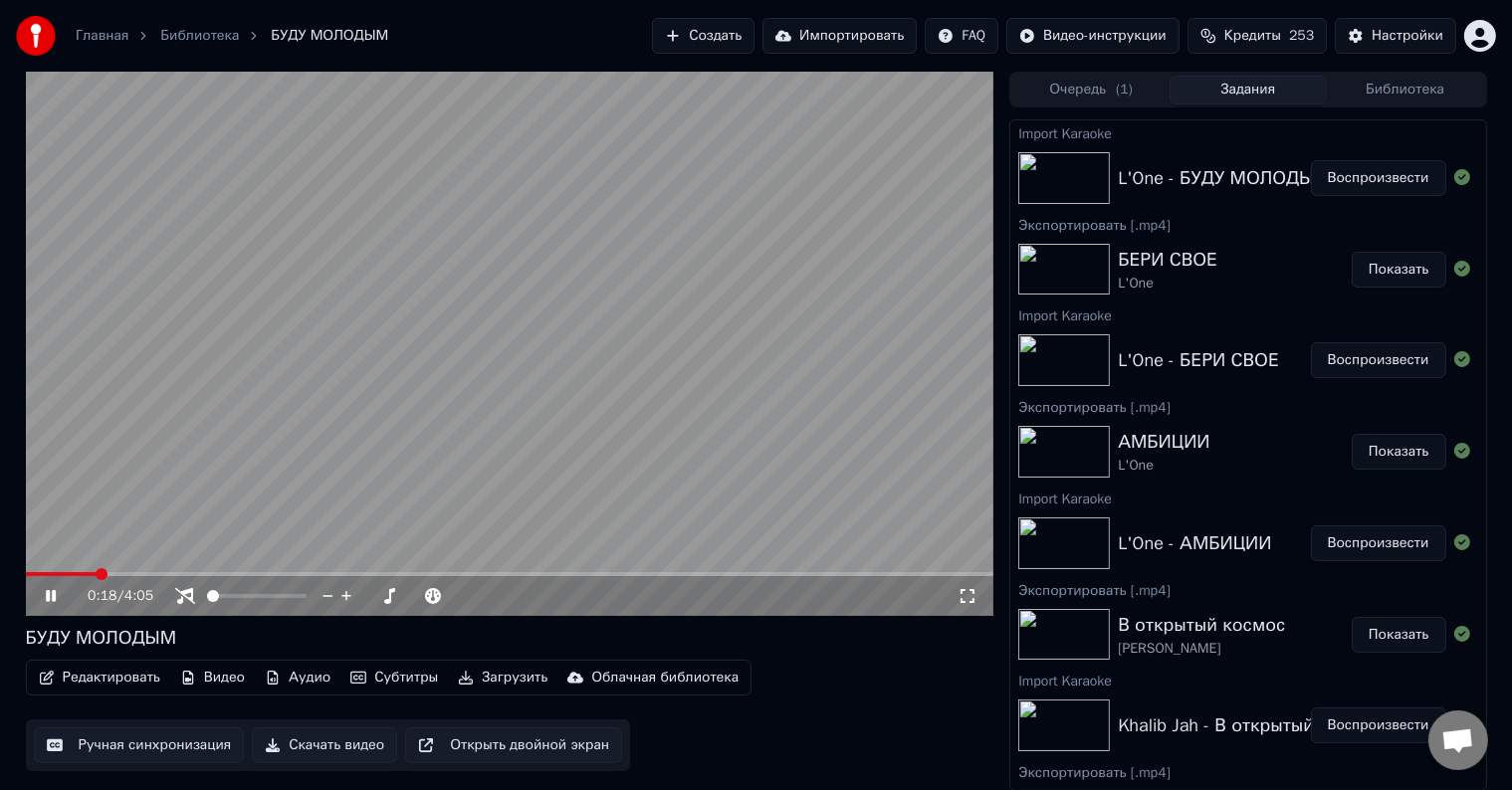 click at bounding box center (510, 574) 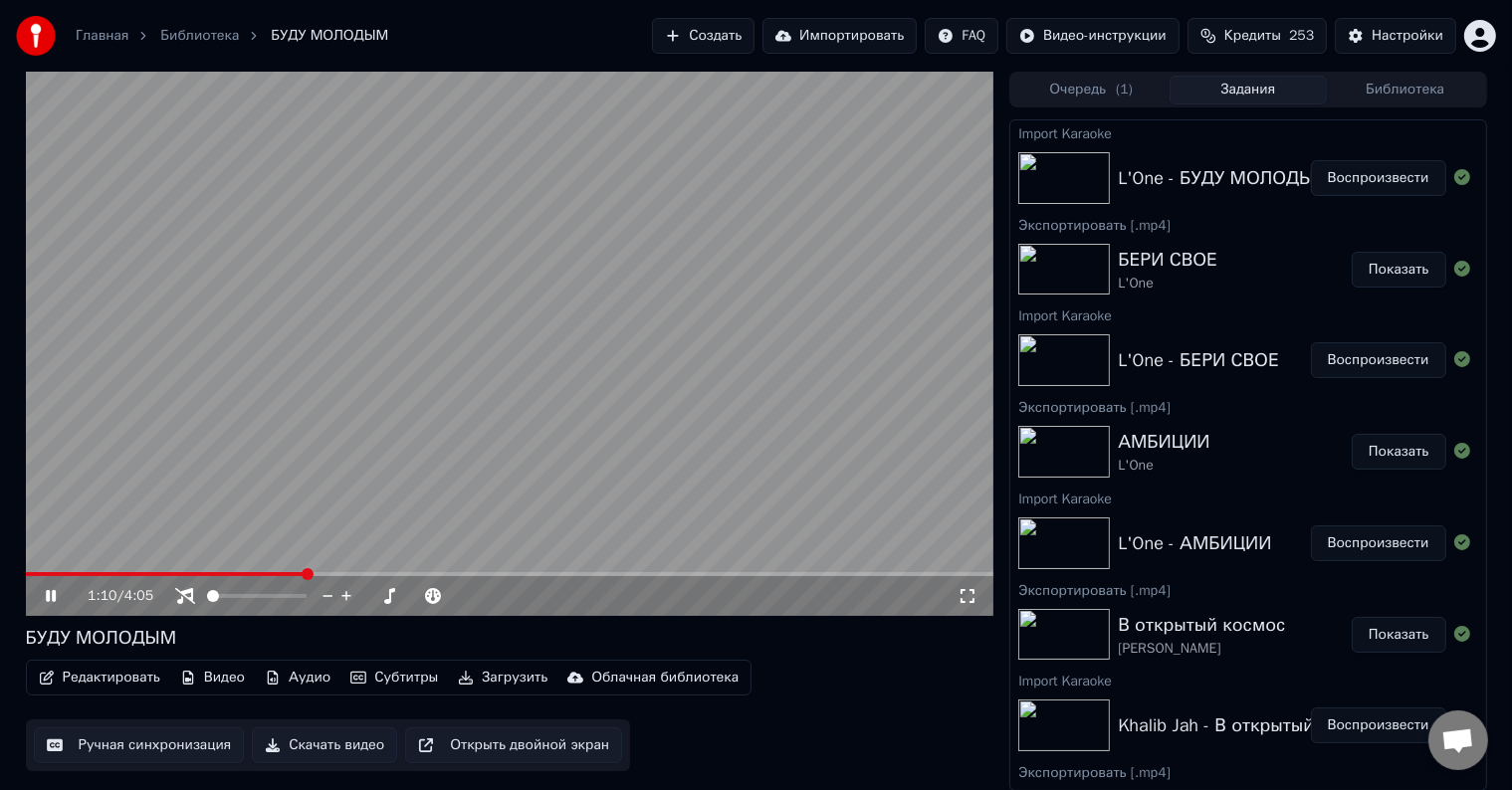 click on "Ручная синхронизация" at bounding box center (139, 745) 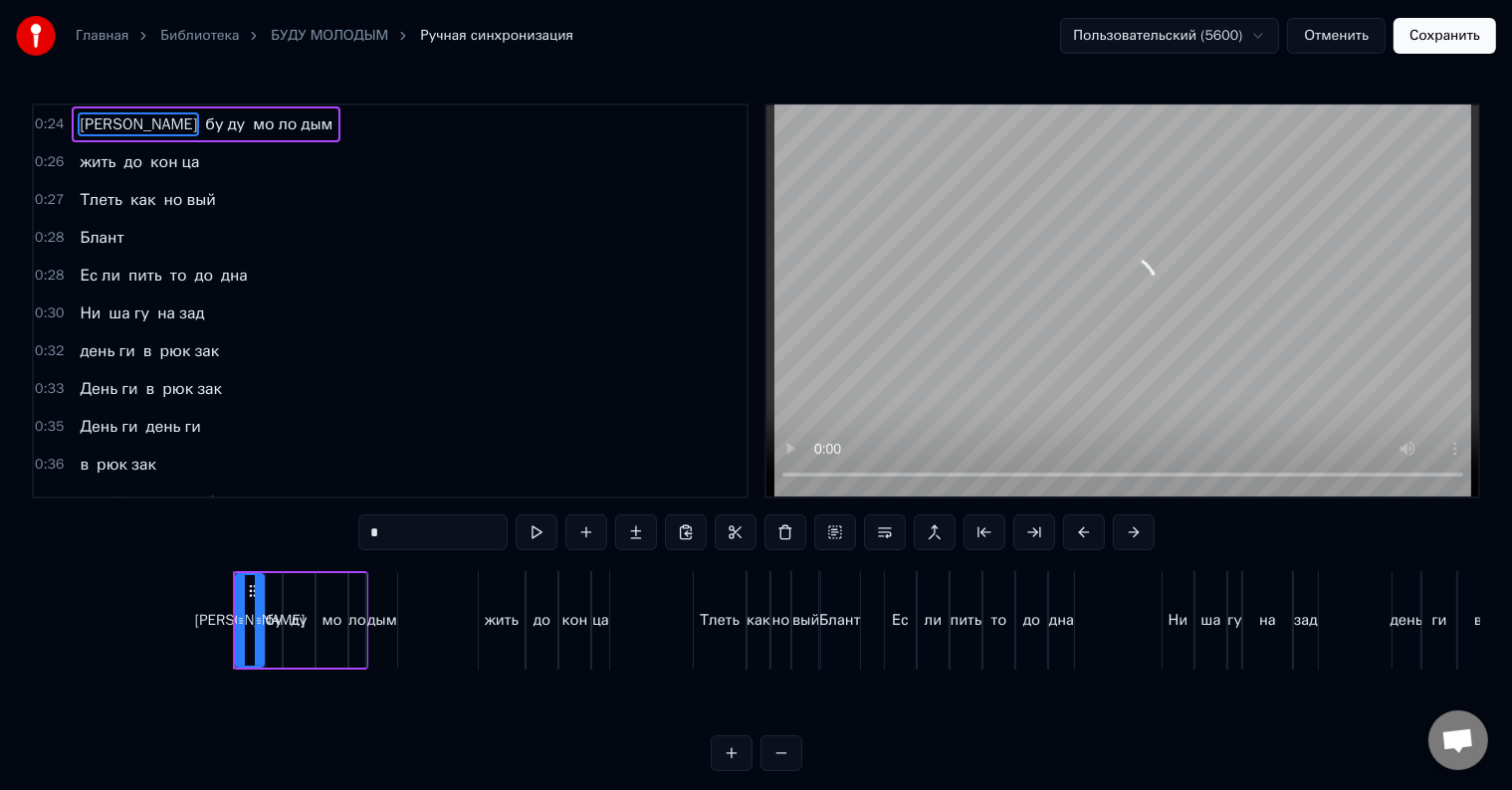 scroll, scrollTop: 0, scrollLeft: 3561, axis: horizontal 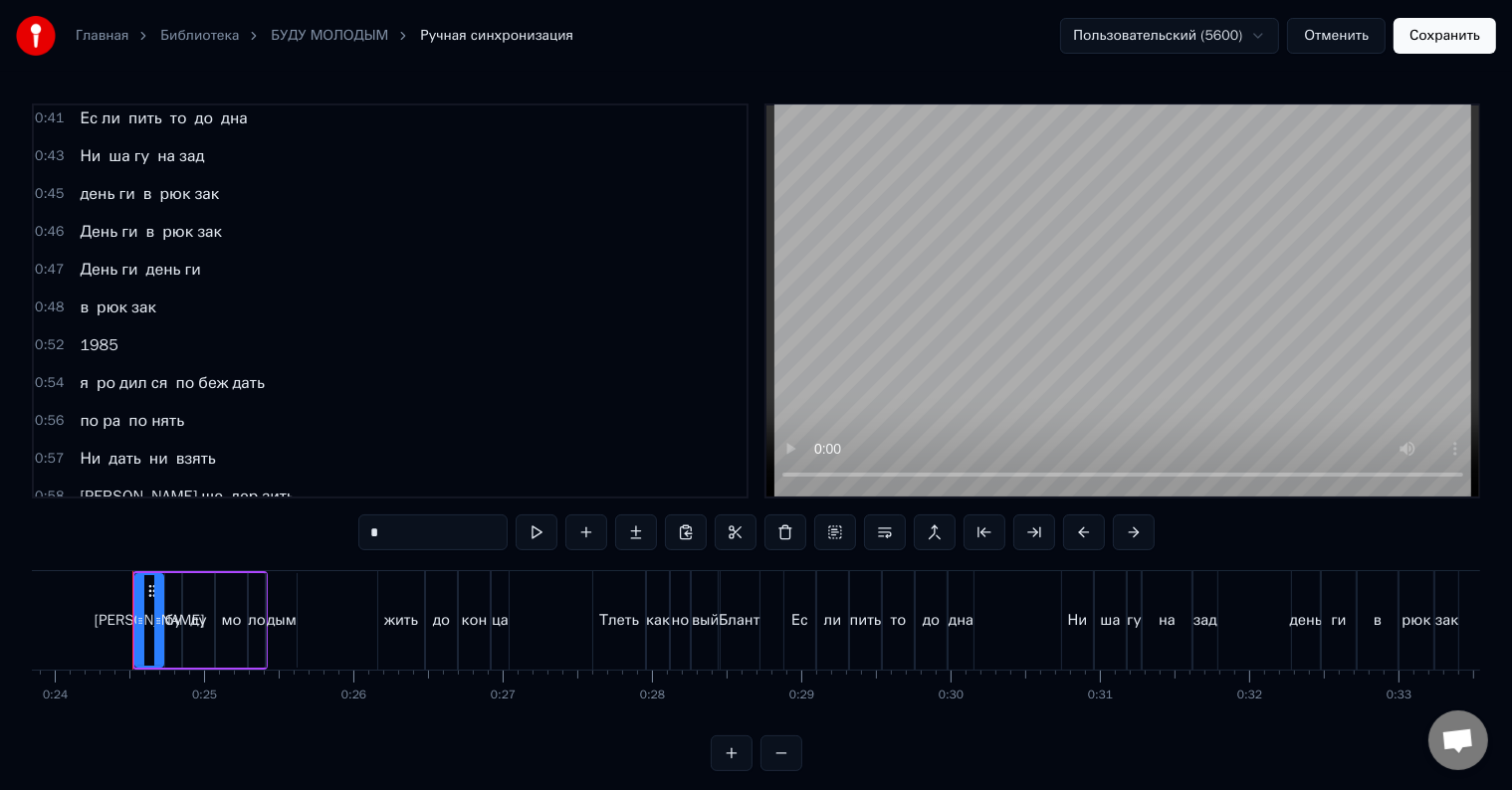 click on "1985" at bounding box center [99, 345] 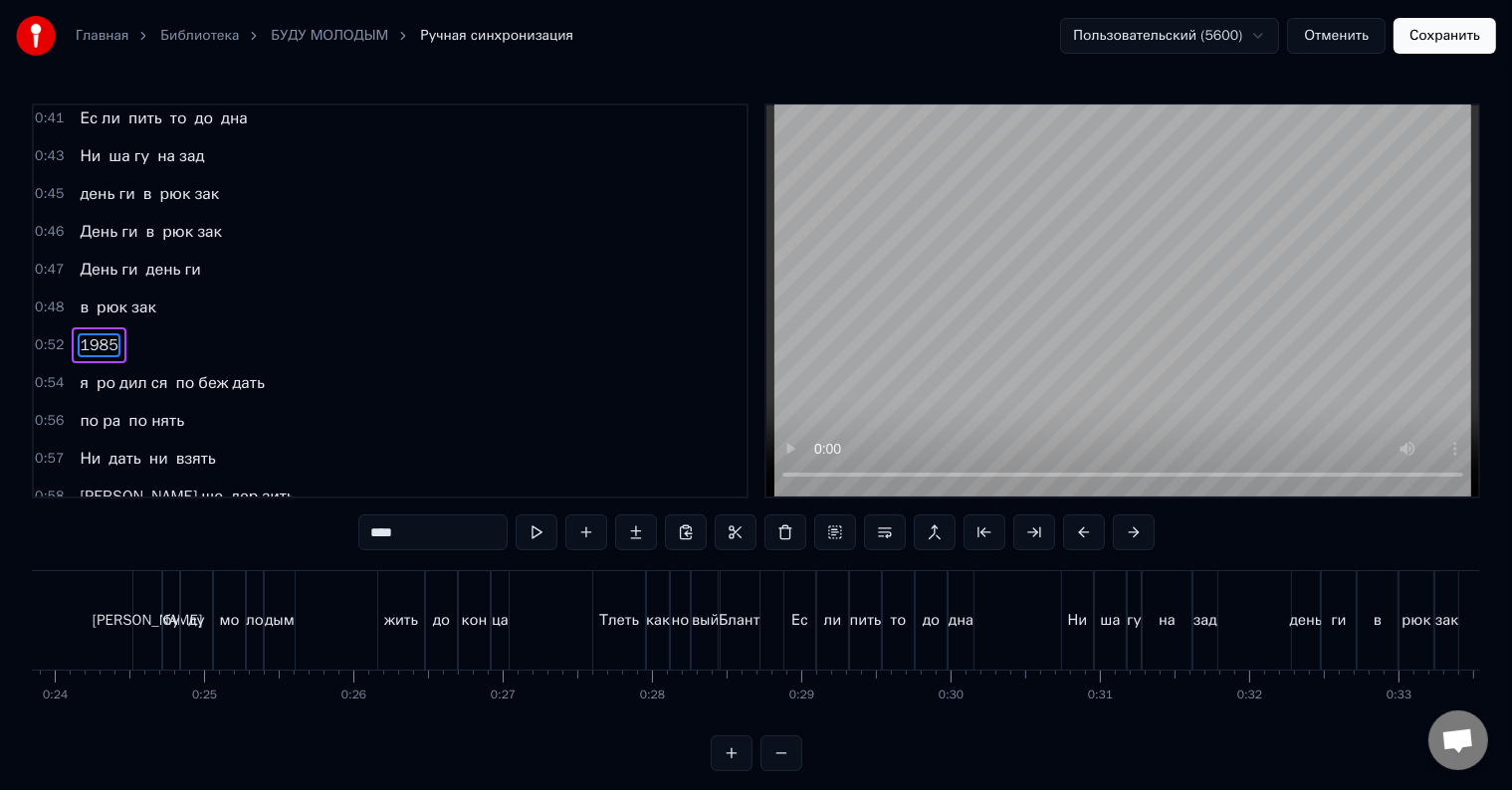 scroll, scrollTop: 554, scrollLeft: 0, axis: vertical 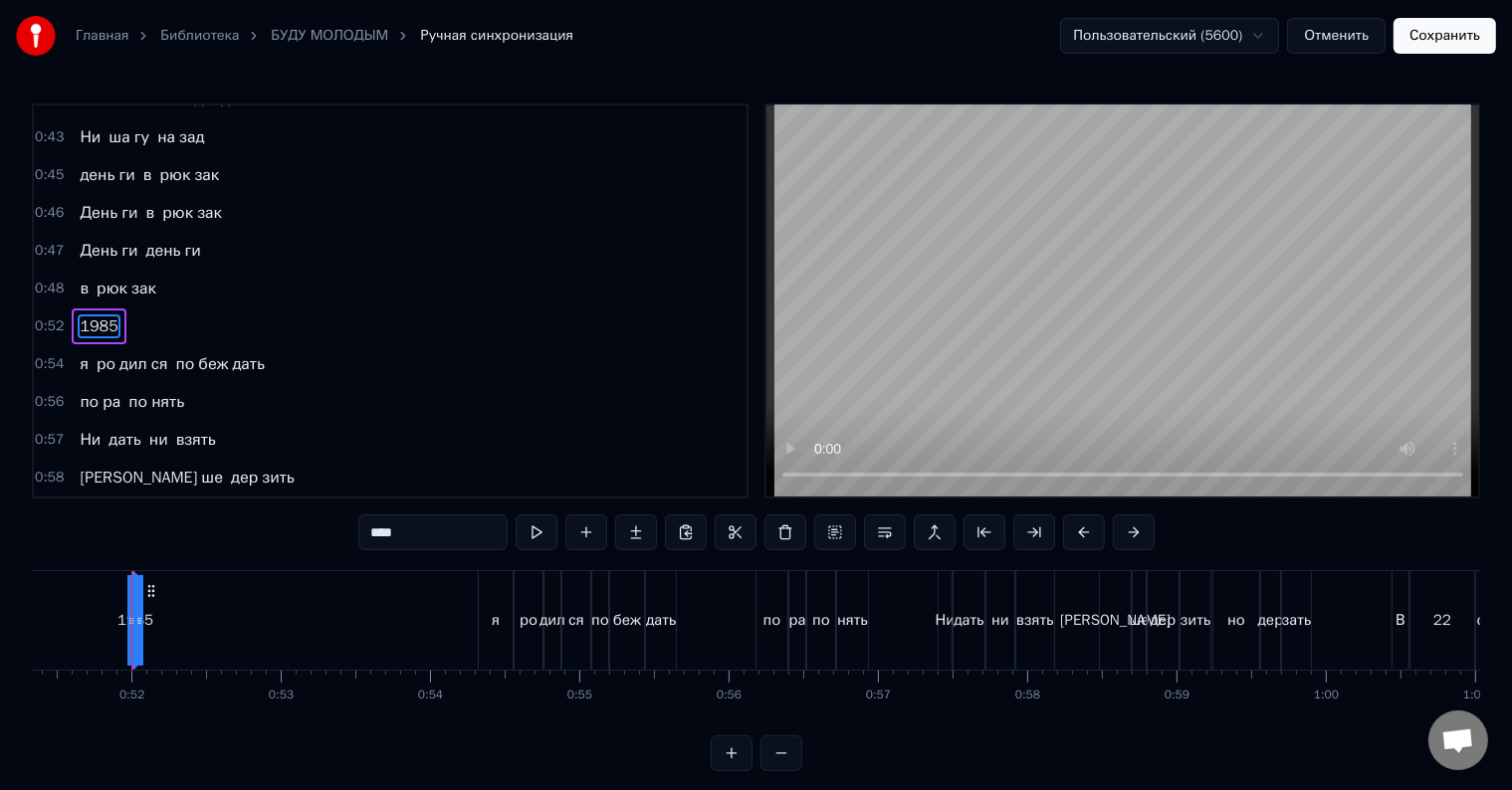 drag, startPoint x: 139, startPoint y: 623, endPoint x: 171, endPoint y: 615, distance: 32.984845 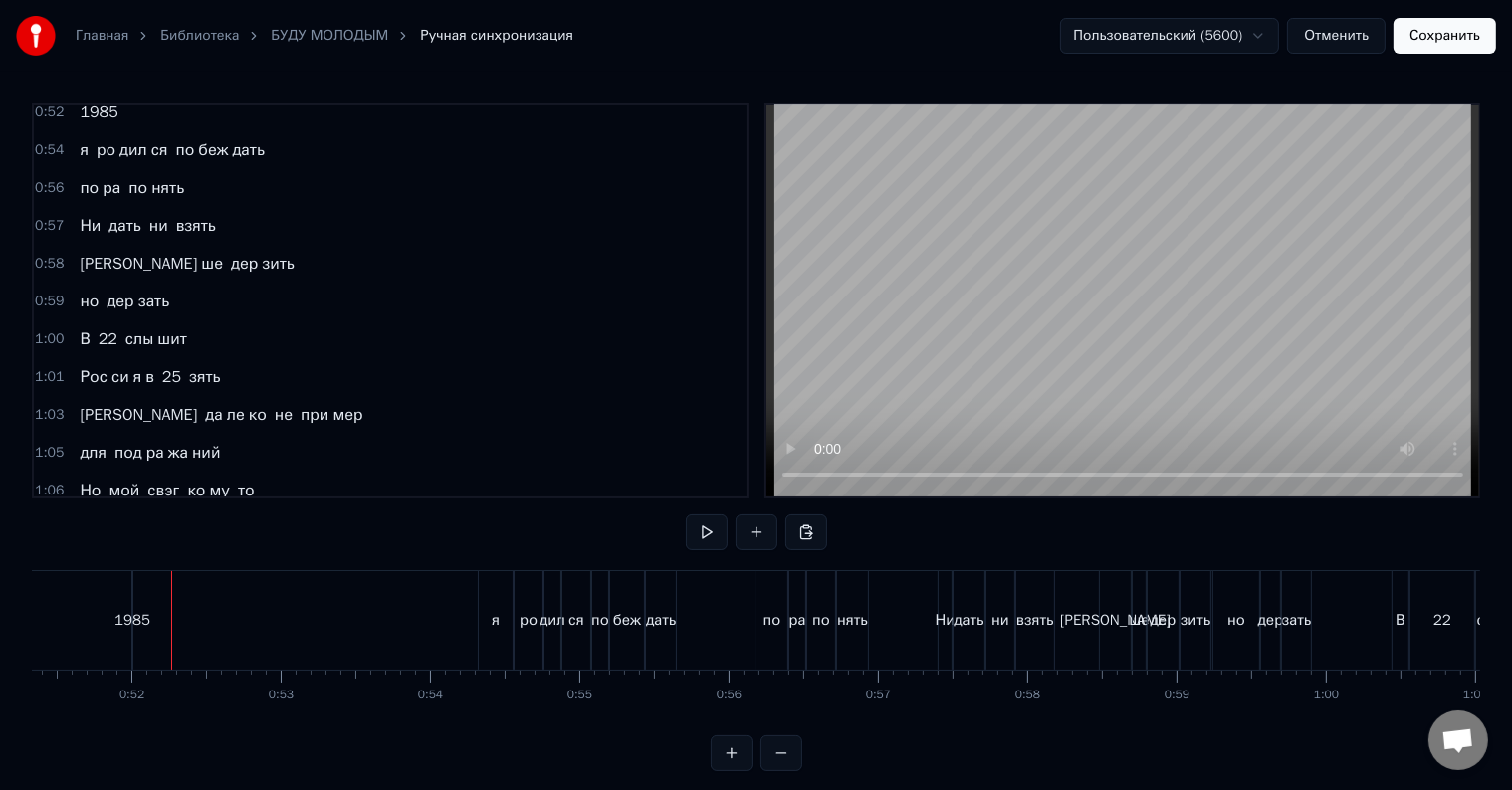 scroll, scrollTop: 803, scrollLeft: 0, axis: vertical 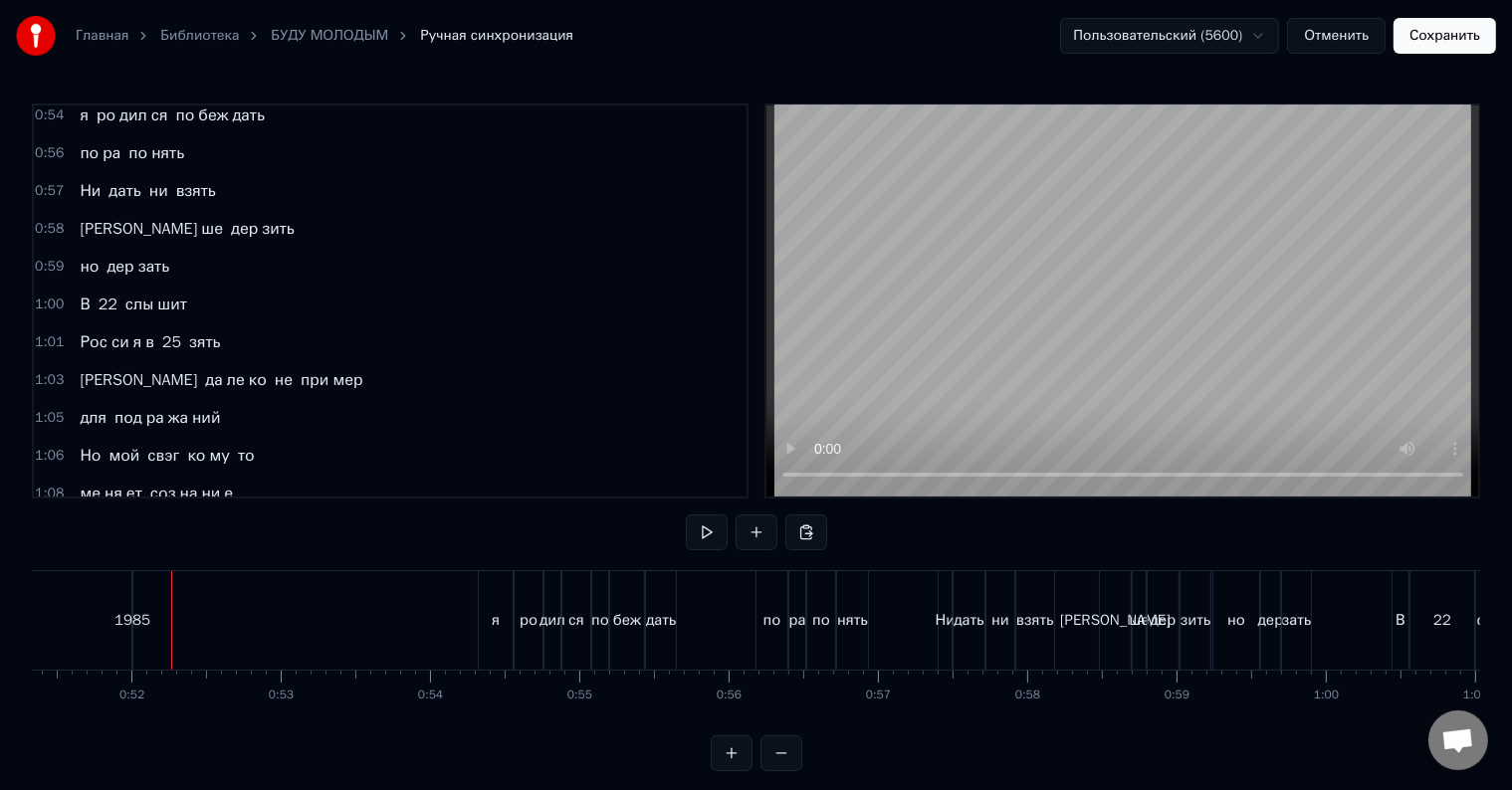 click on "Рос" at bounding box center (94, 342) 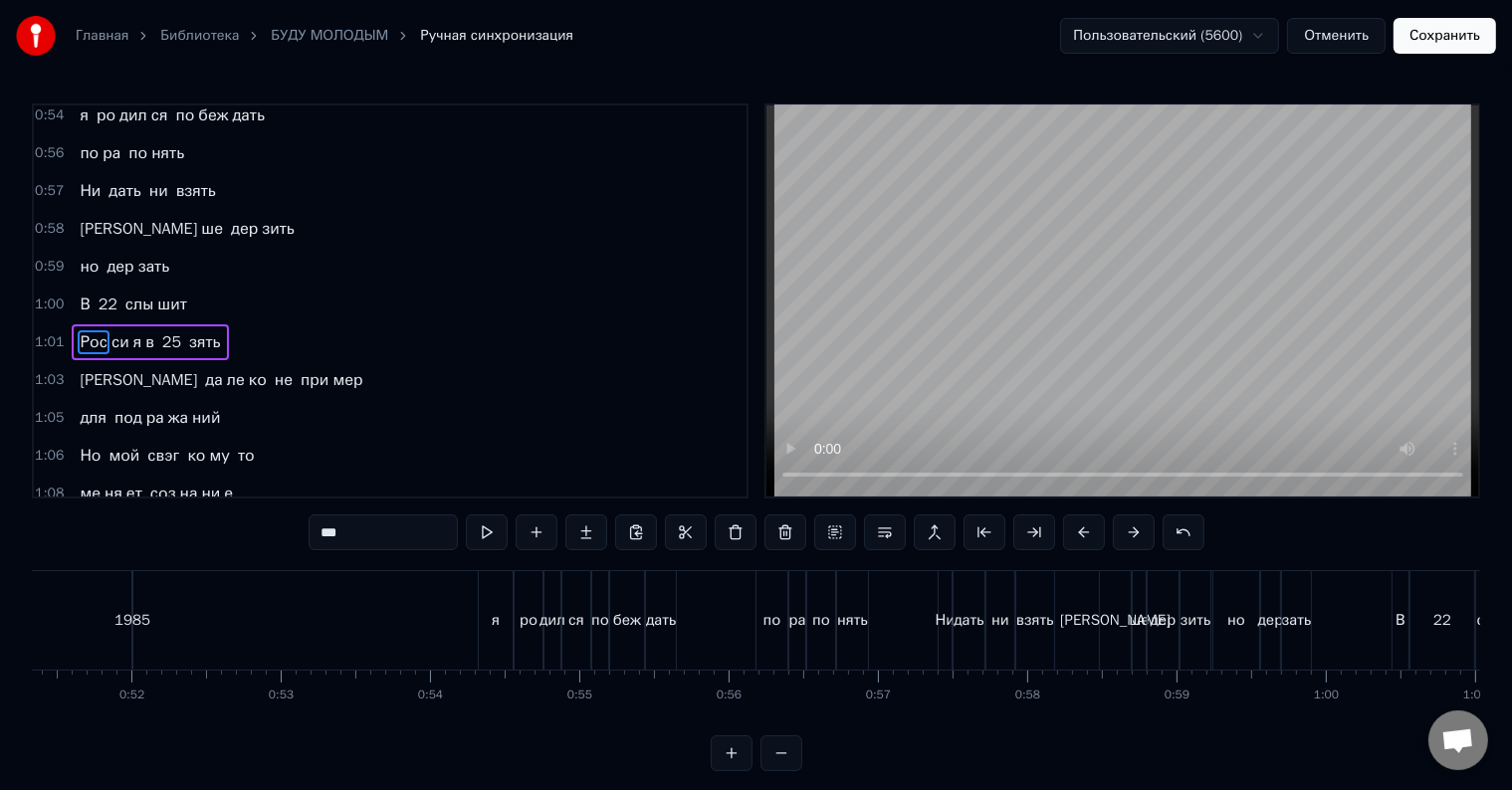 scroll, scrollTop: 811, scrollLeft: 0, axis: vertical 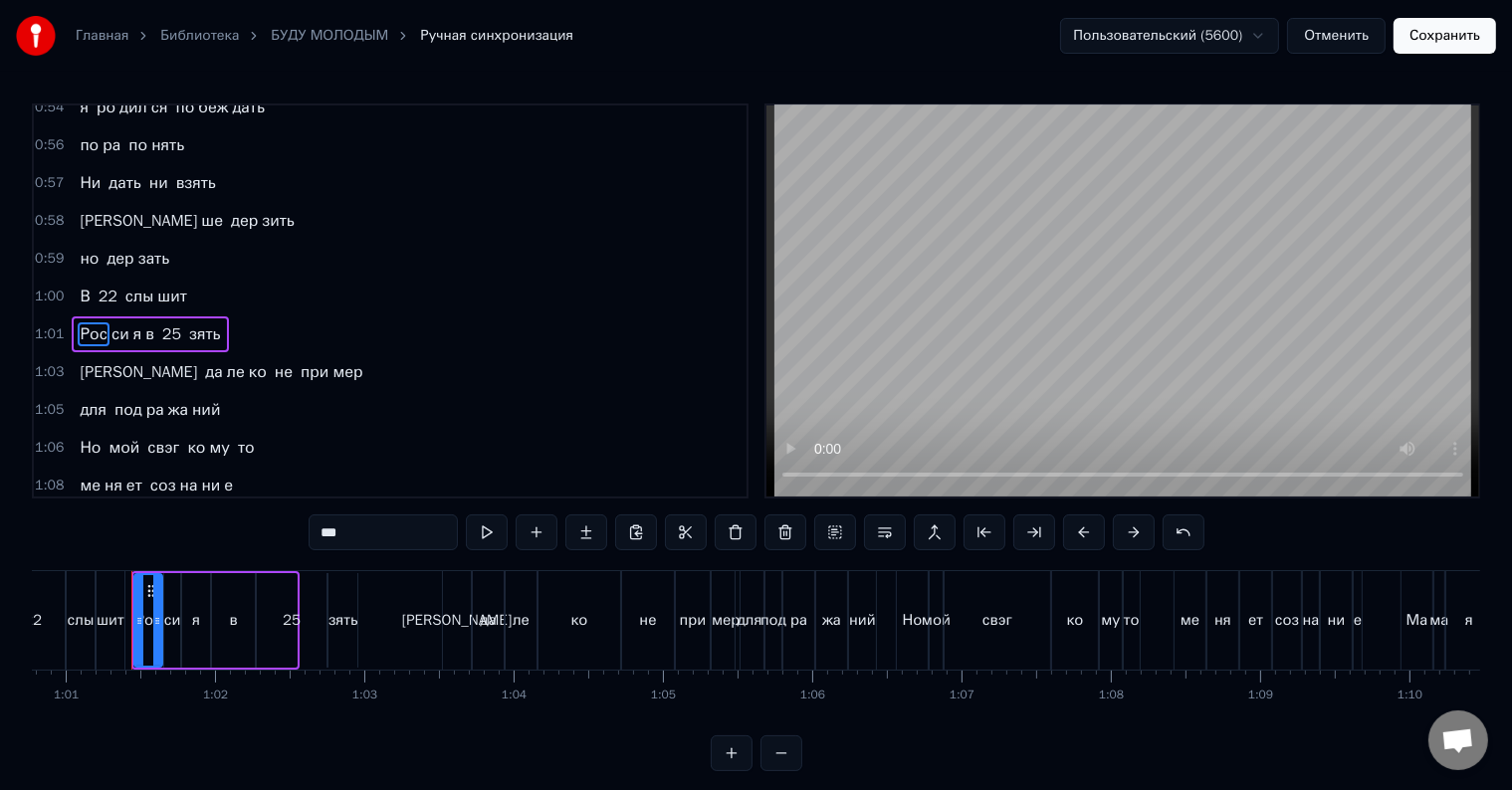 click on "в" at bounding box center (233, 620) 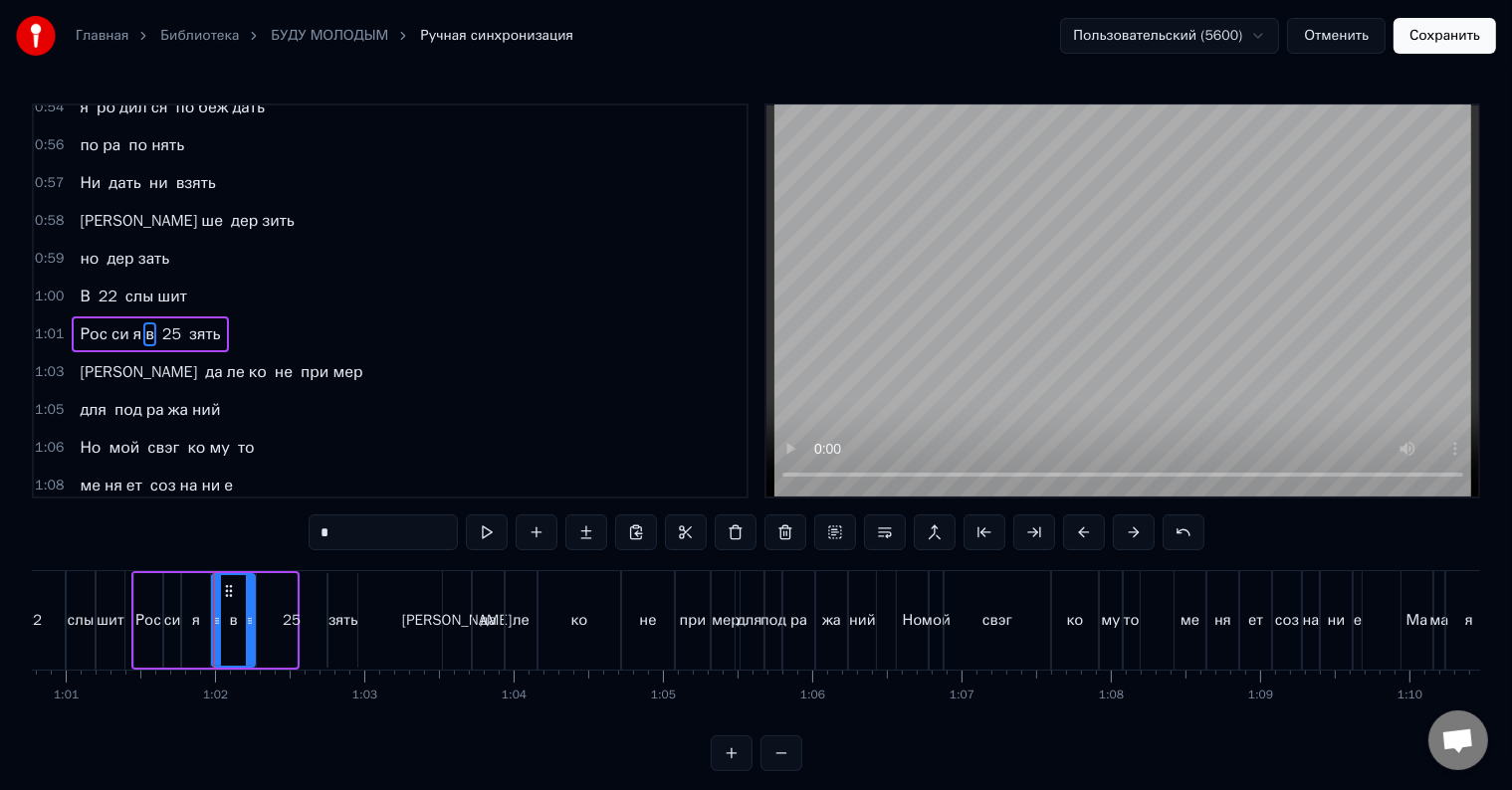 click on "я" at bounding box center [196, 620] 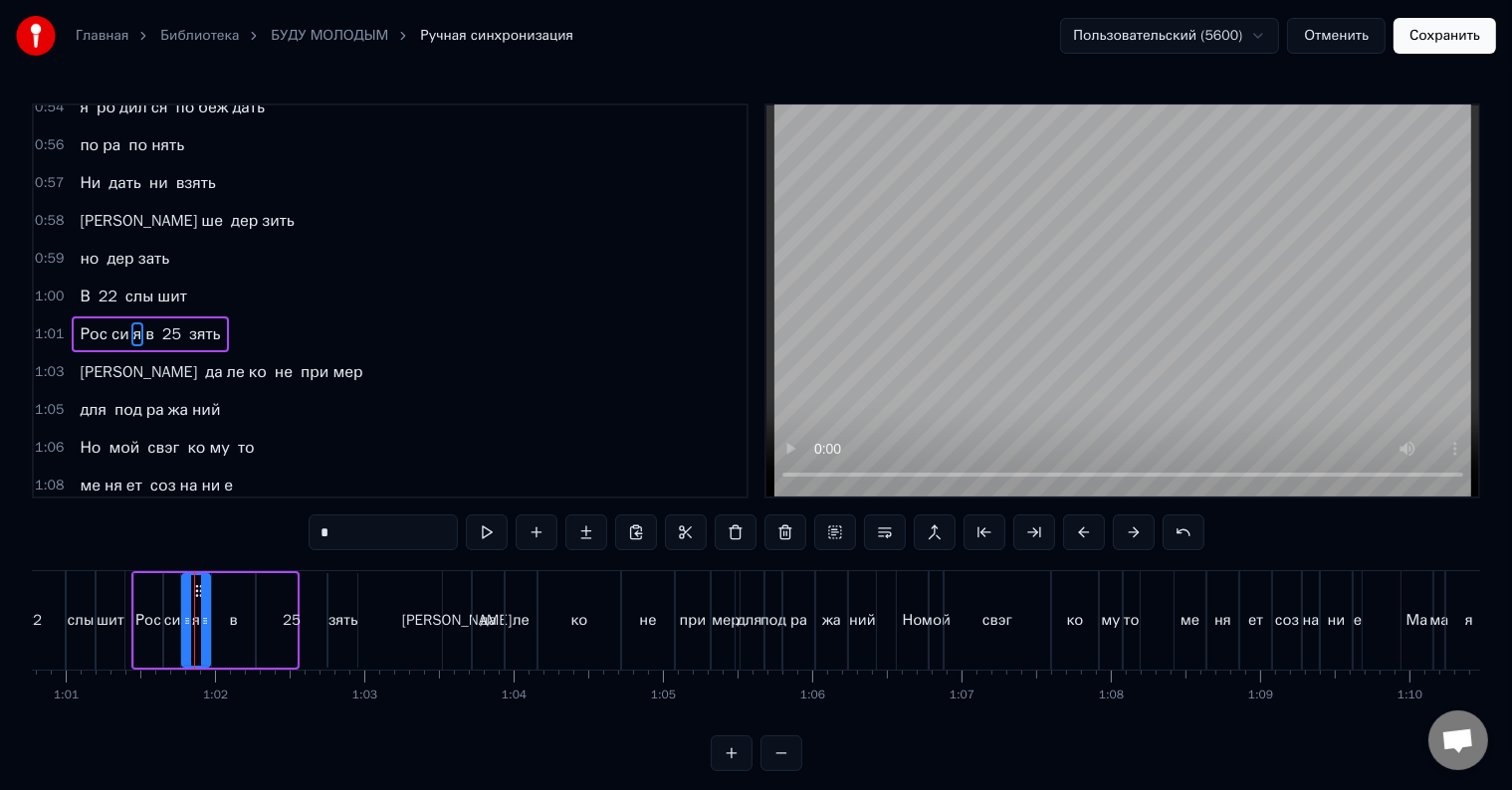 click on "в" at bounding box center [233, 620] 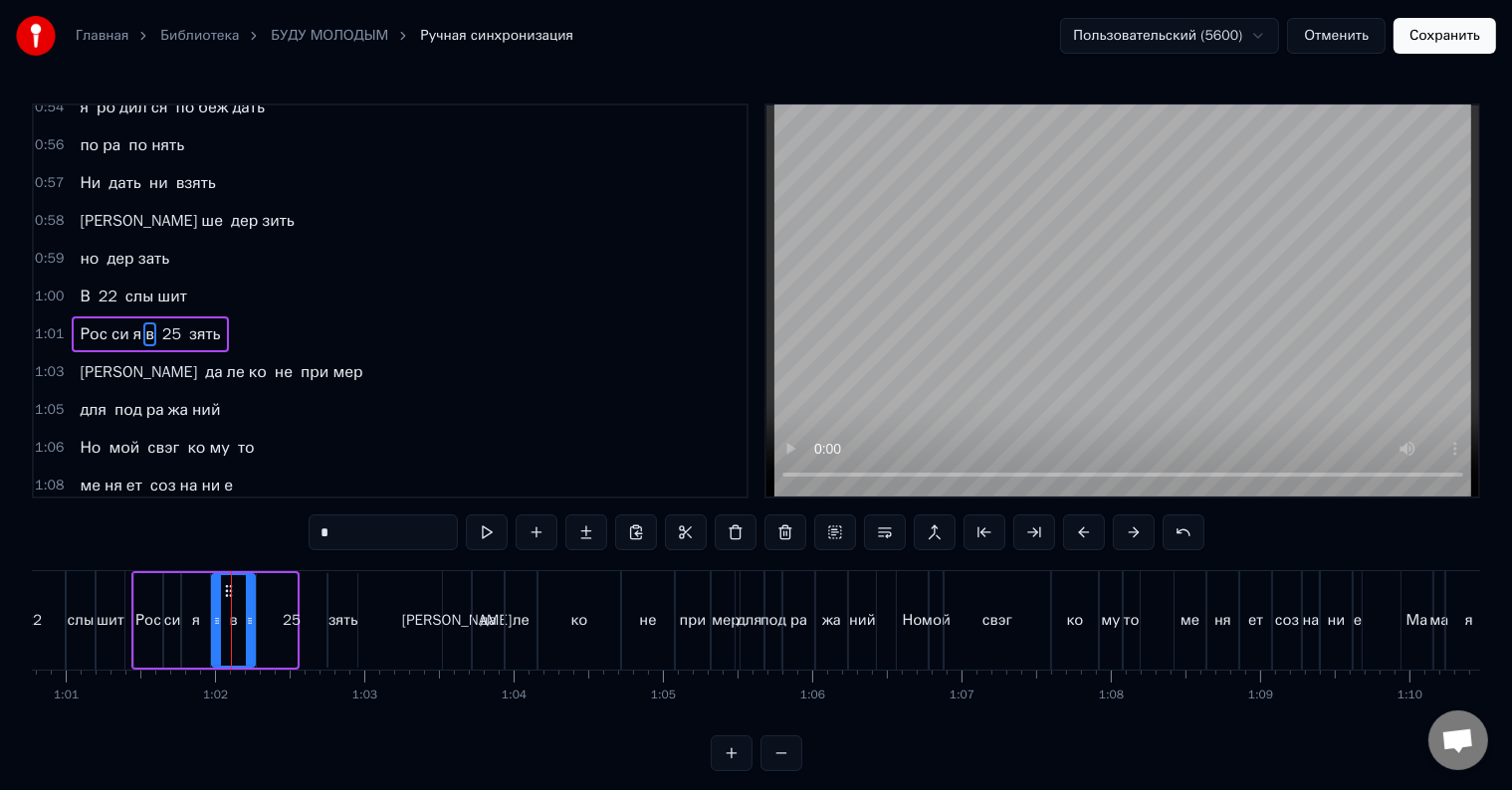 click on "Сохранить" at bounding box center (1444, 36) 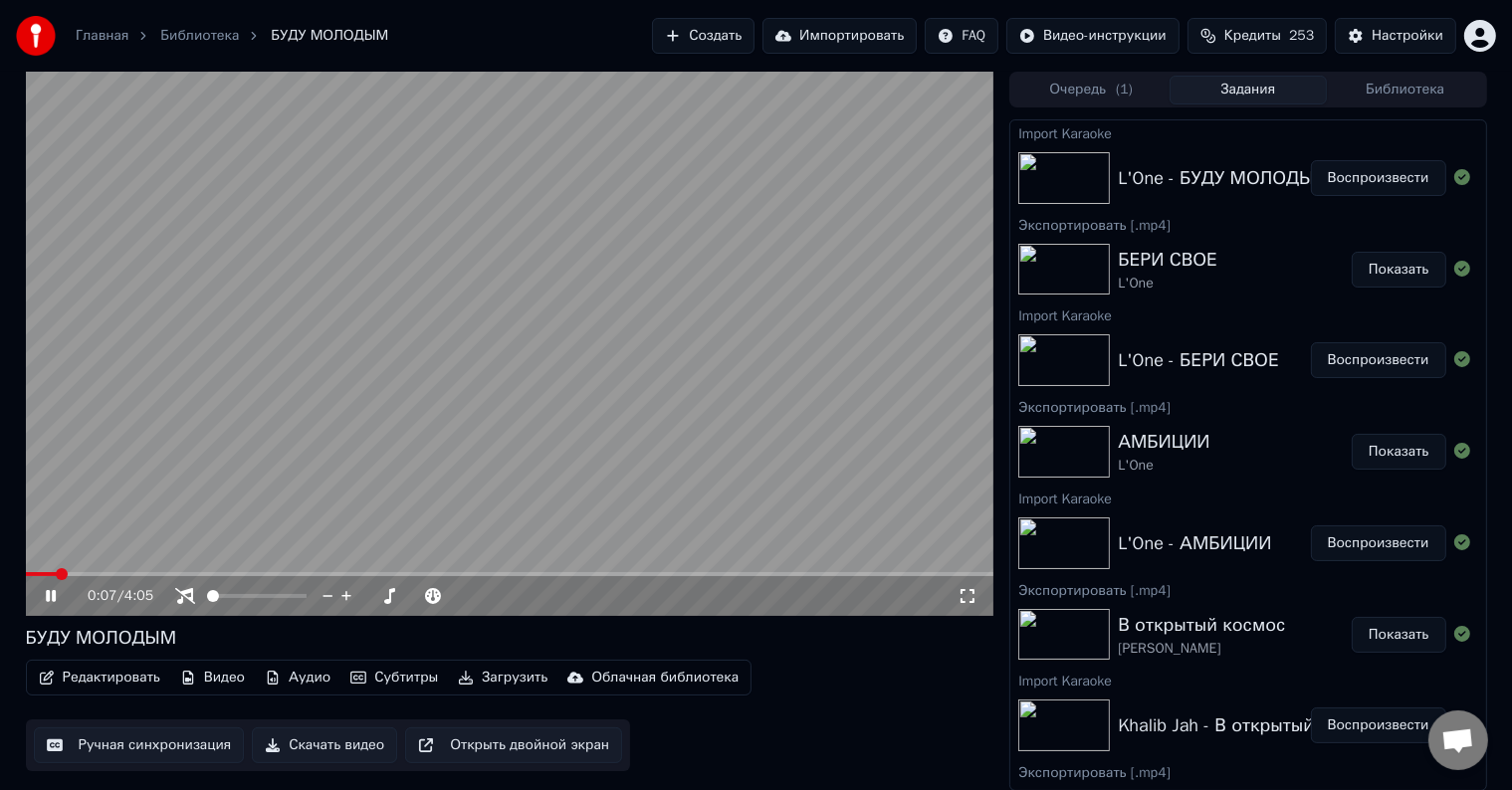 click 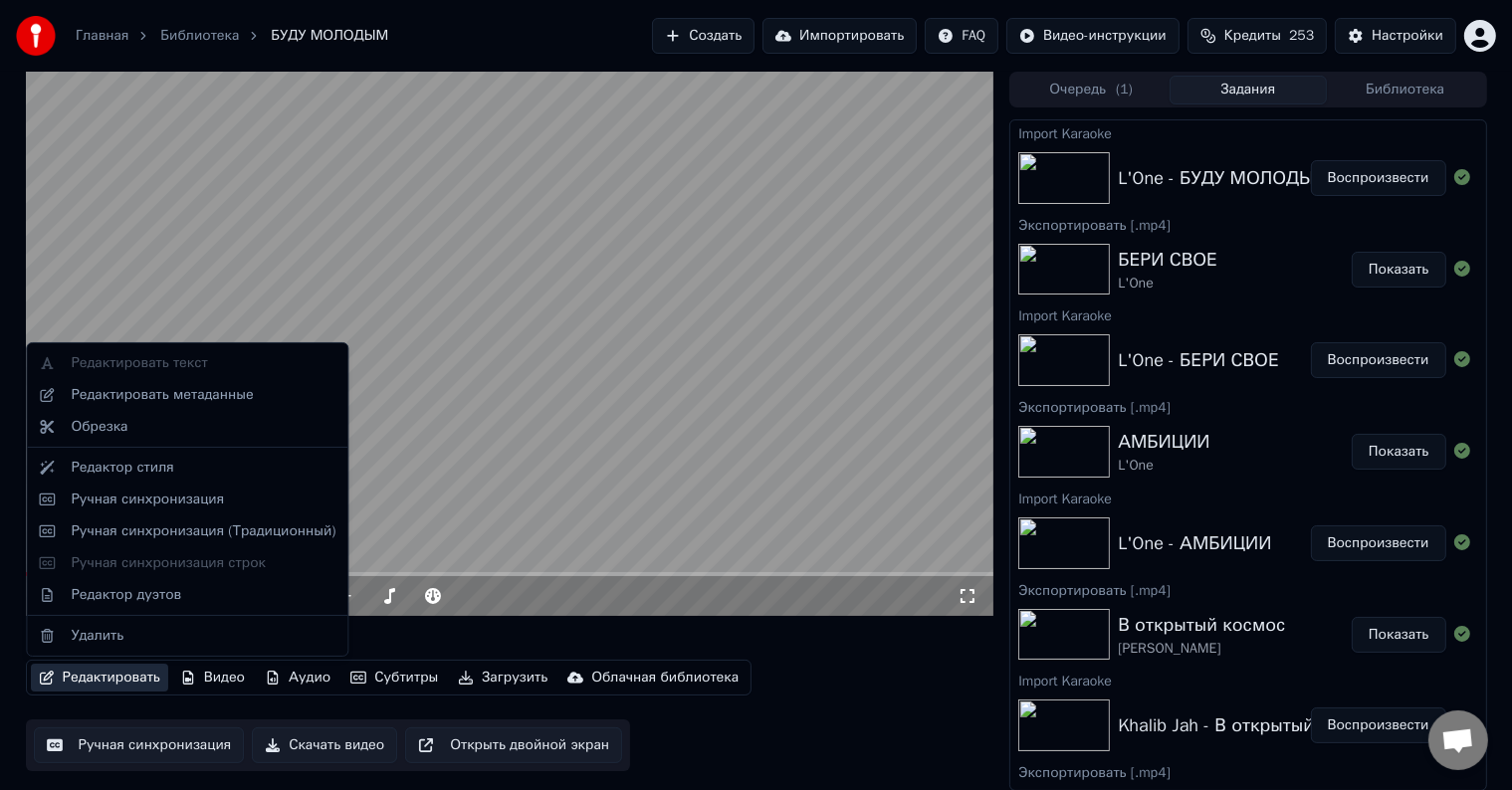 click on "Редактировать" at bounding box center [100, 678] 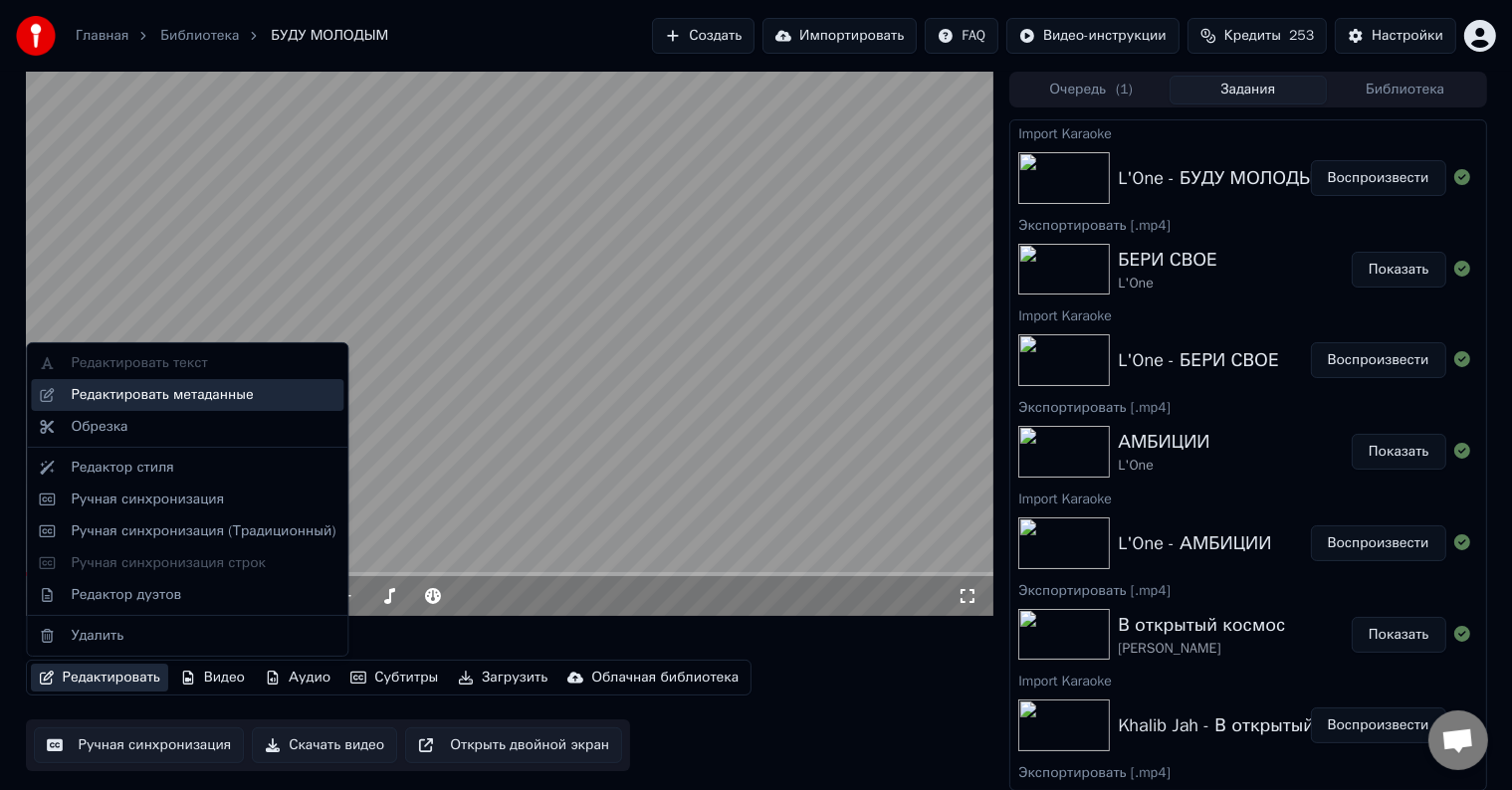 click on "Редактировать метаданные" at bounding box center [161, 395] 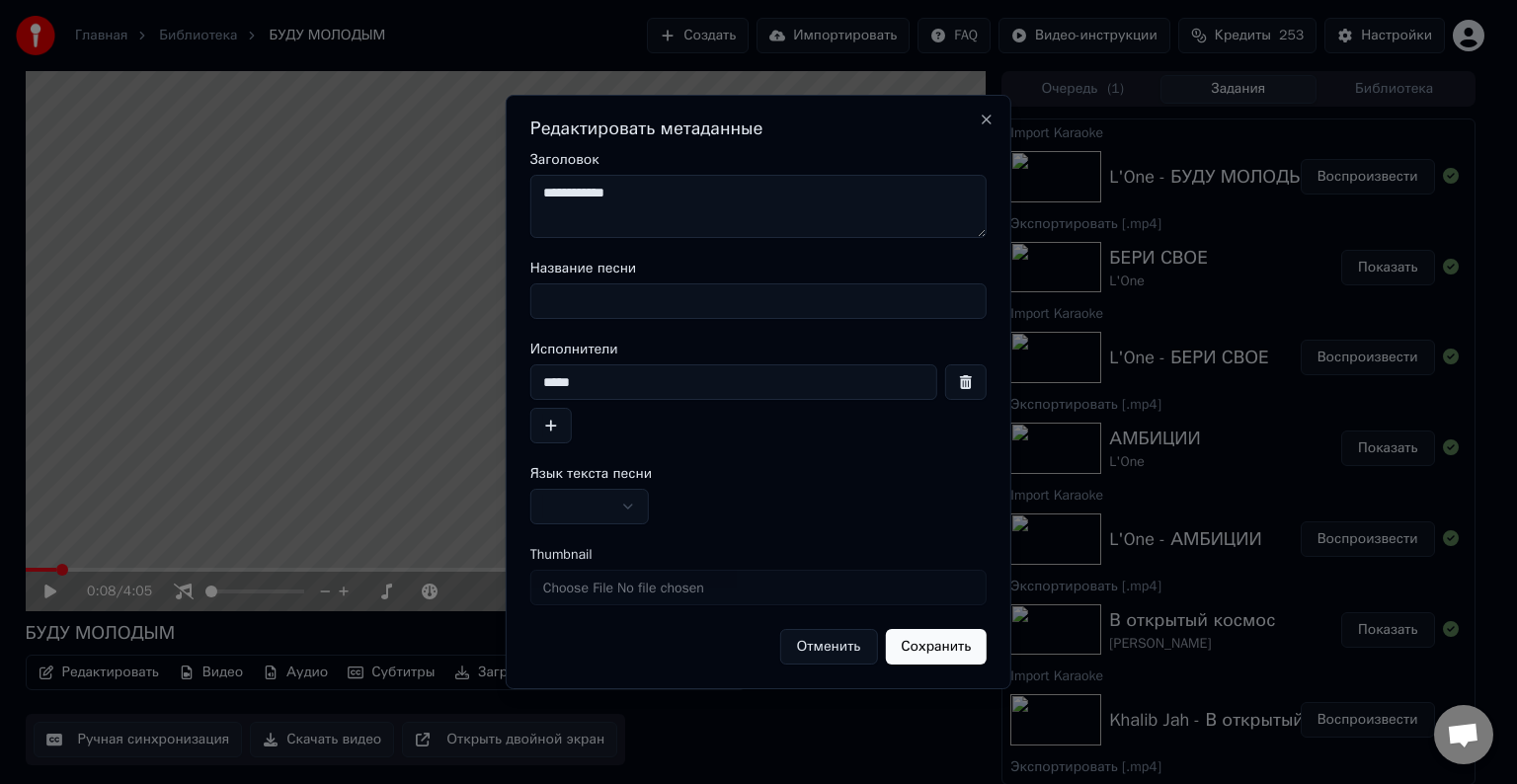 drag, startPoint x: 592, startPoint y: 370, endPoint x: 537, endPoint y: 375, distance: 55.226805 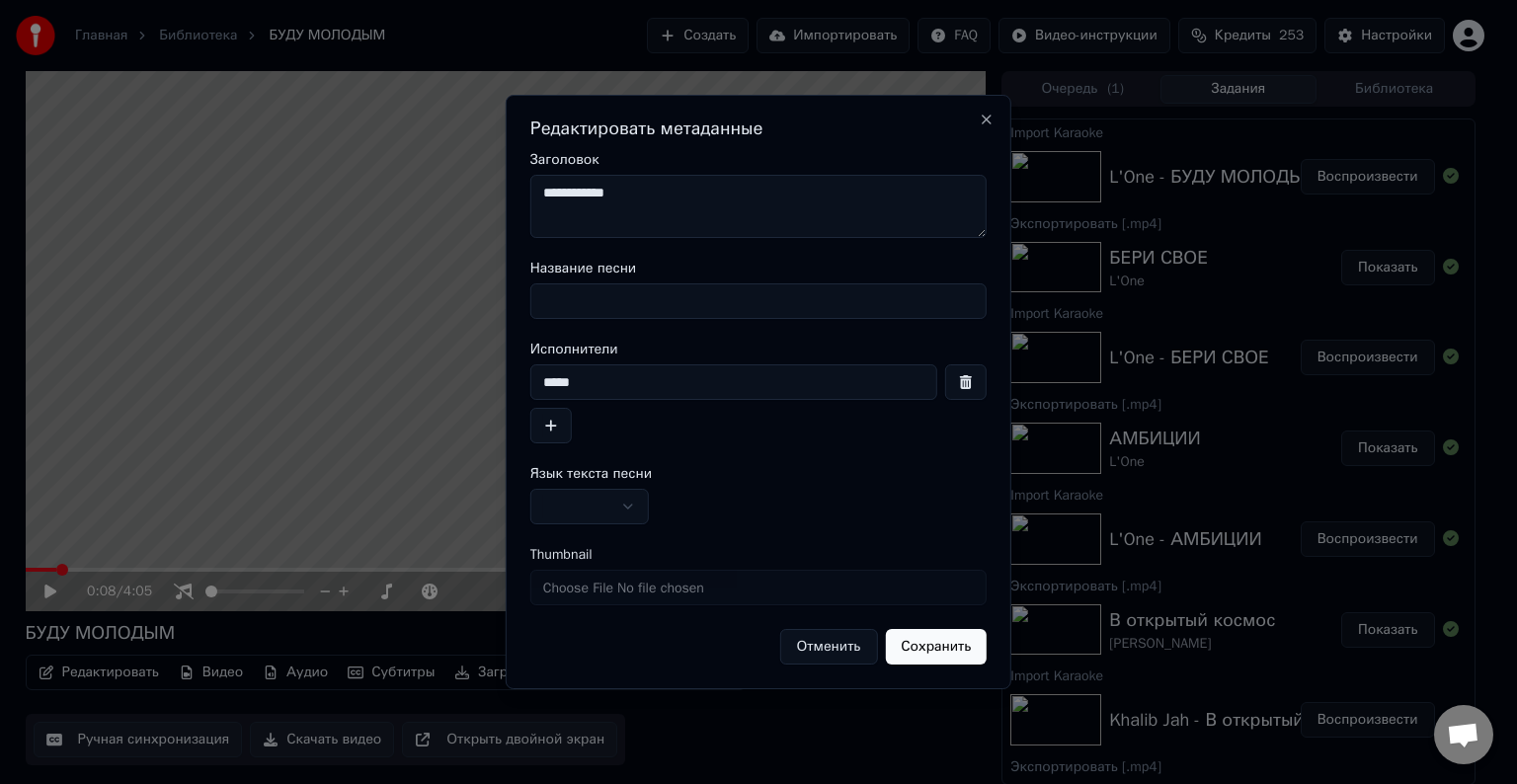 click on "**********" at bounding box center (758, 206) 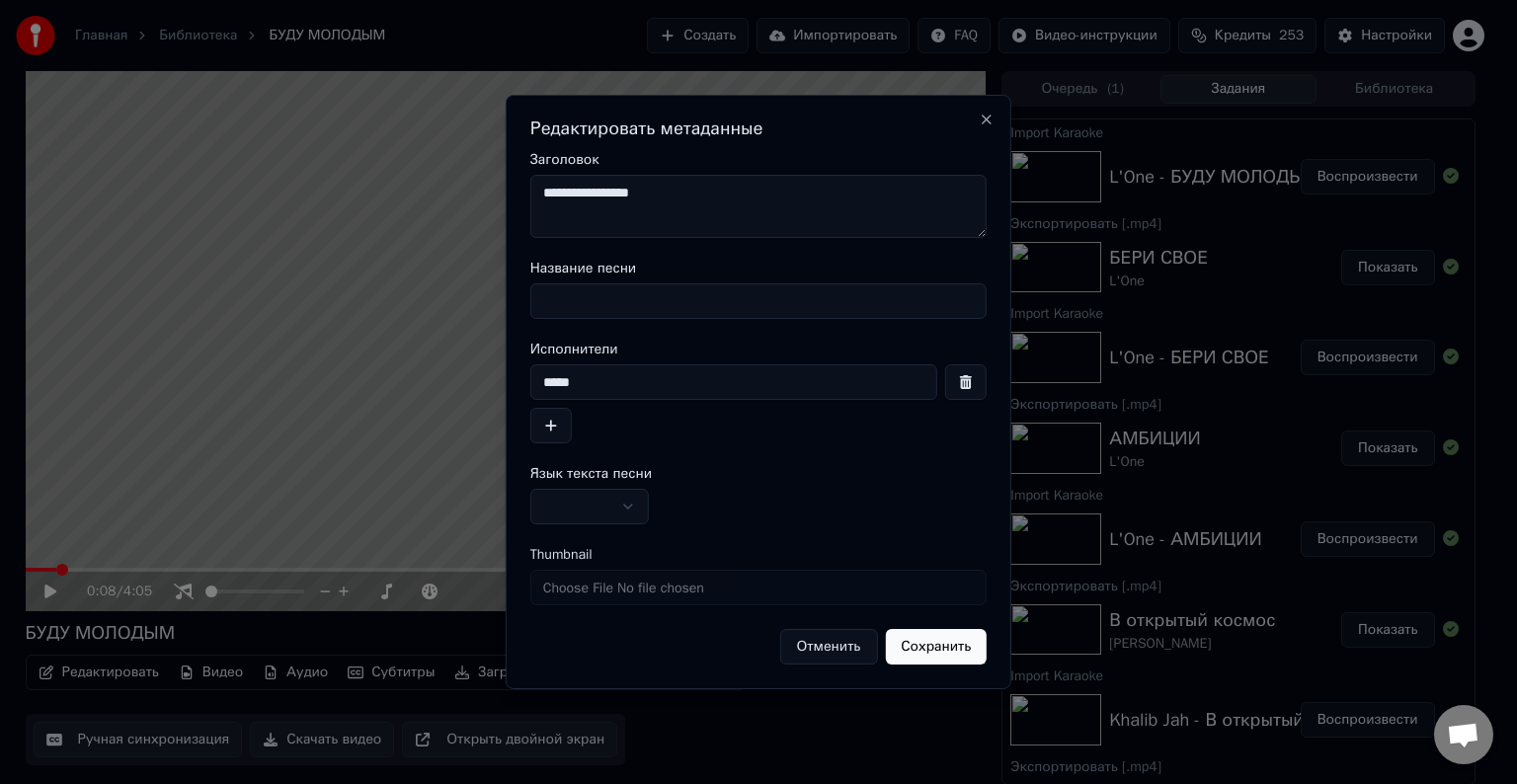 click on "**********" at bounding box center (758, 206) 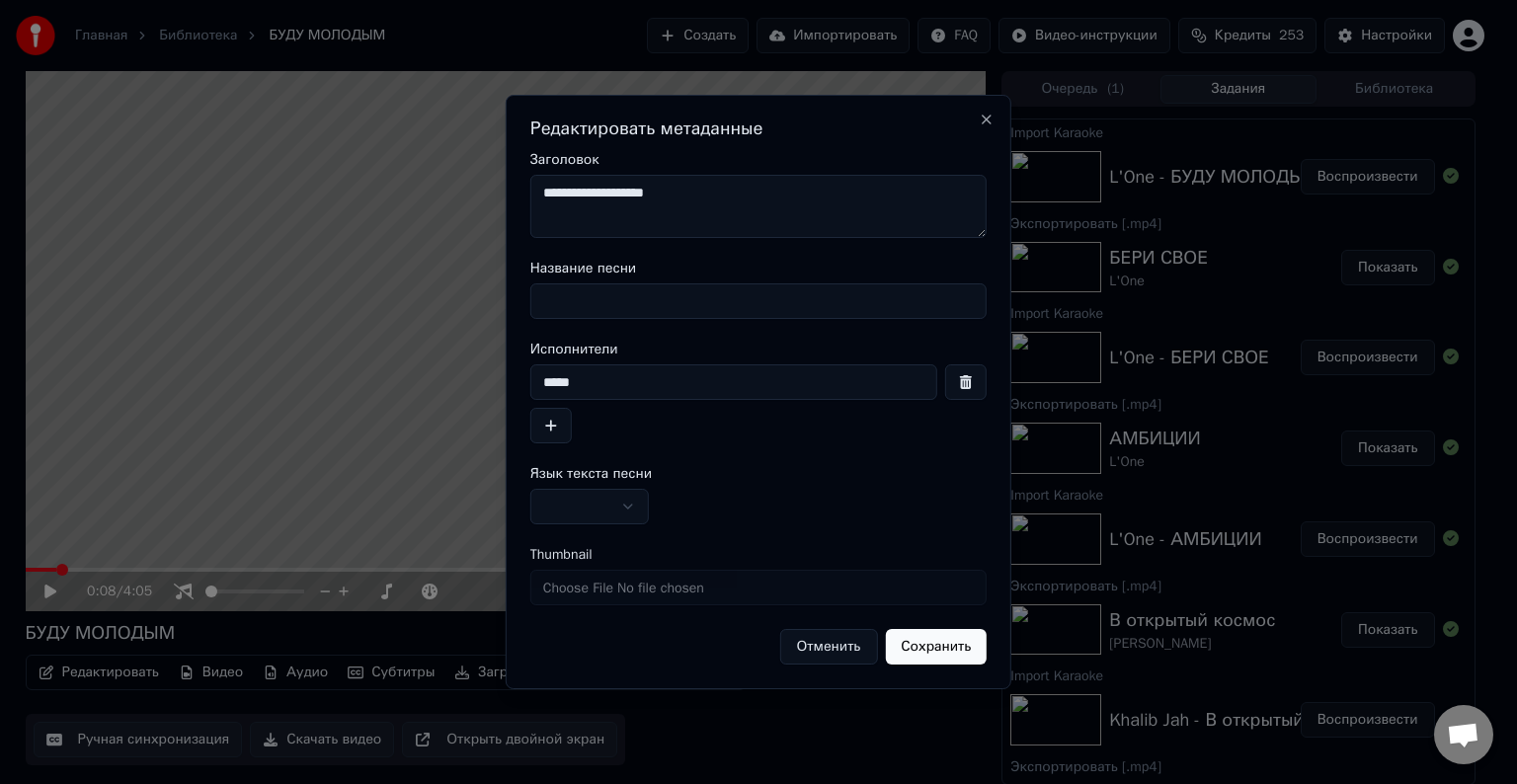 drag, startPoint x: 748, startPoint y: 193, endPoint x: 593, endPoint y: 221, distance: 157.50873 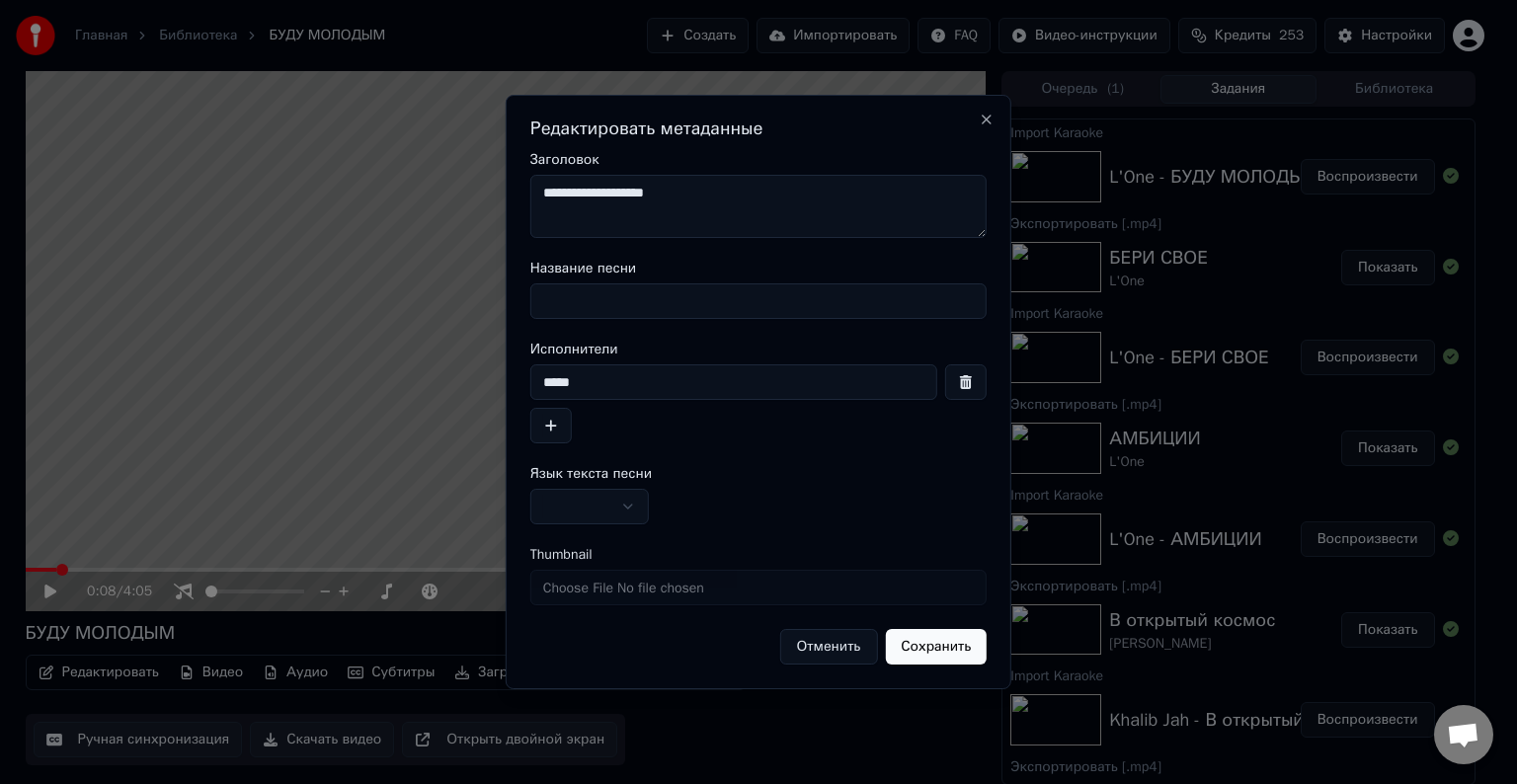 click on "**********" at bounding box center [758, 206] 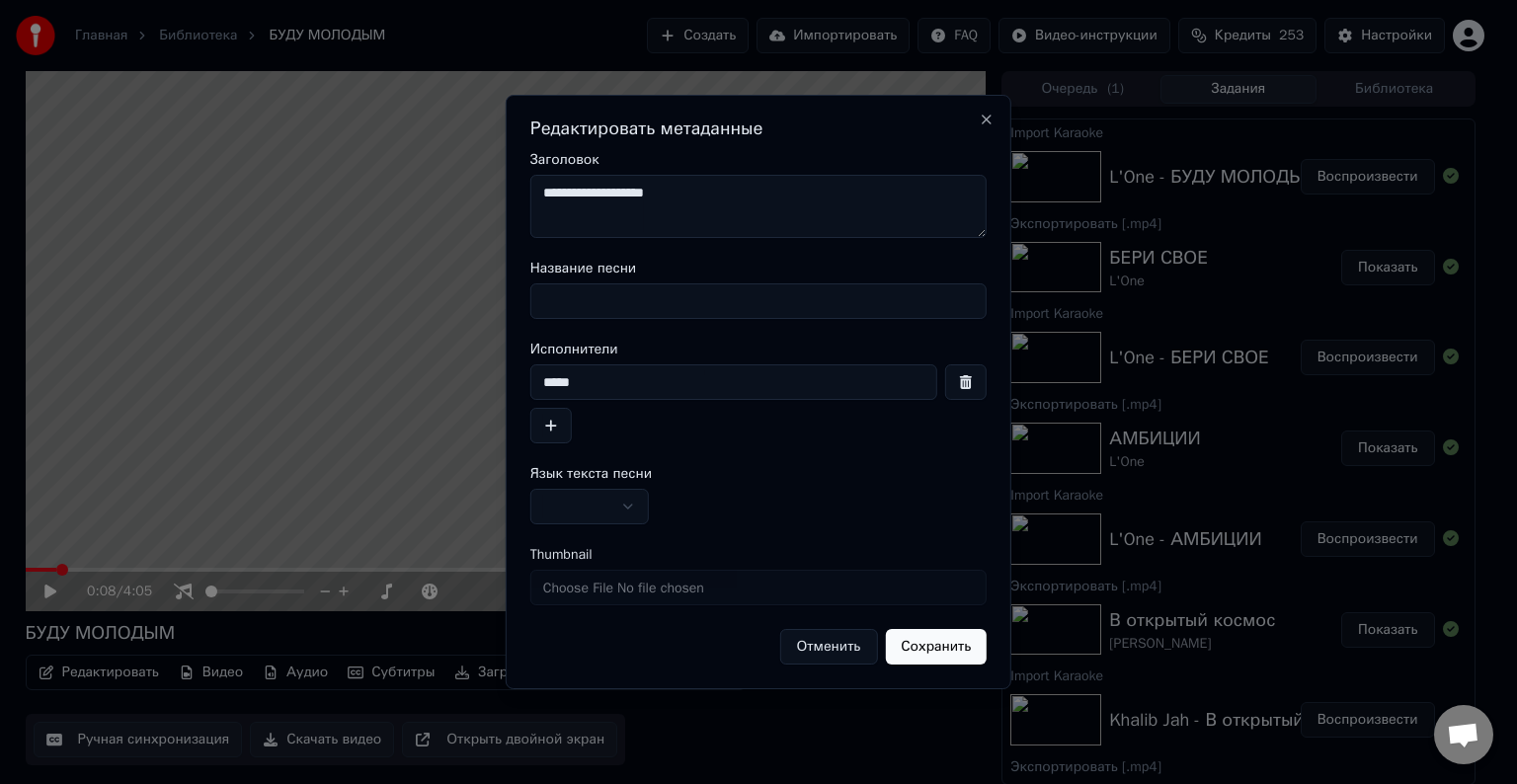 click on "Название песни" at bounding box center (758, 301) 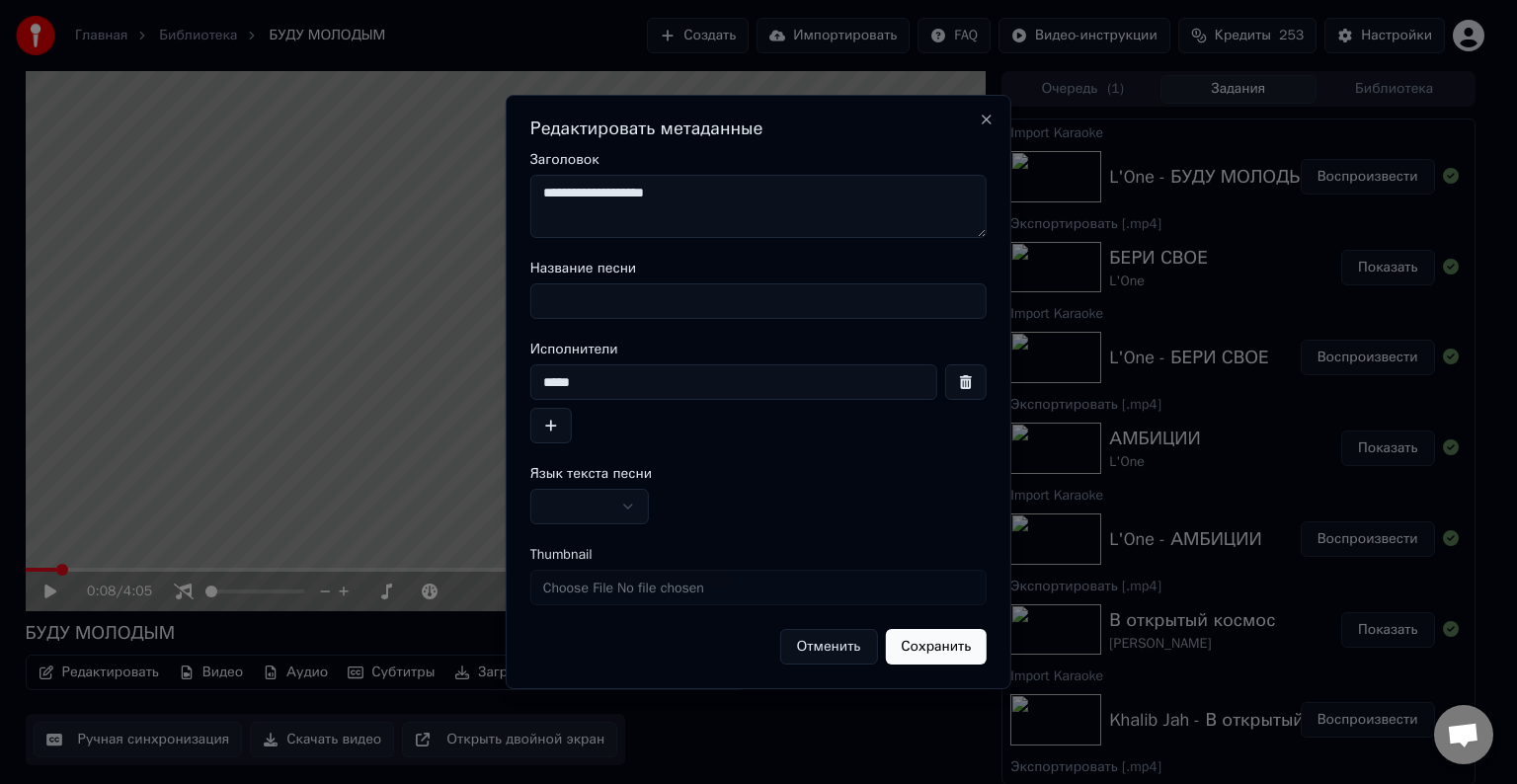 paste on "**********" 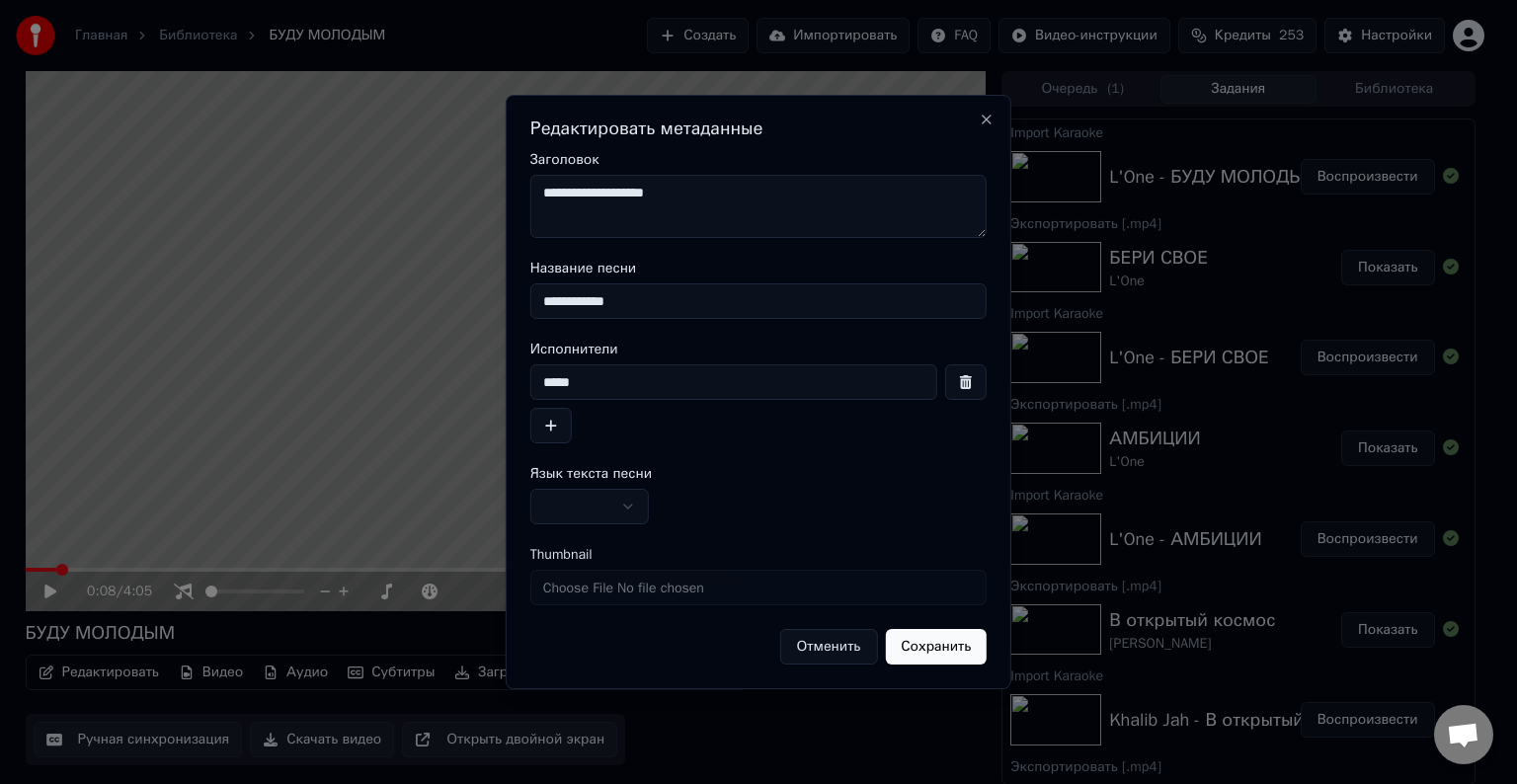 type on "**********" 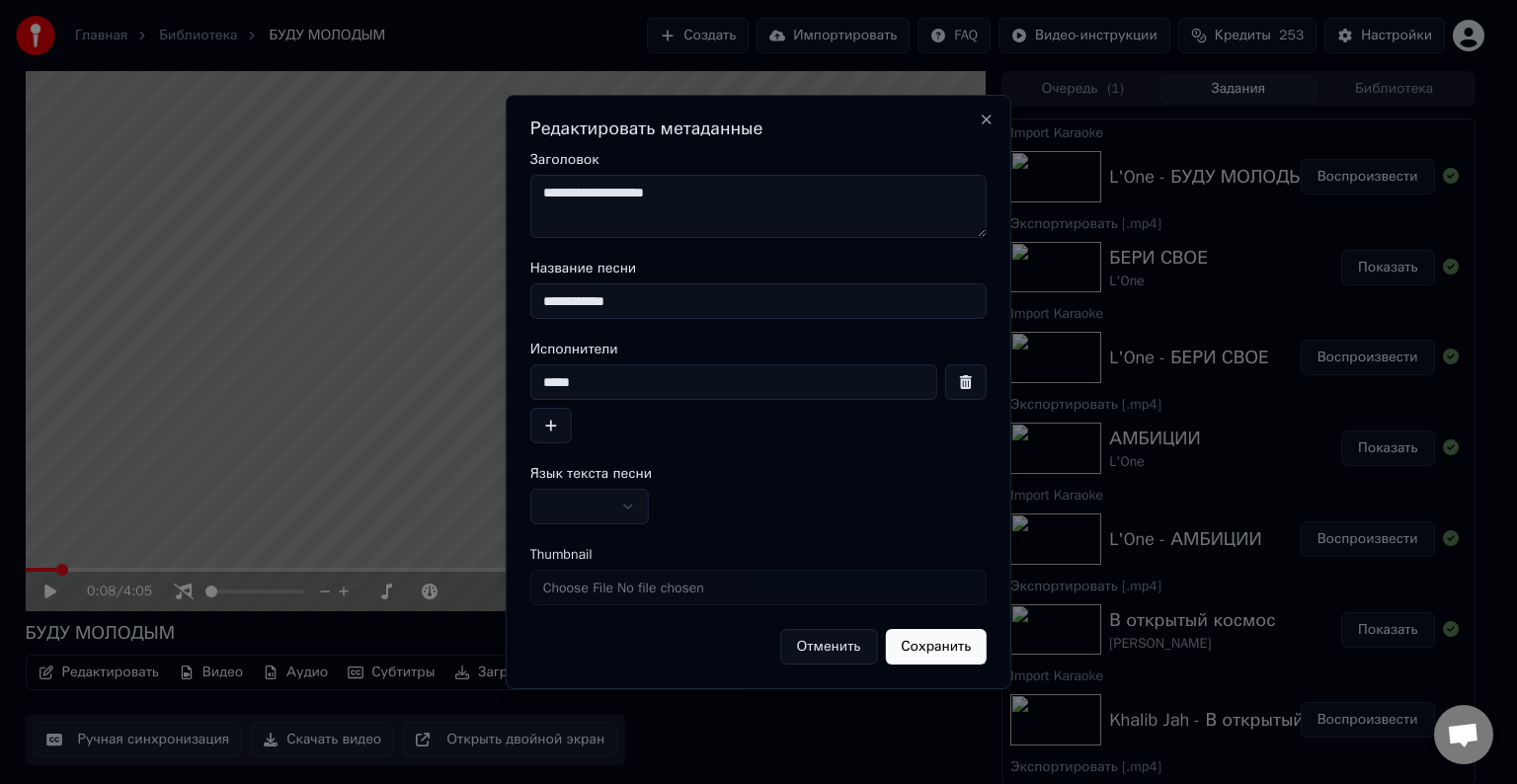 click at bounding box center (590, 507) 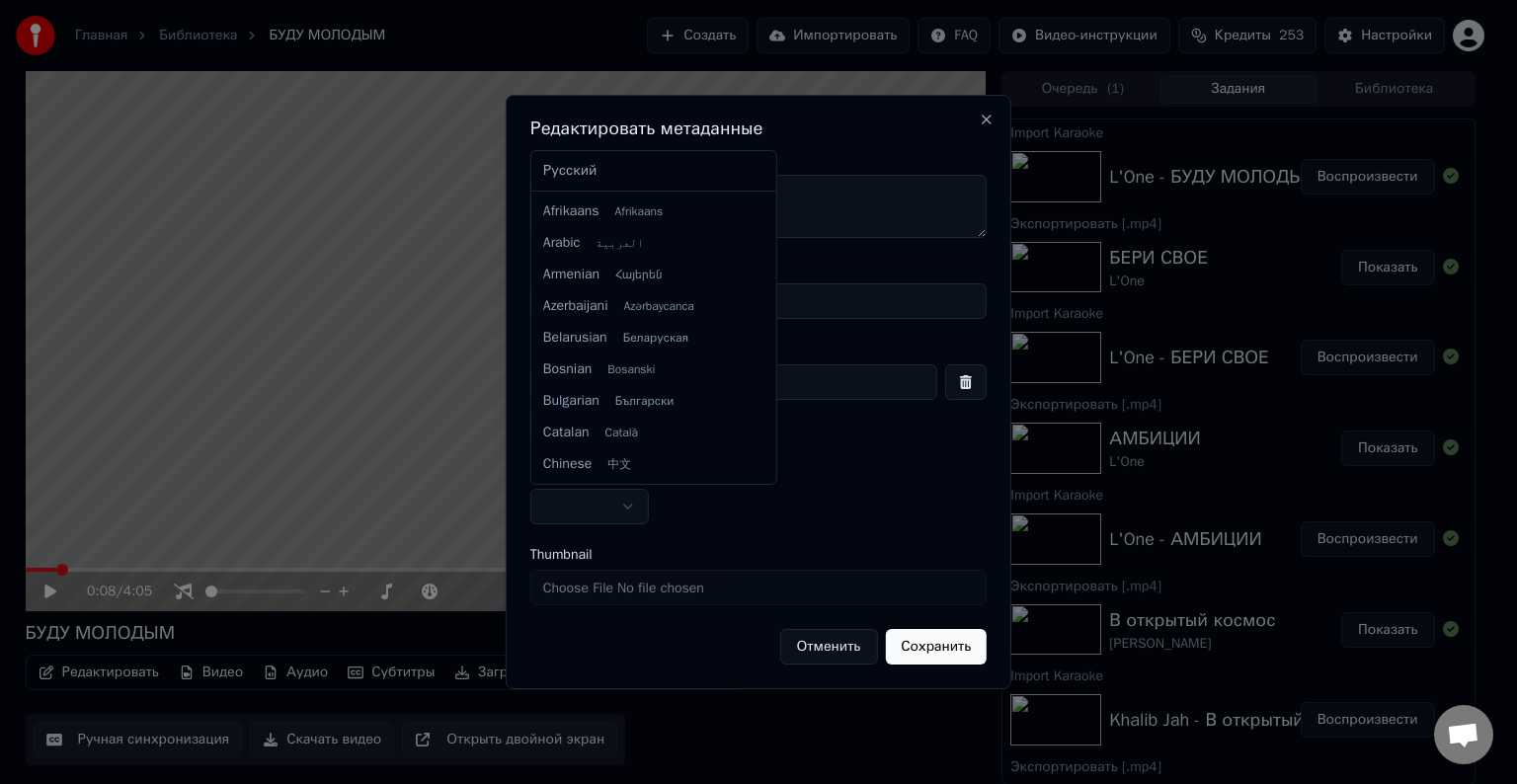 select on "**" 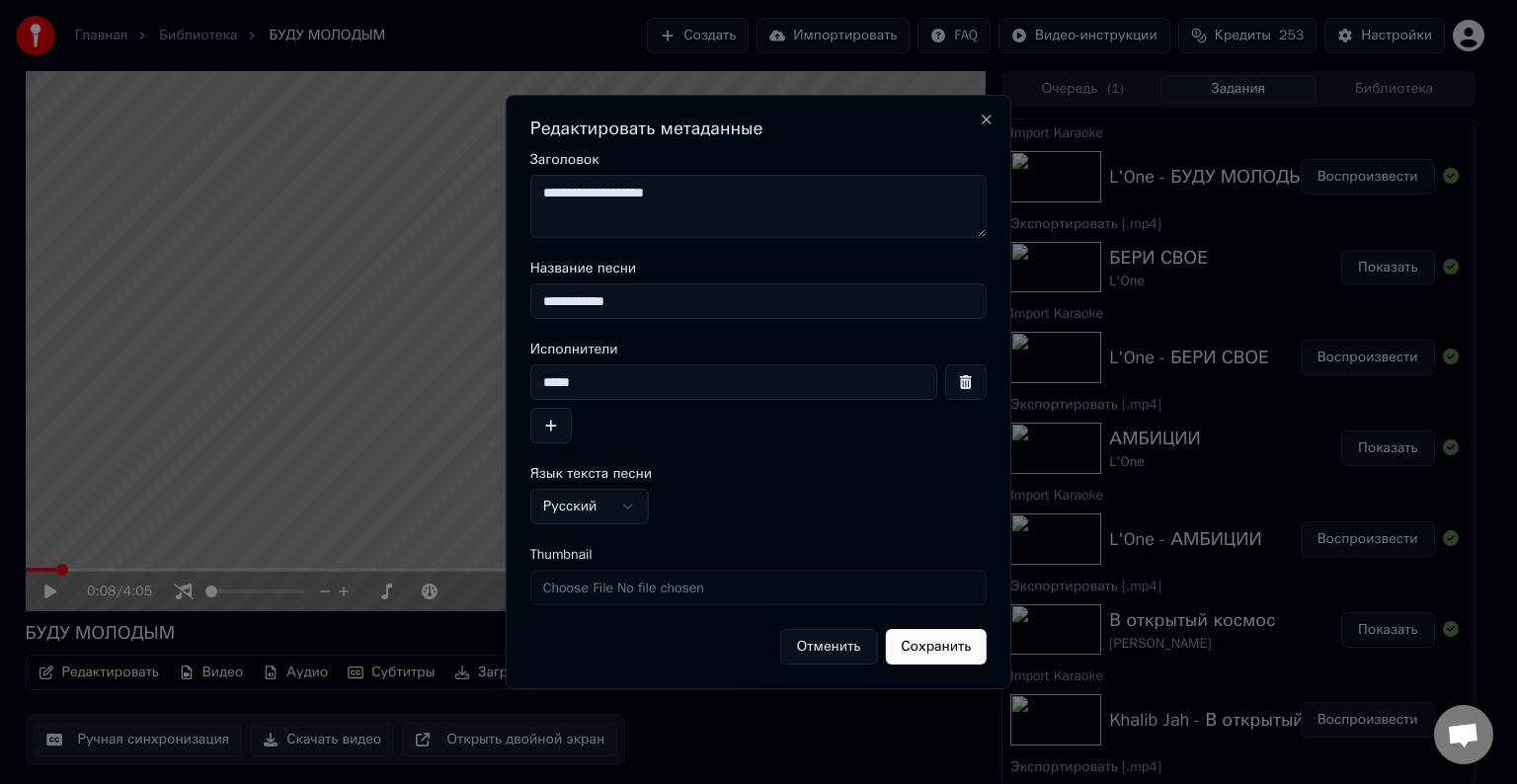 type 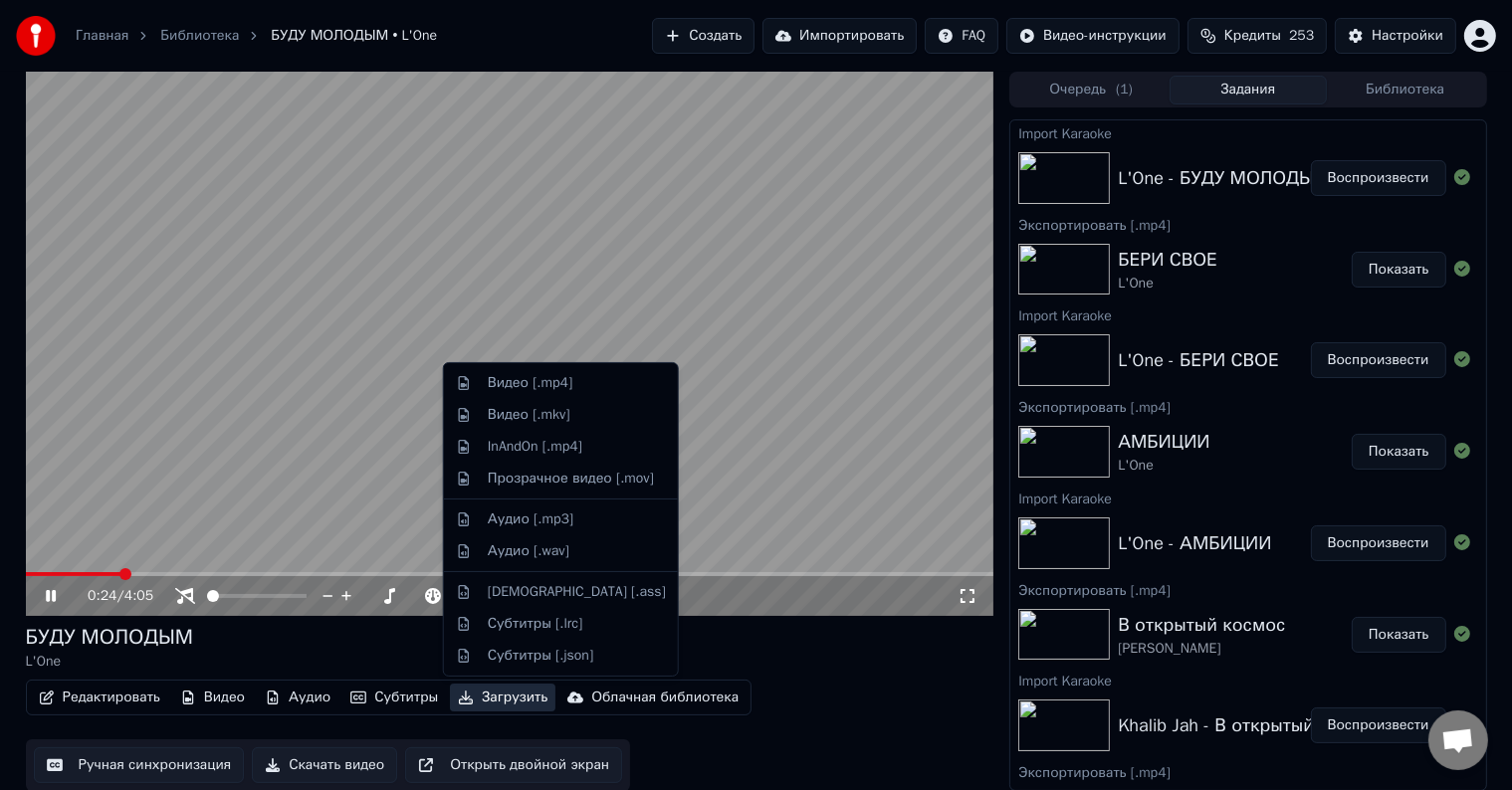 click on "Загрузить" at bounding box center [503, 697] 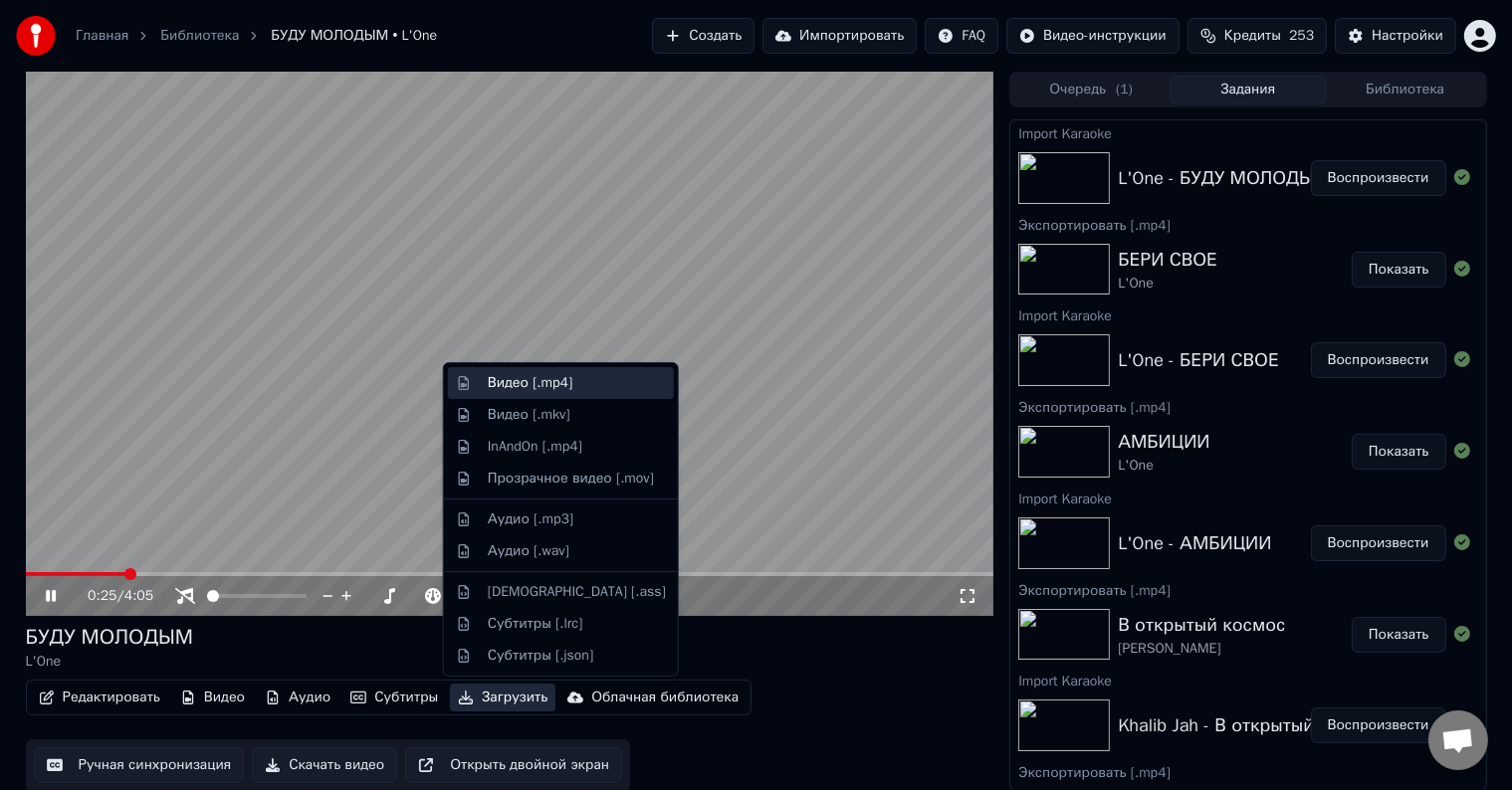 click on "Видео [.mp4]" at bounding box center [530, 383] 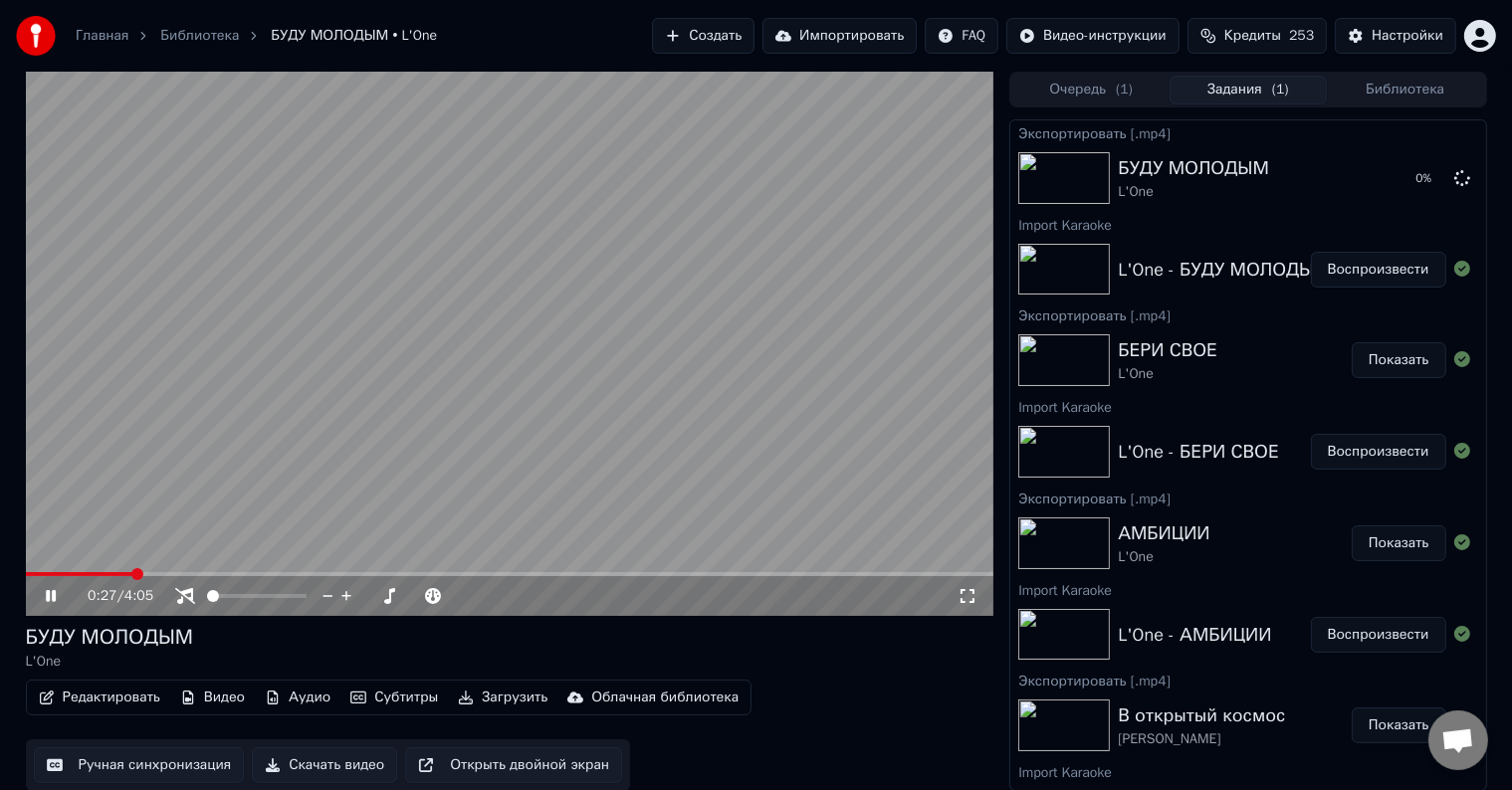 click 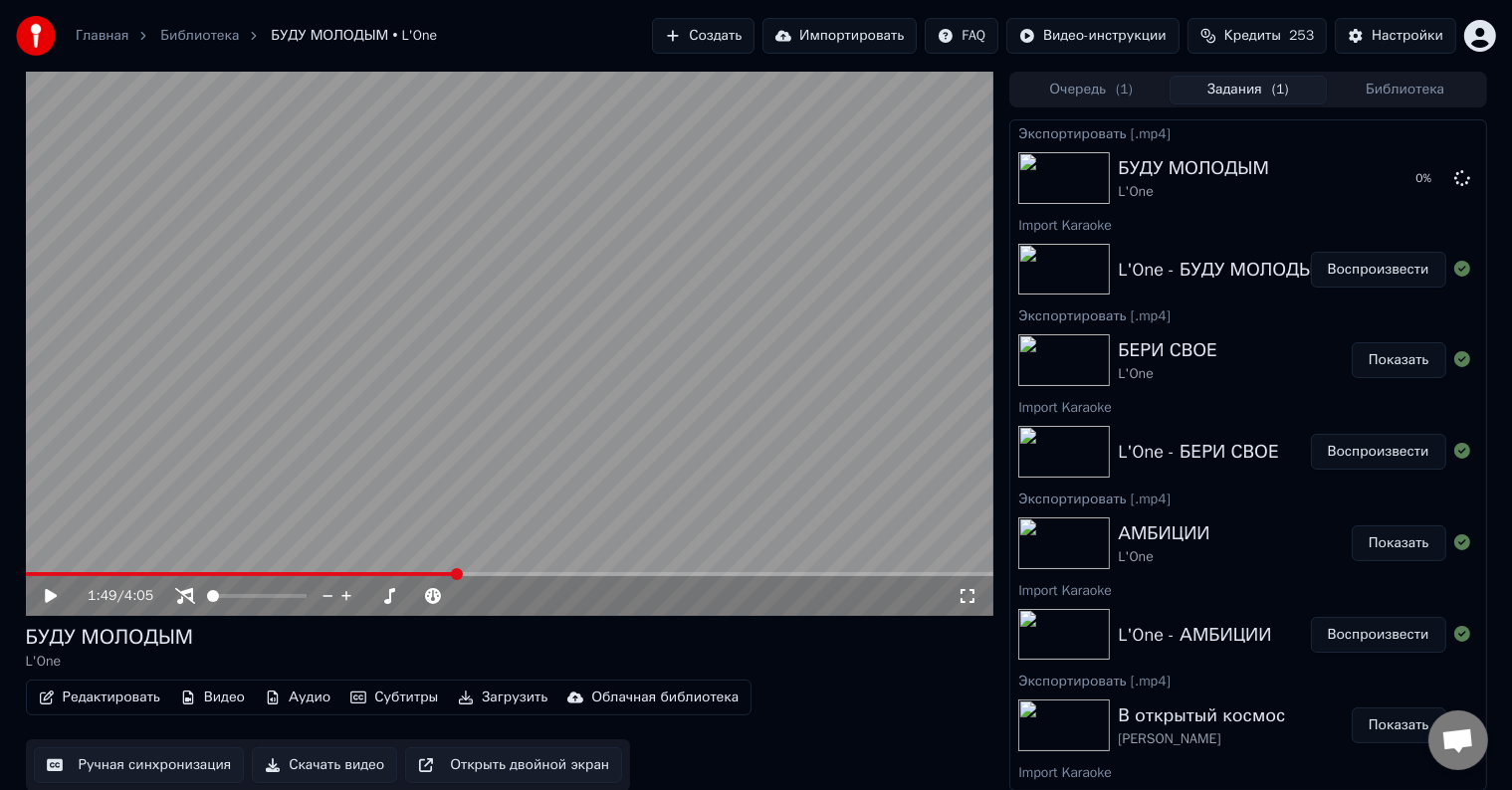 click at bounding box center [510, 574] 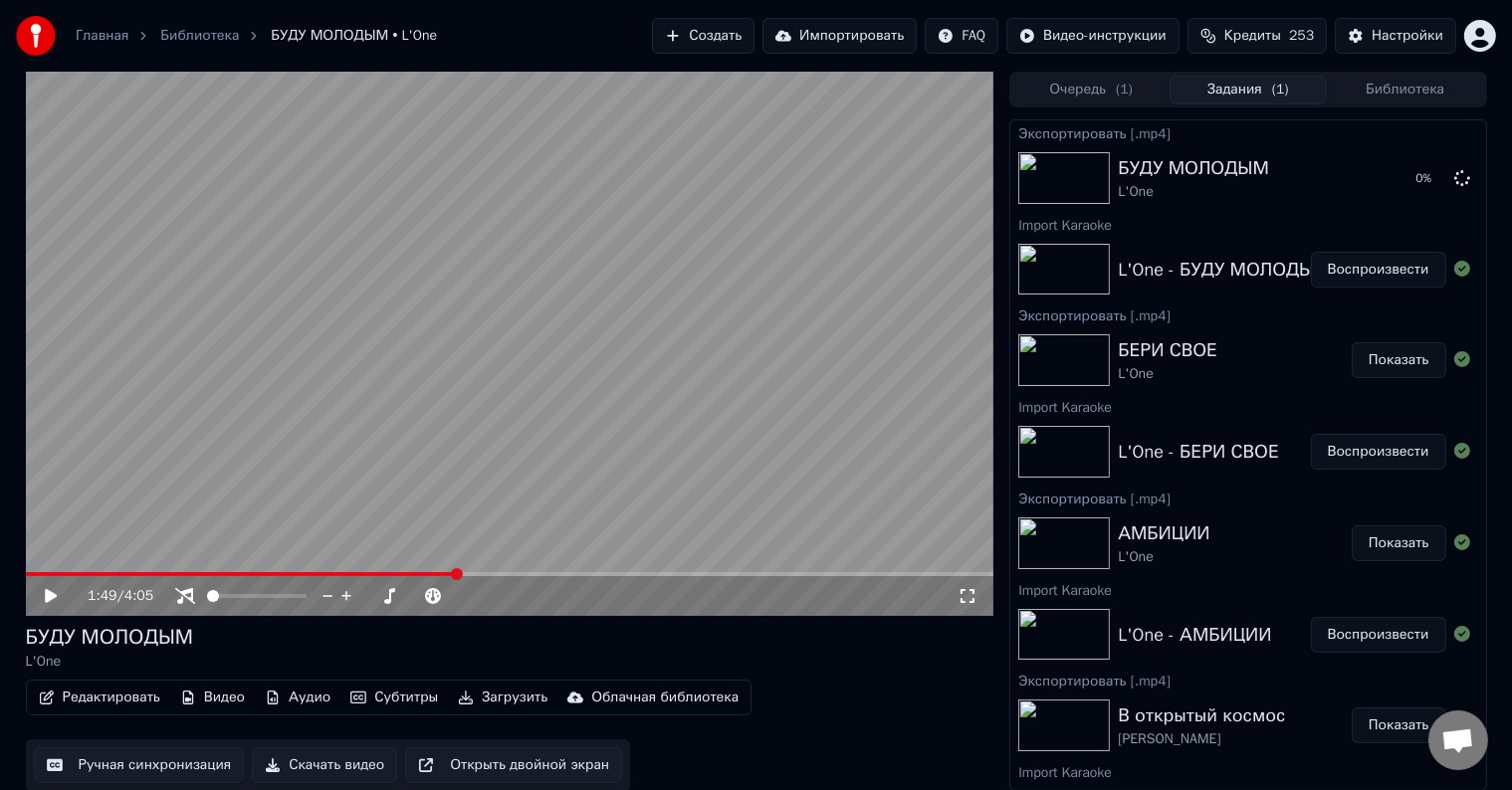 click at bounding box center (457, 574) 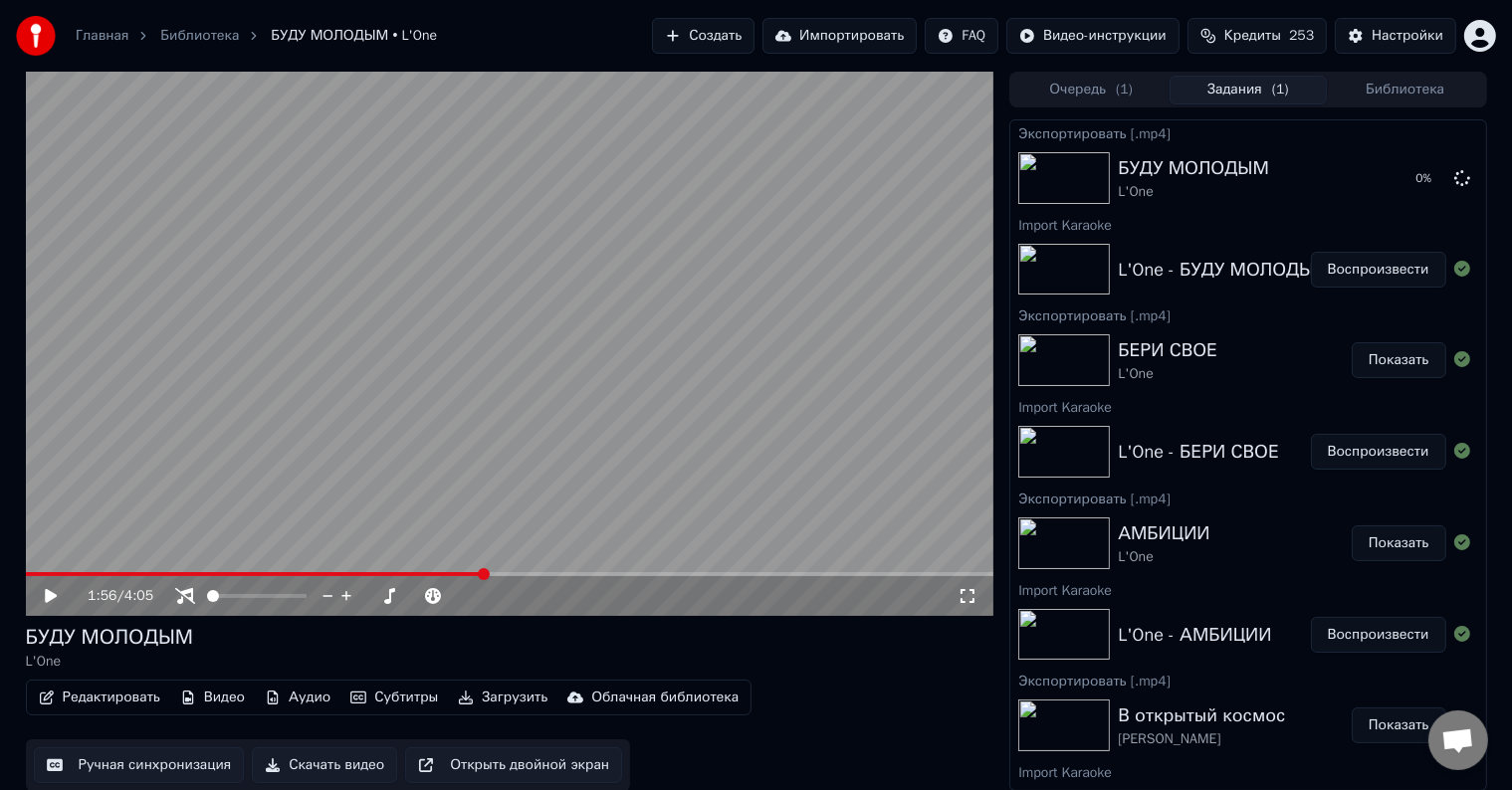 click at bounding box center (510, 574) 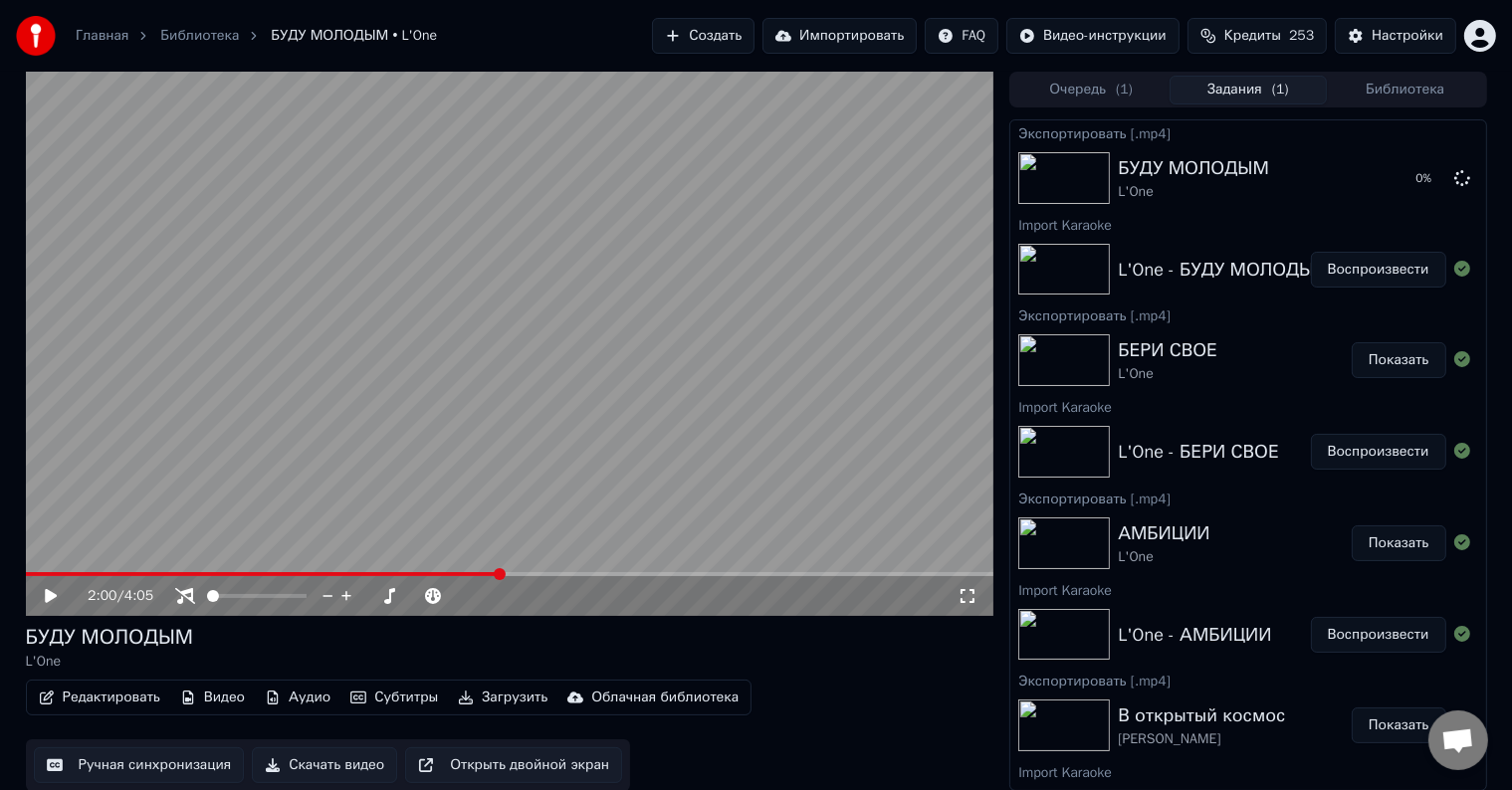 click at bounding box center (510, 574) 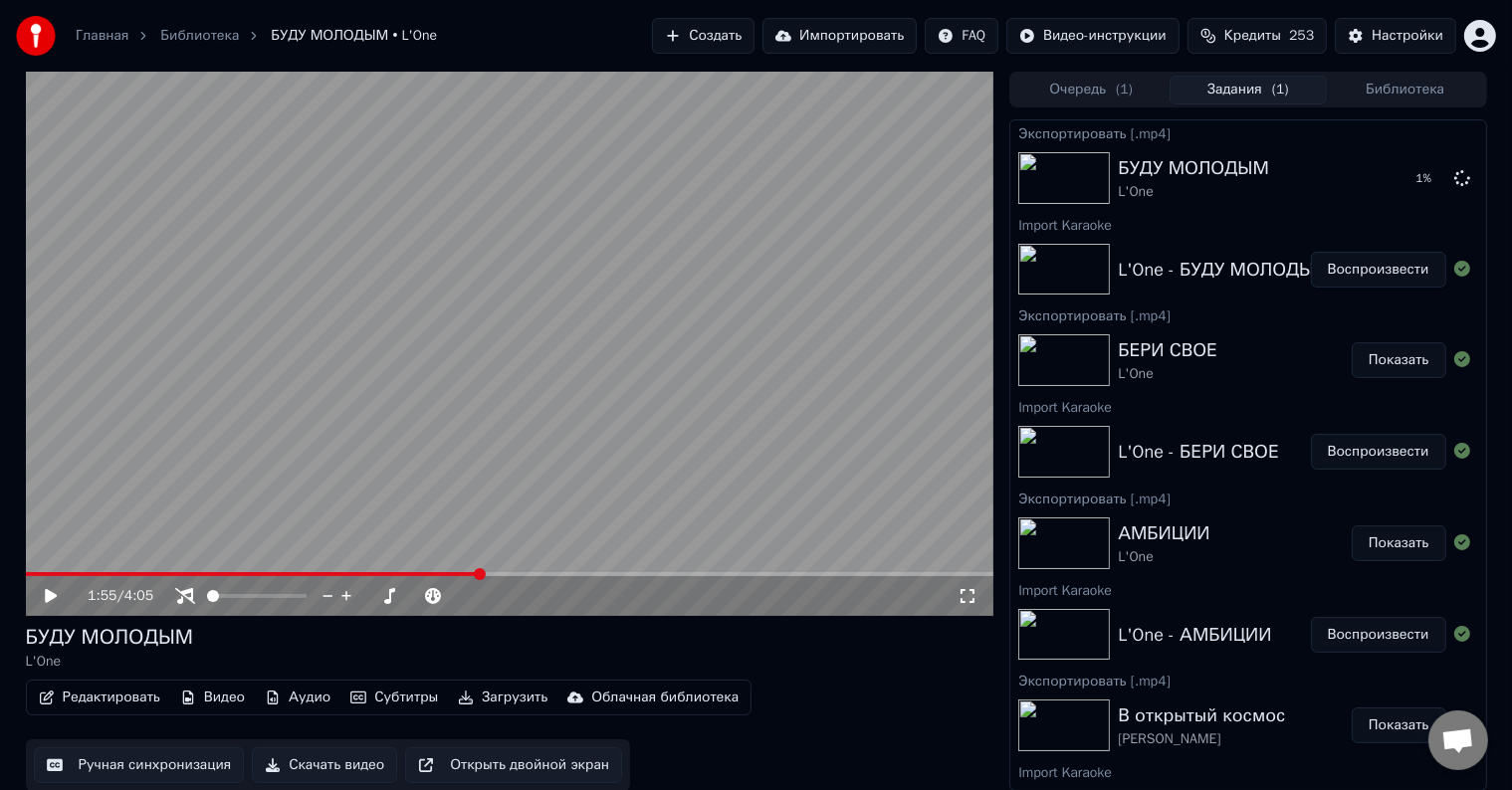 click at bounding box center [480, 574] 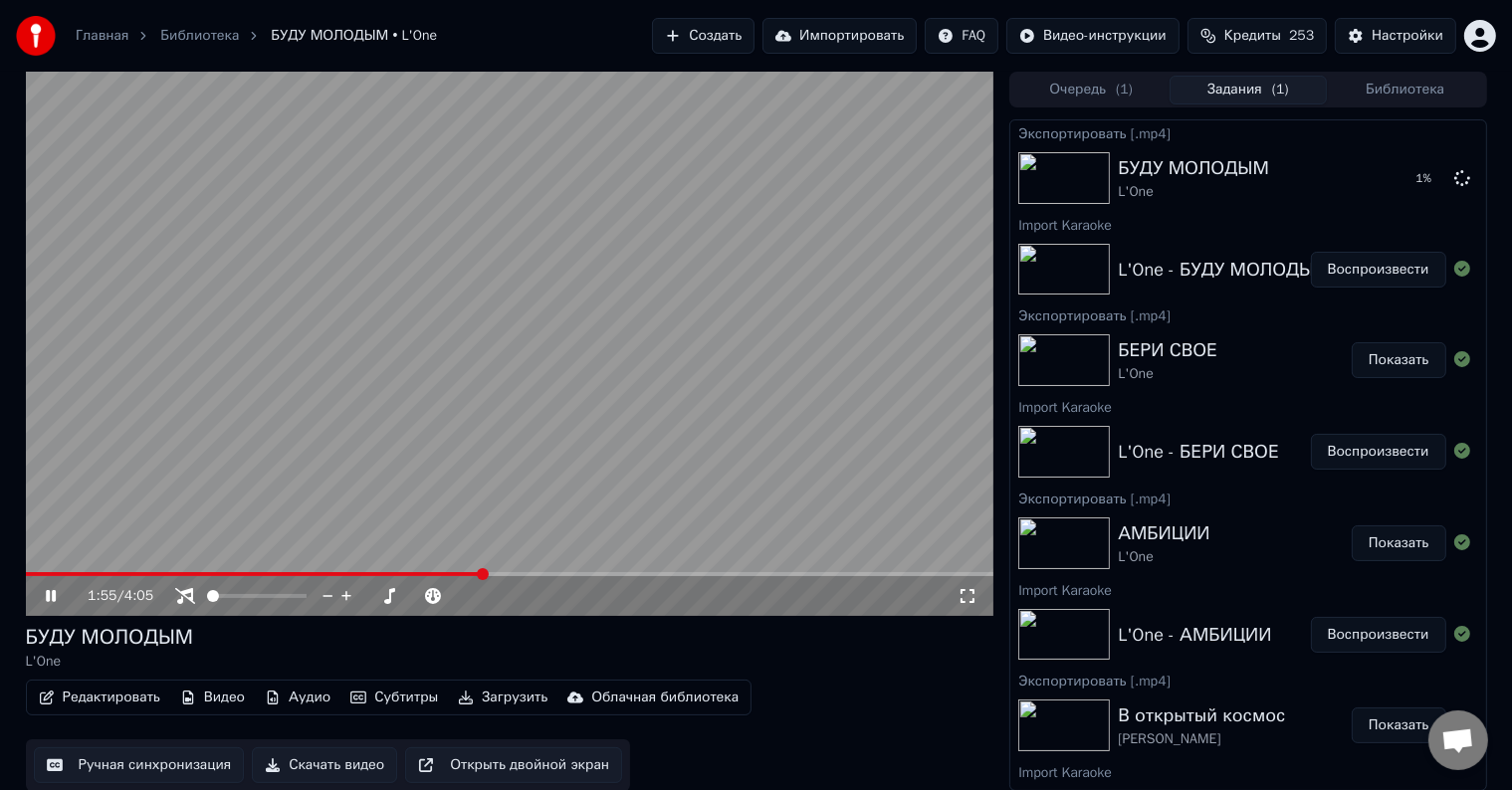 click 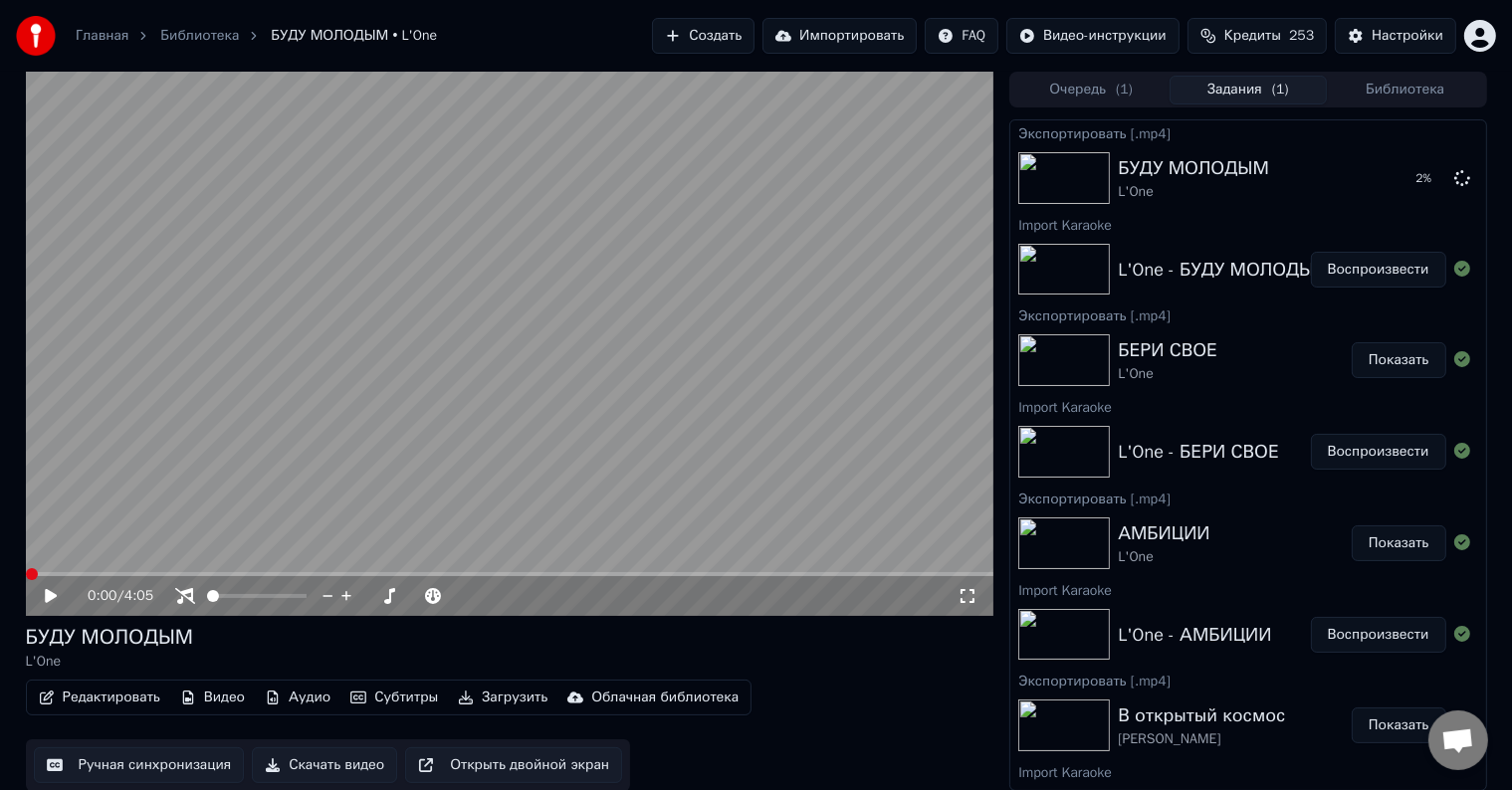 click at bounding box center [32, 574] 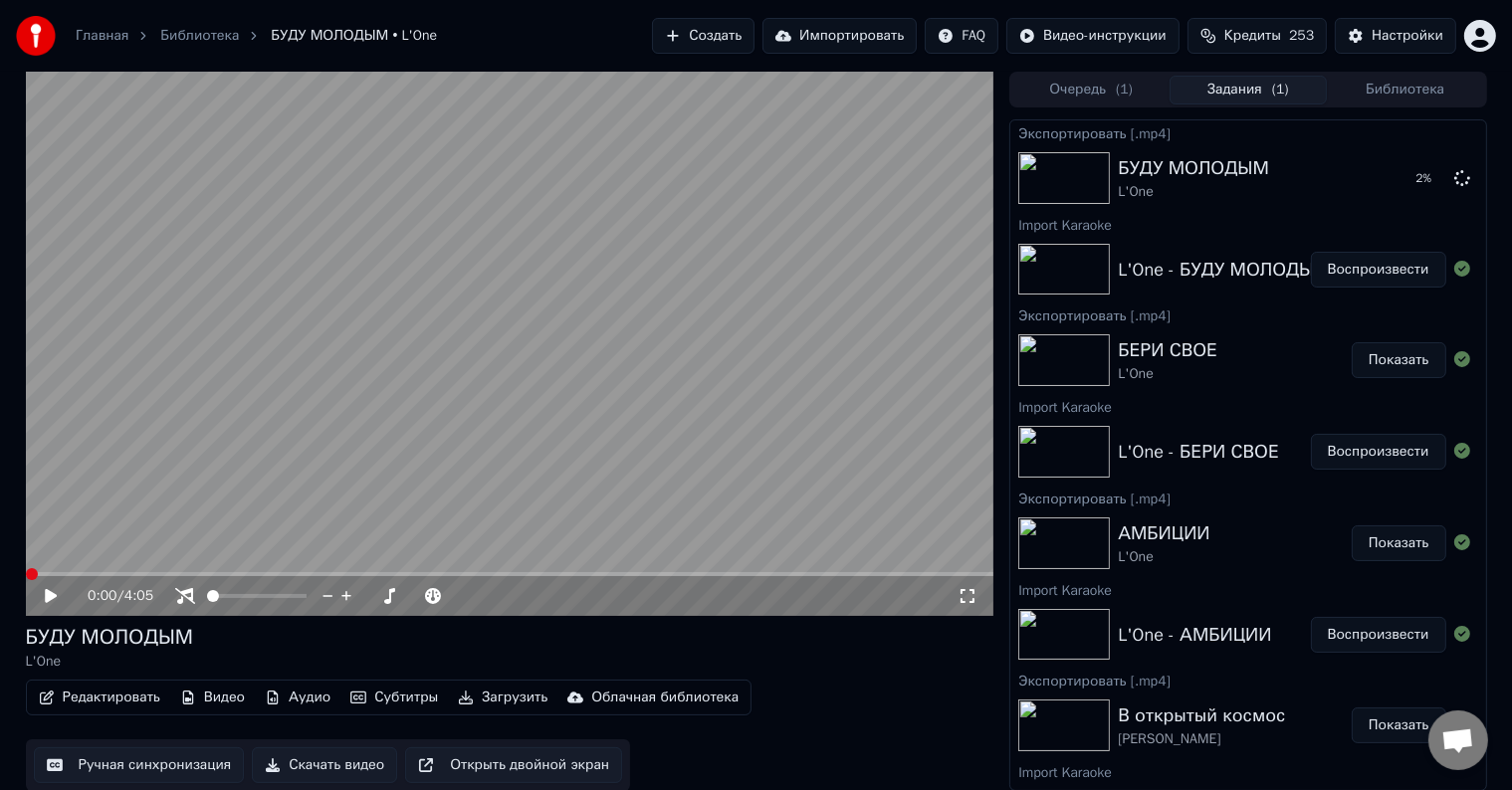 click on "Импортировать" at bounding box center [839, 36] 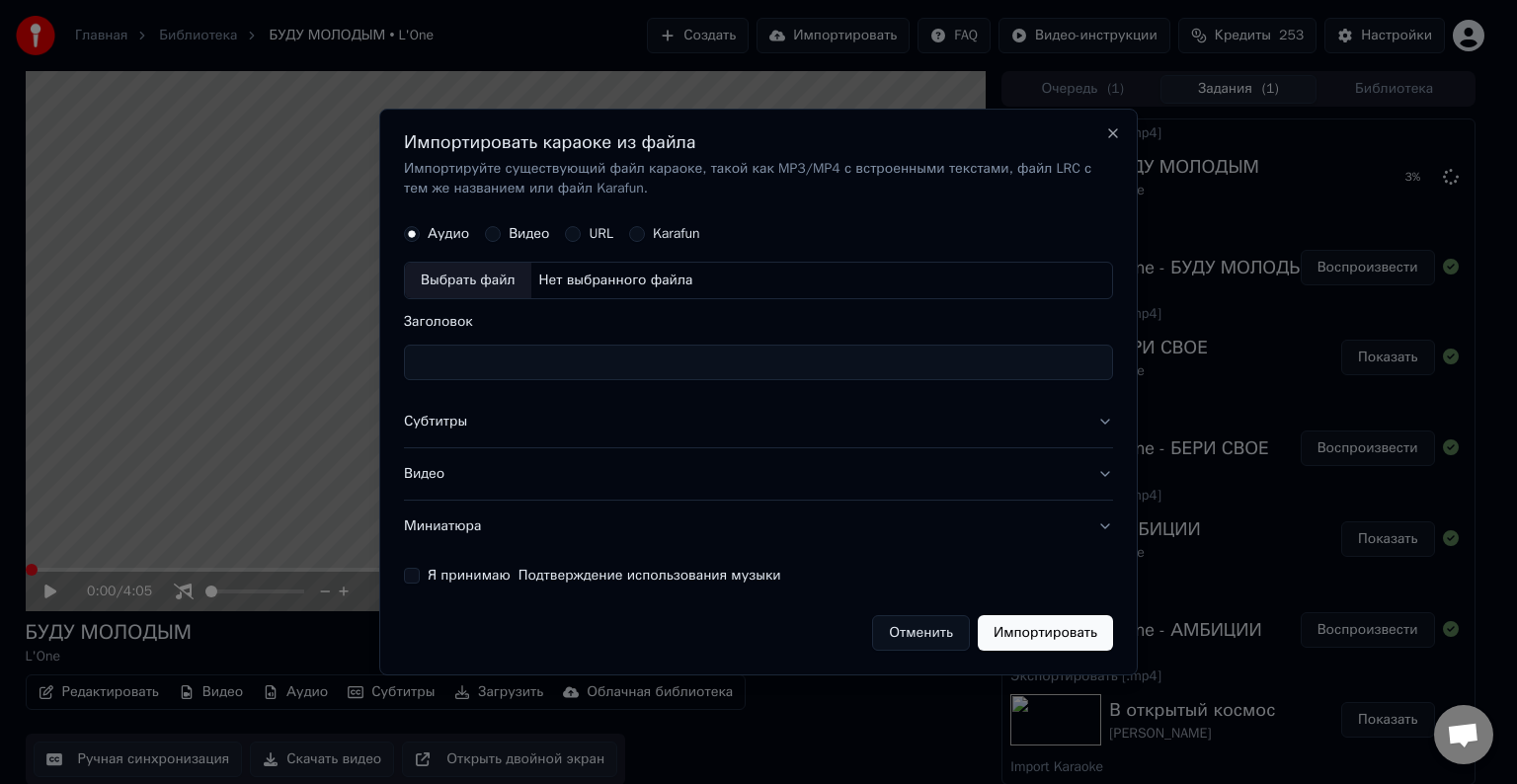 click on "Выбрать файл" at bounding box center [468, 280] 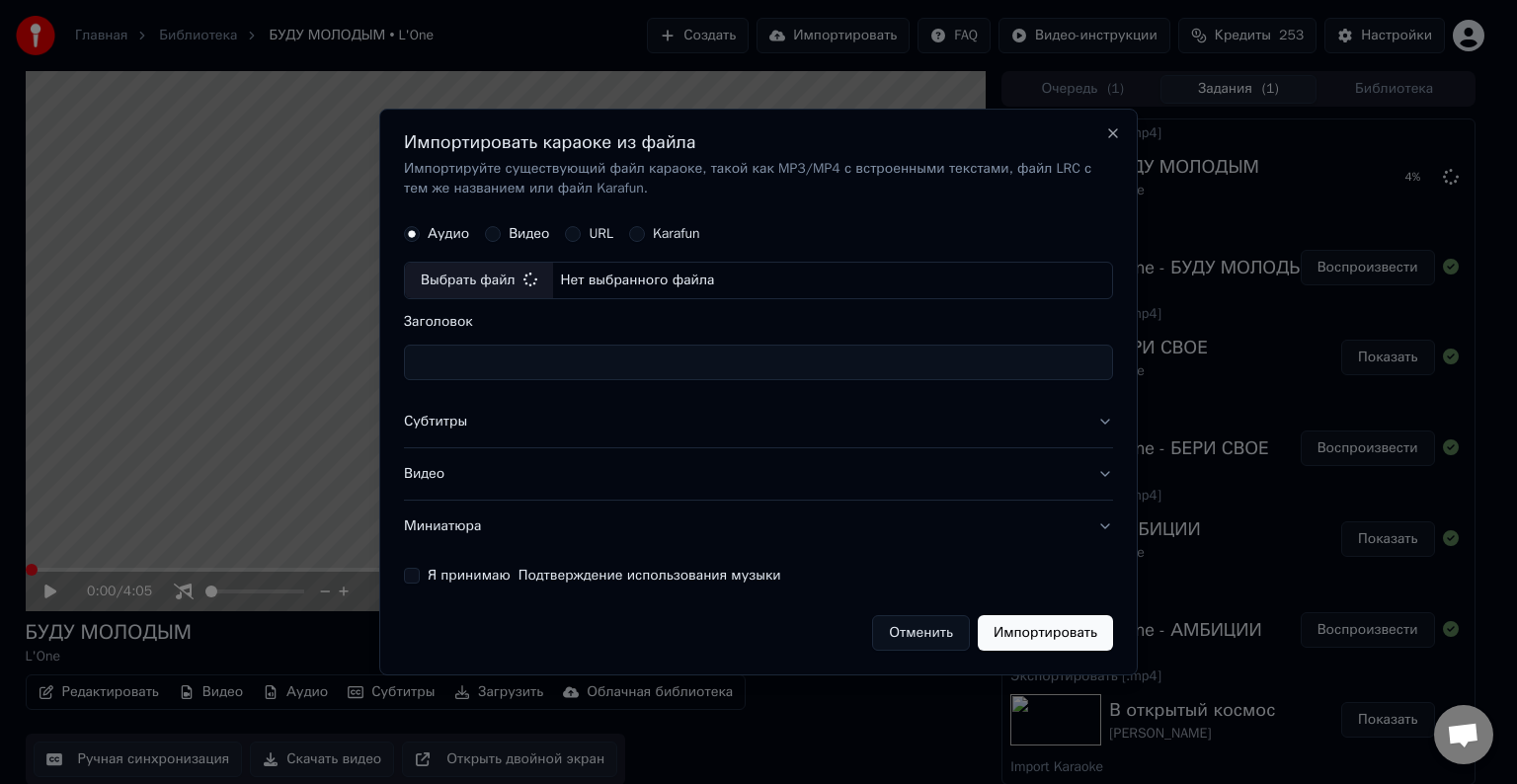 type on "**********" 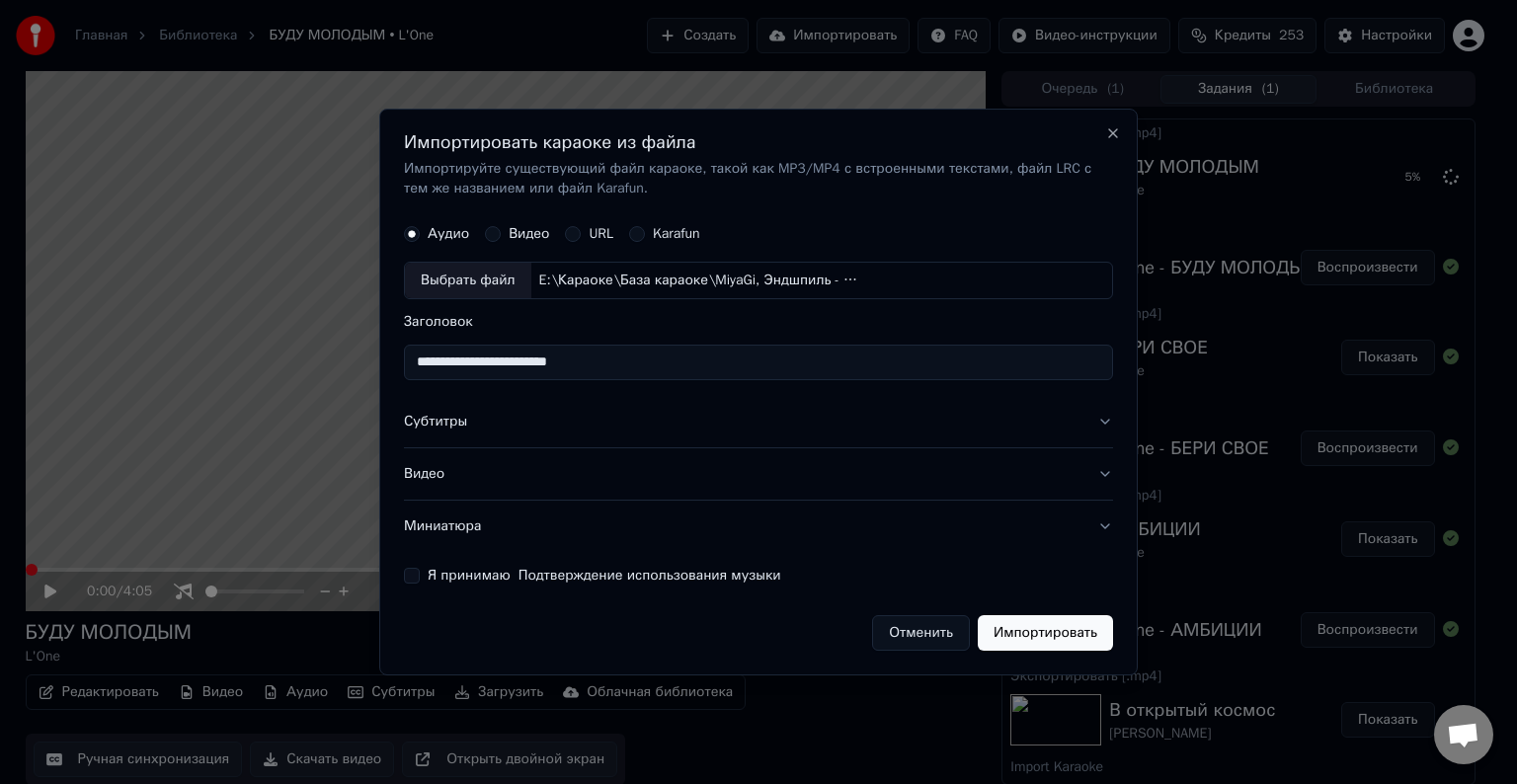 click on "Субтитры" at bounding box center [758, 422] 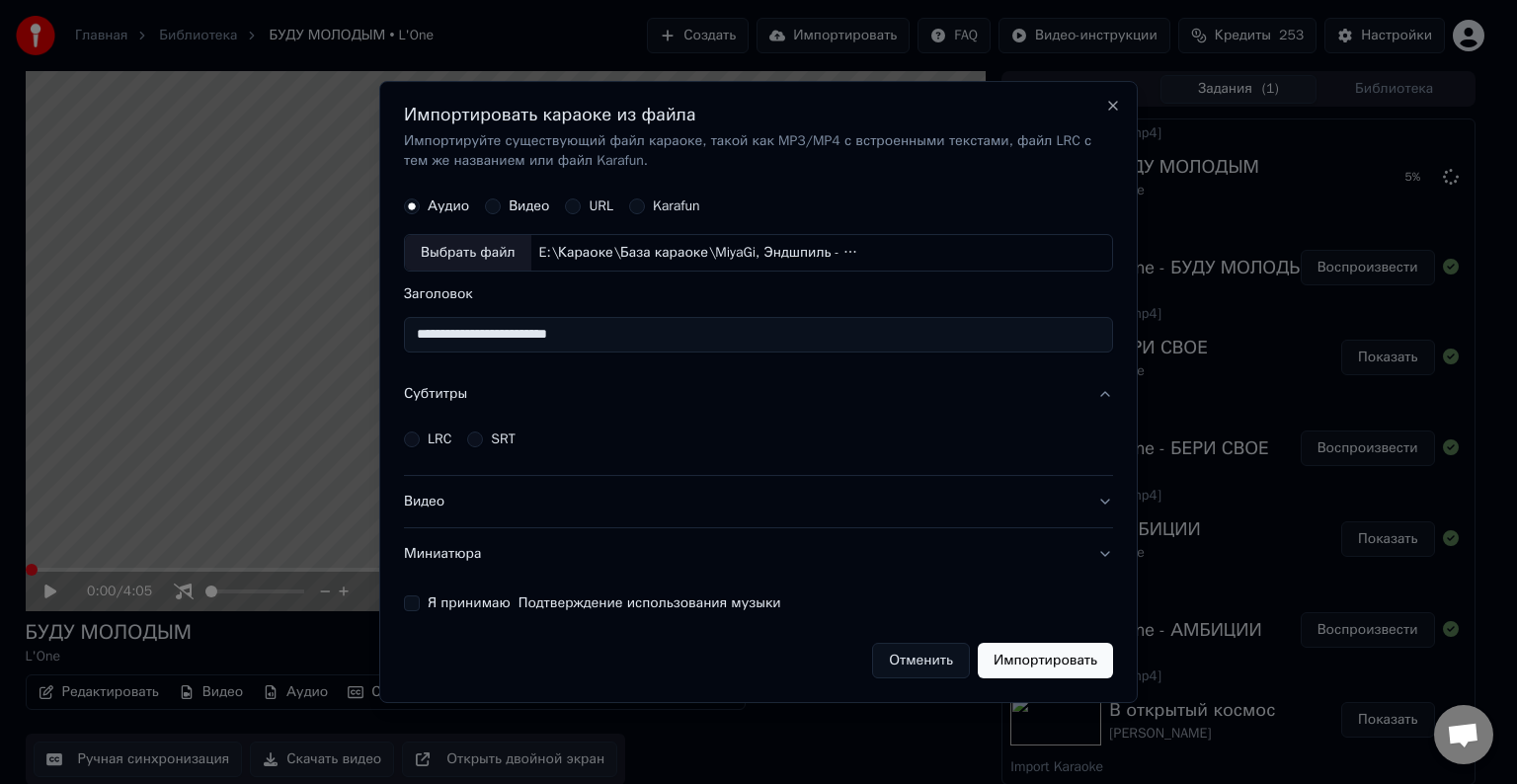 click on "LRC" at bounding box center (412, 439) 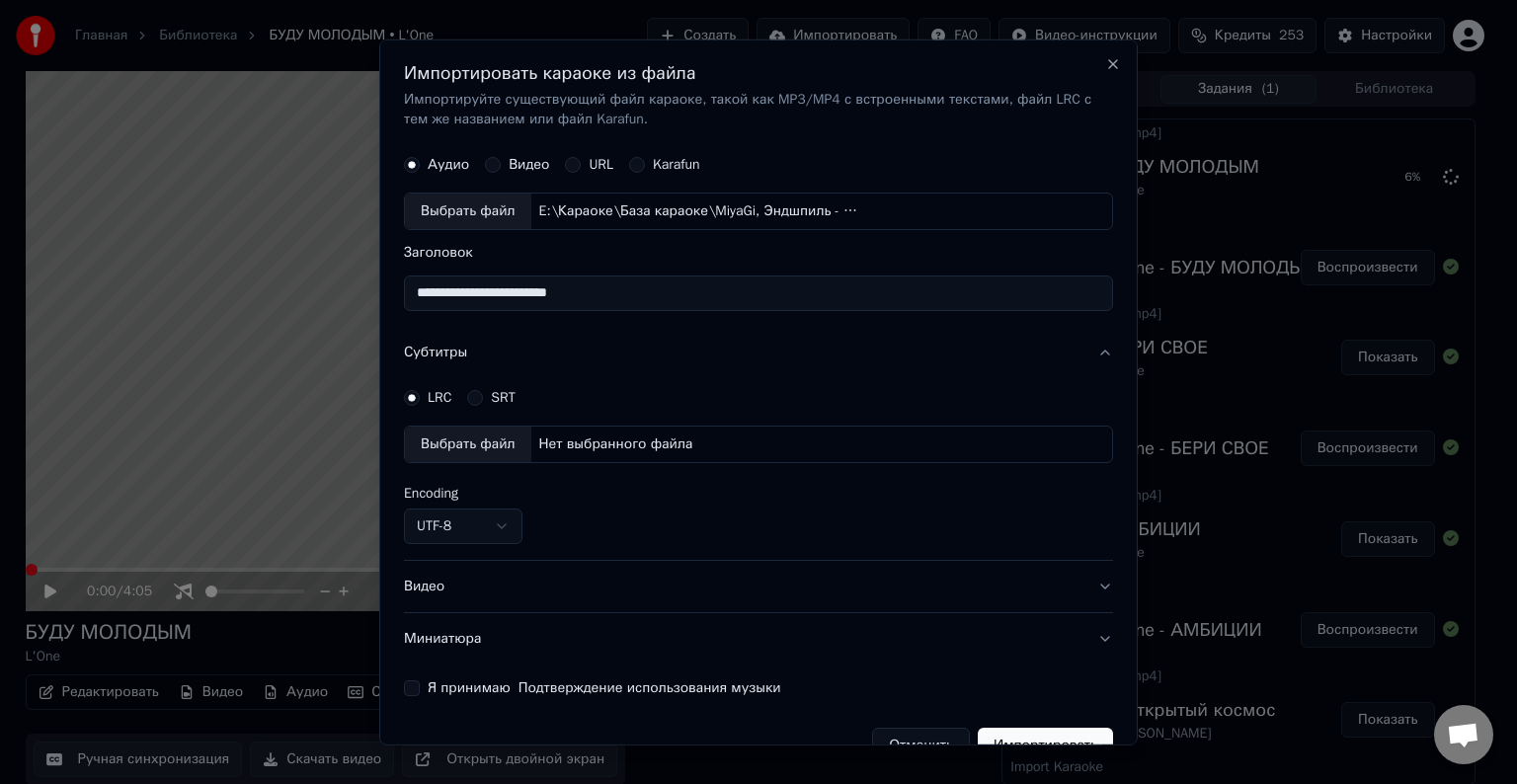 click on "Выбрать файл" at bounding box center [468, 444] 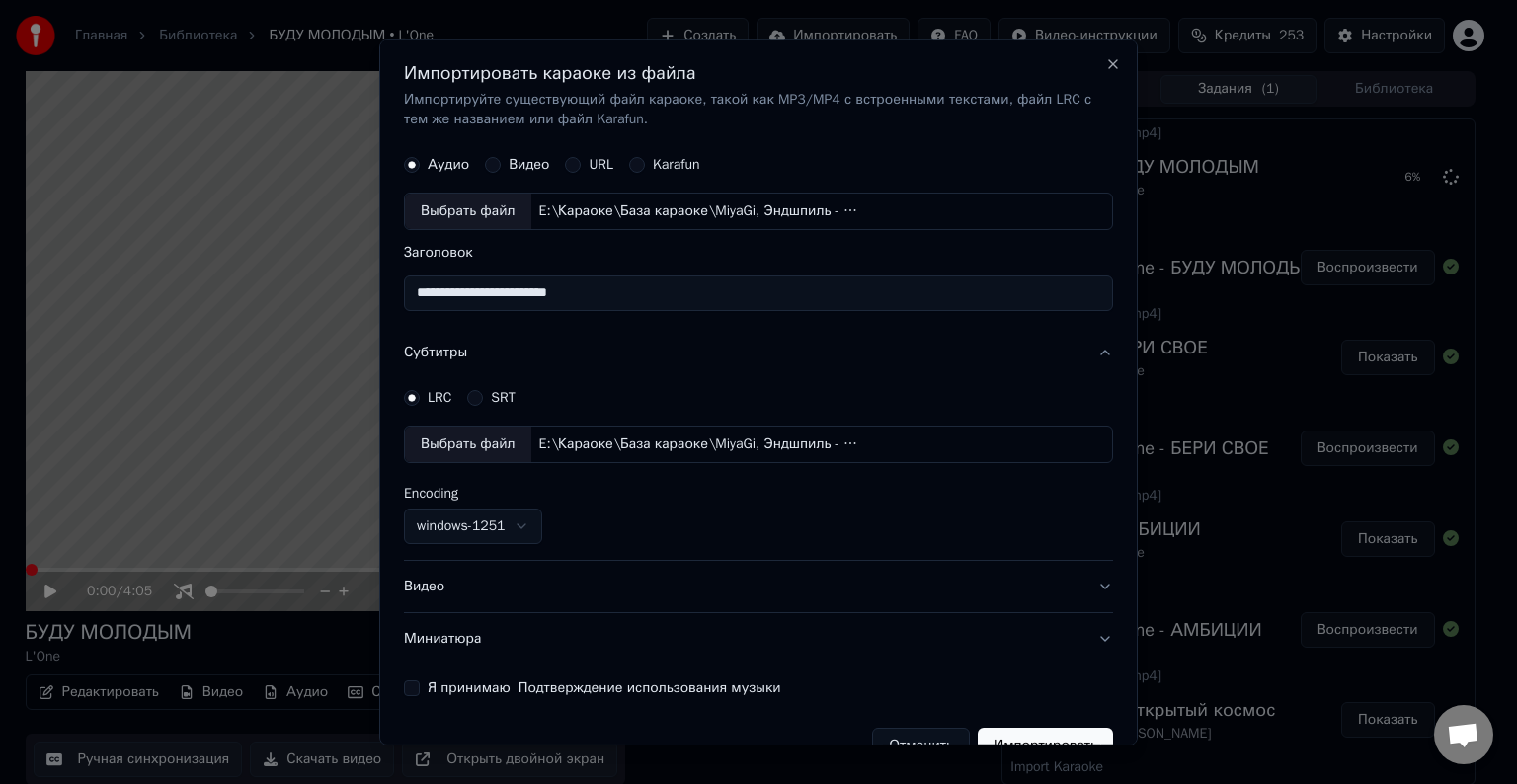 click on "Видео" at bounding box center (758, 587) 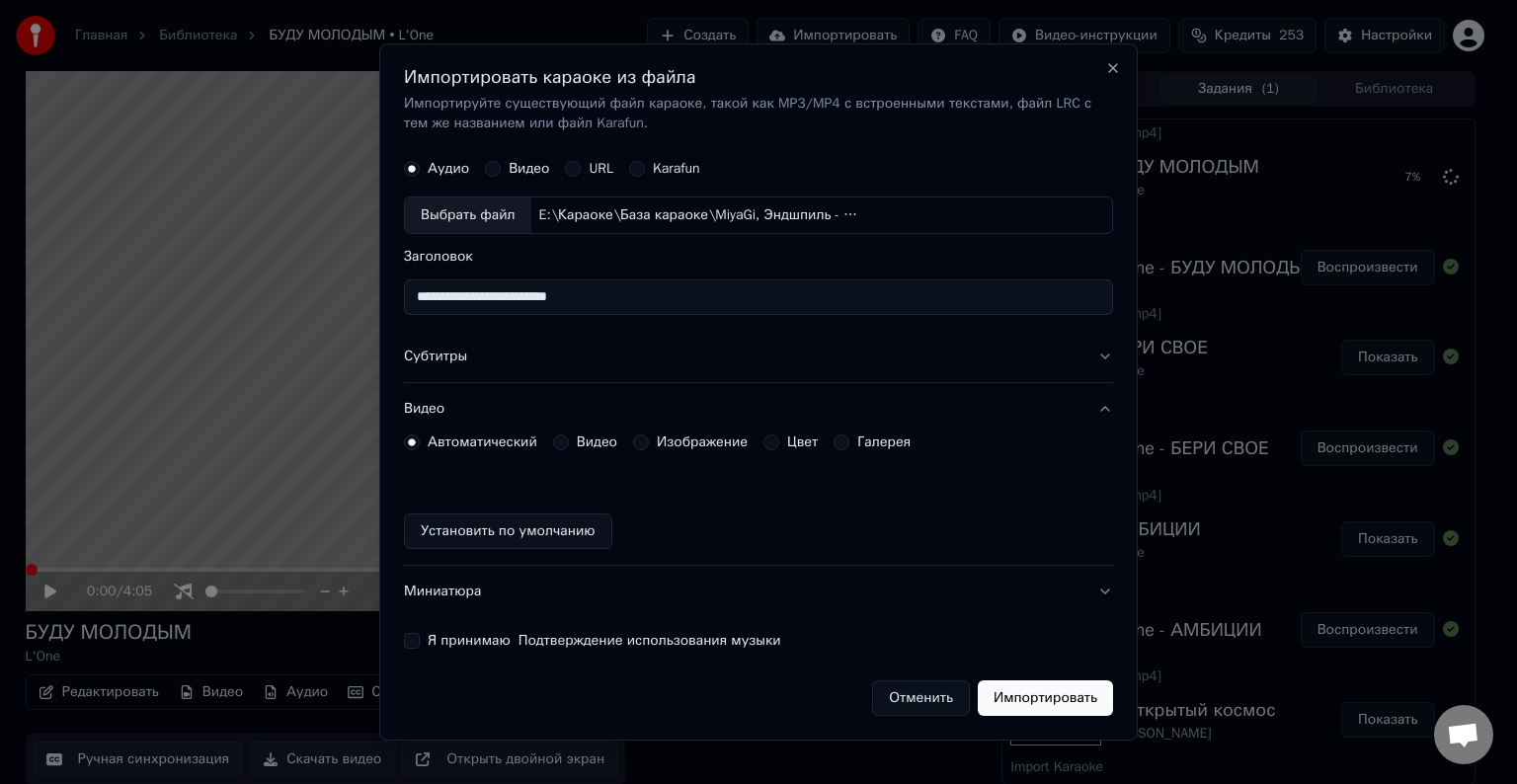 click on "Видео" at bounding box center (561, 442) 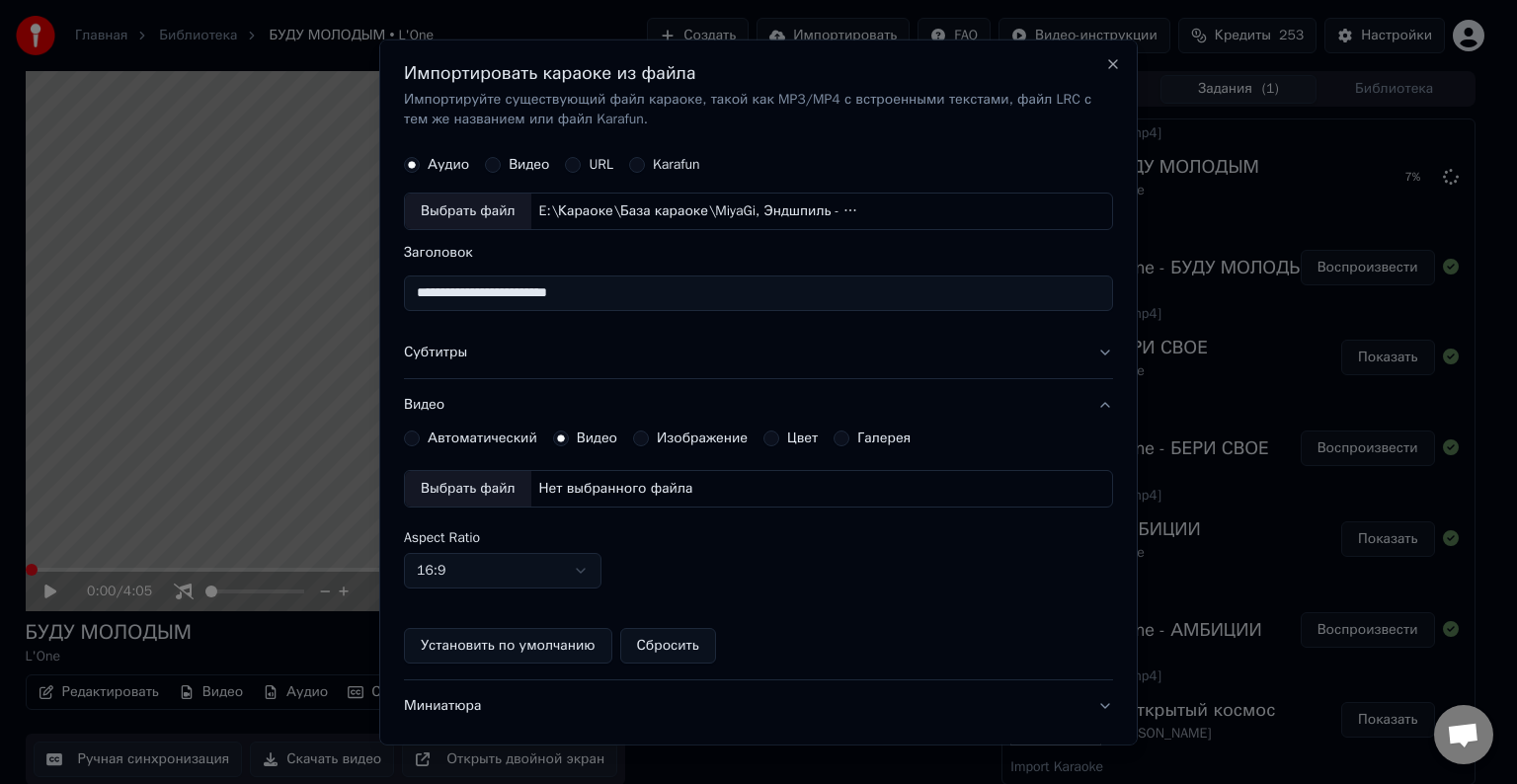 click on "Выбрать файл" at bounding box center [468, 489] 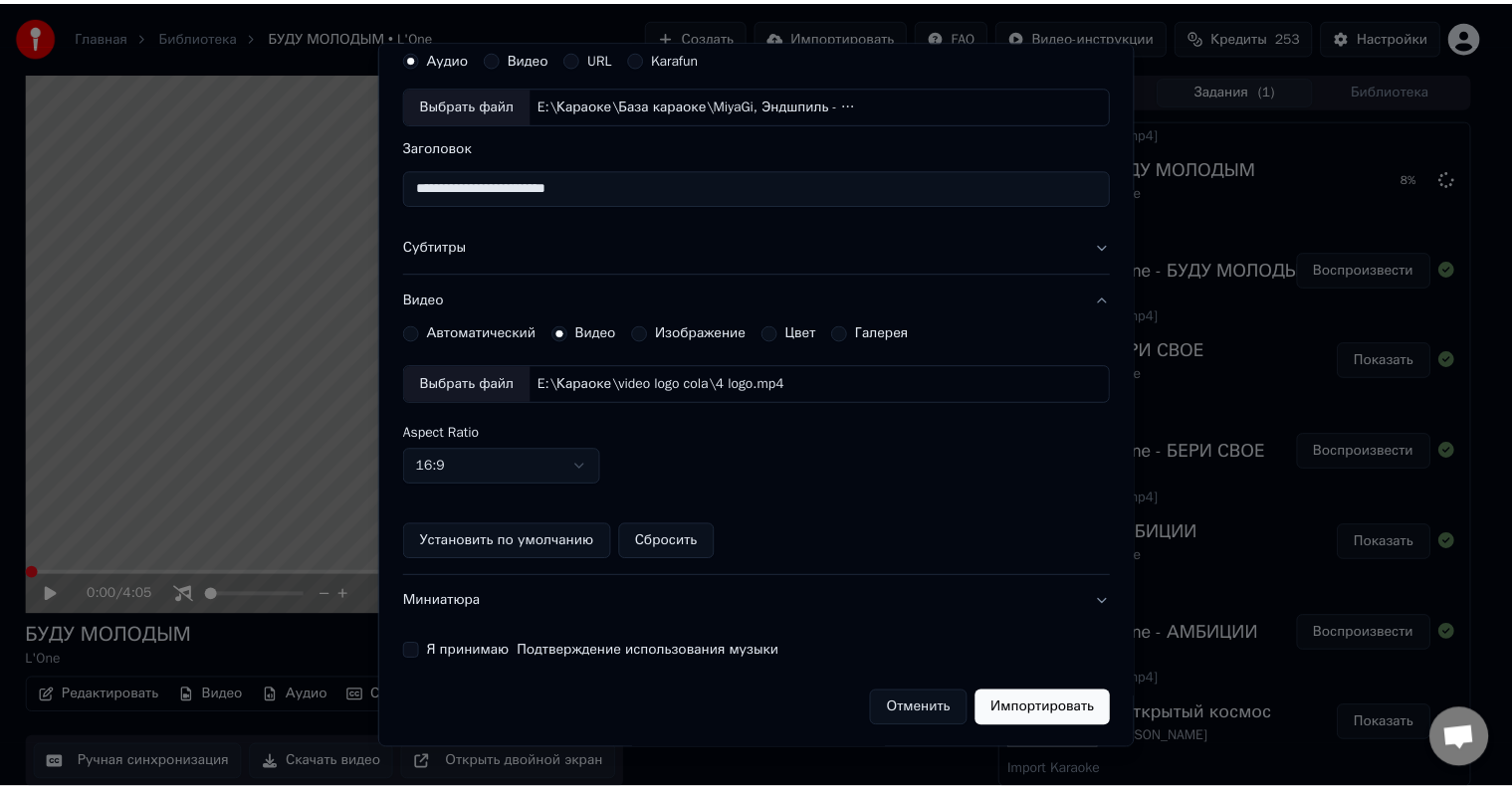 scroll, scrollTop: 108, scrollLeft: 0, axis: vertical 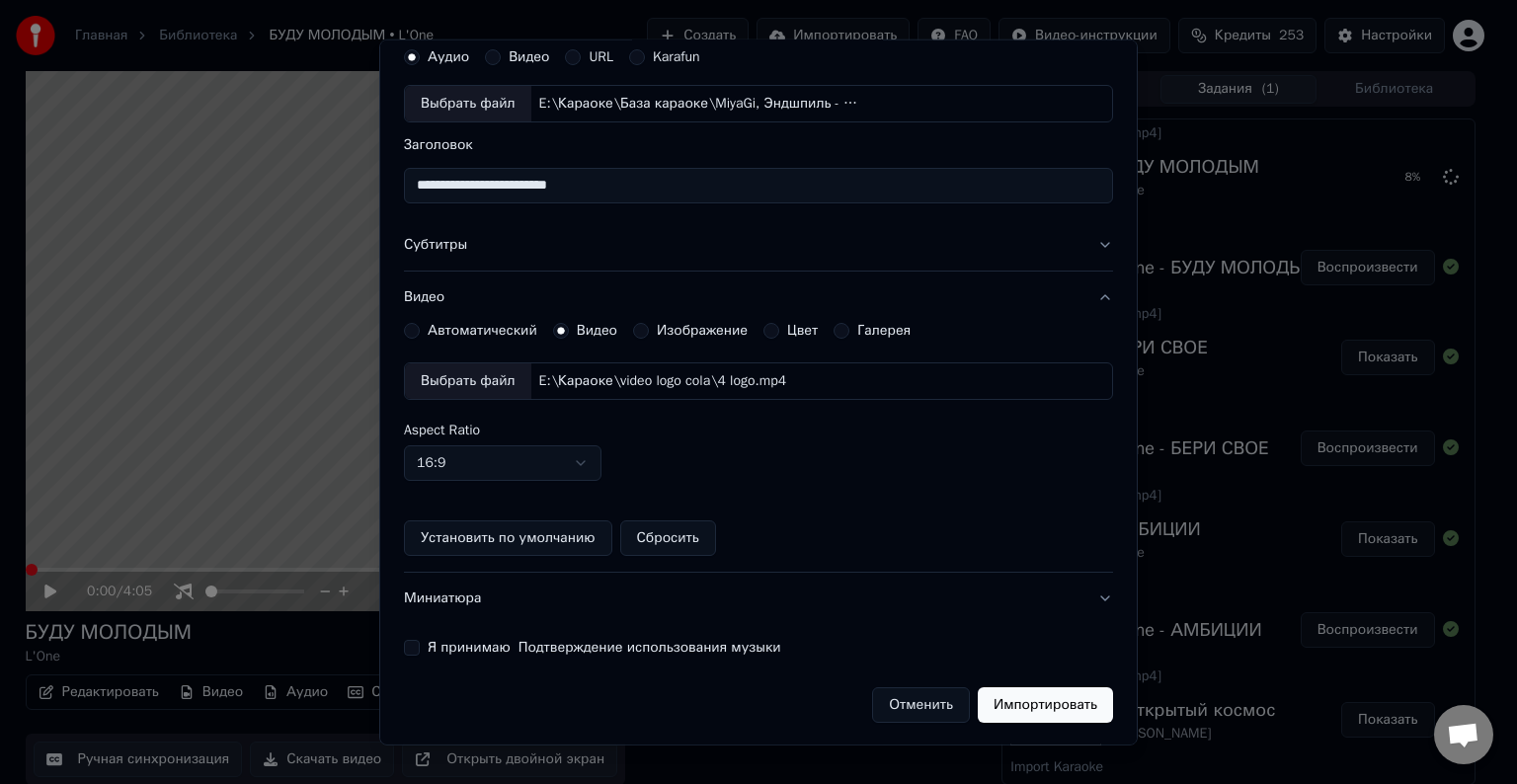 click on "Я принимаю   Подтверждение использования музыки" at bounding box center (758, 648) 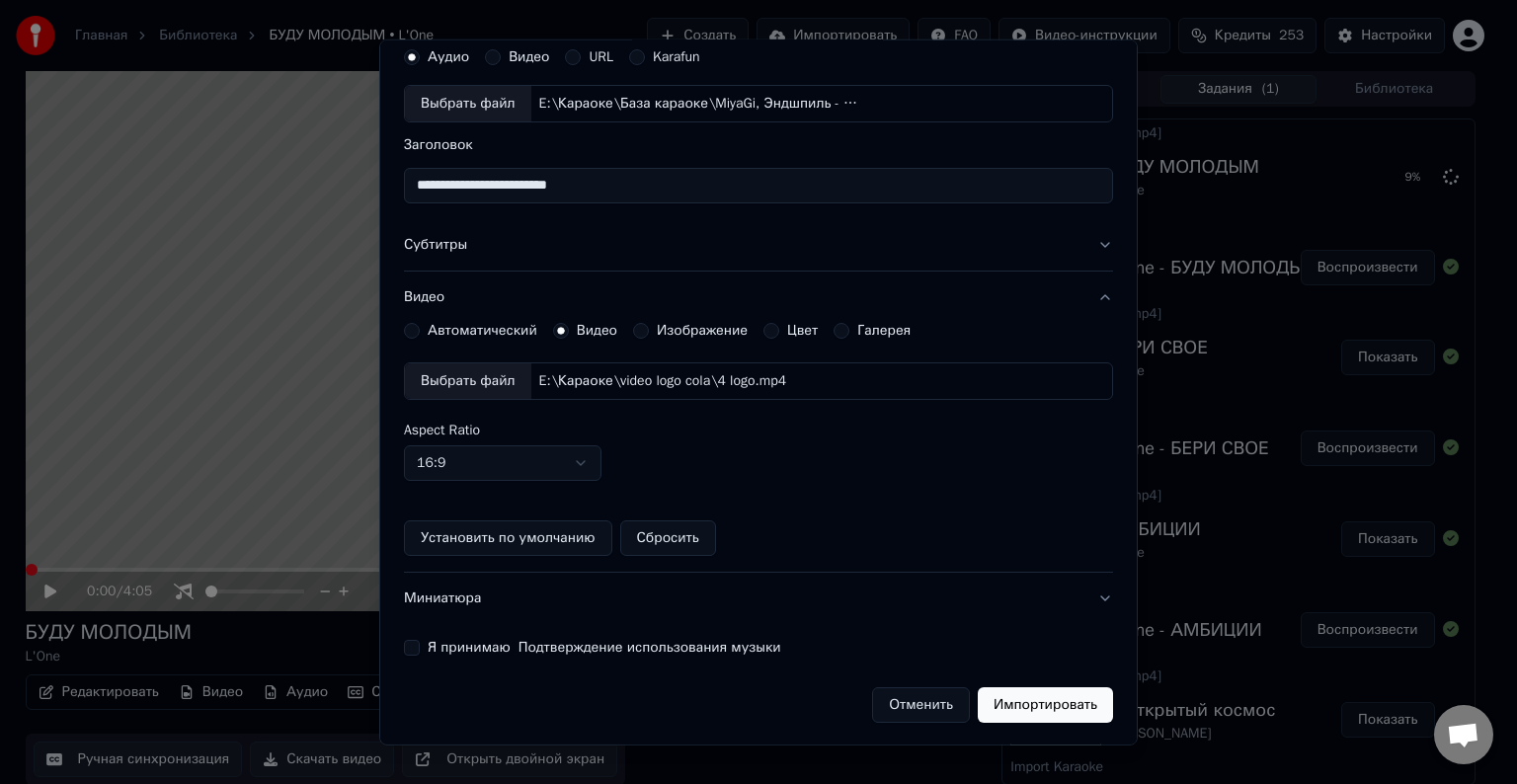 click on "Я принимаю   Подтверждение использования музыки" at bounding box center [412, 648] 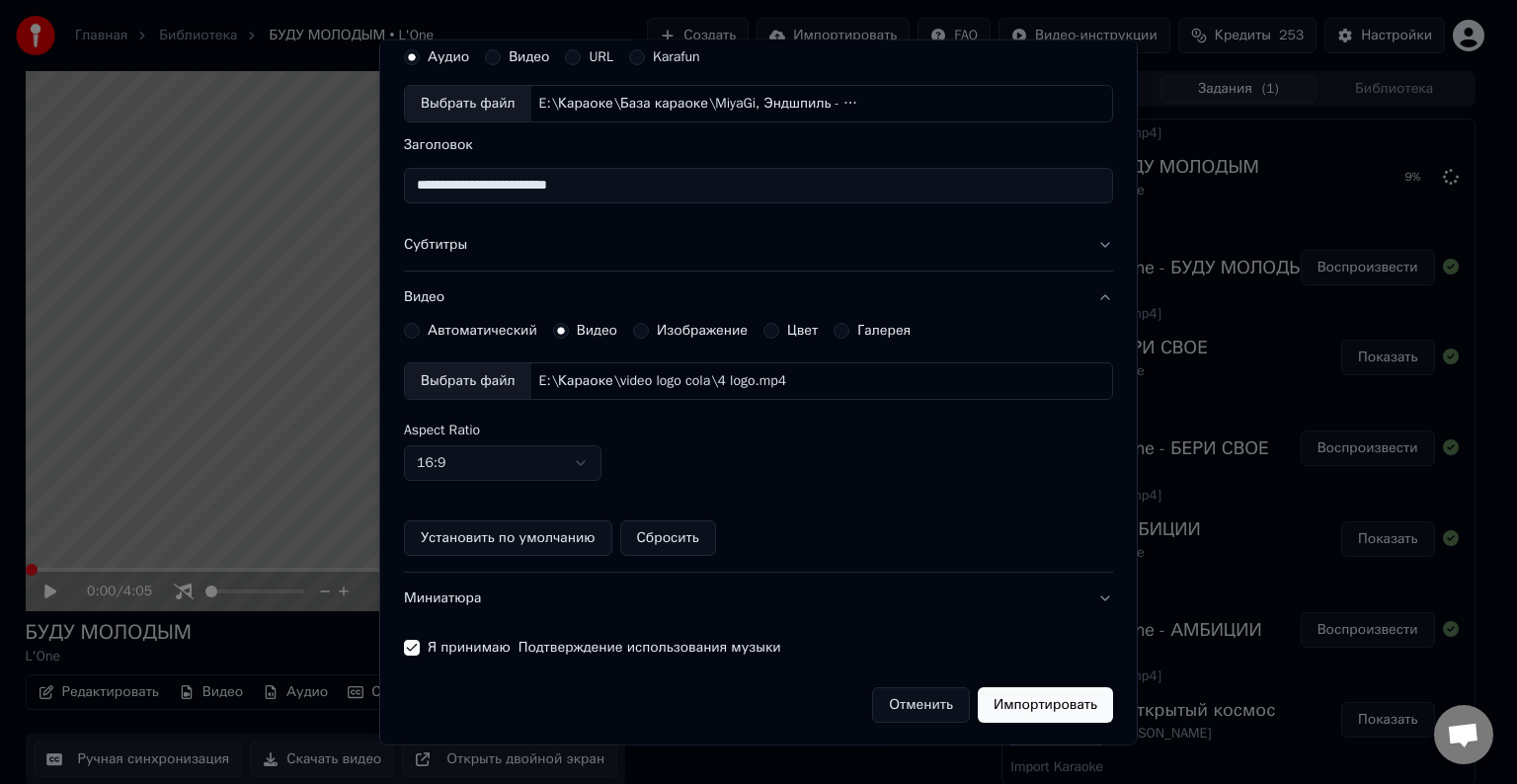 click on "Импортировать" at bounding box center [1045, 705] 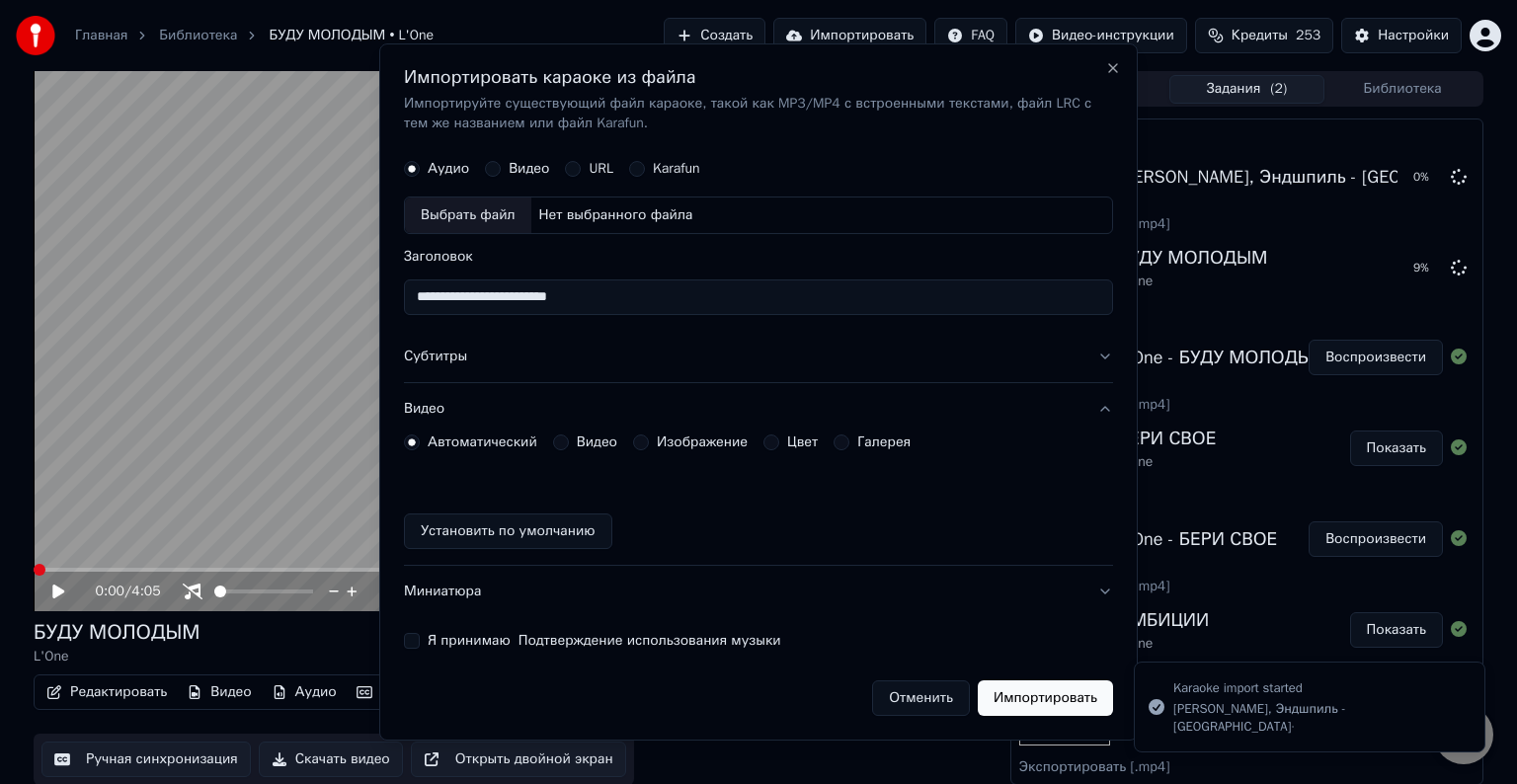 type 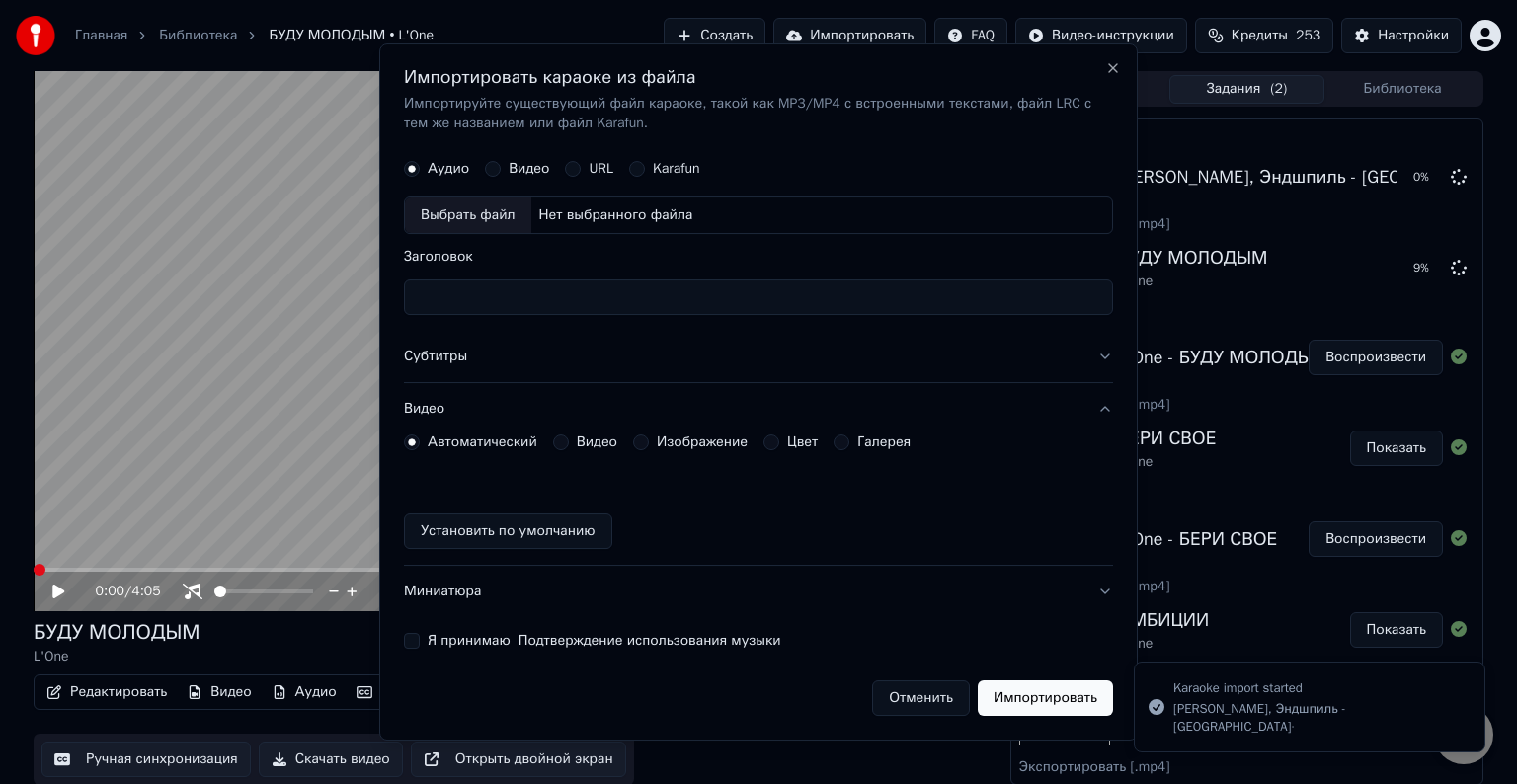 scroll, scrollTop: 0, scrollLeft: 0, axis: both 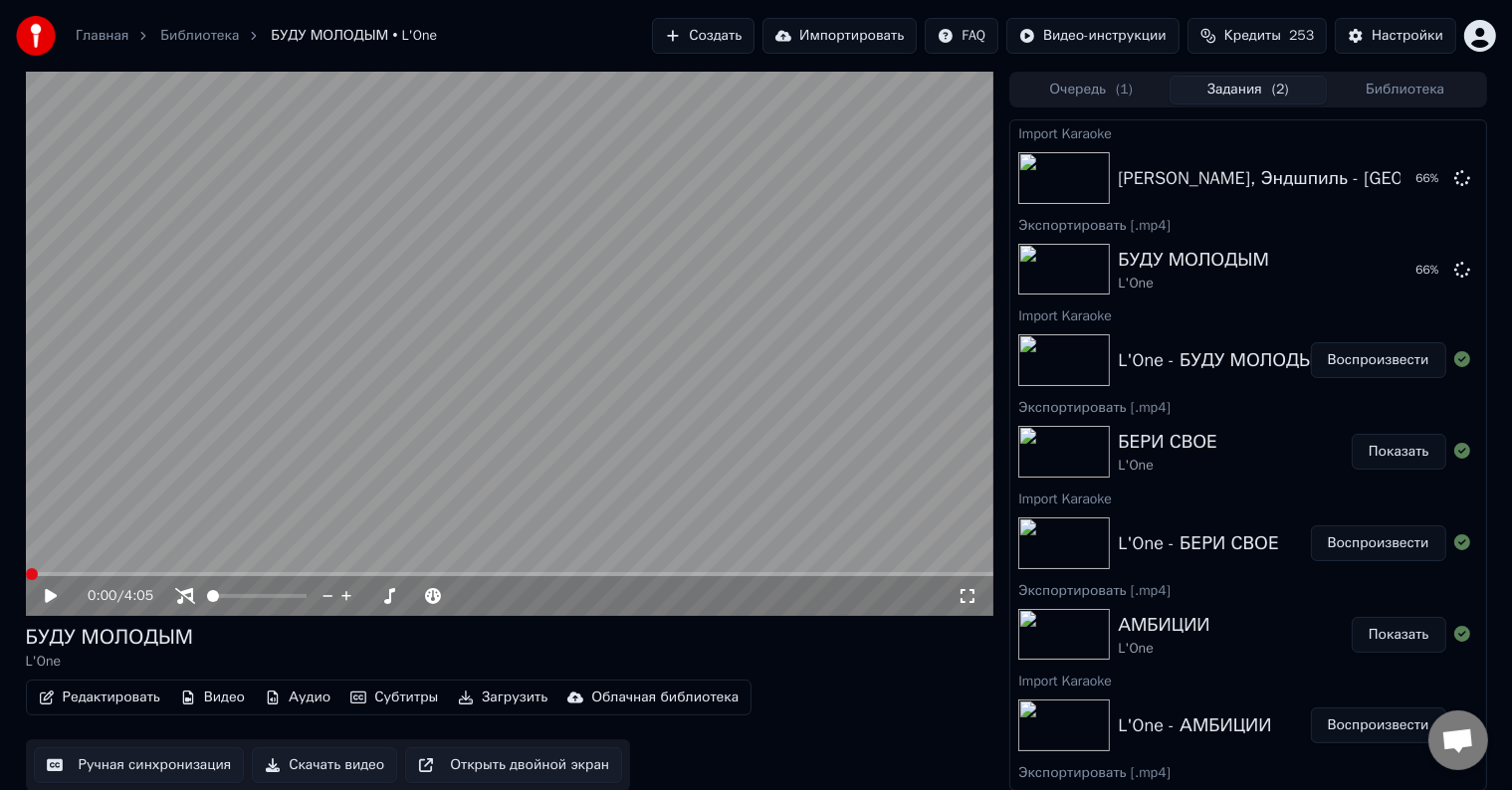click on "Импортировать" at bounding box center [839, 36] 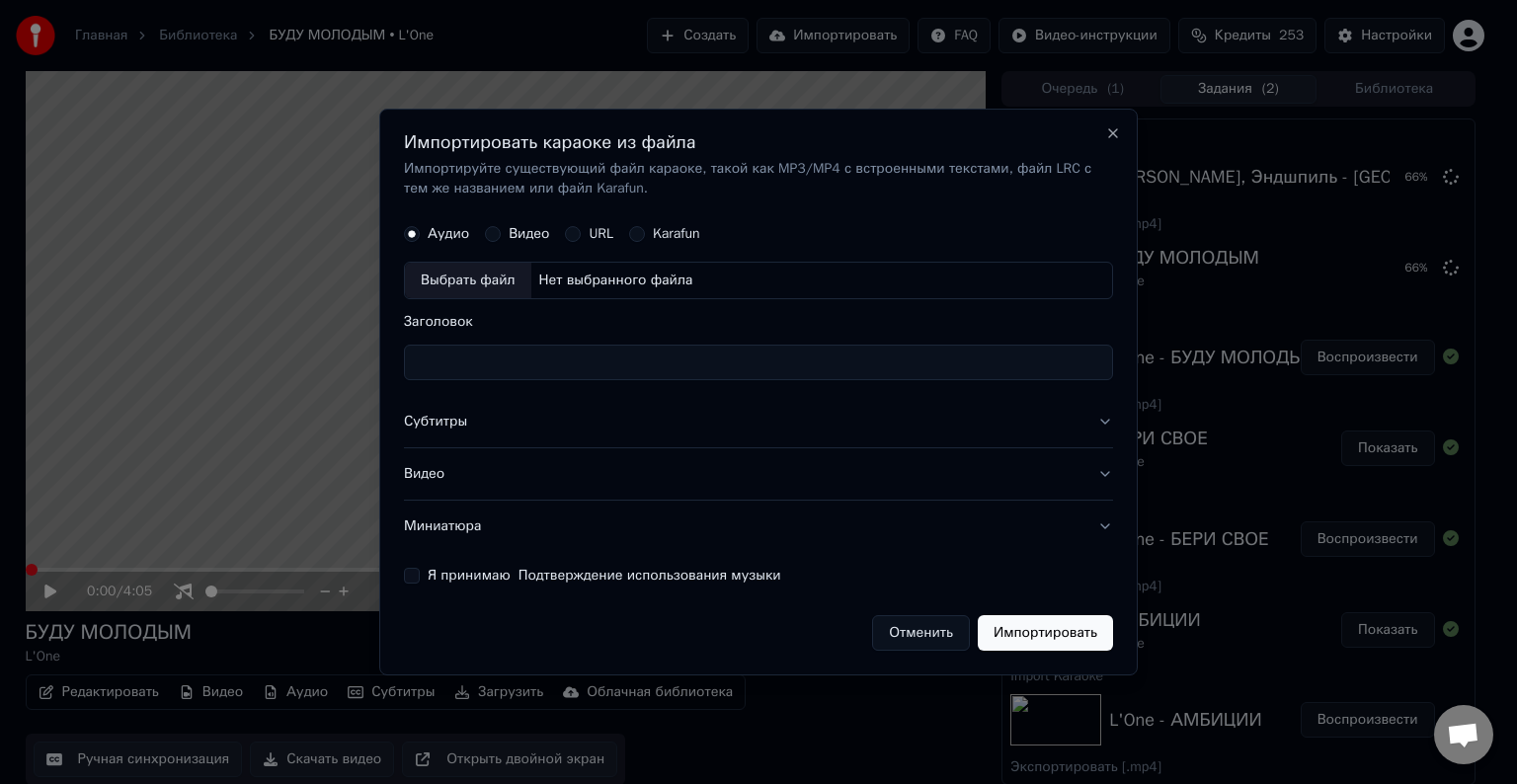 click on "Выбрать файл" at bounding box center [468, 280] 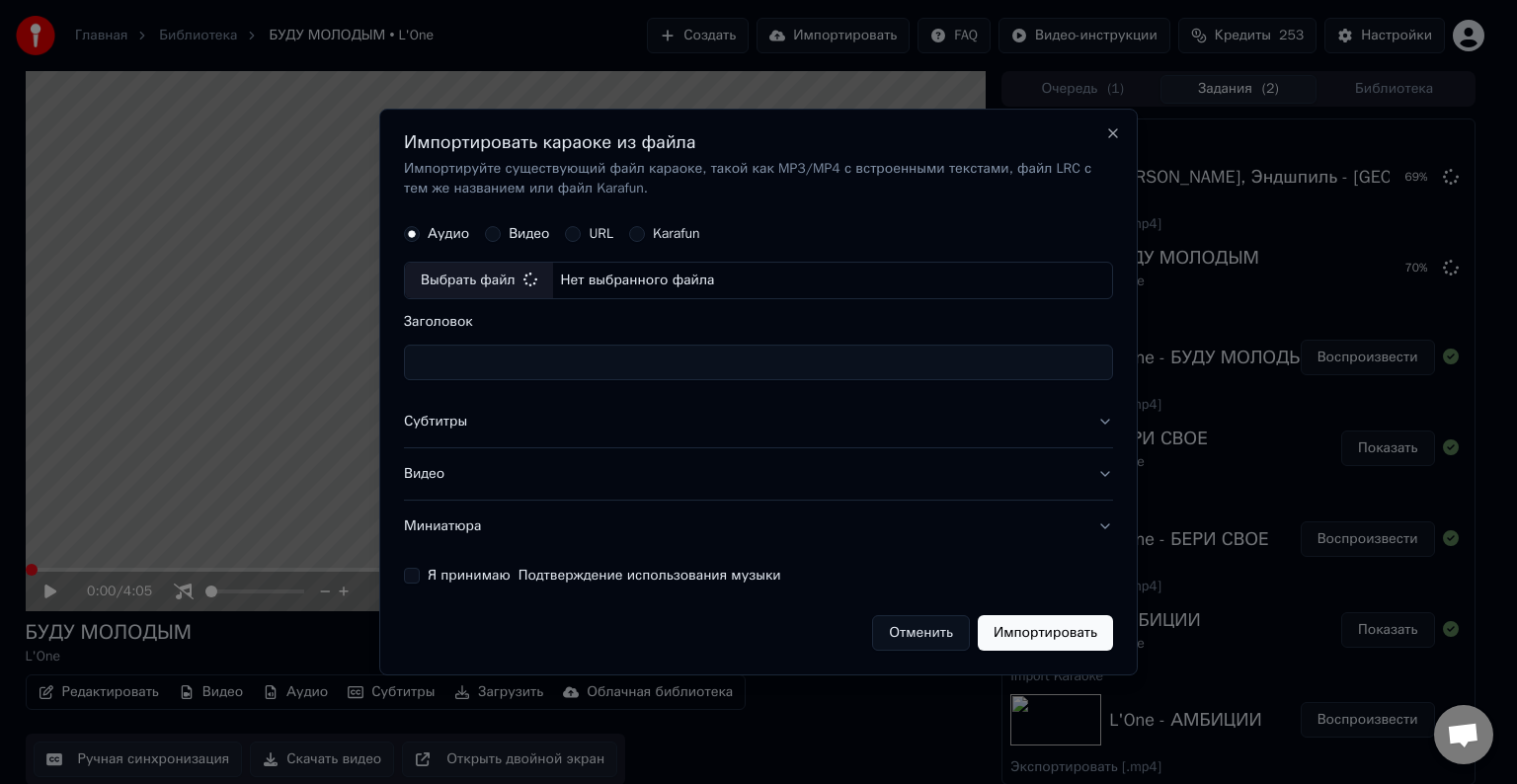 type on "**********" 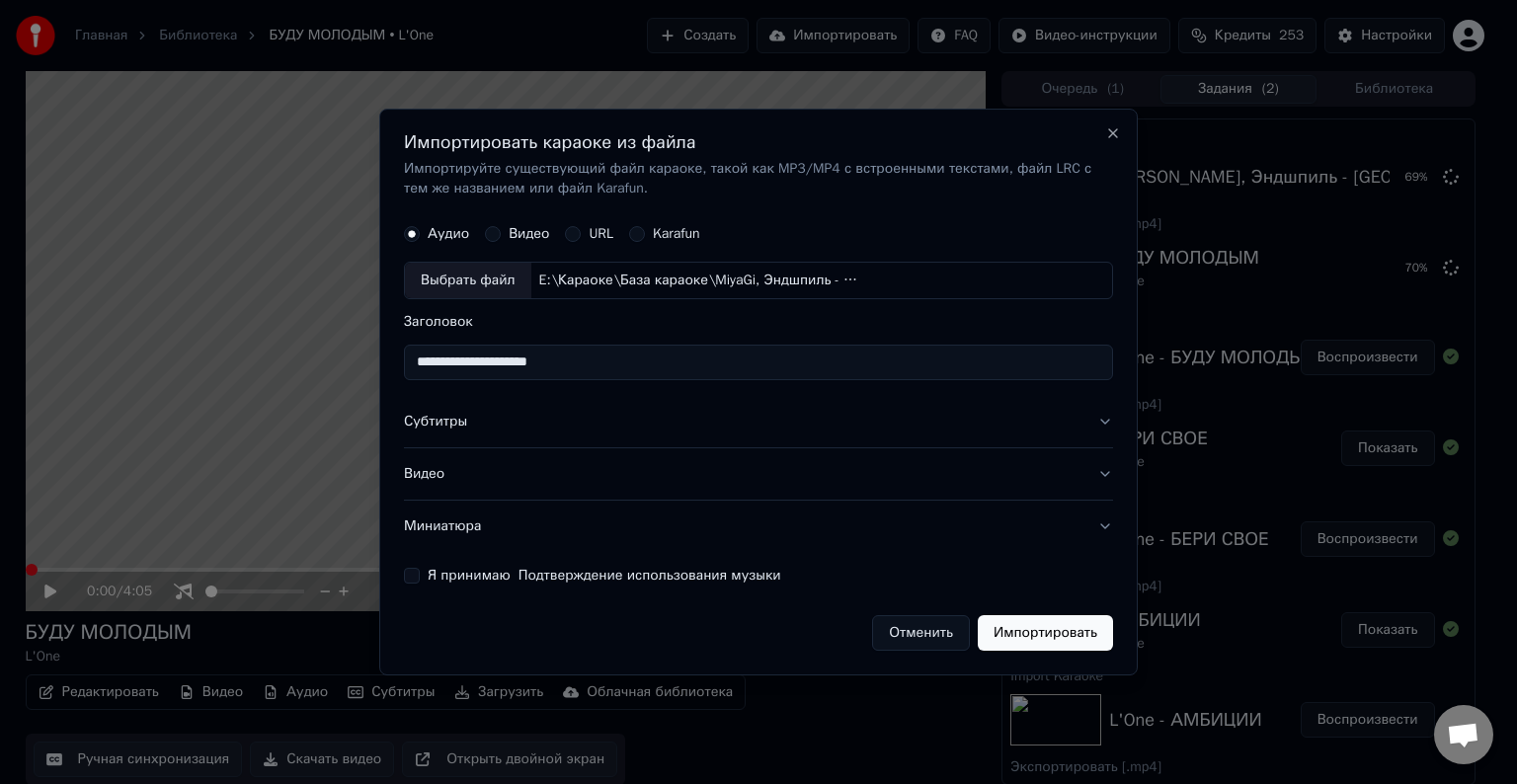 click on "Субтитры" at bounding box center [758, 422] 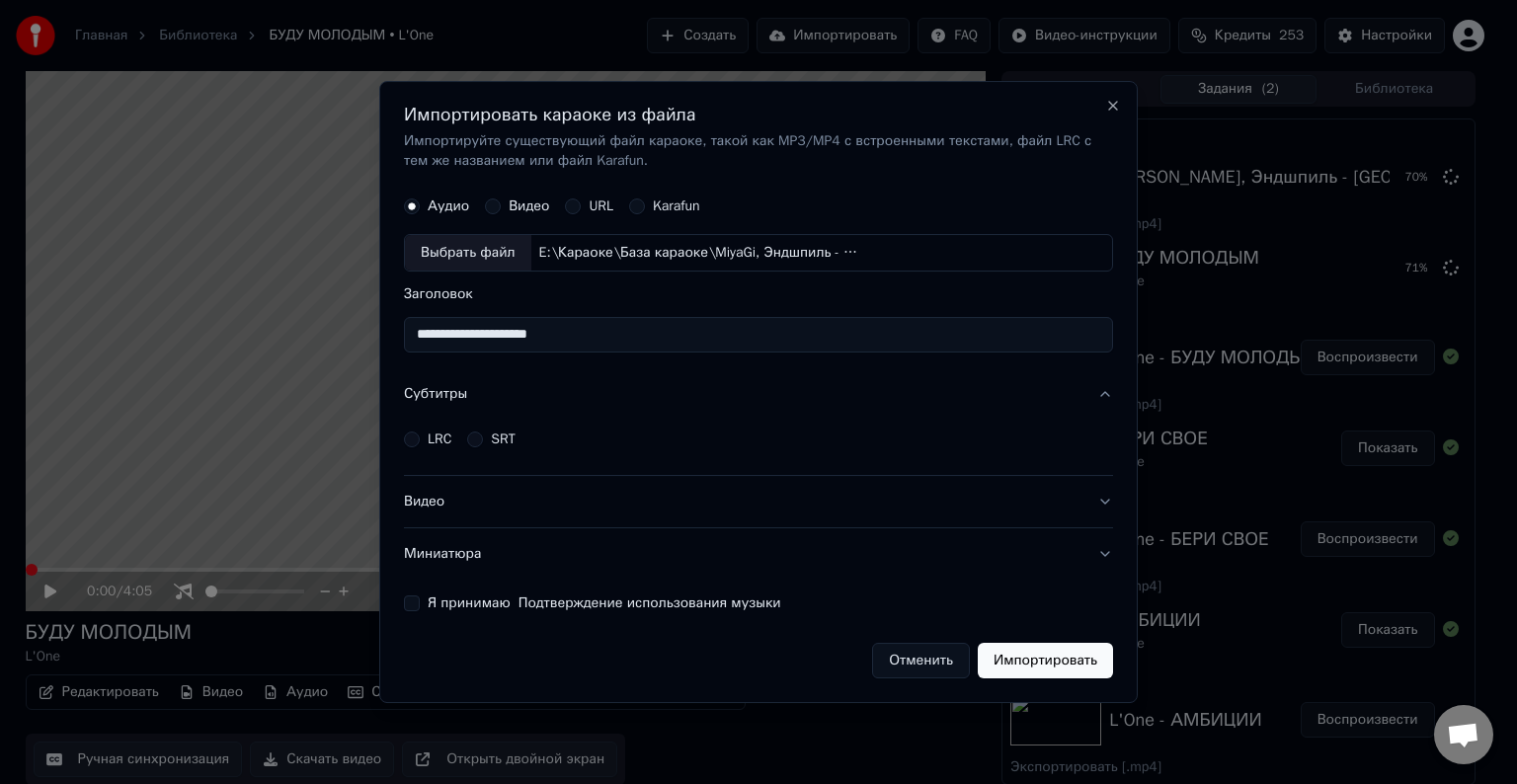 click on "LRC" at bounding box center [439, 439] 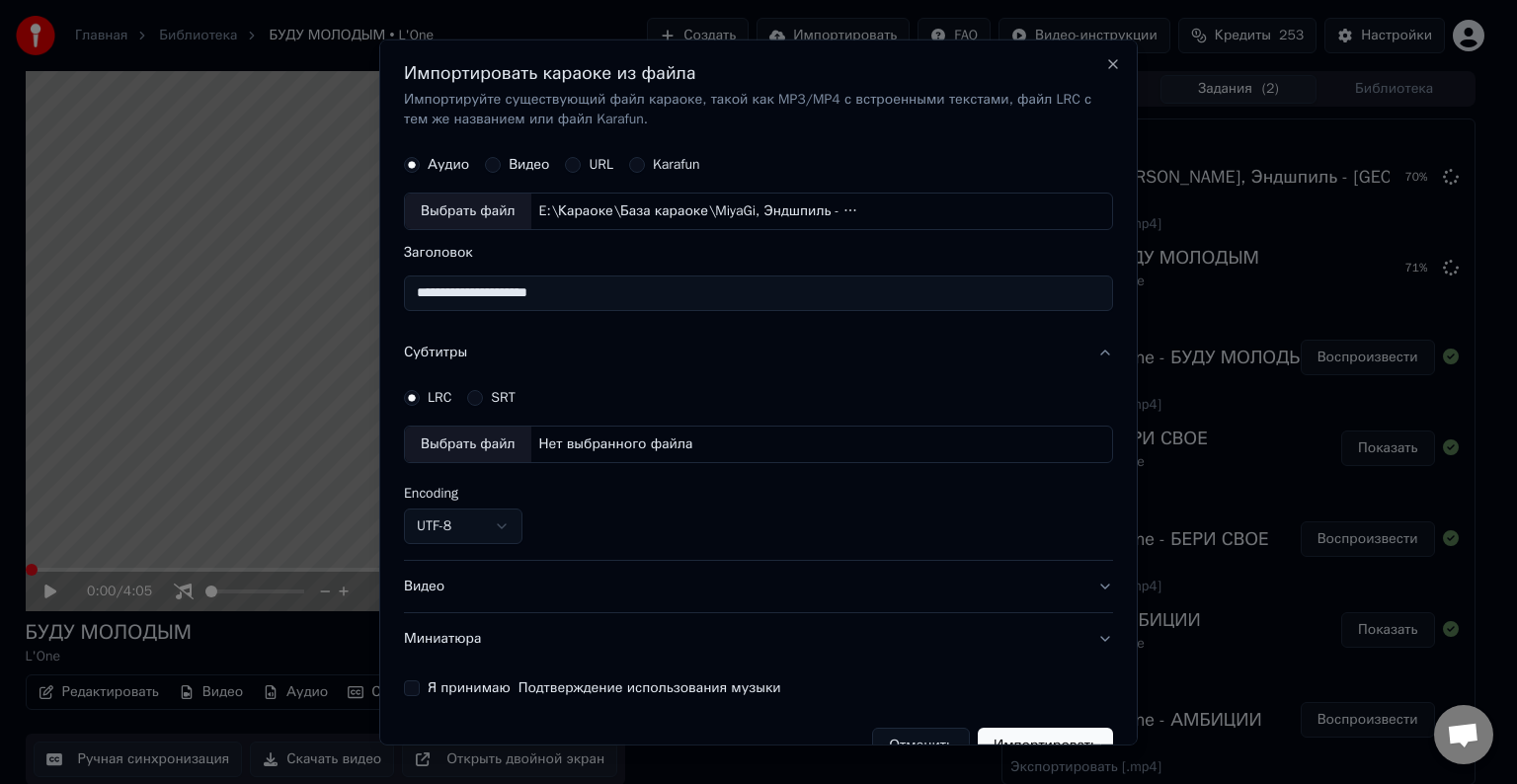 click on "Выбрать файл" at bounding box center (468, 444) 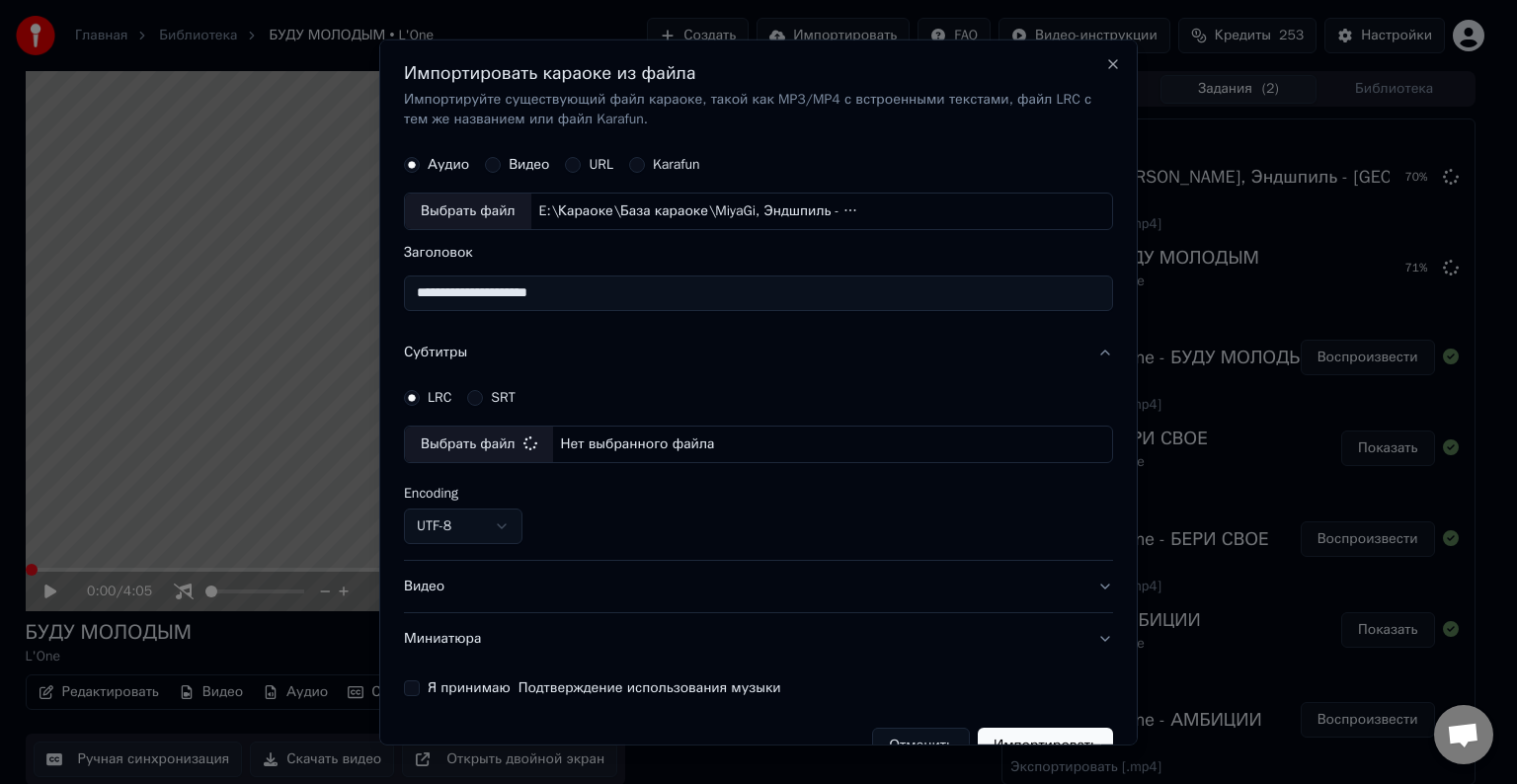select on "**********" 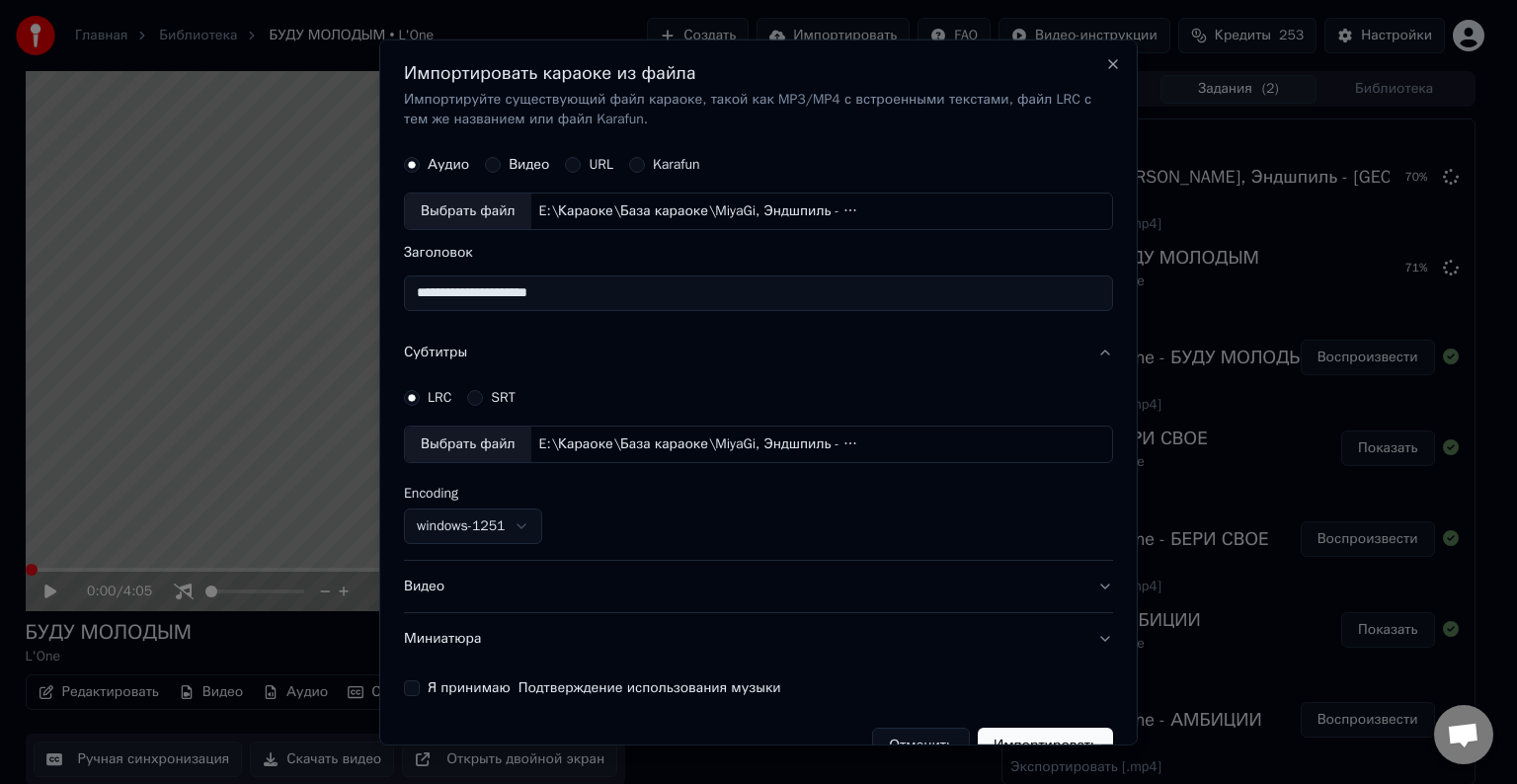 click on "Видео" at bounding box center [758, 587] 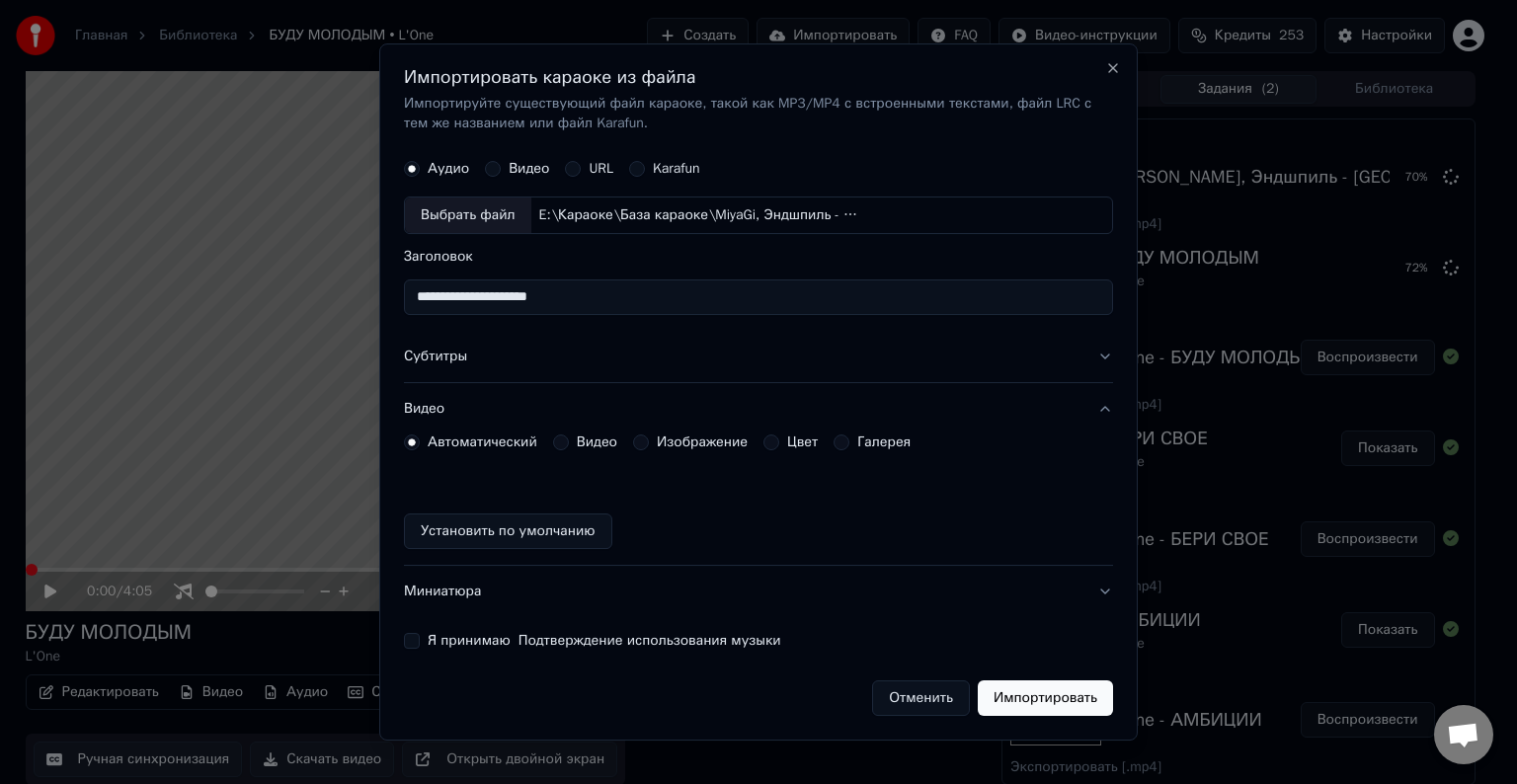 click on "Видео" at bounding box center (758, 409) 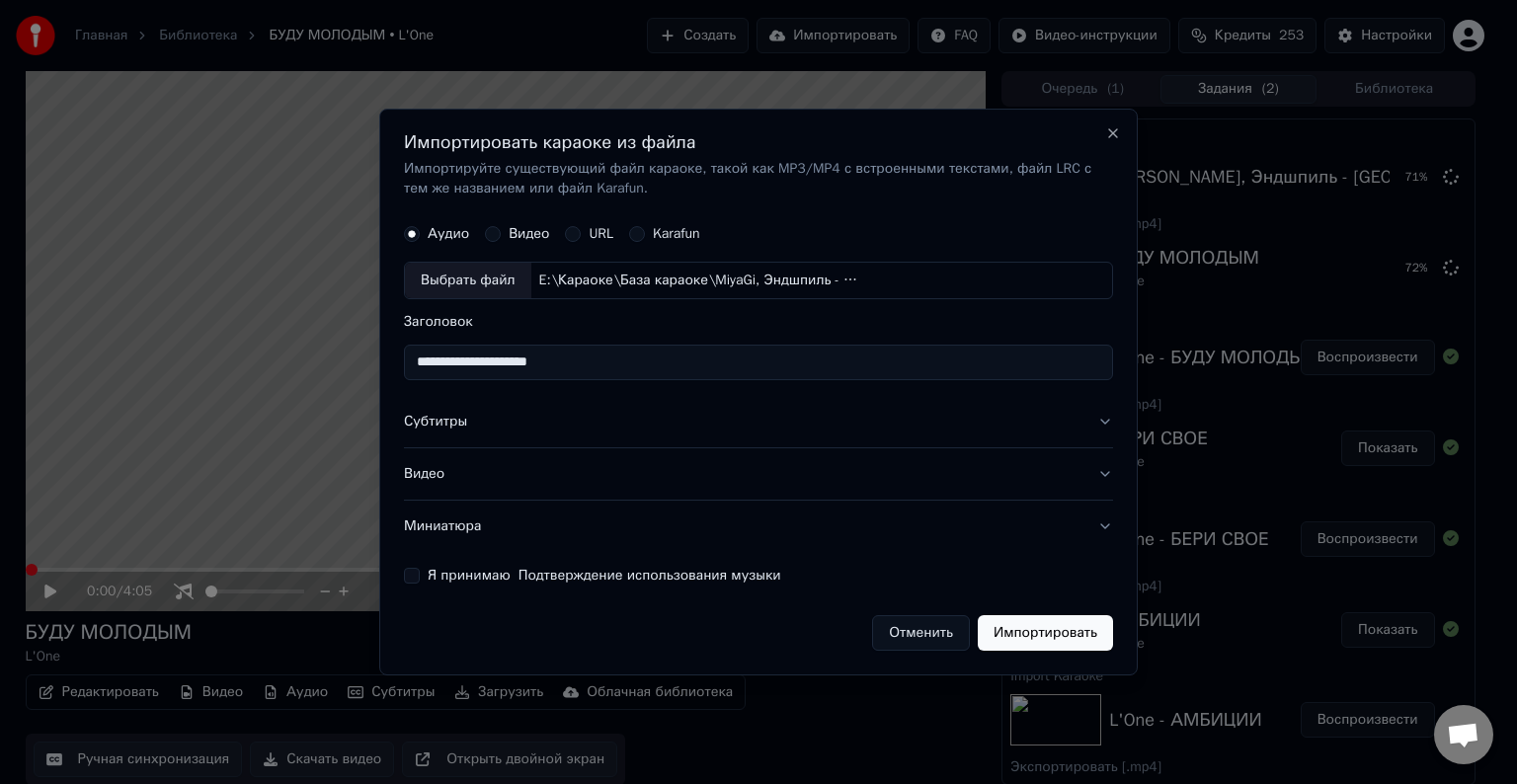 click on "Видео" at bounding box center (758, 474) 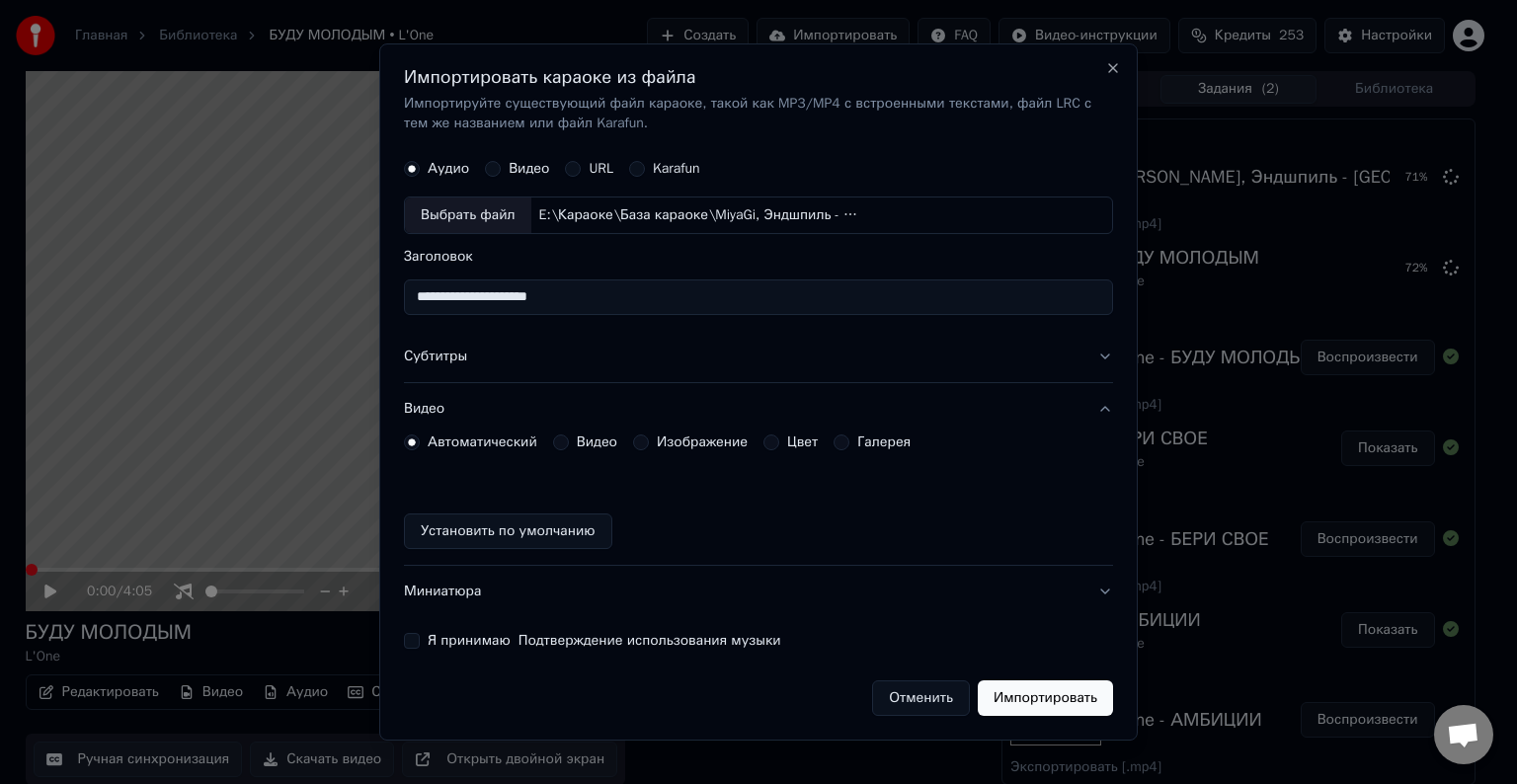 click on "Видео" at bounding box center [585, 442] 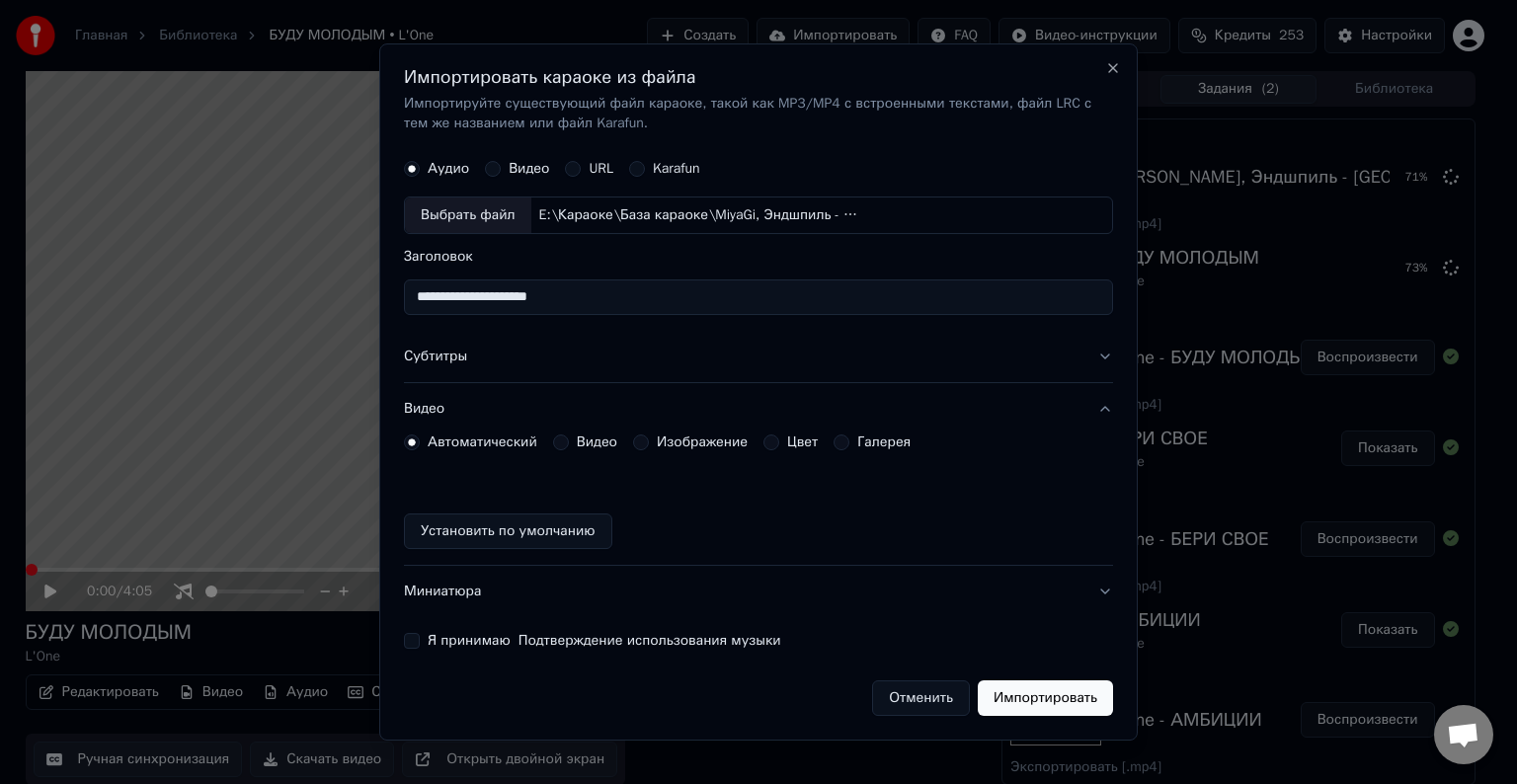 click on "Видео" at bounding box center (561, 442) 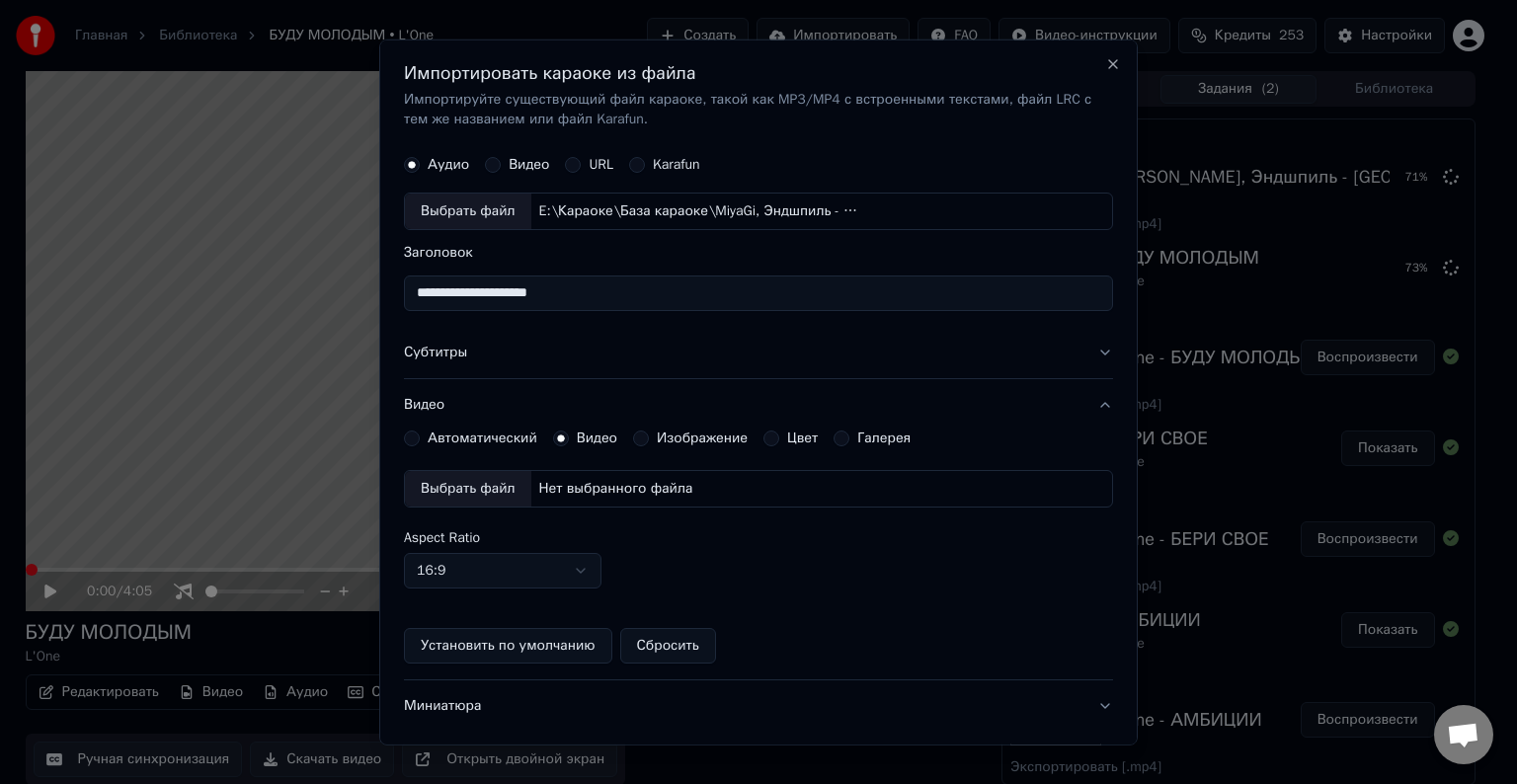 click on "Выбрать файл" at bounding box center (468, 489) 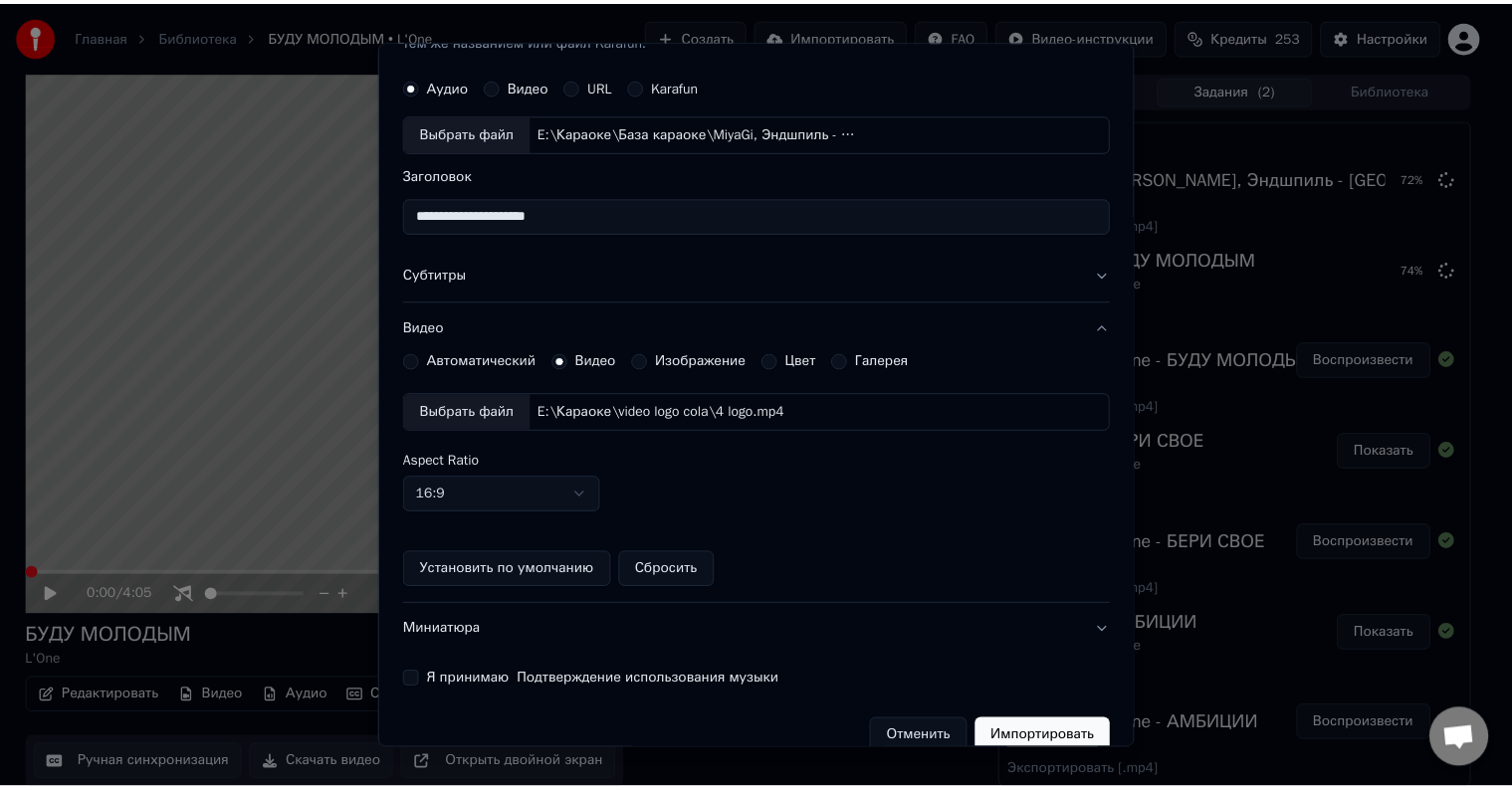 scroll, scrollTop: 108, scrollLeft: 0, axis: vertical 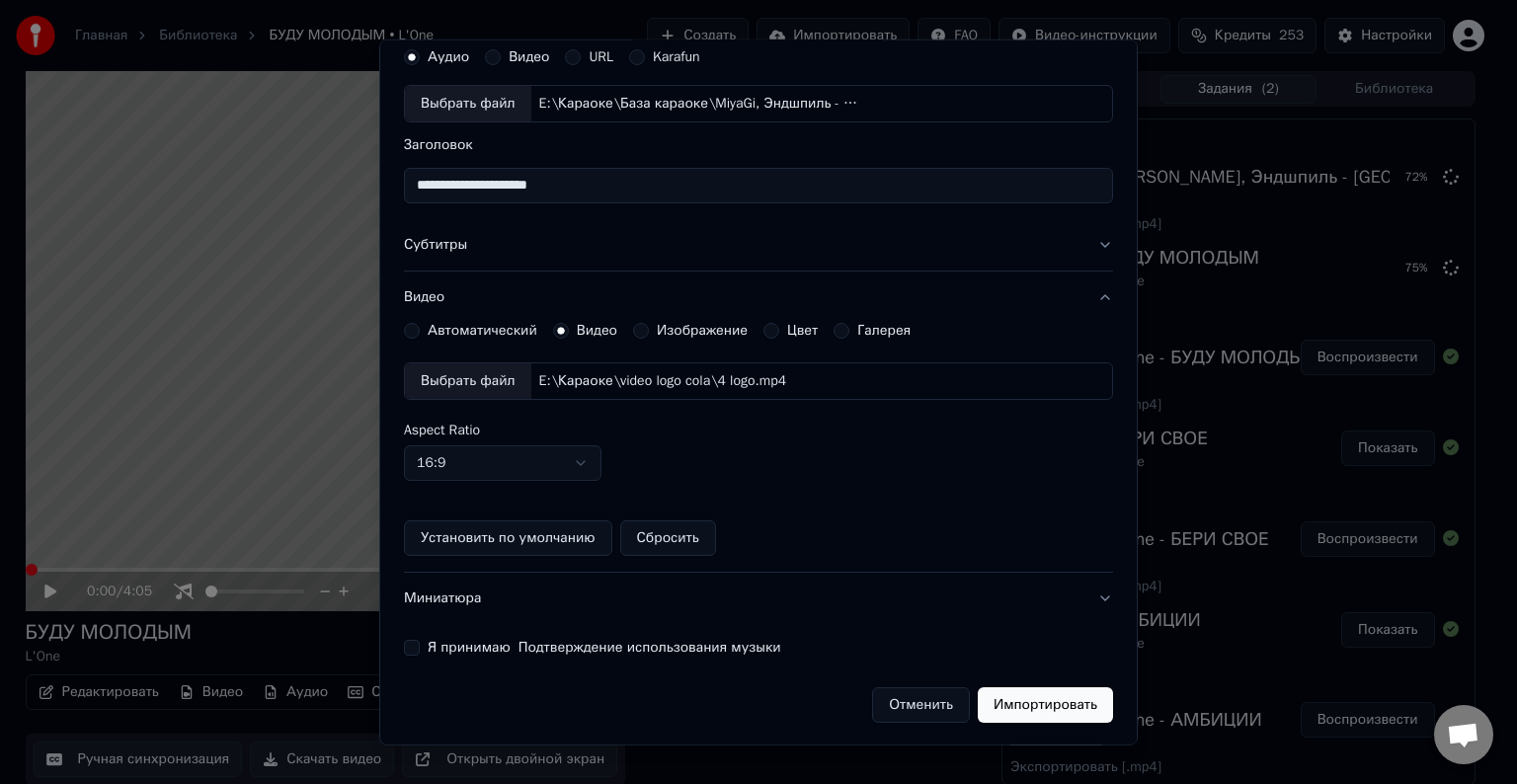 click on "Я принимаю   Подтверждение использования музыки" at bounding box center [412, 648] 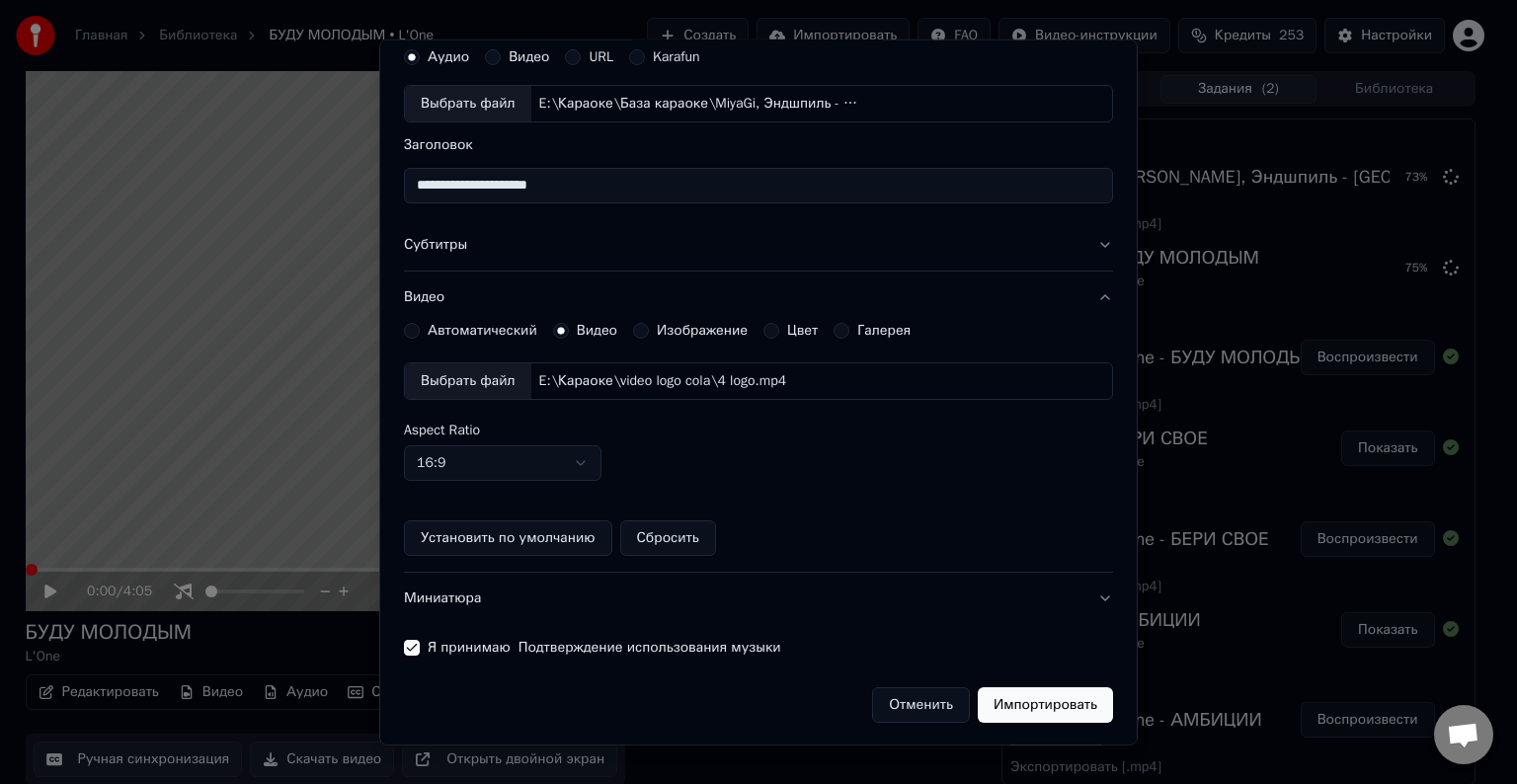 click on "Импортировать" at bounding box center (1045, 705) 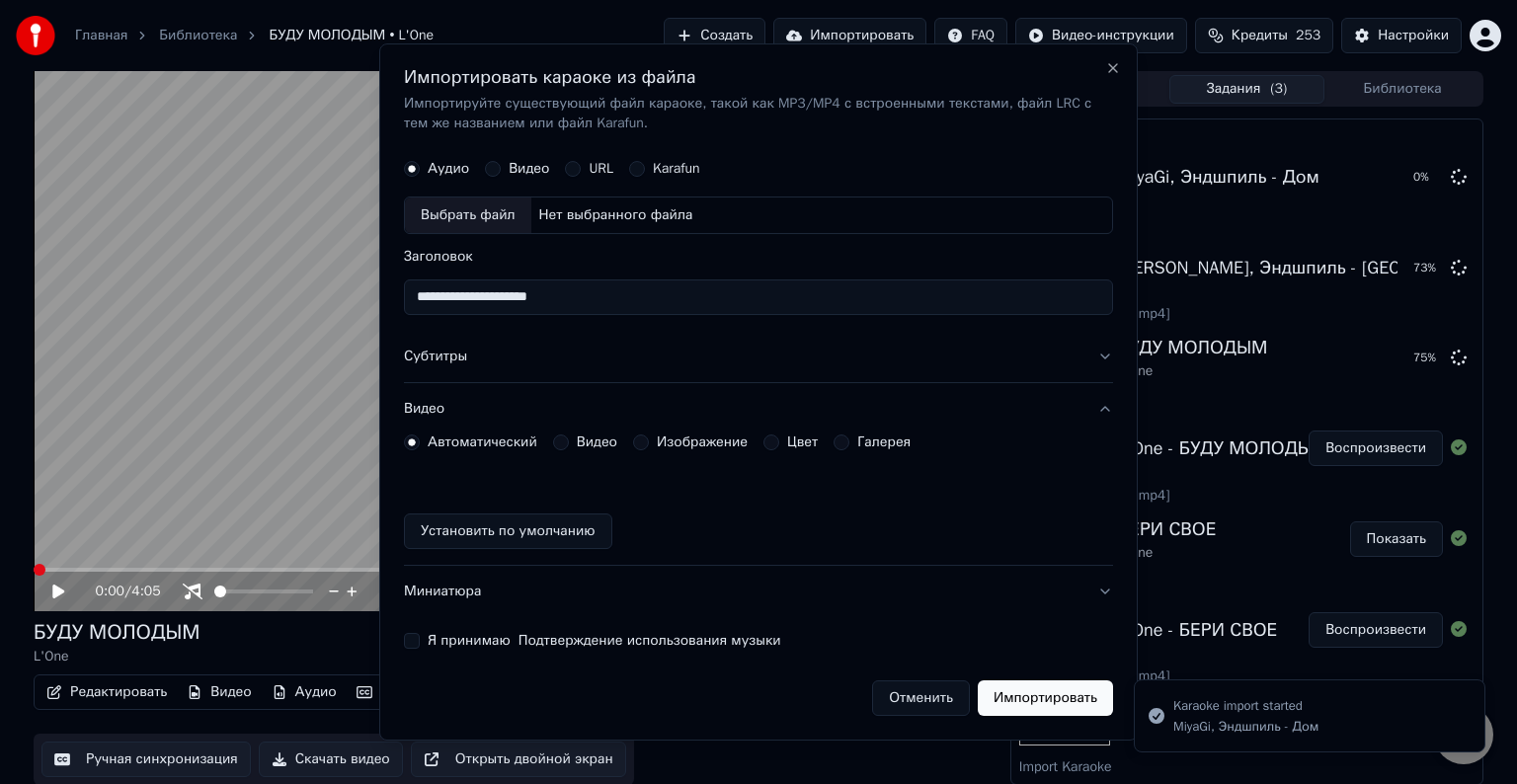 type 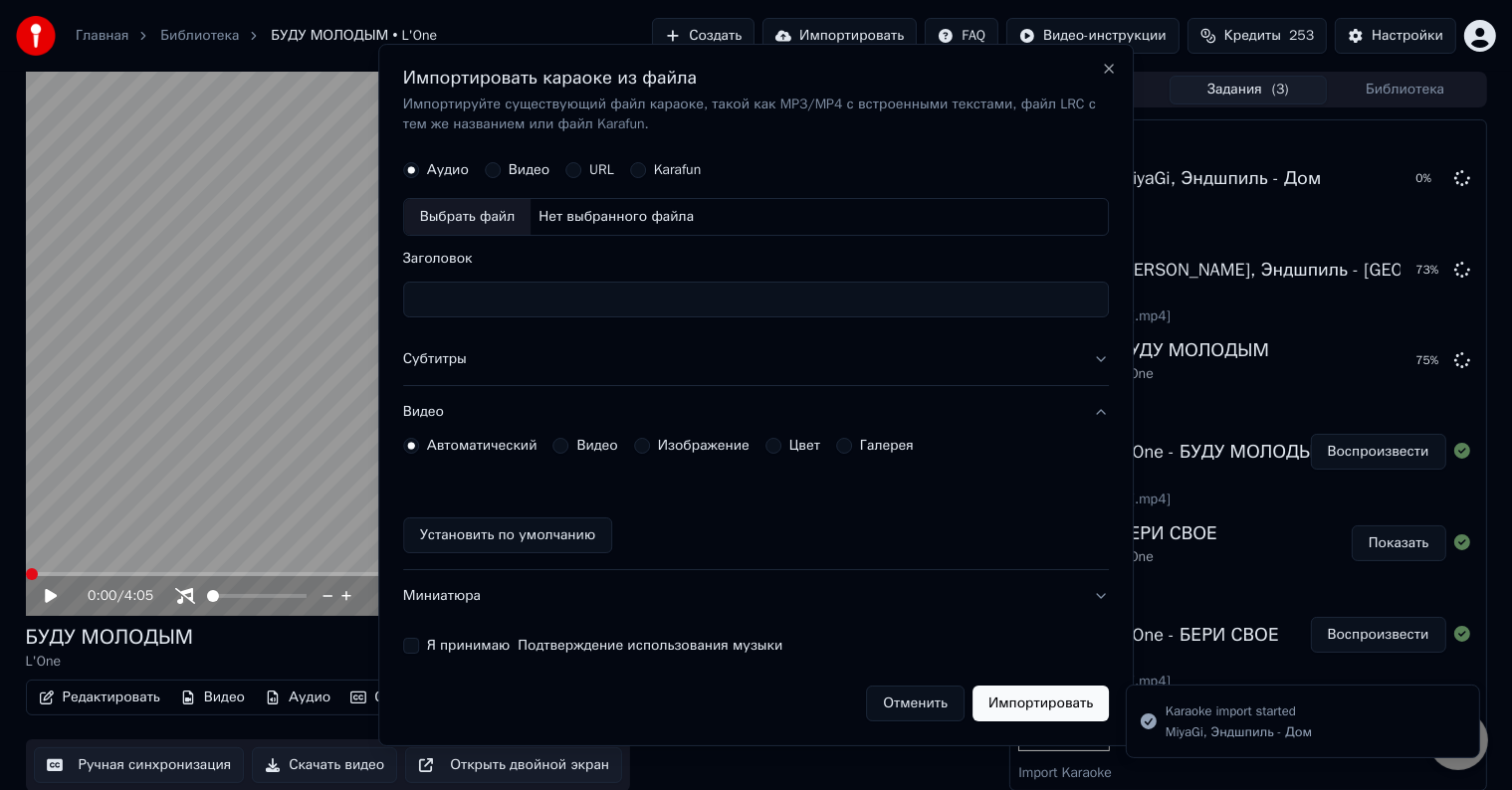 scroll, scrollTop: 0, scrollLeft: 0, axis: both 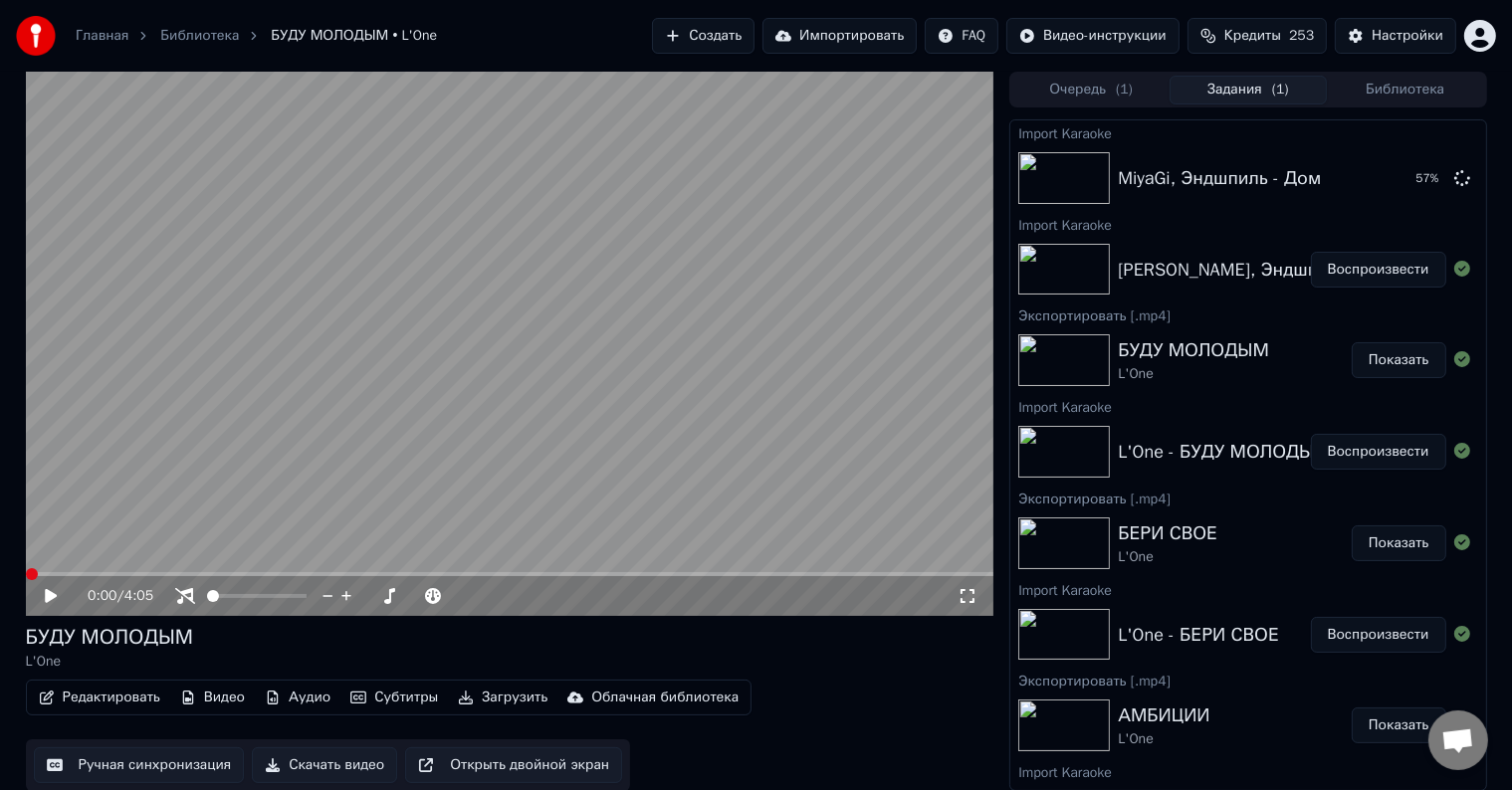 drag, startPoint x: 1314, startPoint y: 276, endPoint x: 654, endPoint y: 565, distance: 720.5005 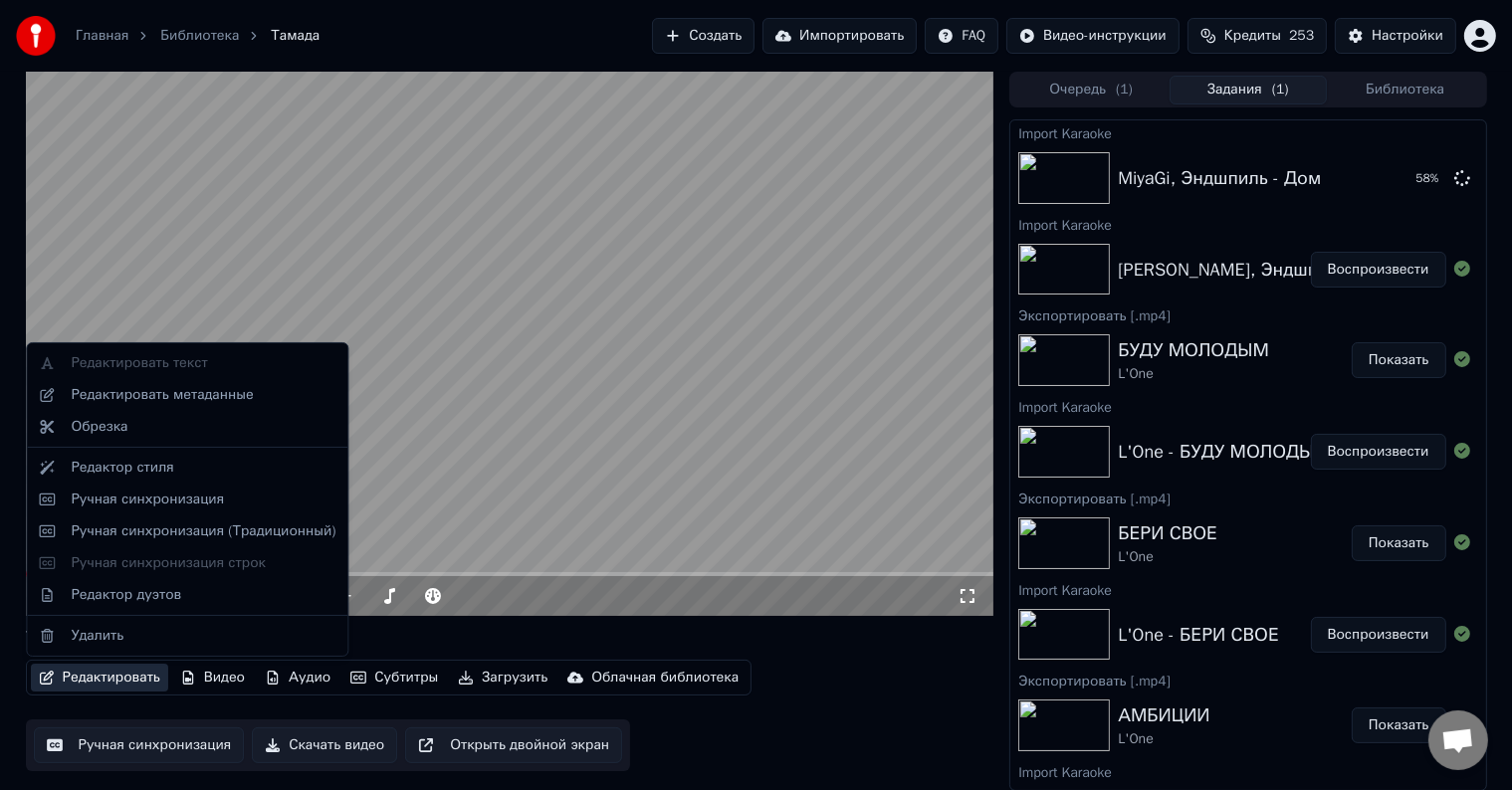 click on "Редактировать" at bounding box center [100, 678] 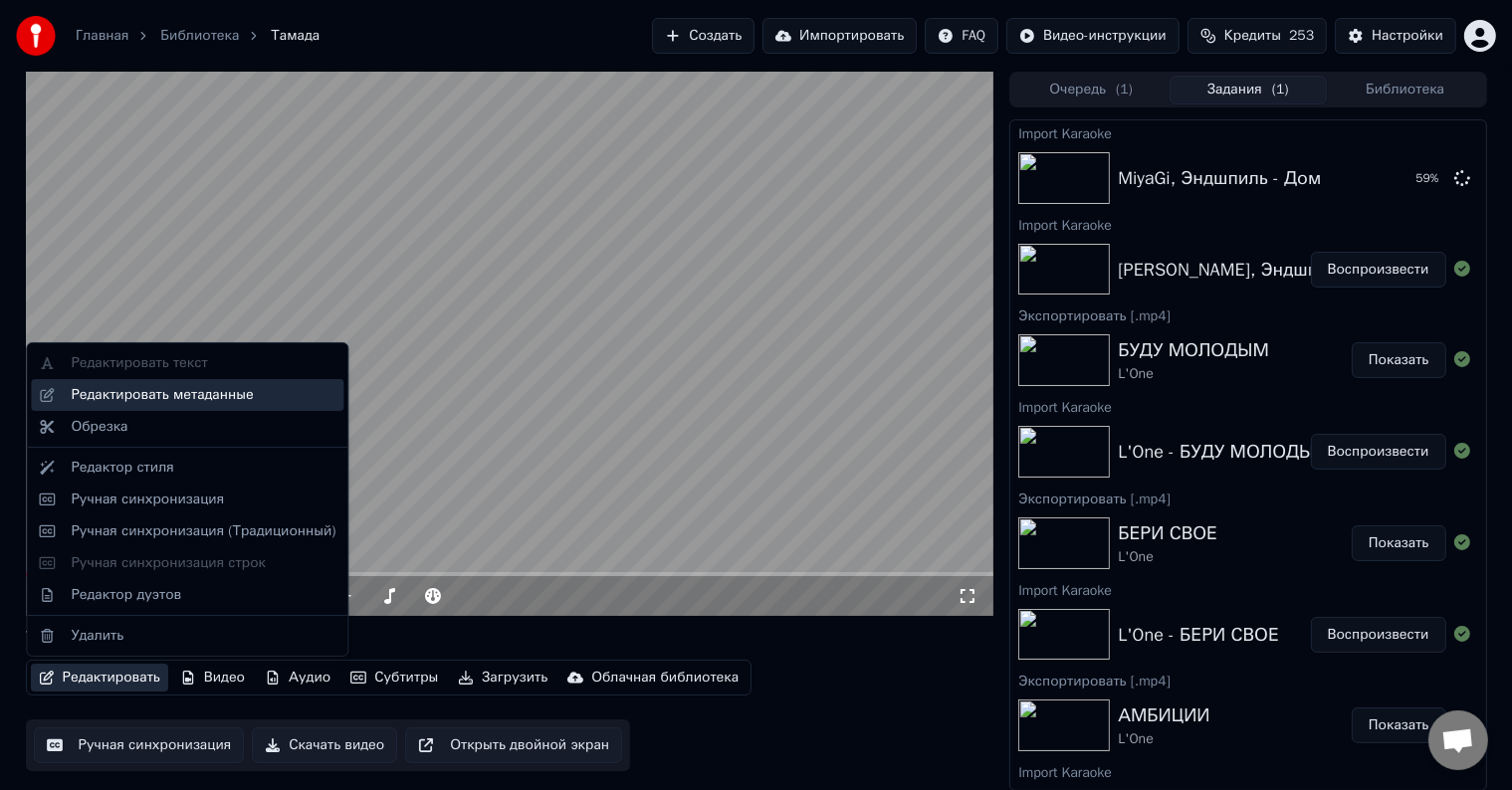 click on "Редактировать метаданные" at bounding box center (203, 395) 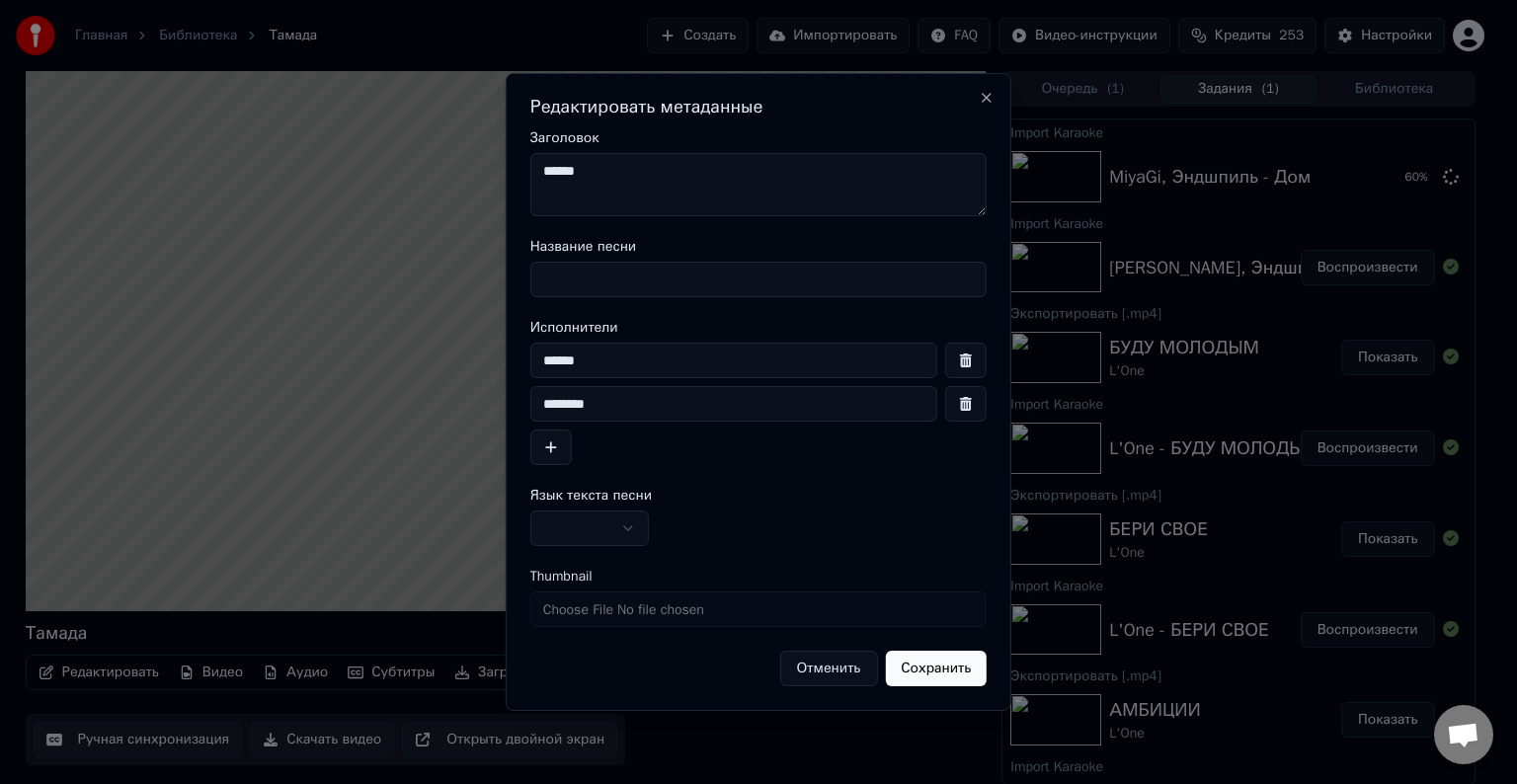 paste on "******" 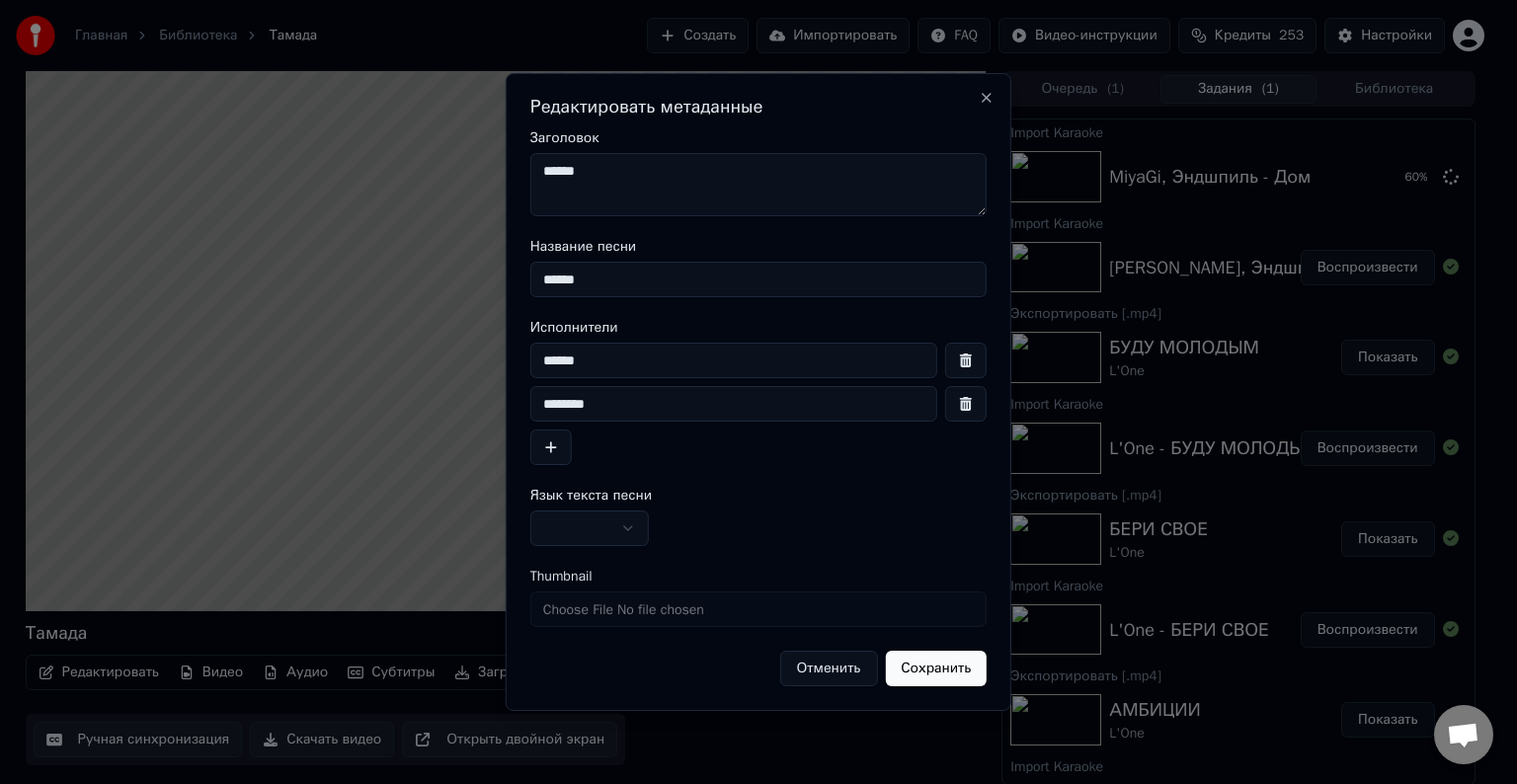 type on "******" 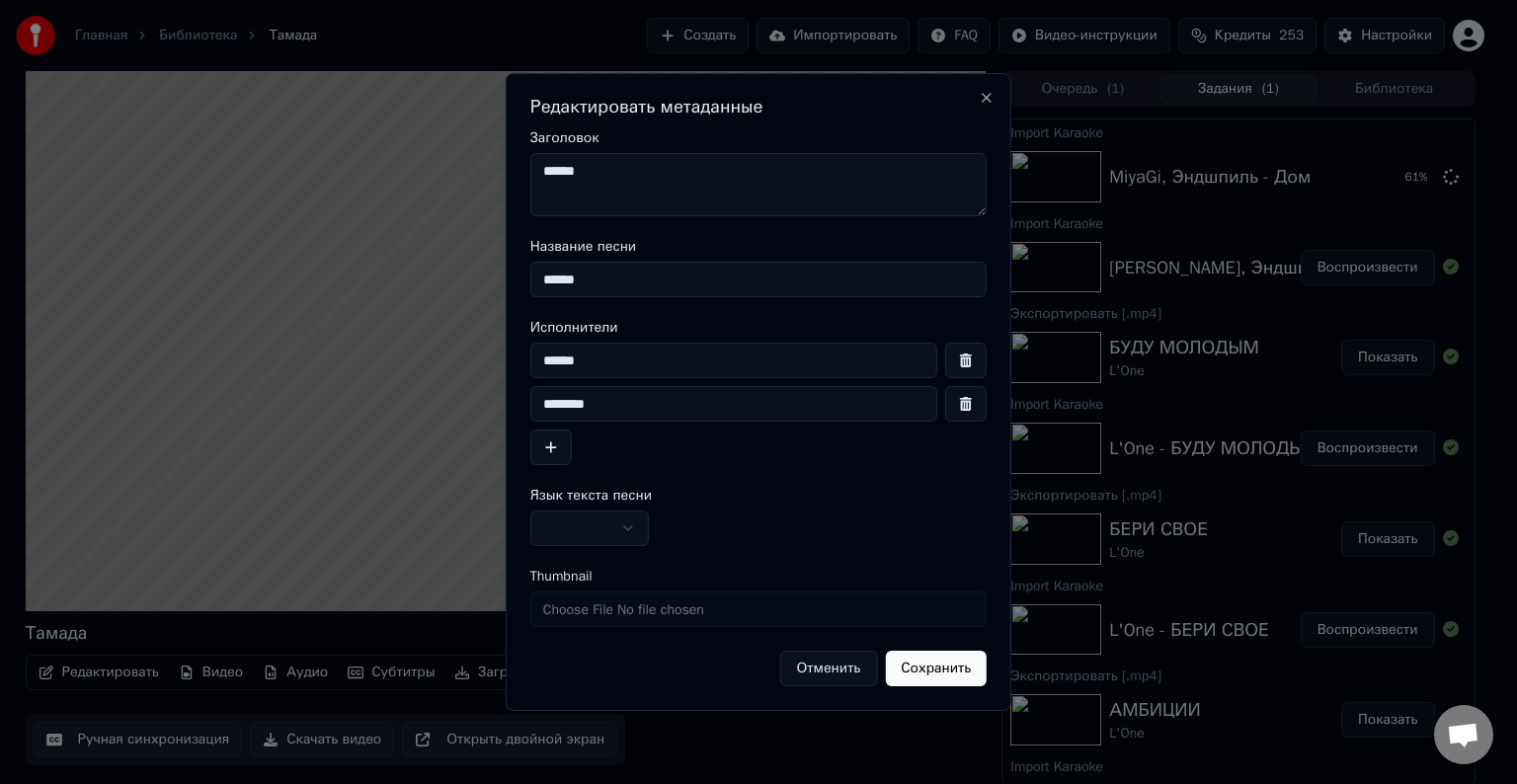 click on "******" at bounding box center [758, 185] 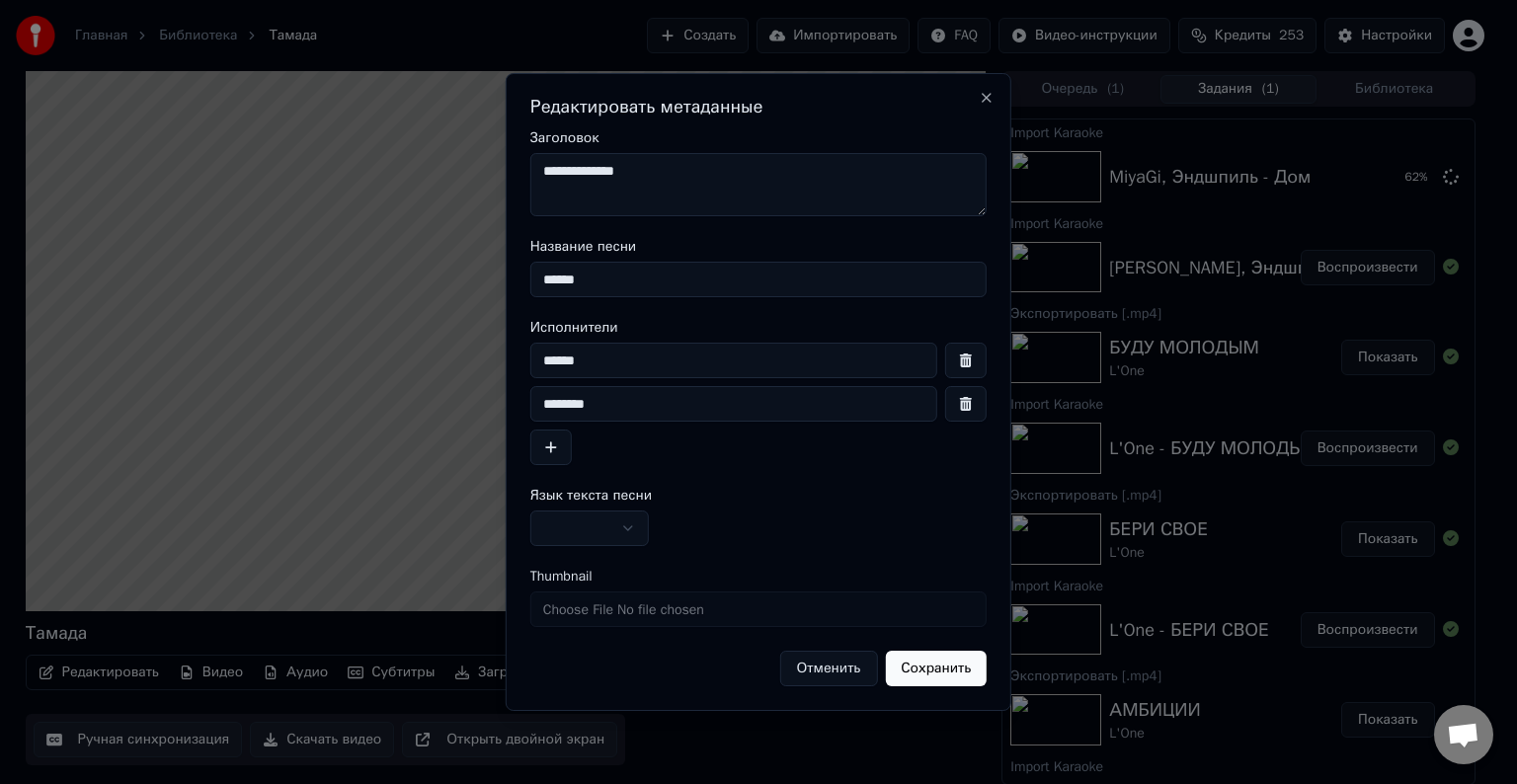 click on "********" at bounding box center [734, 404] 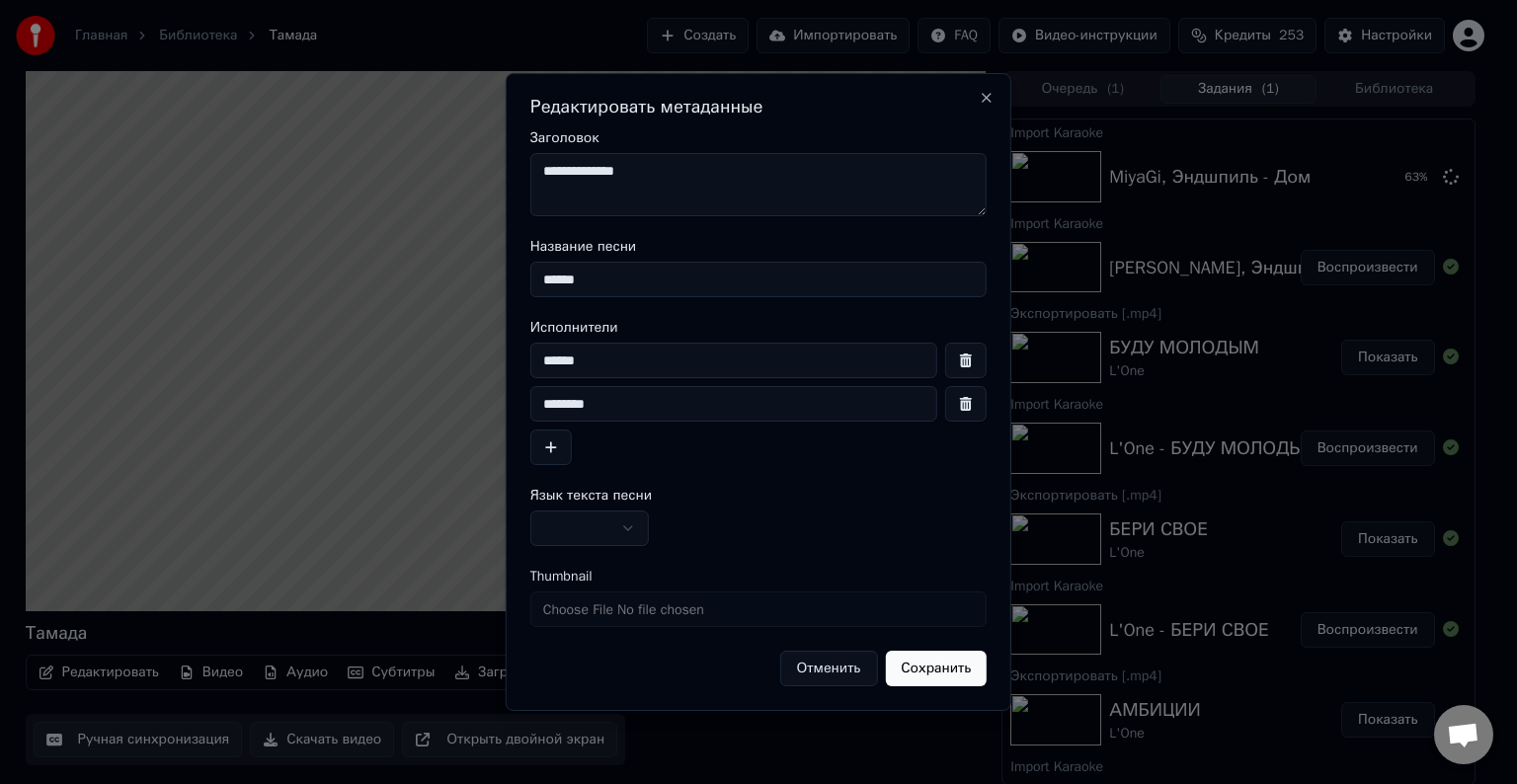 click on "**********" at bounding box center (758, 185) 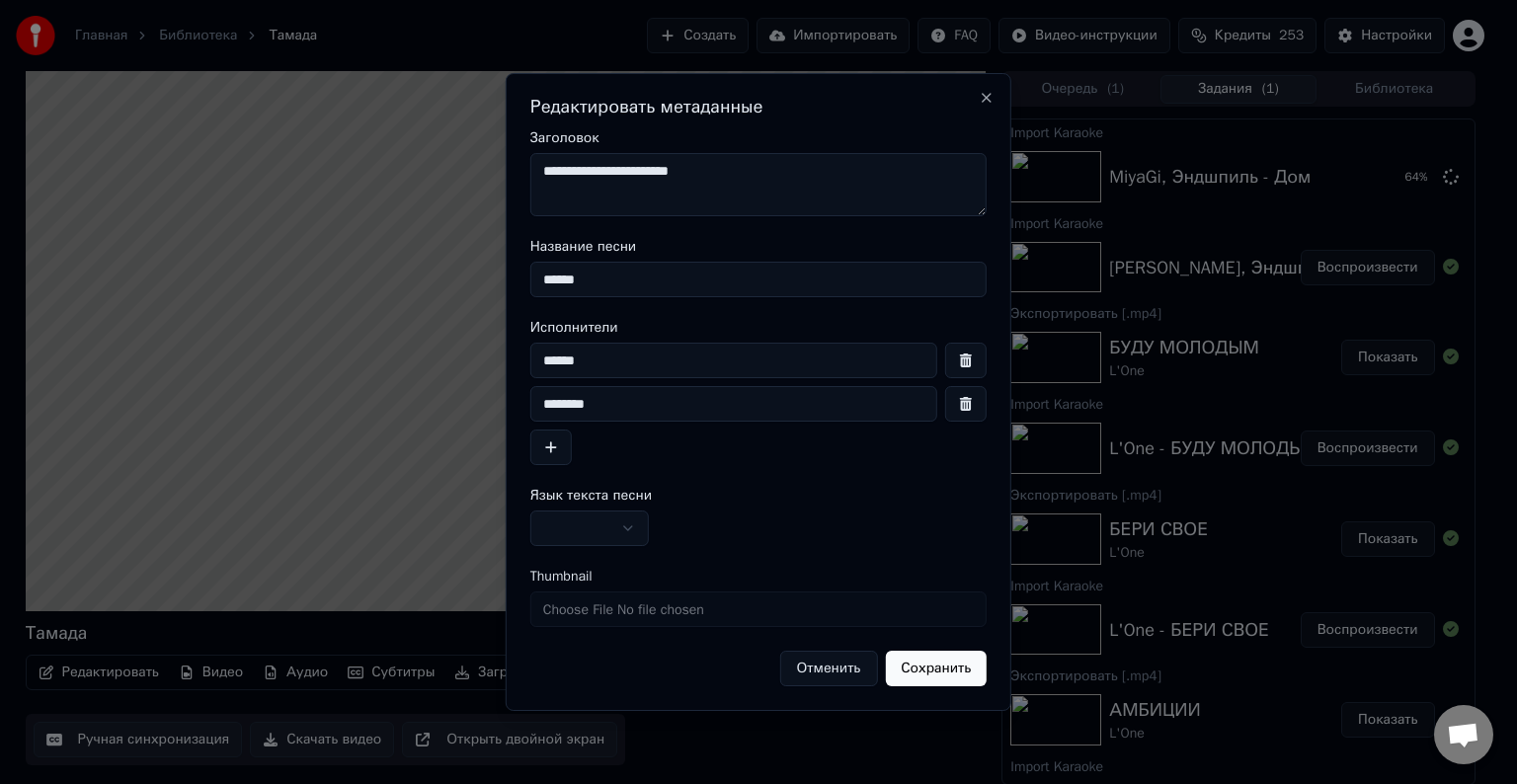 type on "**********" 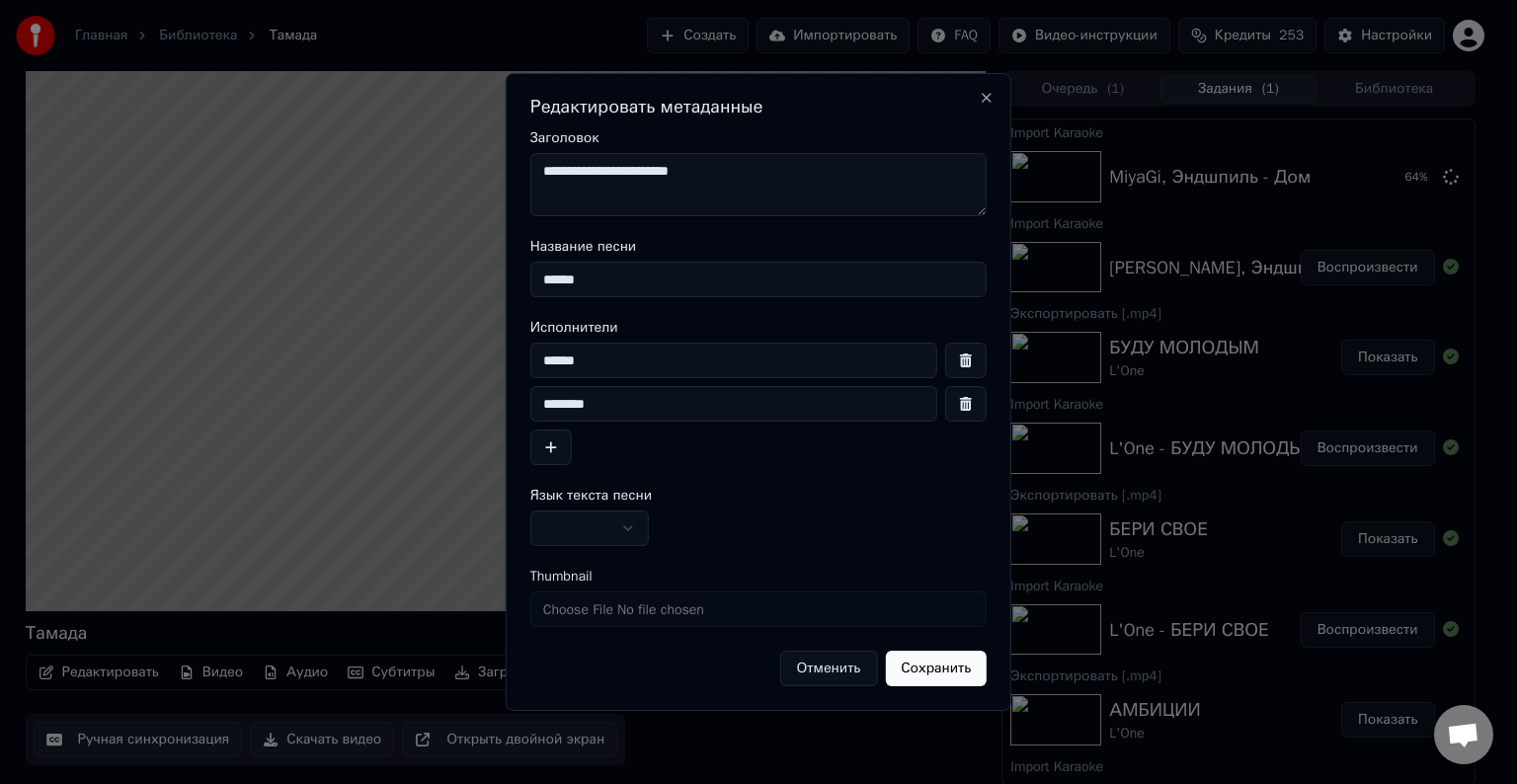 click at bounding box center (590, 528) 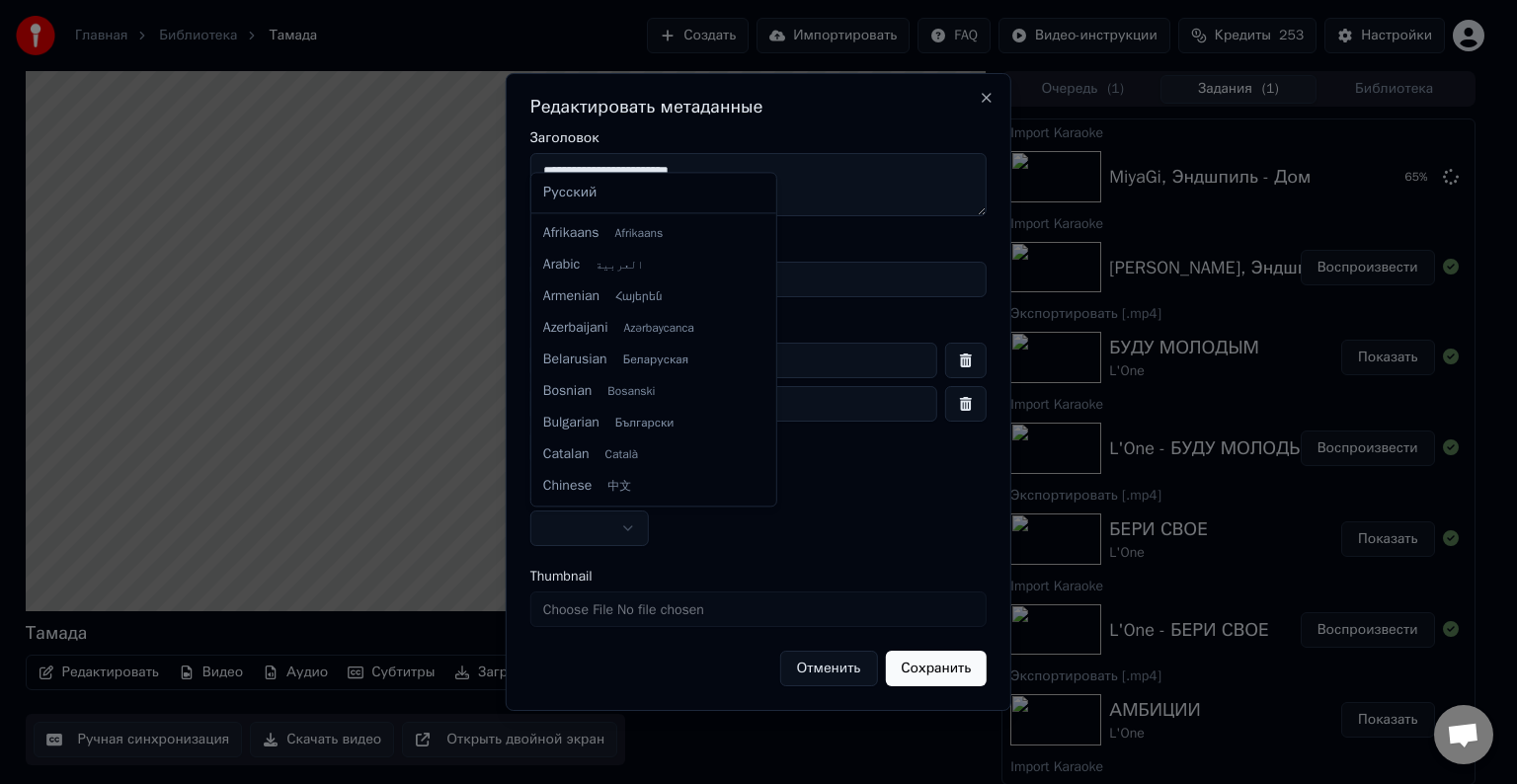 select on "**" 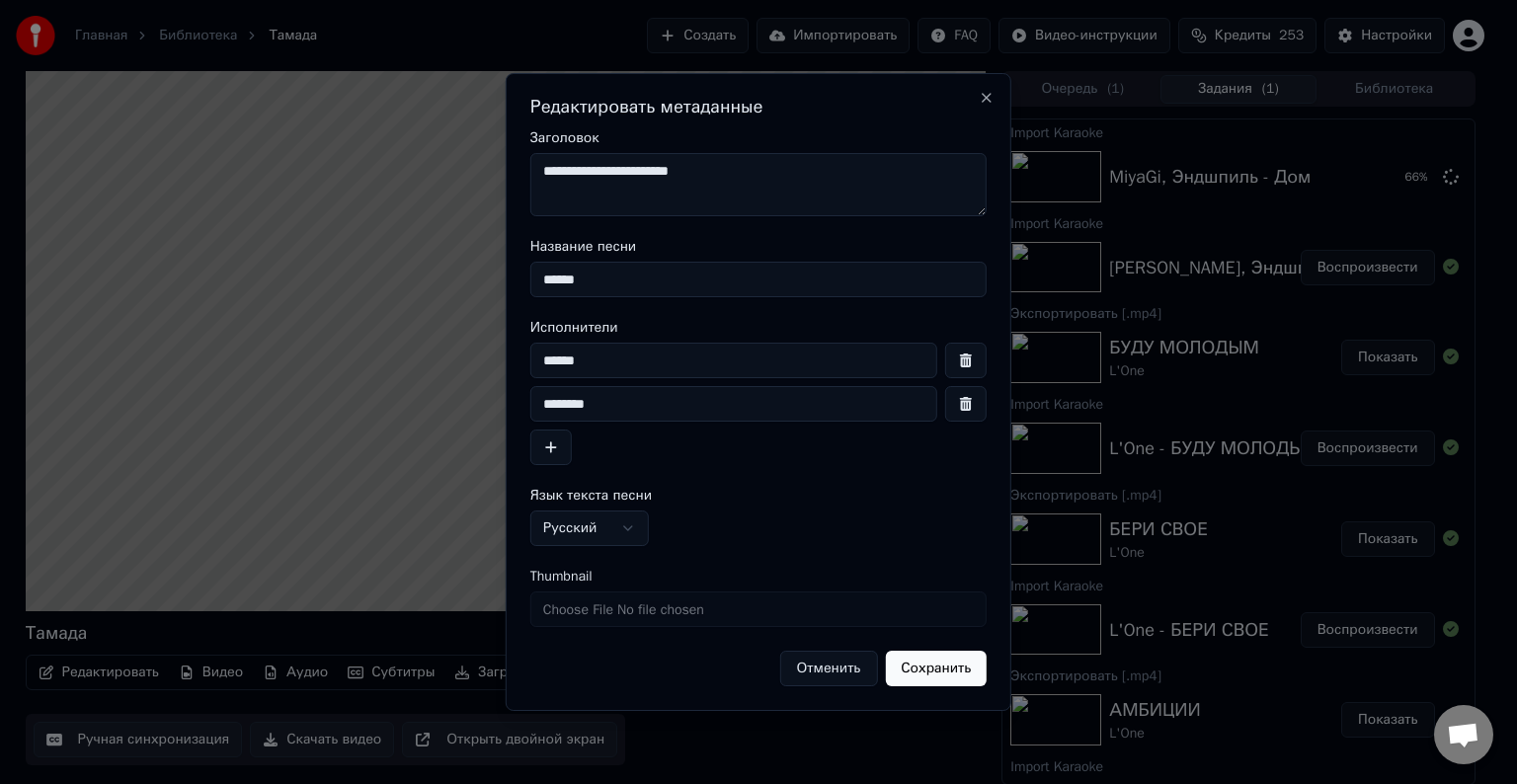 click on "Сохранить" at bounding box center [935, 668] 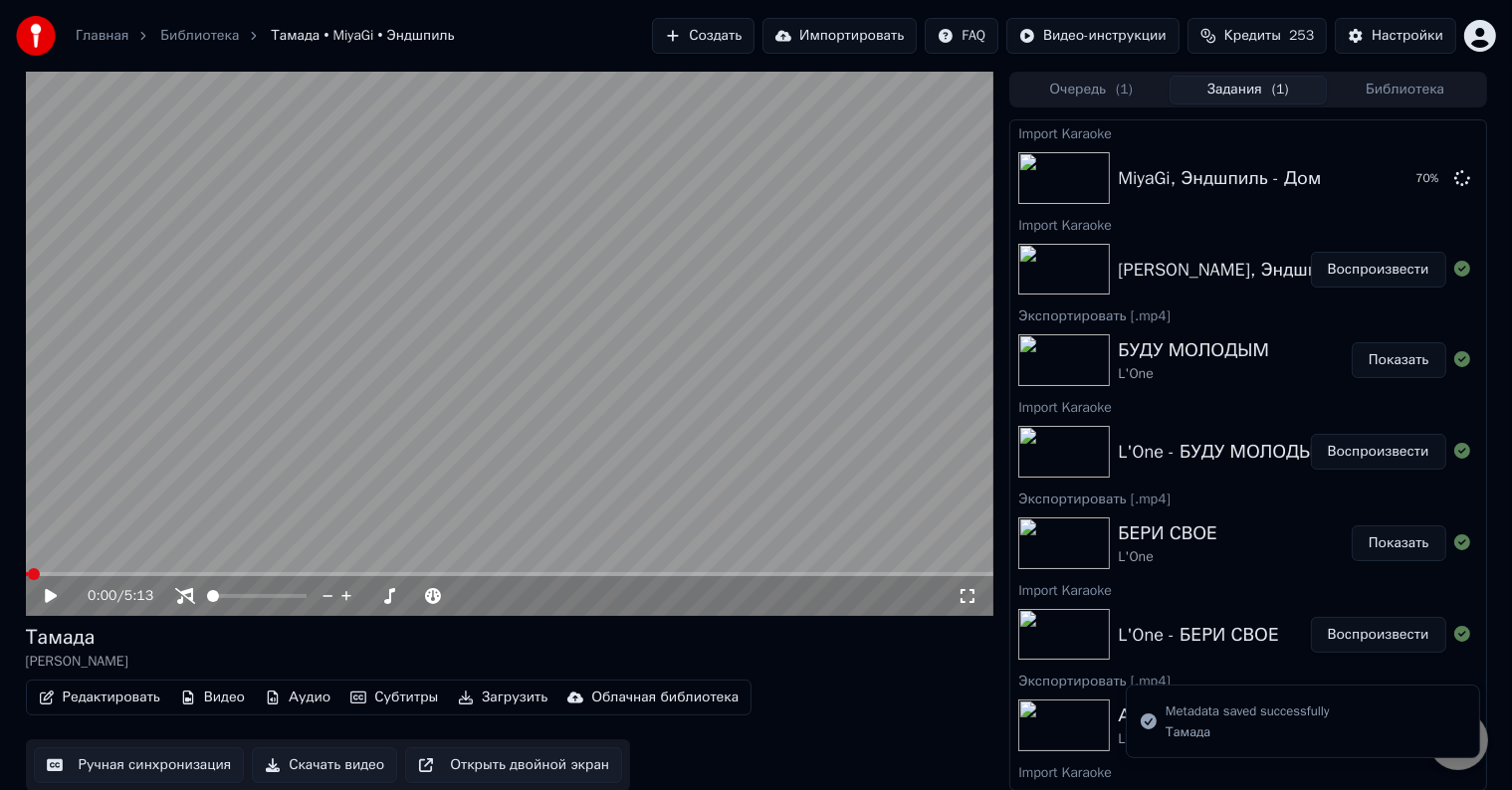 click on "Скачать видео" at bounding box center (324, 765) 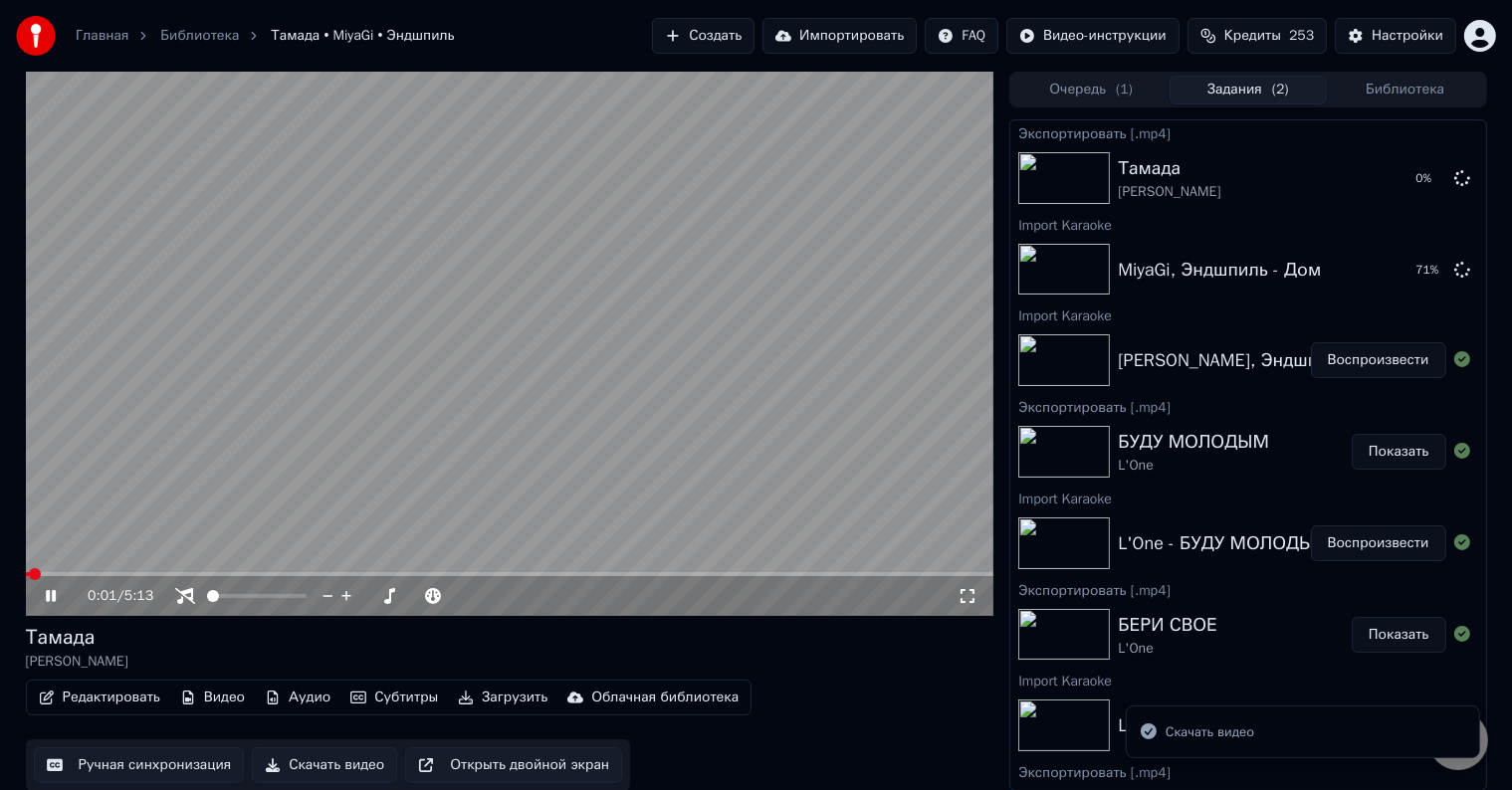 click at bounding box center (510, 343) 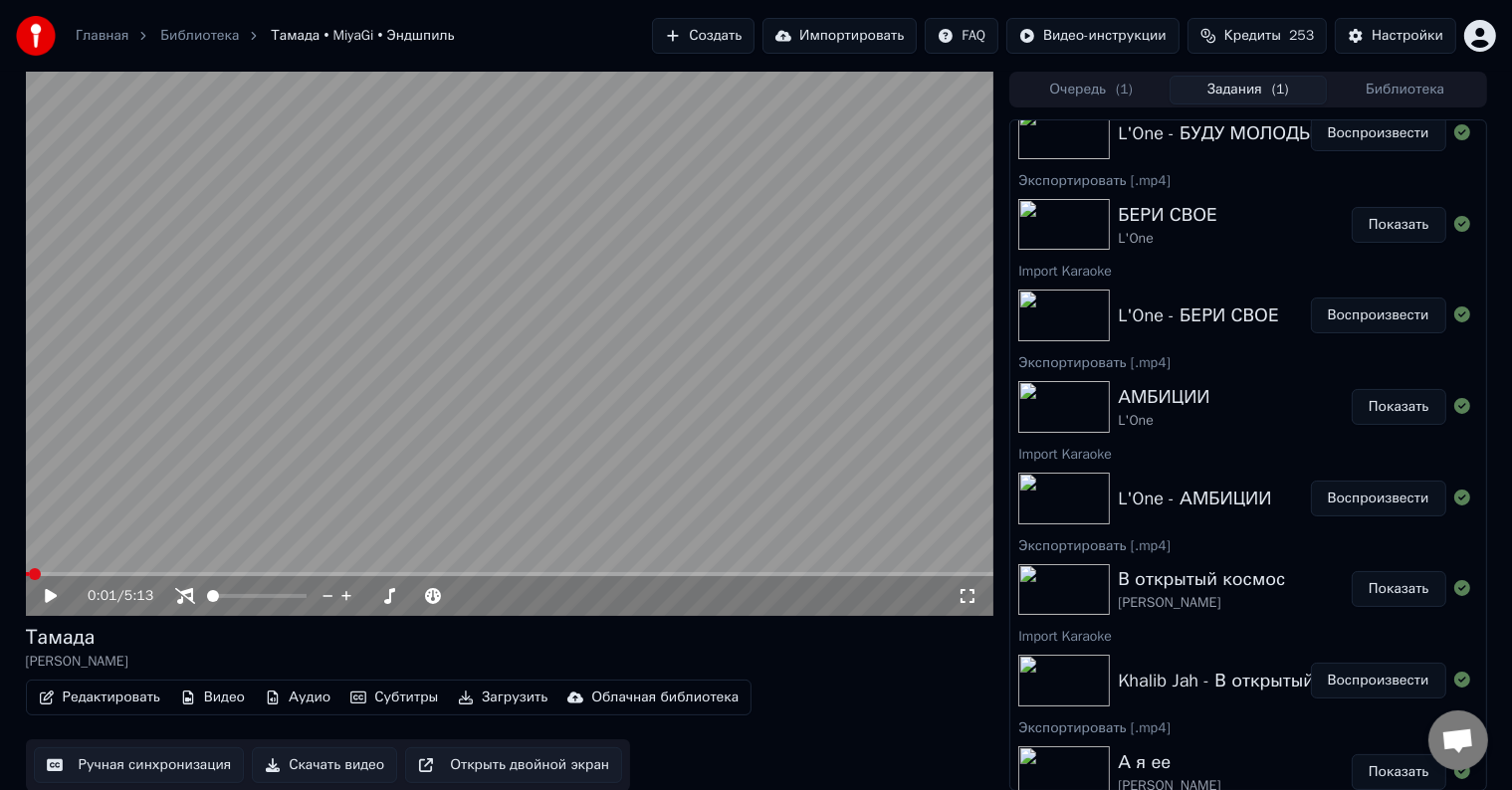 scroll, scrollTop: 0, scrollLeft: 0, axis: both 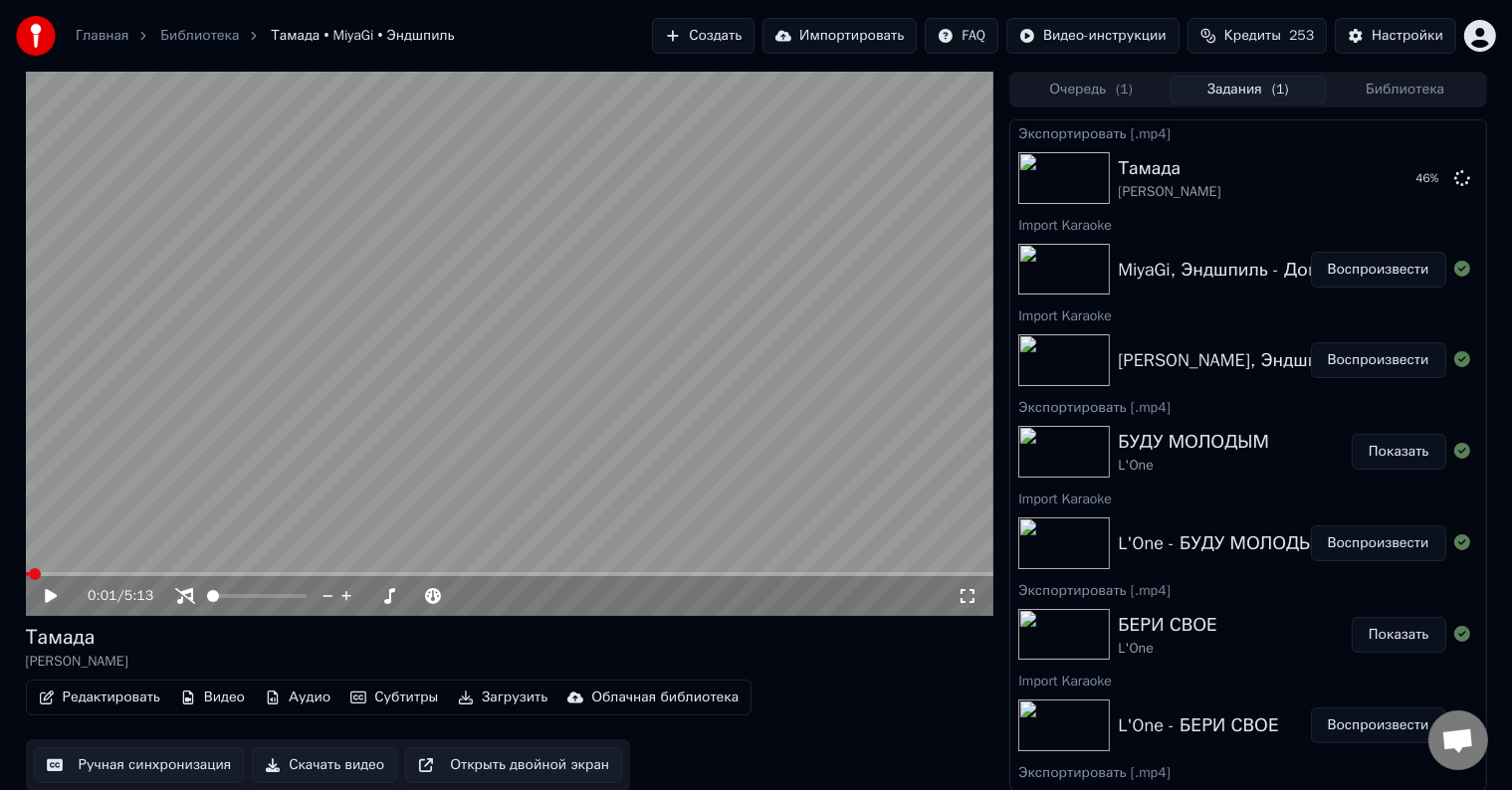 click on "Воспроизвести" at bounding box center [1379, 270] 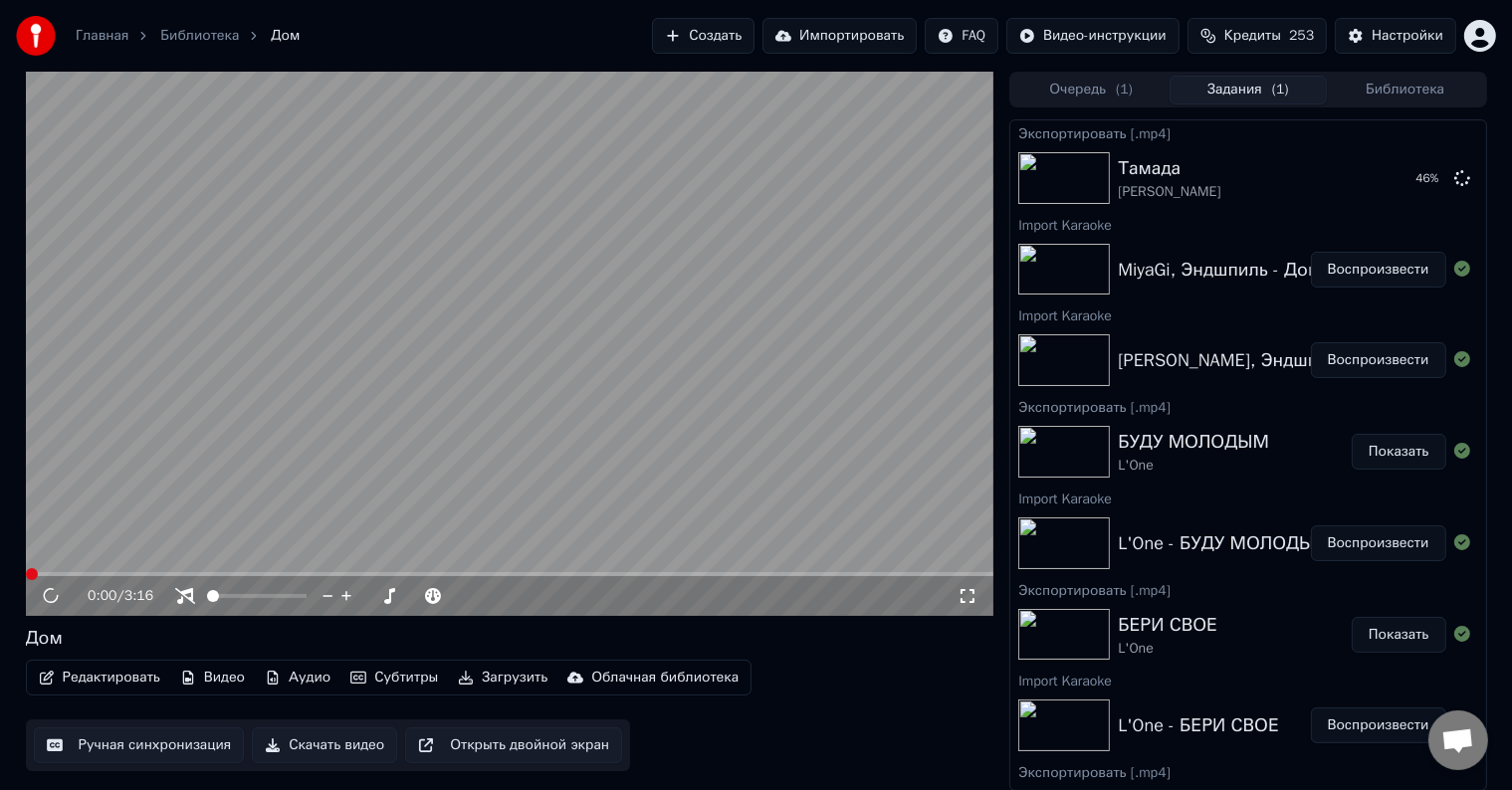 click on "Редактировать" at bounding box center [100, 678] 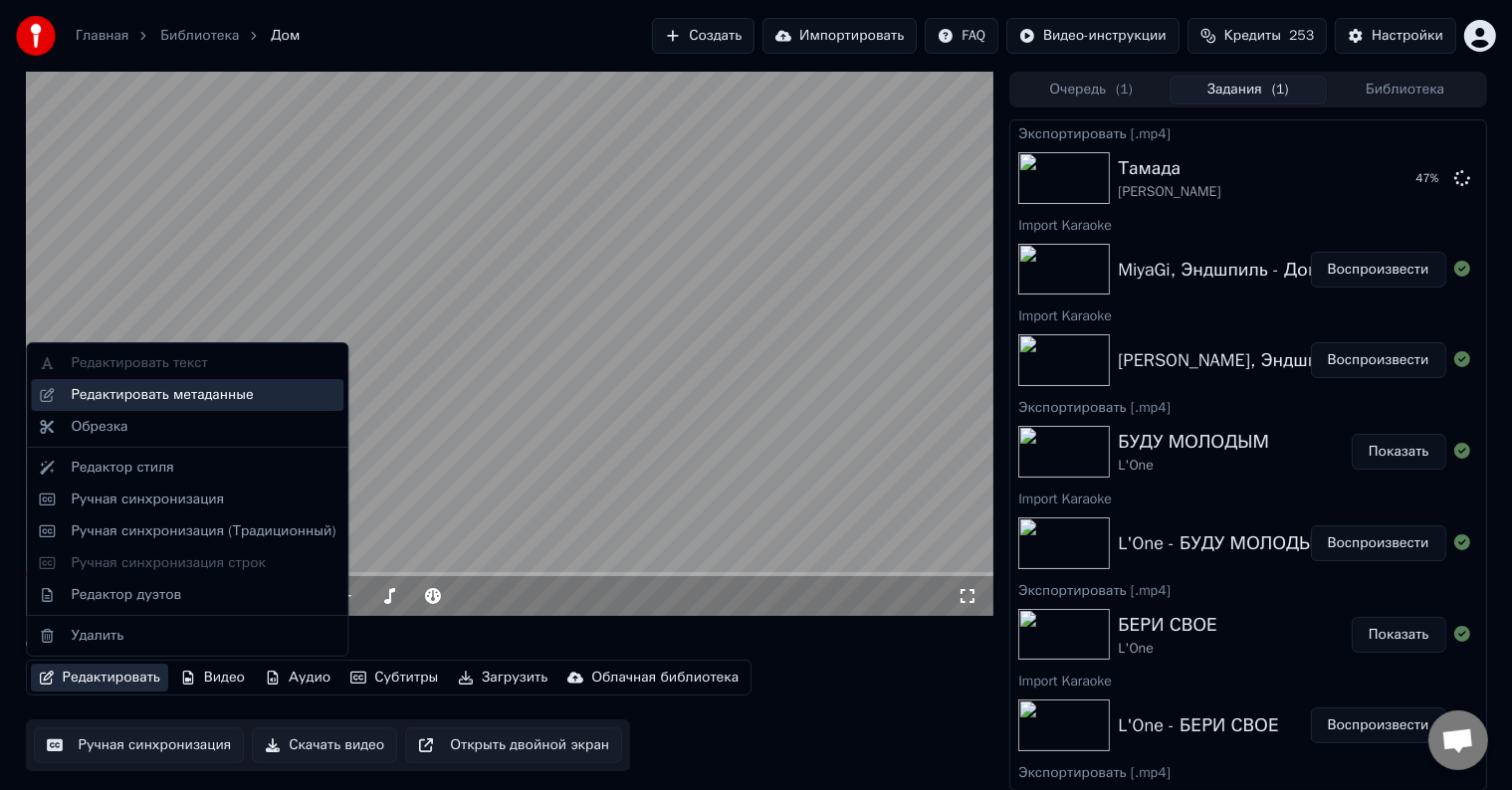 click on "Редактировать метаданные" at bounding box center (161, 395) 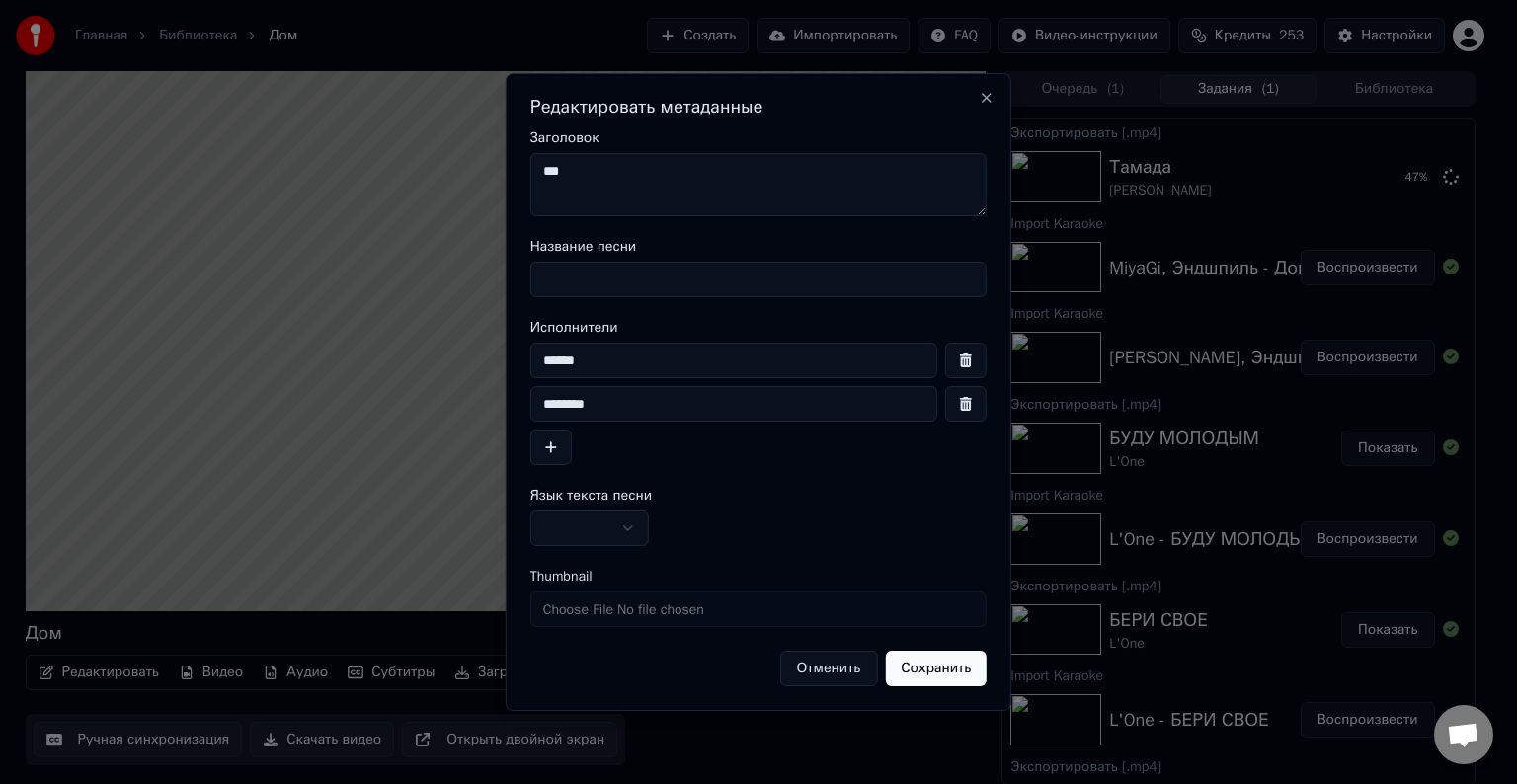 paste on "***" 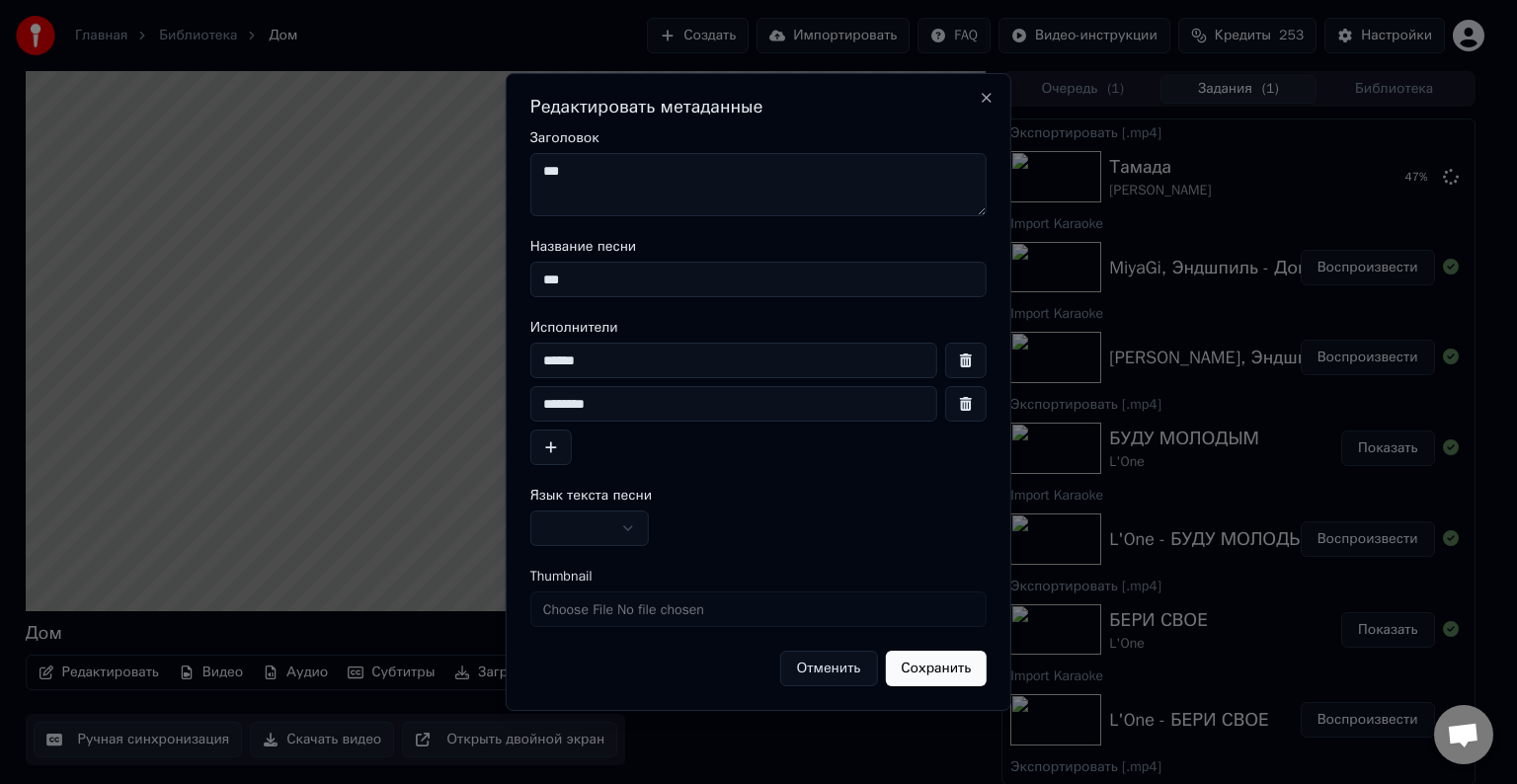 type on "***" 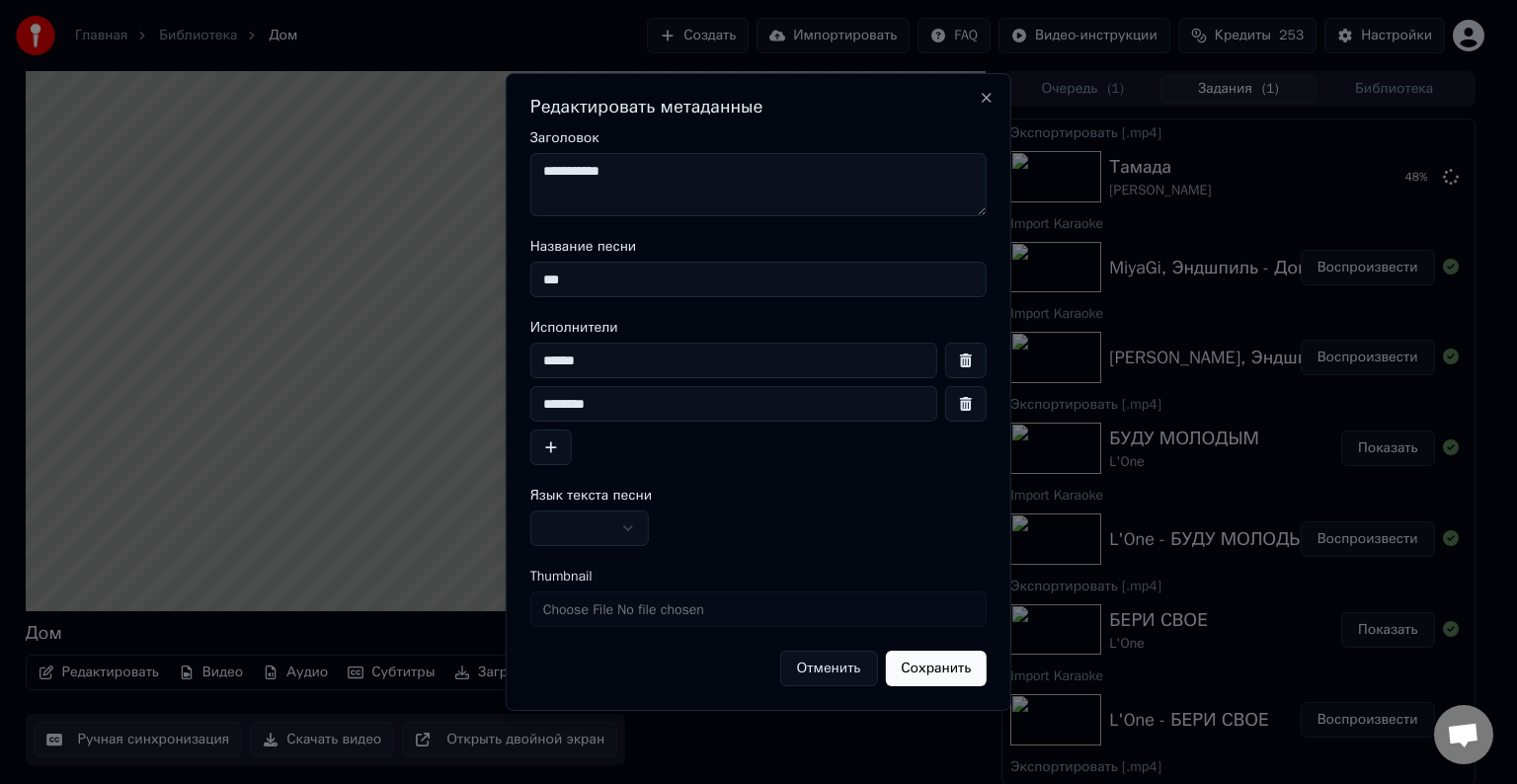 click on "********" at bounding box center [734, 404] 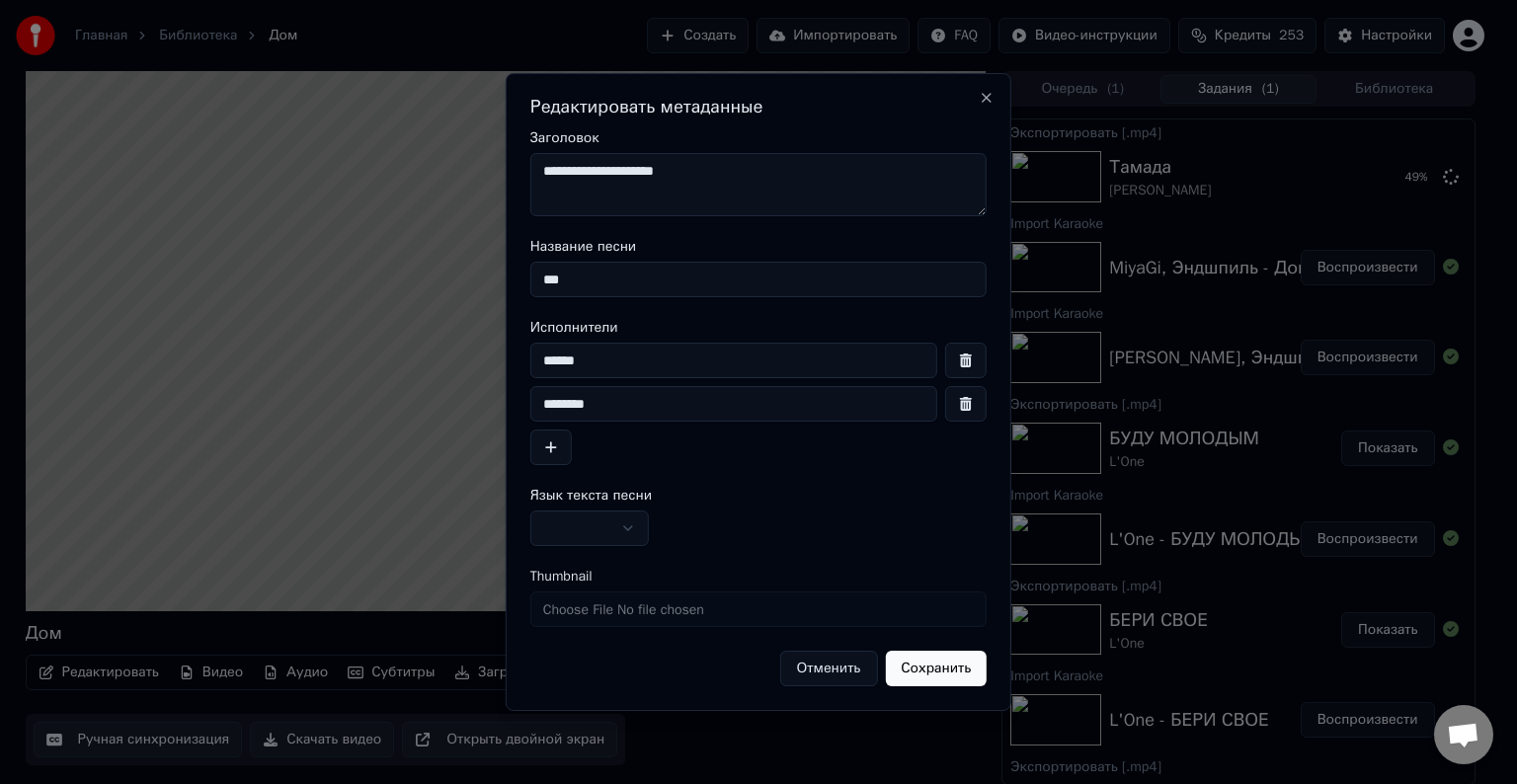 type on "**********" 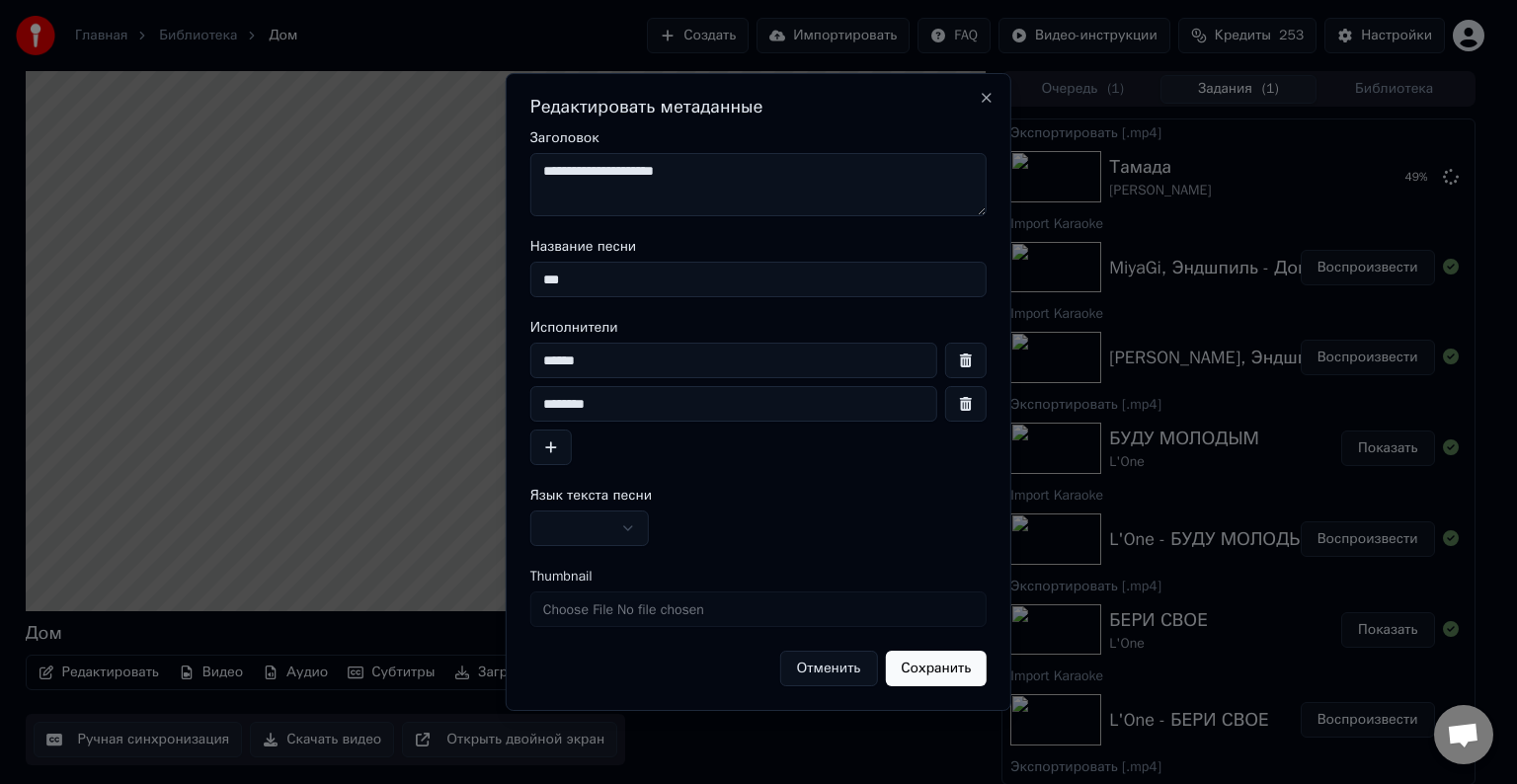 click on "Главная Библиотека Дом Создать Импортировать FAQ Видео-инструкции Кредиты 253 Настройки Дом Редактировать Видео Аудио Субтитры Загрузить Облачная библиотека Ручная синхронизация Скачать видео Открыть двойной экран Очередь ( 1 ) Задания ( 1 ) Библиотека Экспортировать [.mp4] [PERSON_NAME] 49 % Import Karaoke MiyaGi, Эндшпиль - Дом Воспроизвести Import Karaoke MiyaGi, Эндшпиль - Тамада· Воспроизвести Экспортировать [.mp4] БУДУ МОЛОДЫМ L'One Показать Import Karaoke L'One - БУДУ МОЛОДЫМ· Воспроизвести Экспортировать [.mp4] БЕРИ СВОЕ L'One Показать Import Karaoke L'One - БЕРИ СВОЕ Воспроизвести АМБИЦИИ JONY" at bounding box center (750, 392) 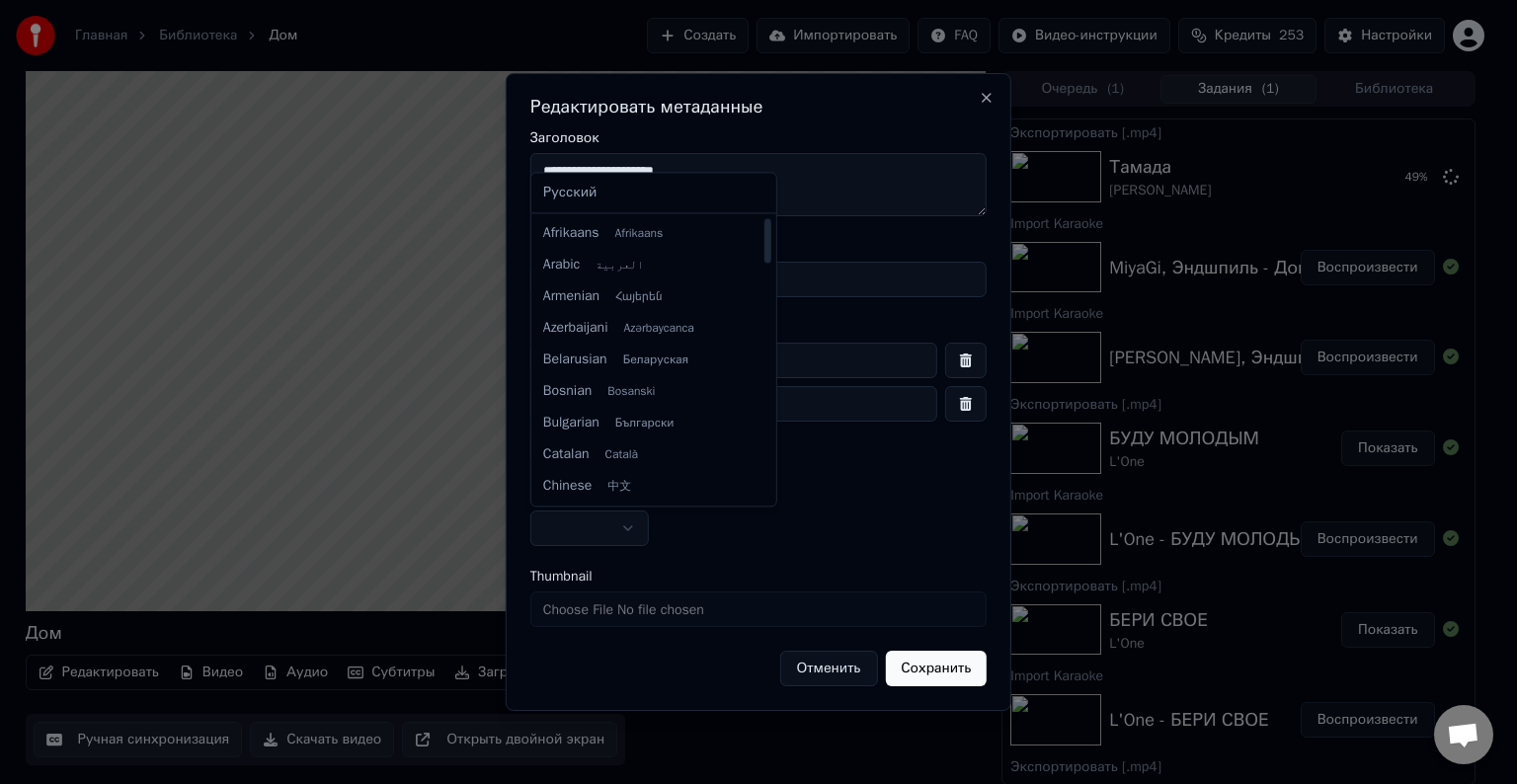 select on "**" 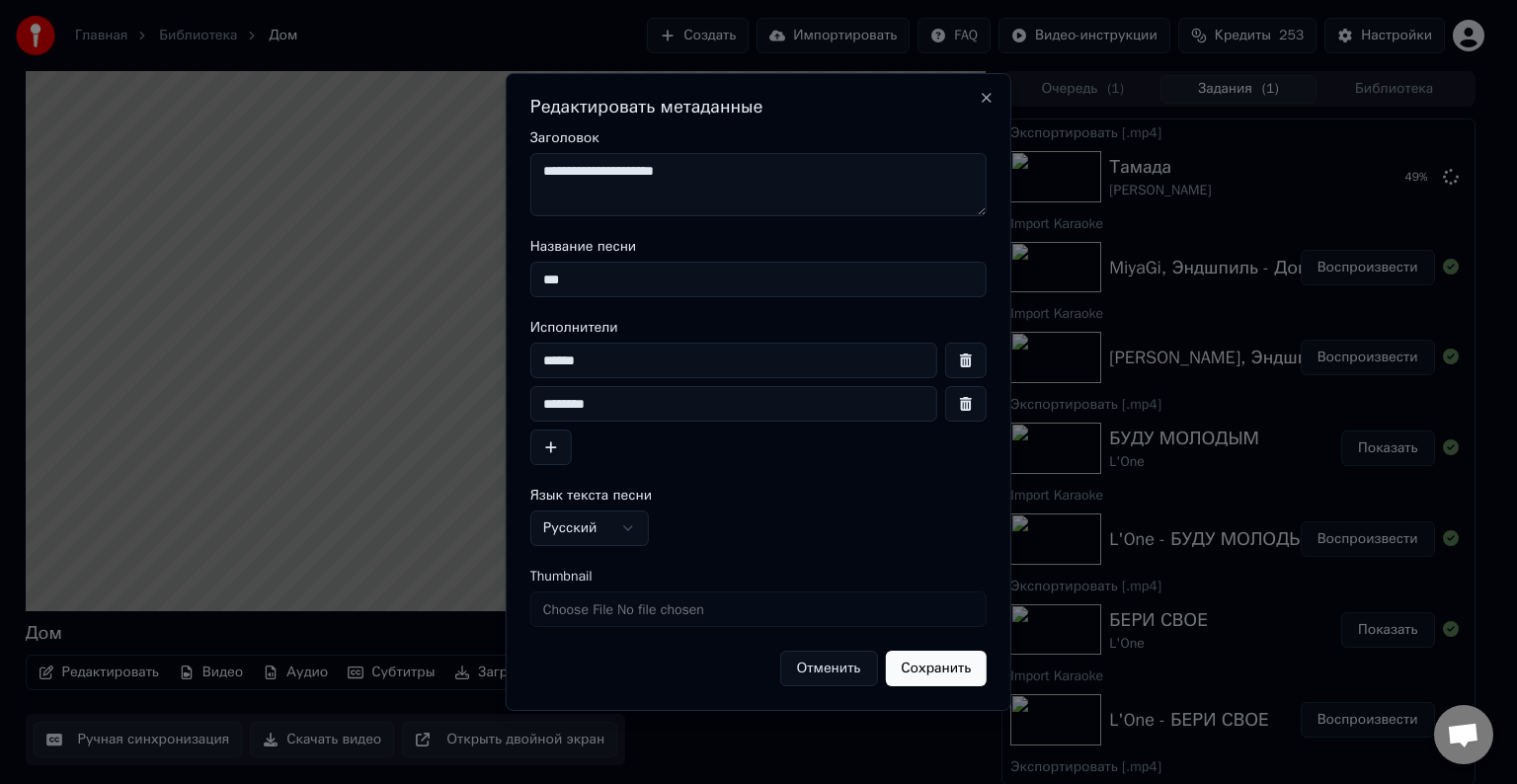 click on "Сохранить" at bounding box center [935, 668] 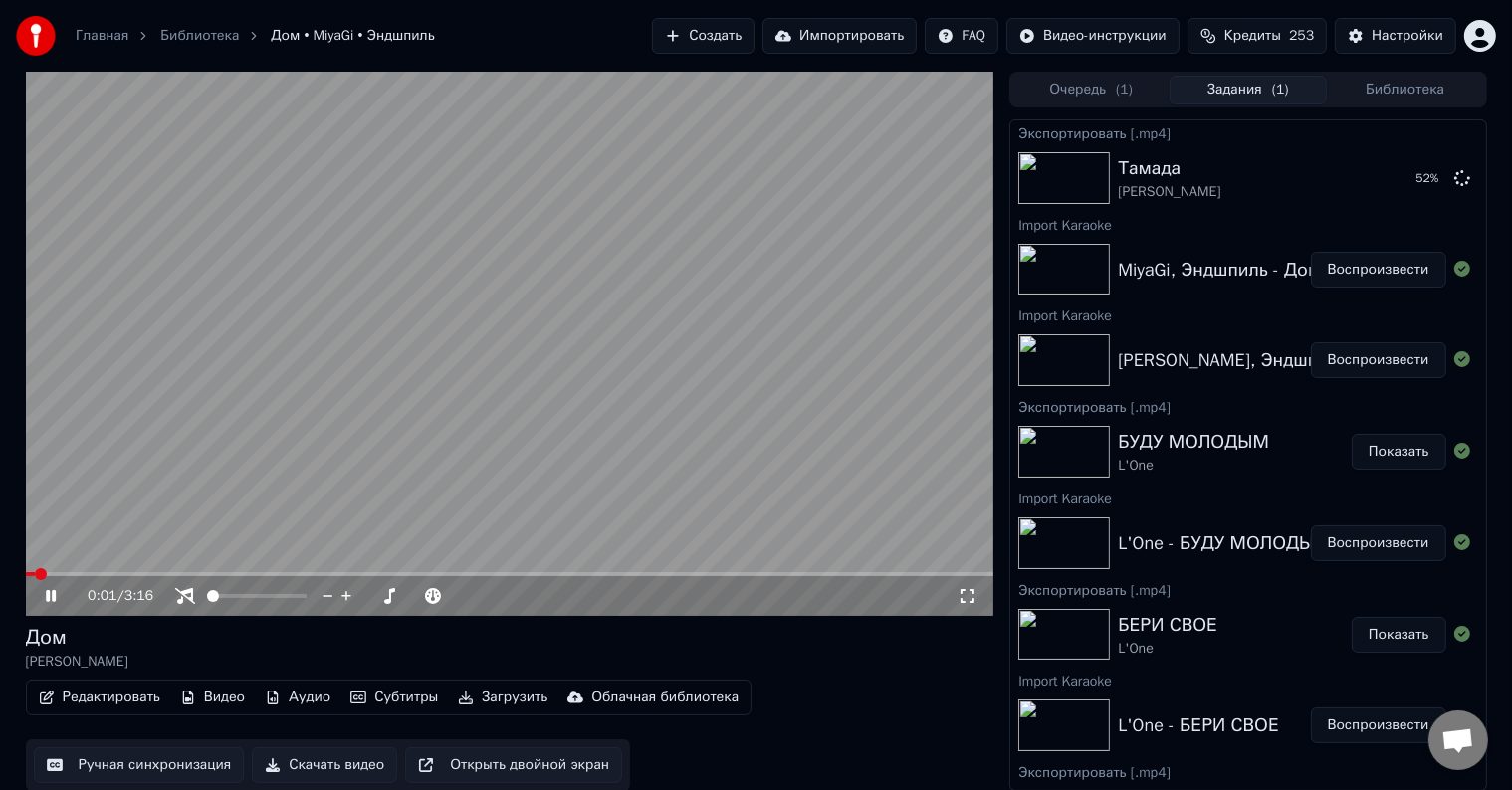 click at bounding box center [510, 343] 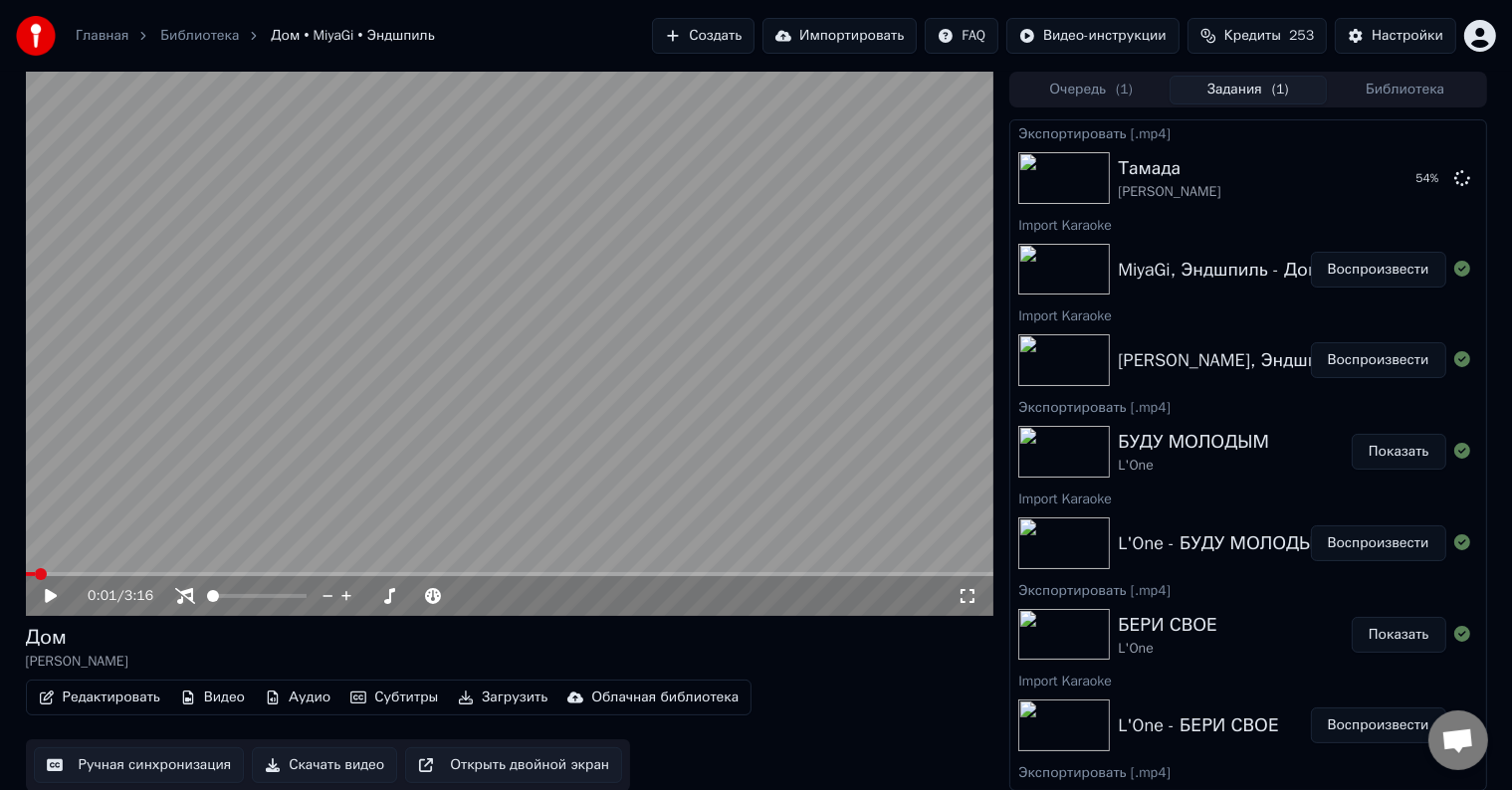 click on "Скачать видео" at bounding box center [324, 765] 